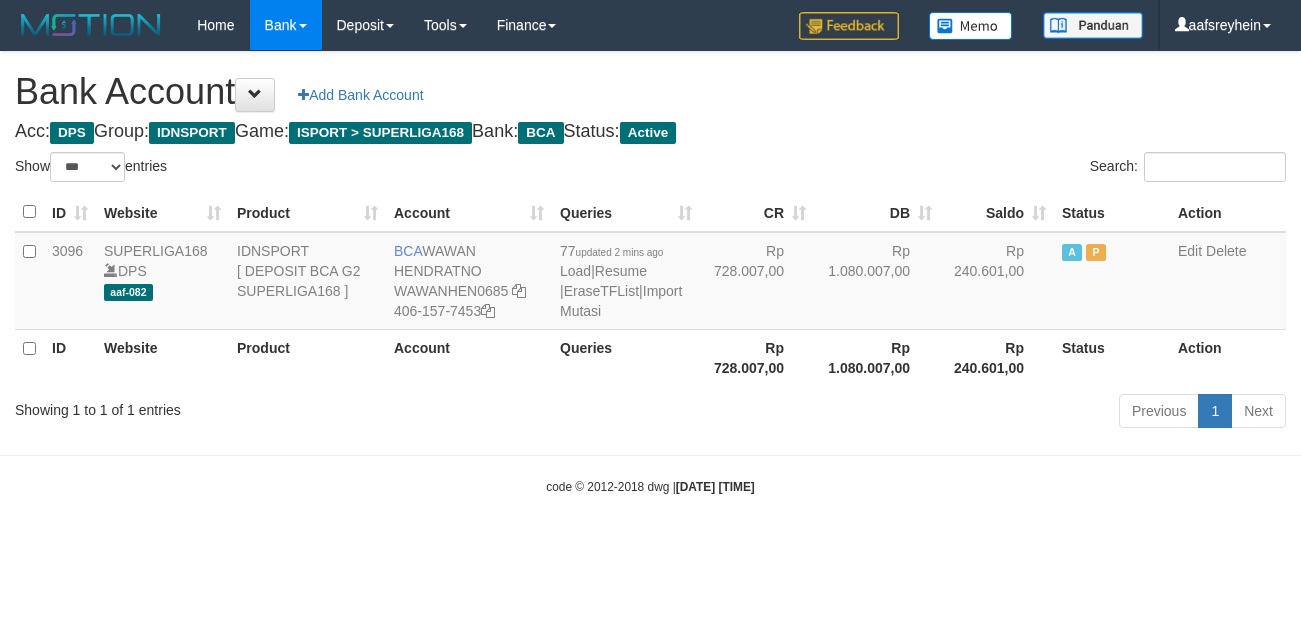 select on "***" 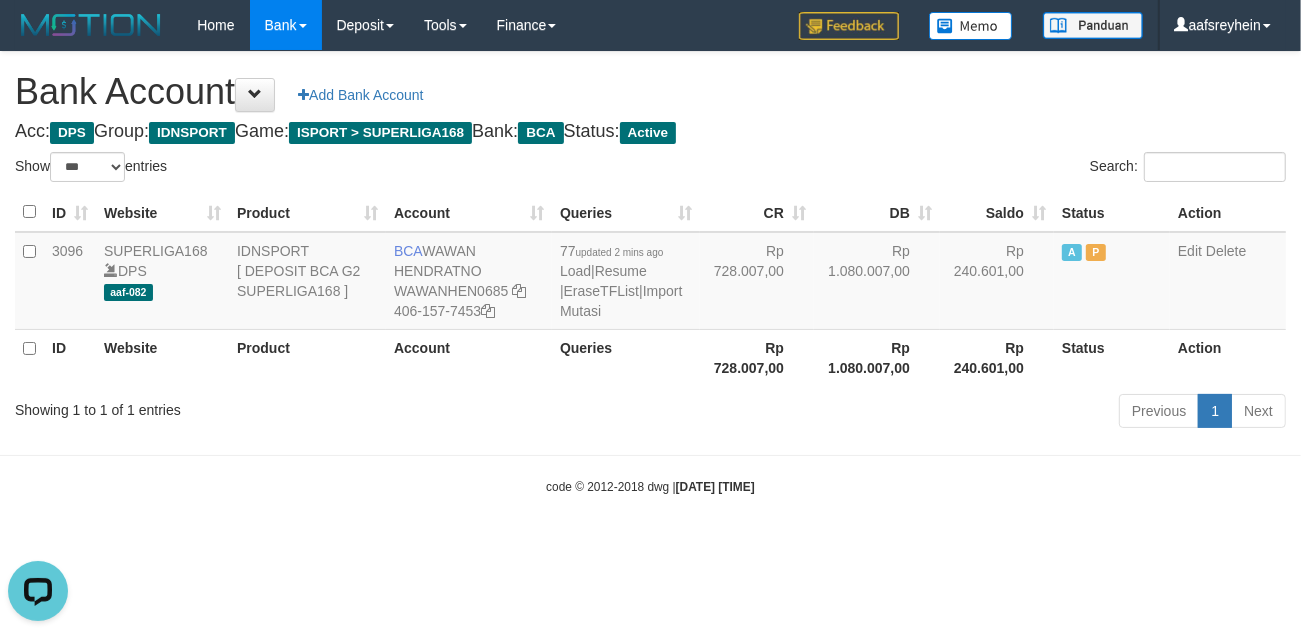 scroll, scrollTop: 0, scrollLeft: 0, axis: both 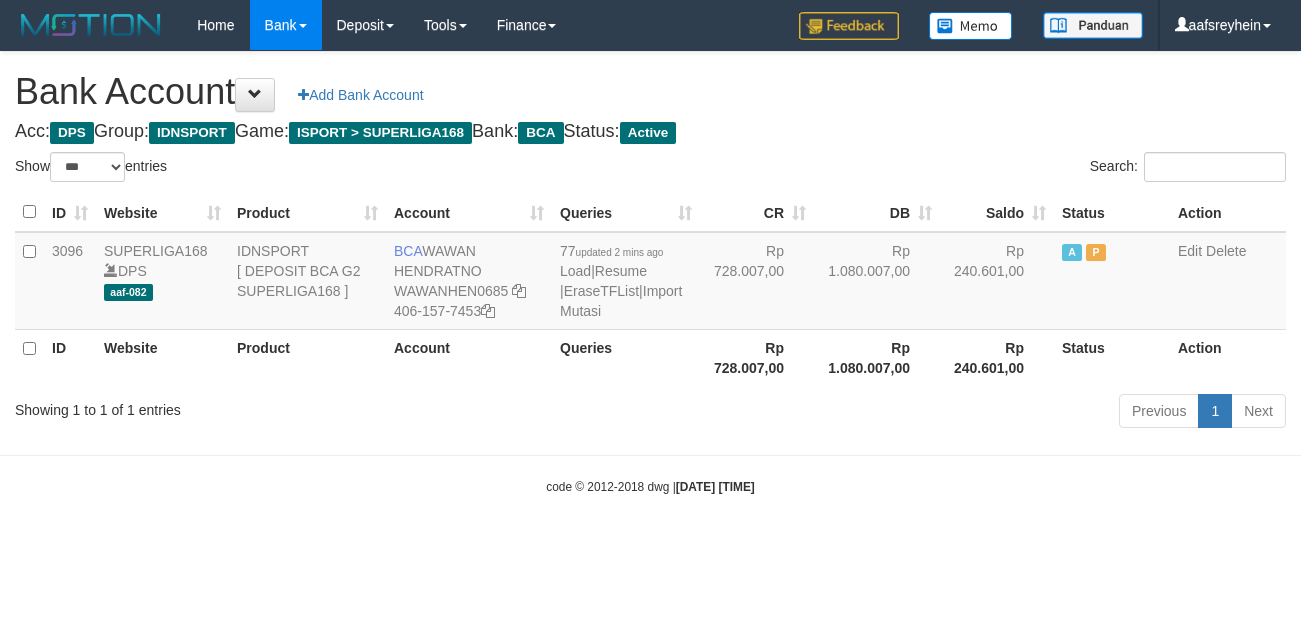 select on "***" 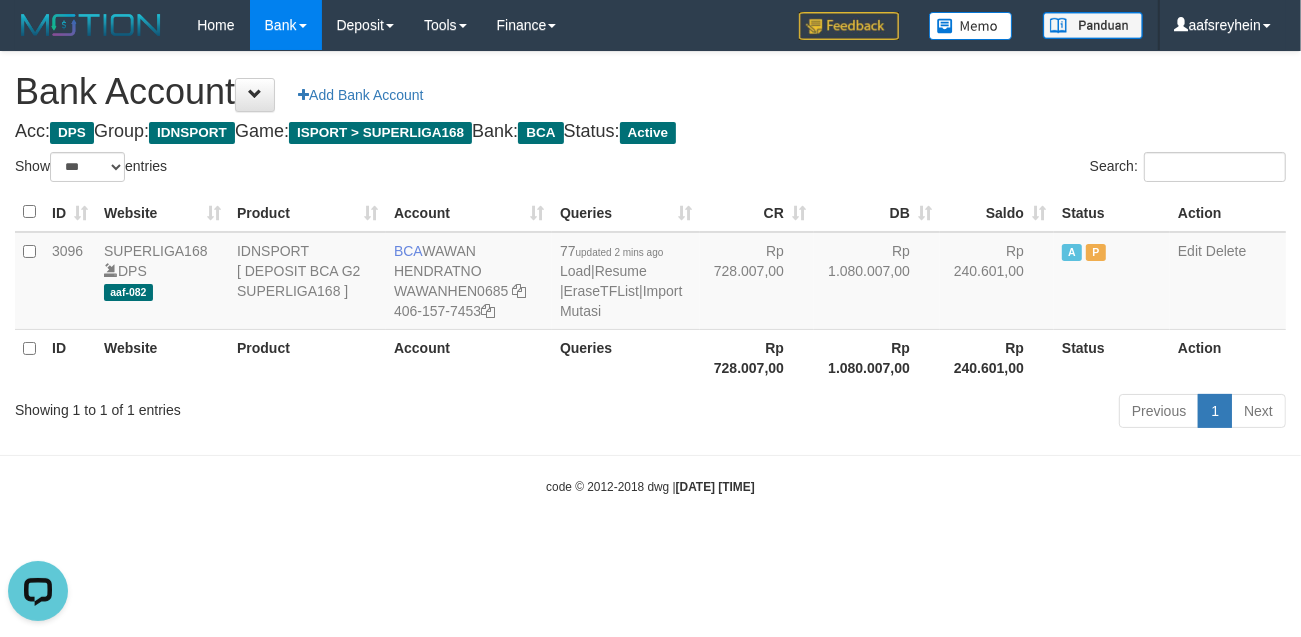 scroll, scrollTop: 0, scrollLeft: 0, axis: both 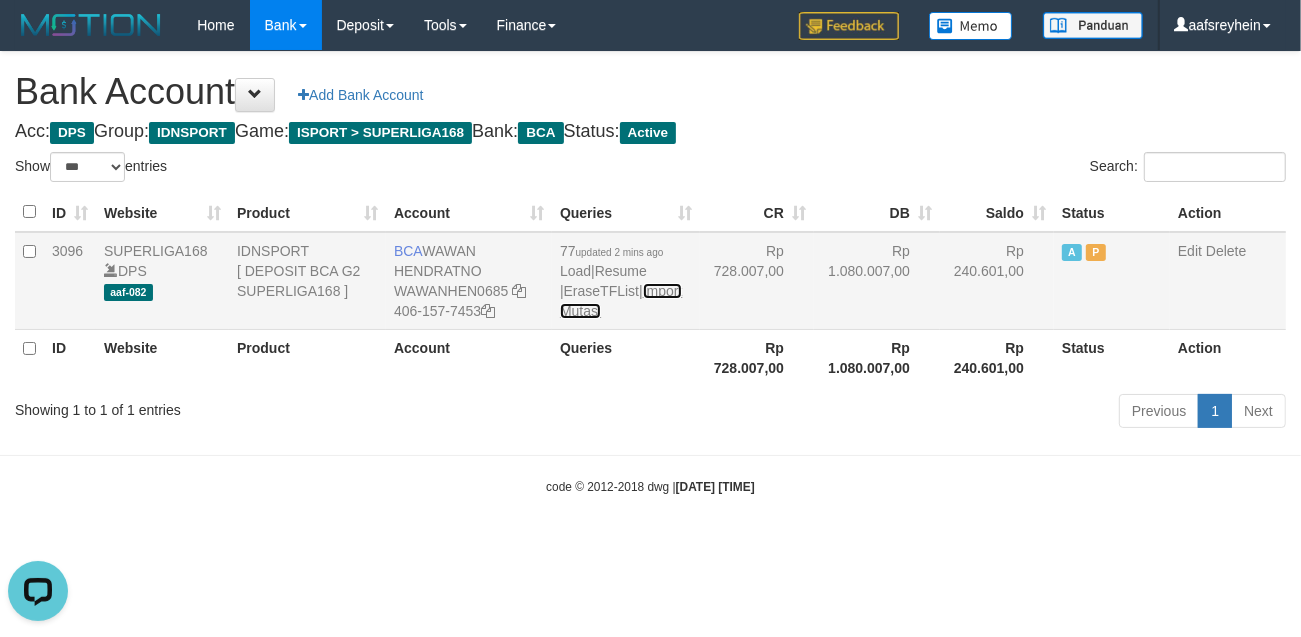 click on "Import Mutasi" at bounding box center [621, 301] 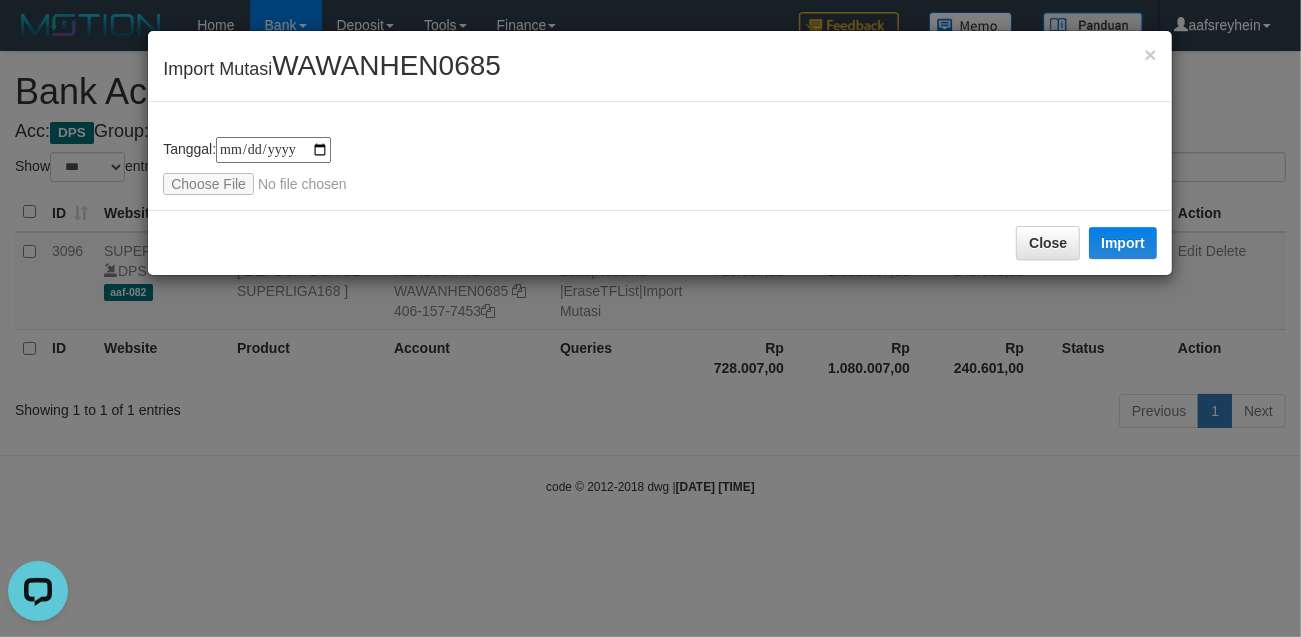type on "**********" 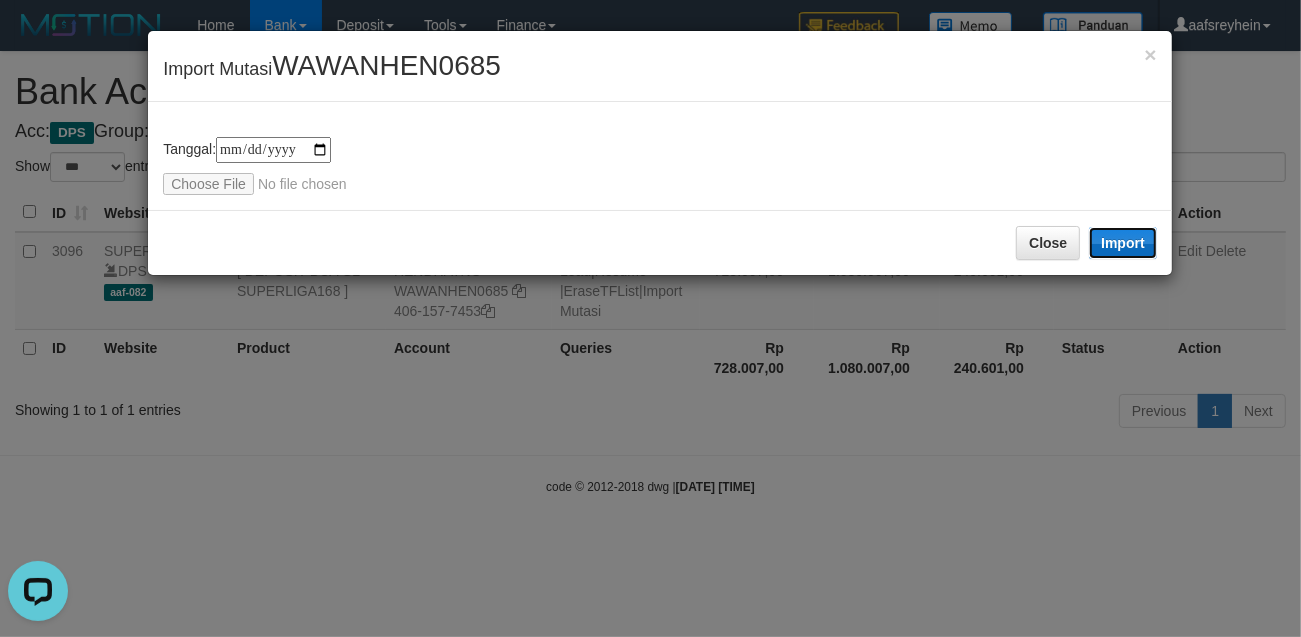 click on "Import" at bounding box center [1123, 243] 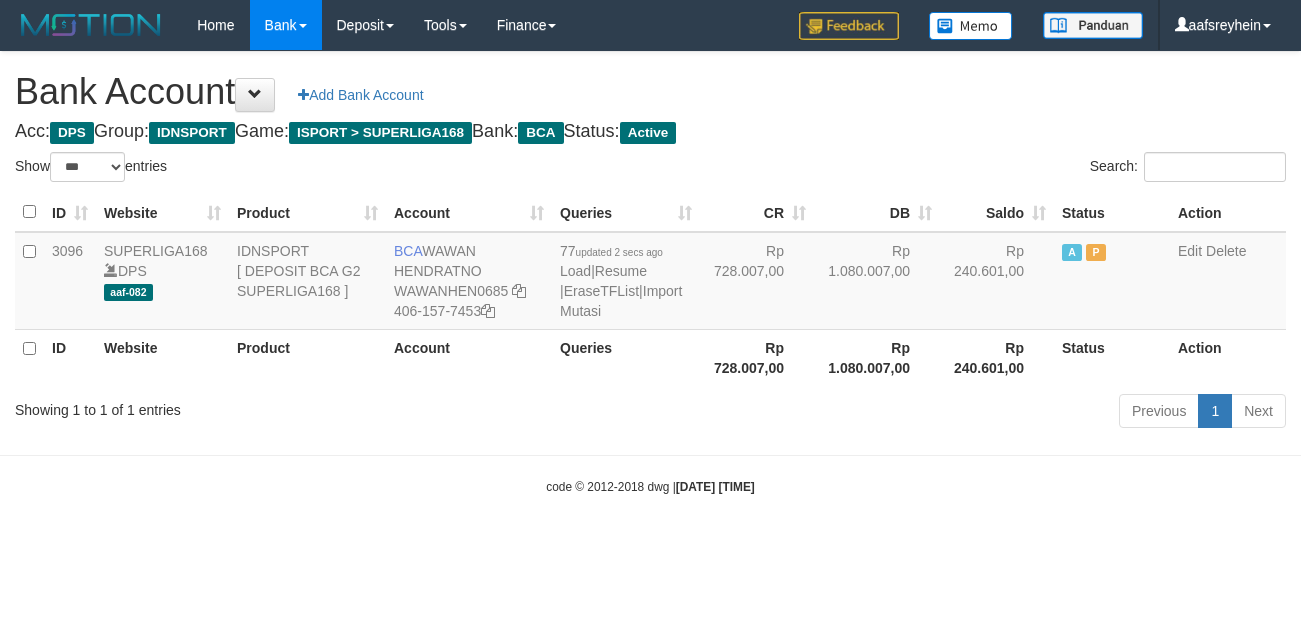 select on "***" 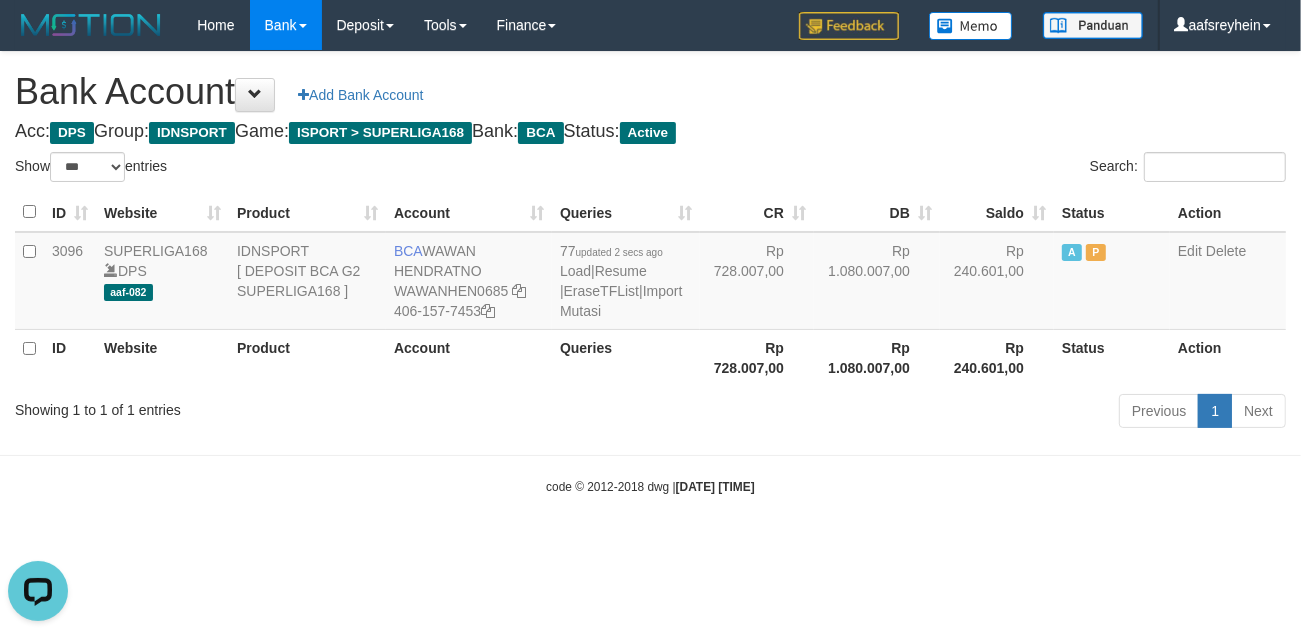 scroll, scrollTop: 0, scrollLeft: 0, axis: both 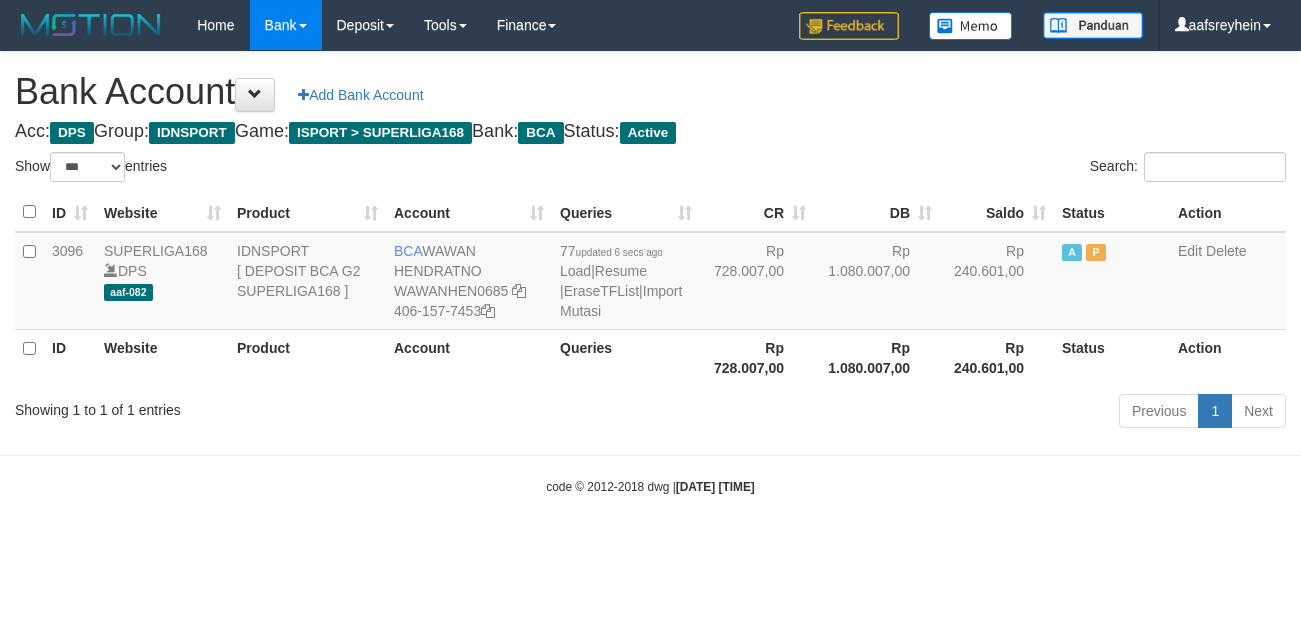 select on "***" 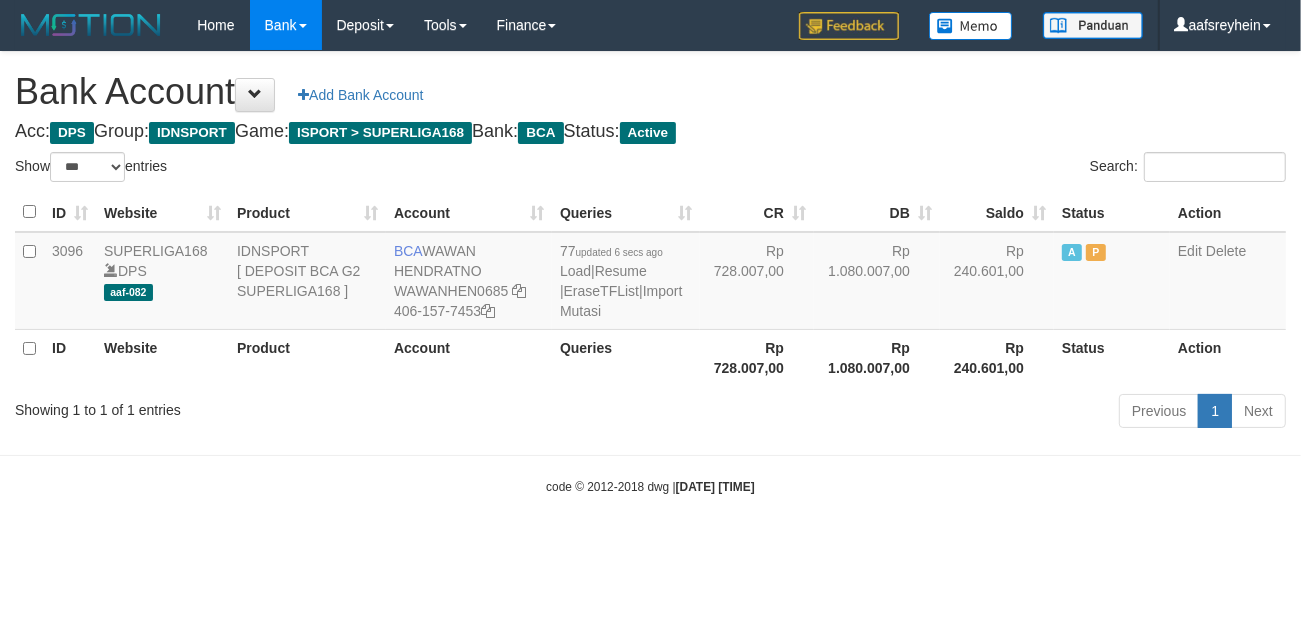 click on "Toggle navigation
Home
Bank
Account List
Load
By Website
Group
[ISPORT]													SUPERLIGA168
By Load Group (DPS)" at bounding box center [650, 273] 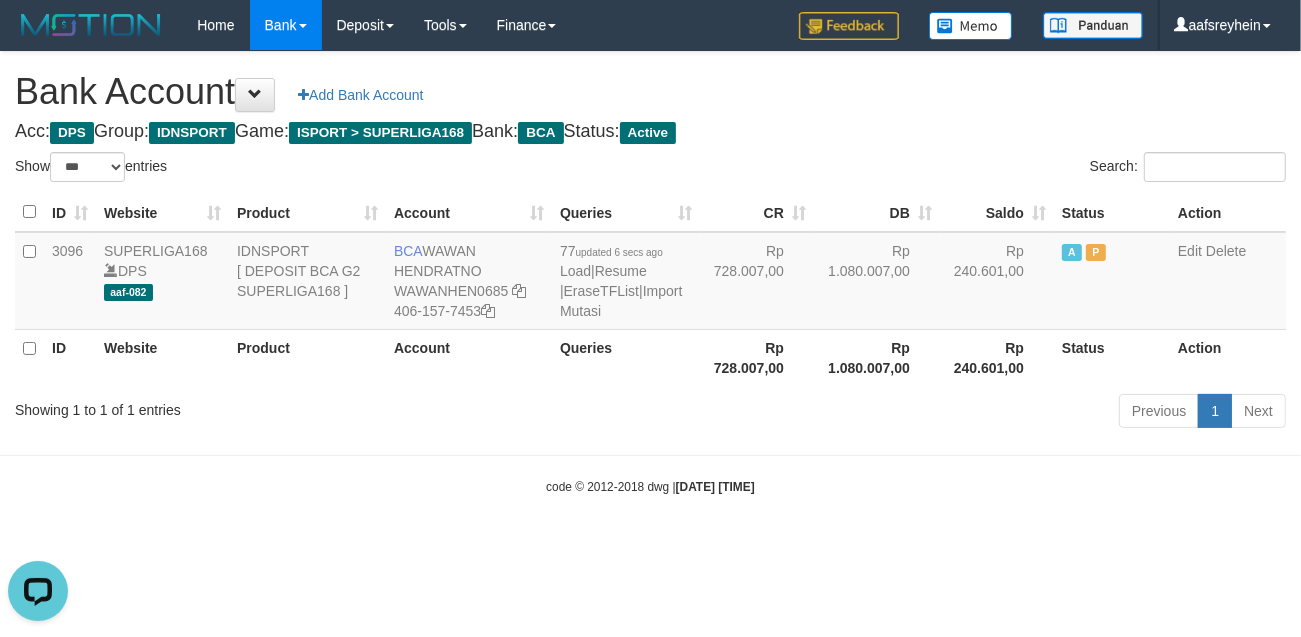 scroll, scrollTop: 0, scrollLeft: 0, axis: both 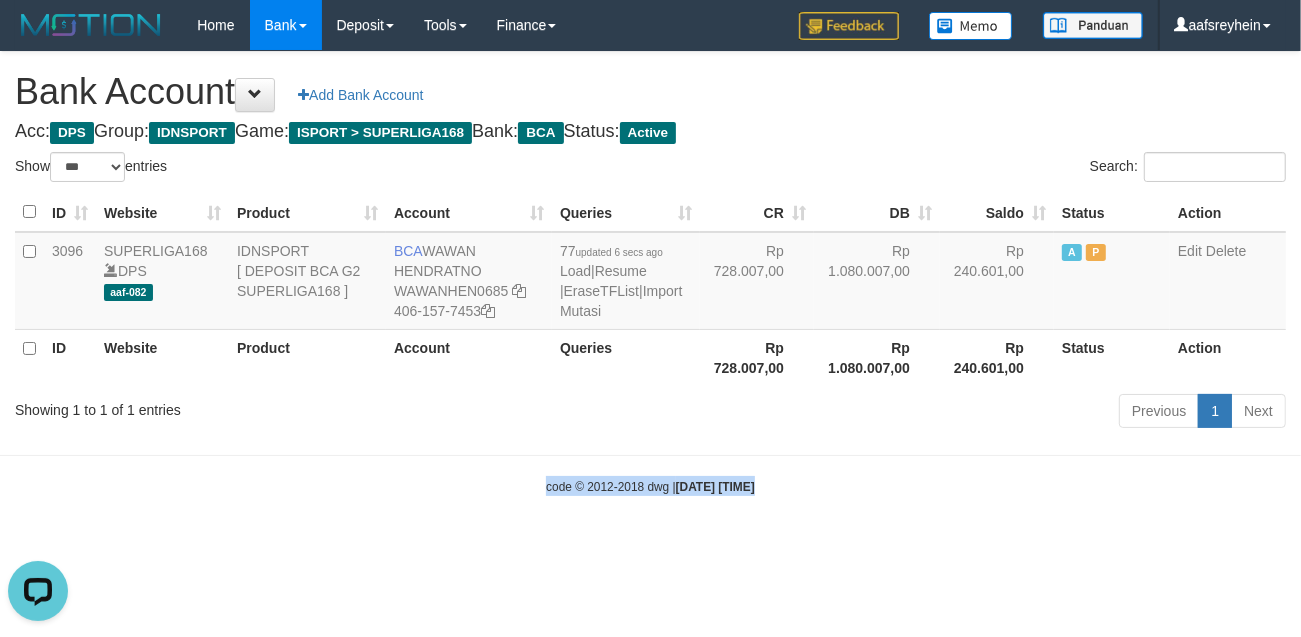 click on "Toggle navigation
Home
Bank
Account List
Load
By Website
Group
[ISPORT]													SUPERLIGA168
By Load Group (DPS)" at bounding box center [650, 273] 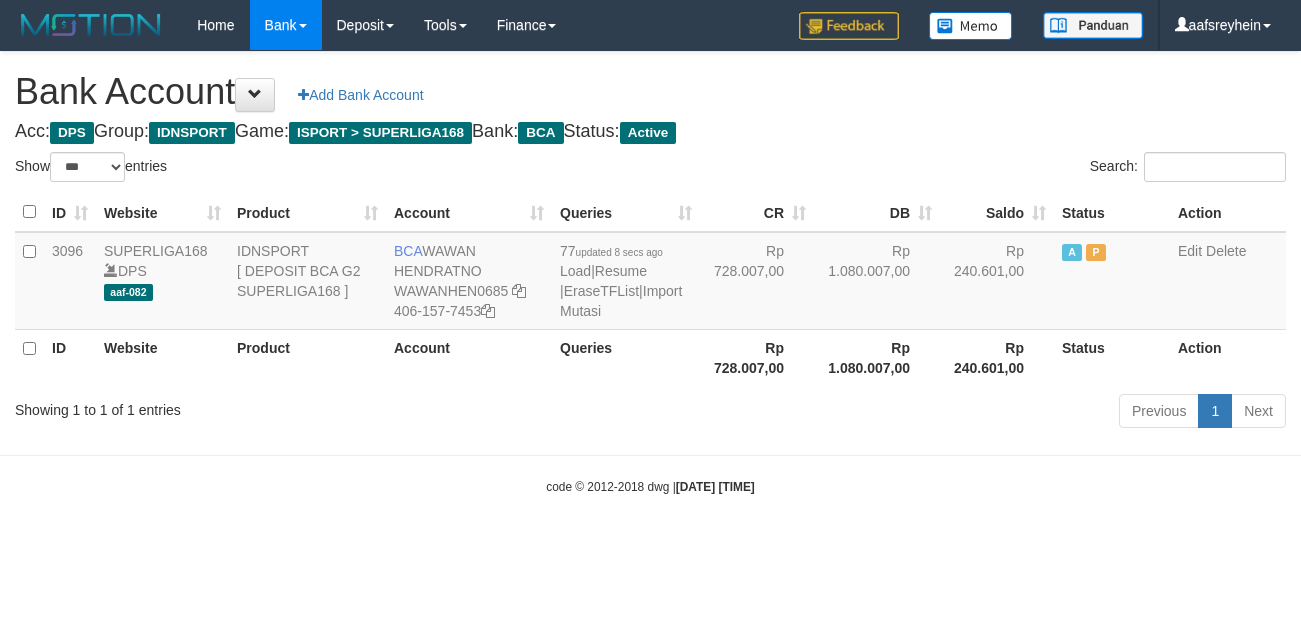 select on "***" 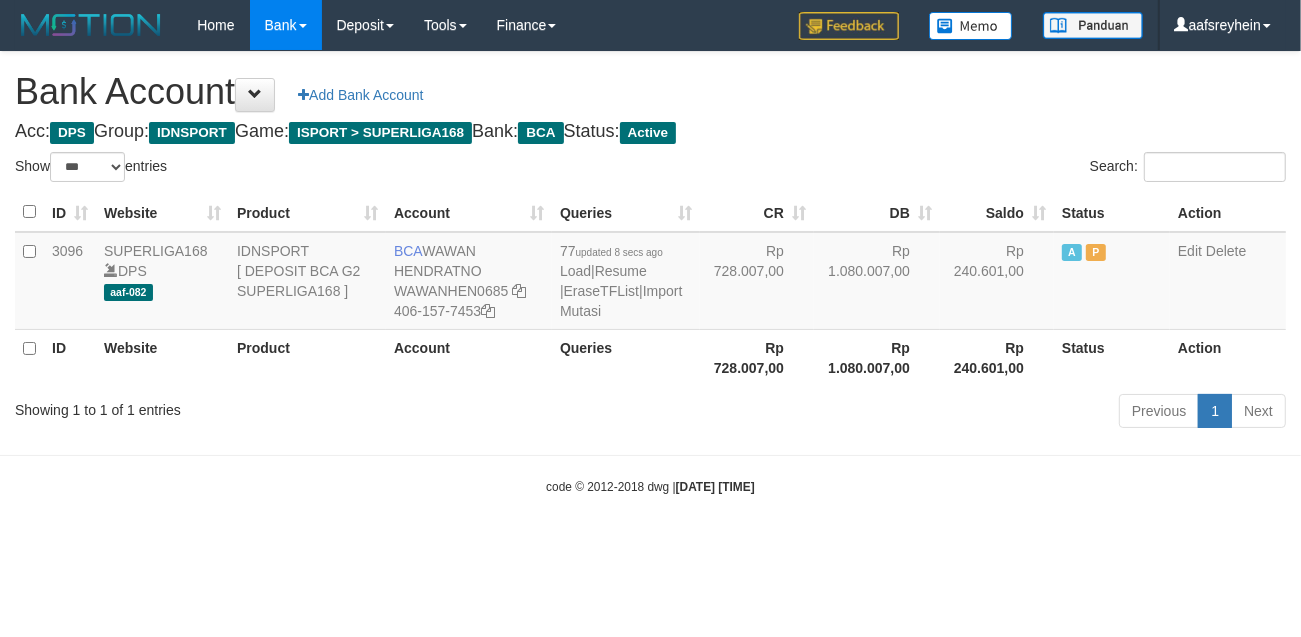 click on "Toggle navigation
Home
Bank
Account List
Load
By Website
Group
[ISPORT]													SUPERLIGA168
By Load Group (DPS)" at bounding box center (650, 273) 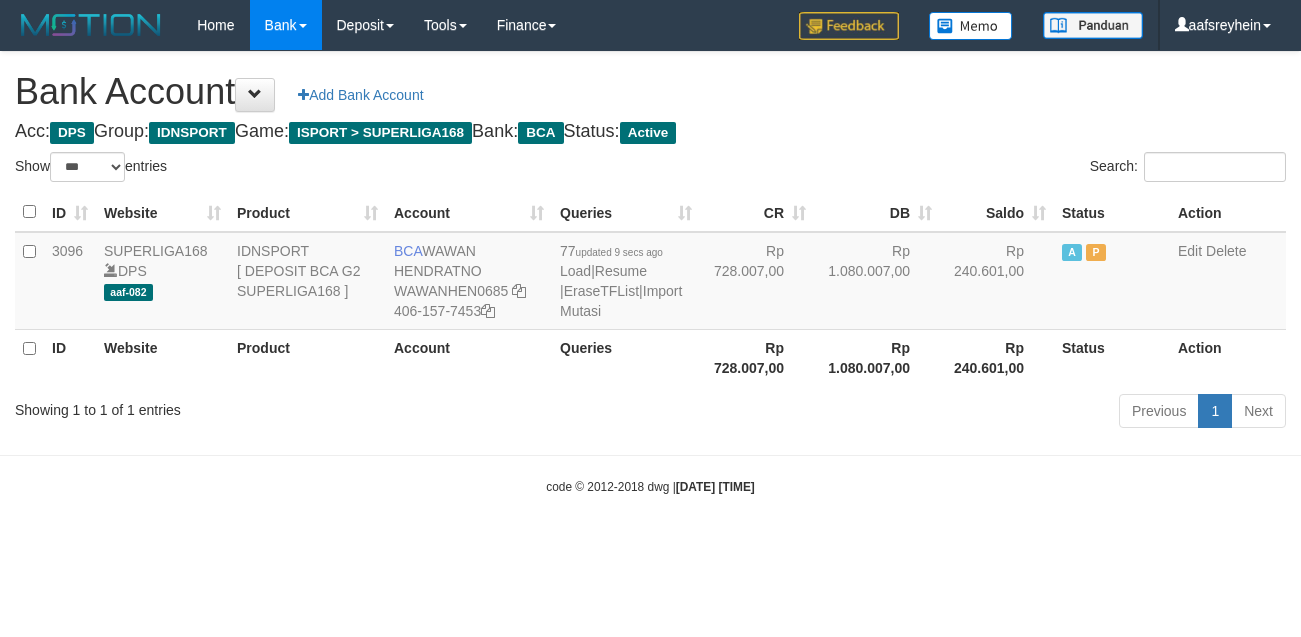 select on "***" 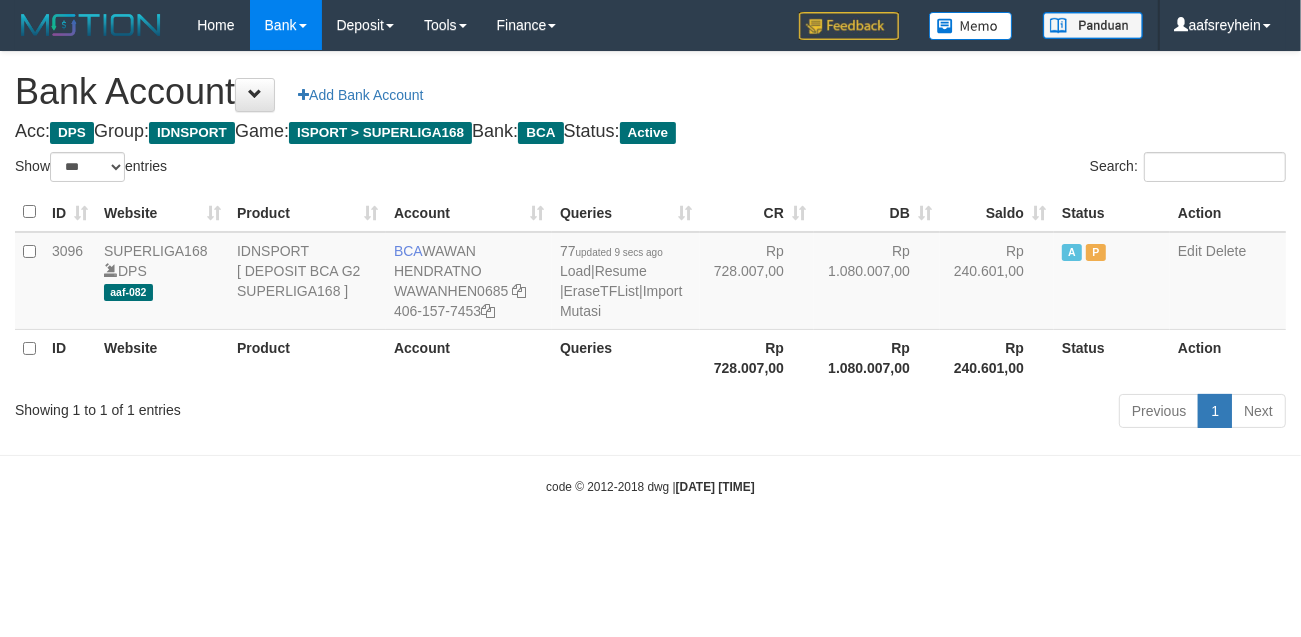 click on "Toggle navigation
Home
Bank
Account List
Load
By Website
Group
[ISPORT]													SUPERLIGA168
By Load Group (DPS)" at bounding box center [650, 273] 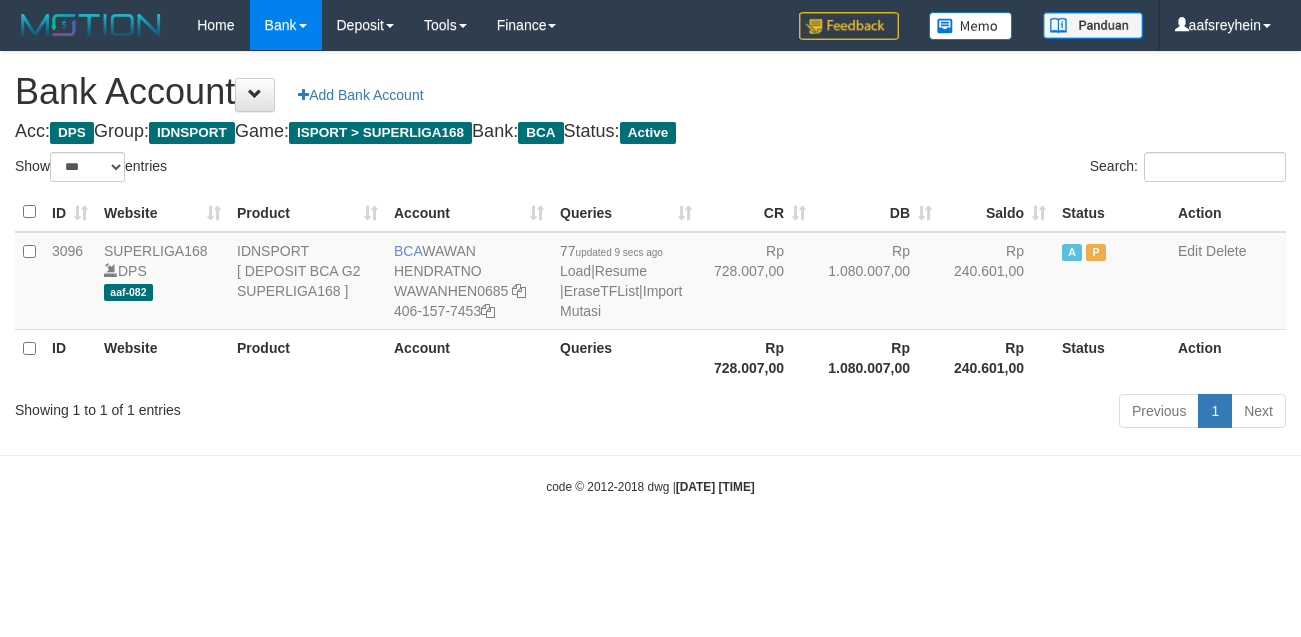 select on "***" 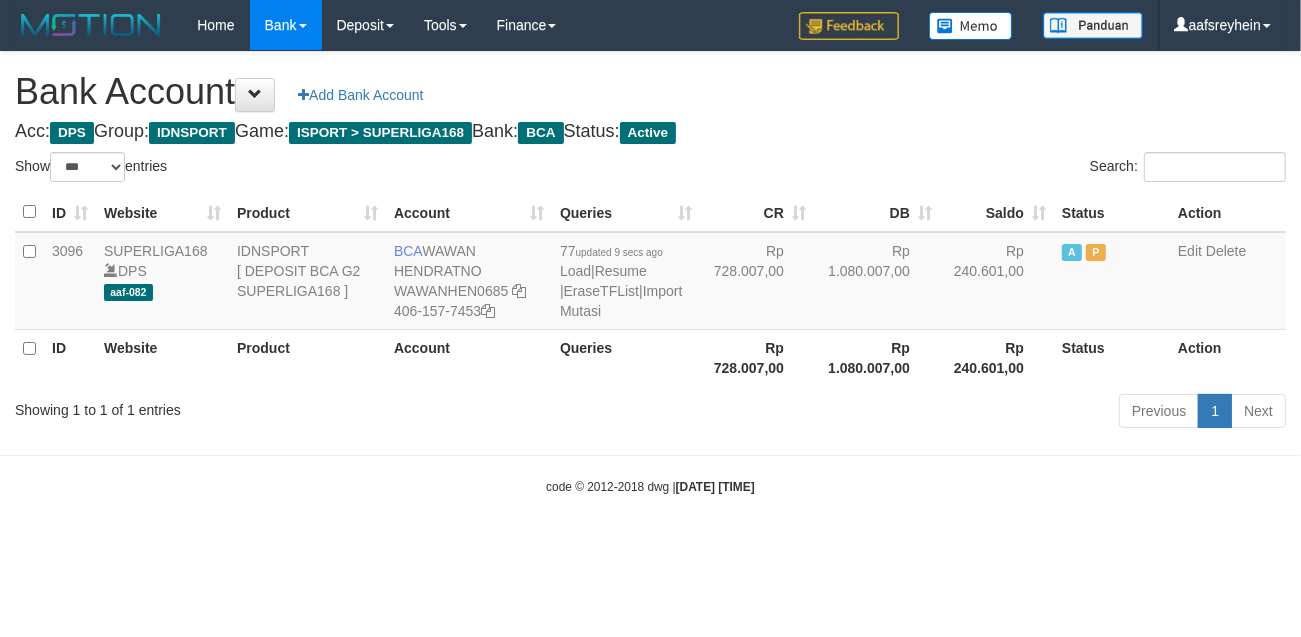click on "Toggle navigation
Home
Bank
Account List
Load
By Website
Group
[ISPORT]													SUPERLIGA168
By Load Group (DPS)" at bounding box center (650, 273) 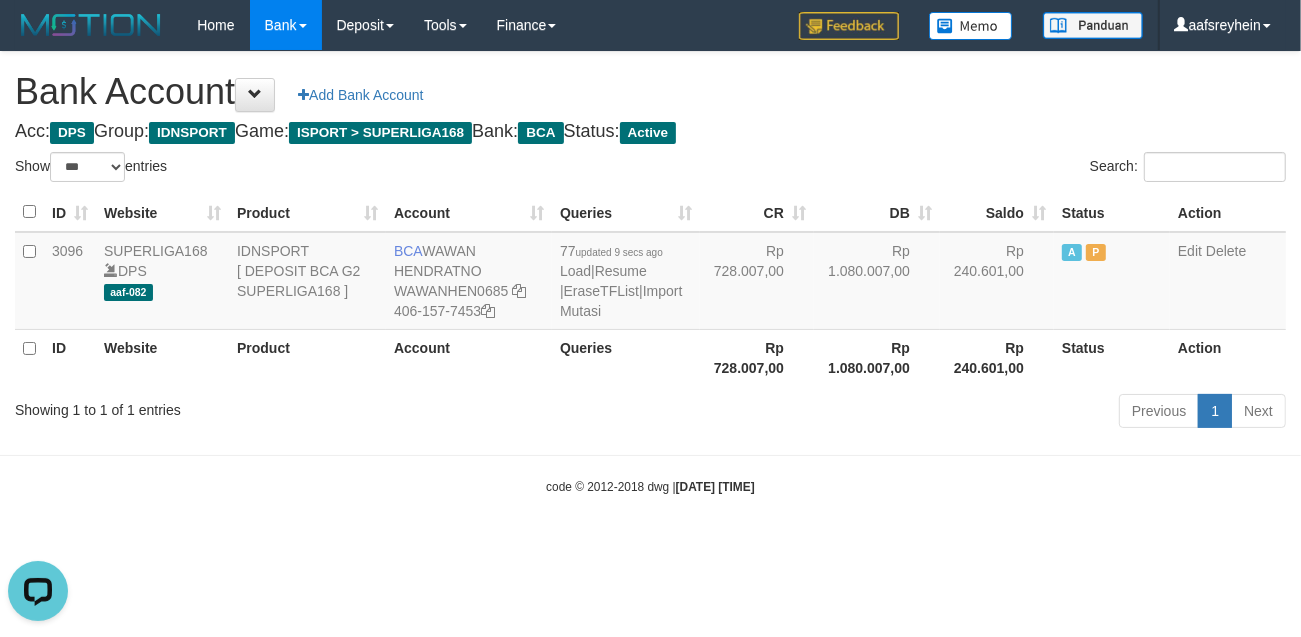 scroll, scrollTop: 0, scrollLeft: 0, axis: both 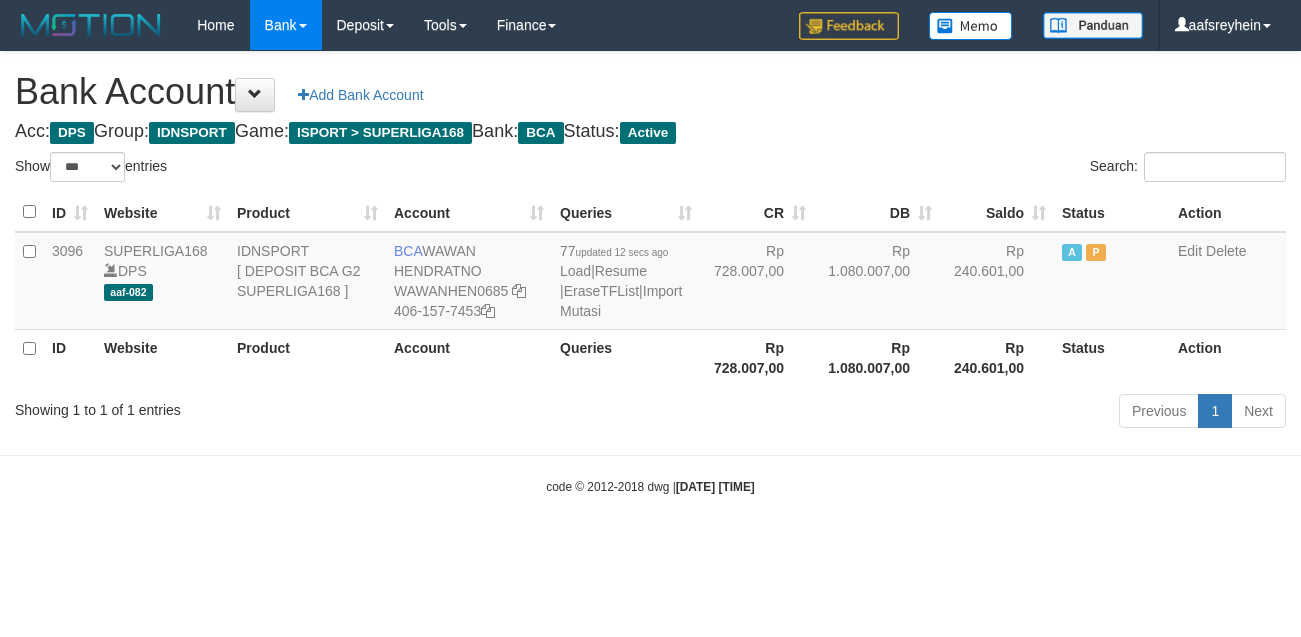select on "***" 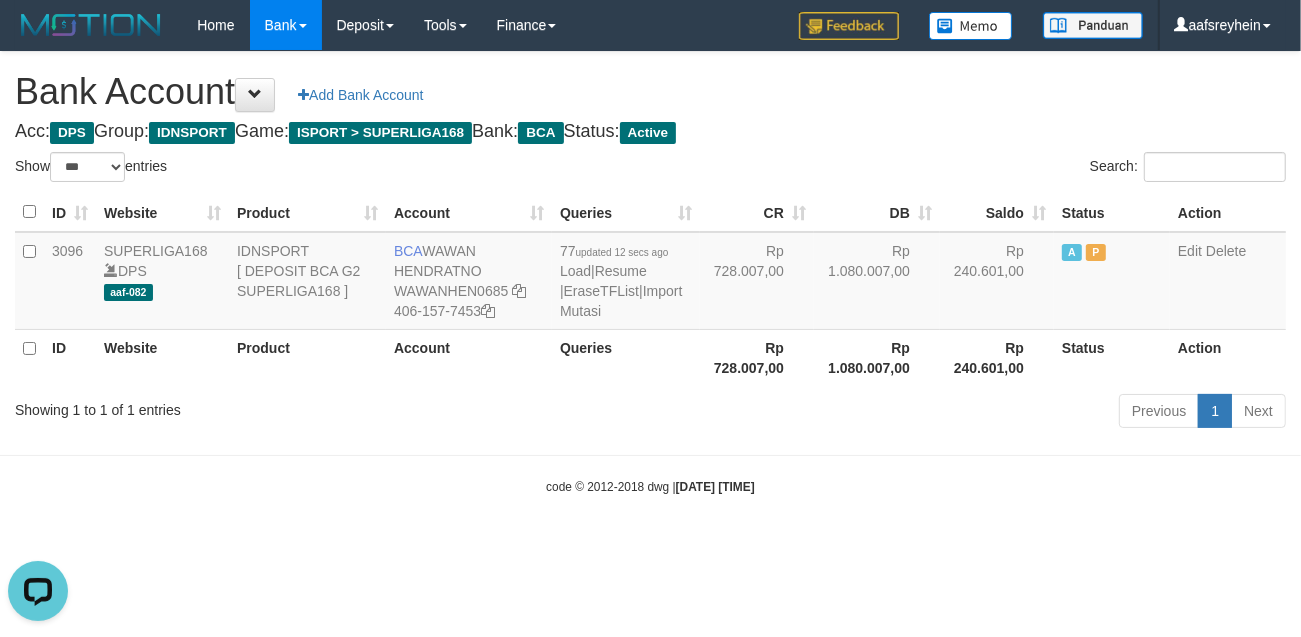 scroll, scrollTop: 0, scrollLeft: 0, axis: both 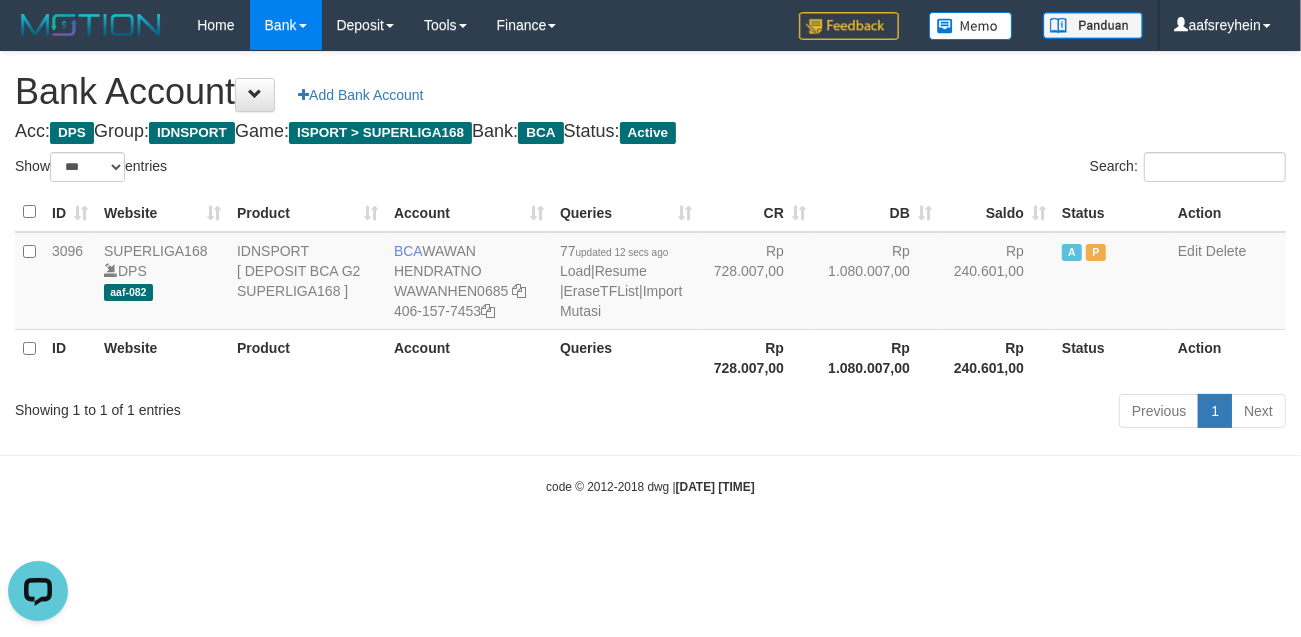 click on "Toggle navigation
Home
Bank
Account List
Load
By Website
Group
[ISPORT]													SUPERLIGA168
By Load Group (DPS)
-" at bounding box center (650, 273) 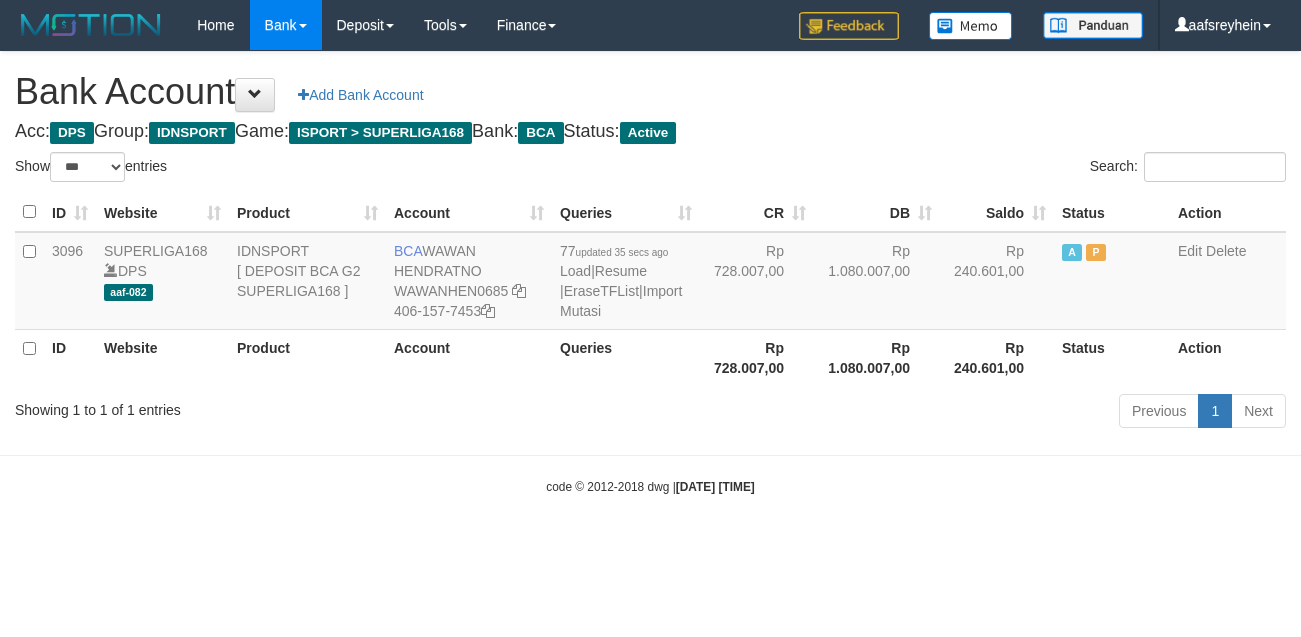 select on "***" 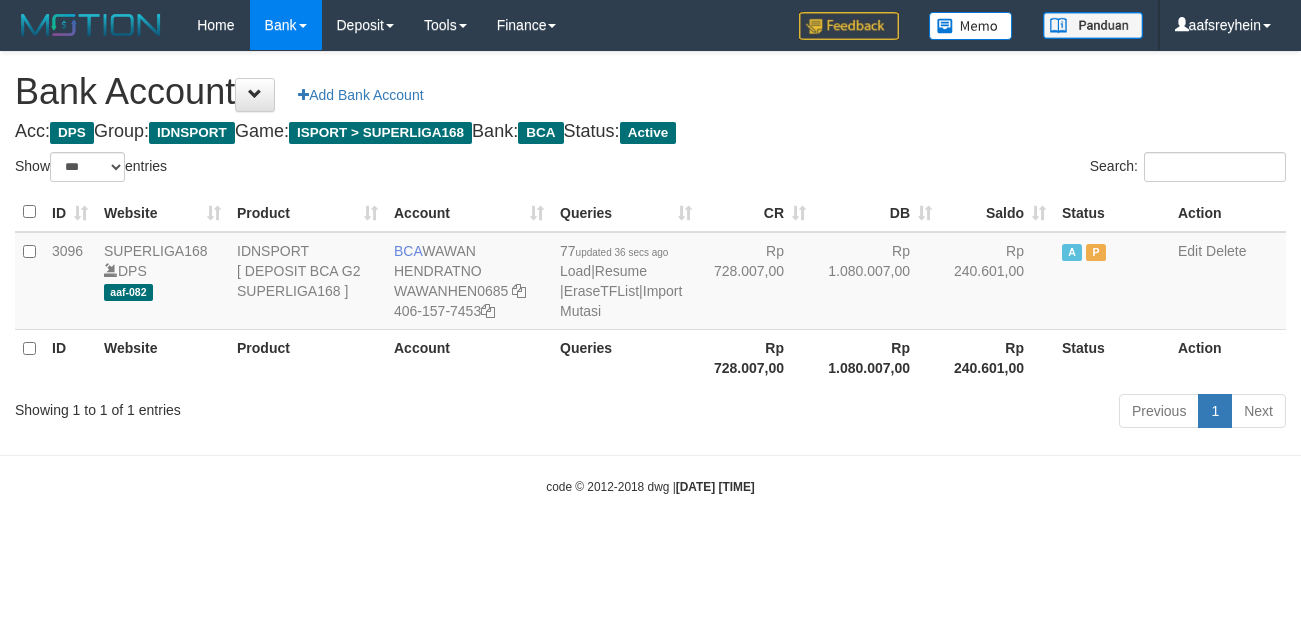 select on "***" 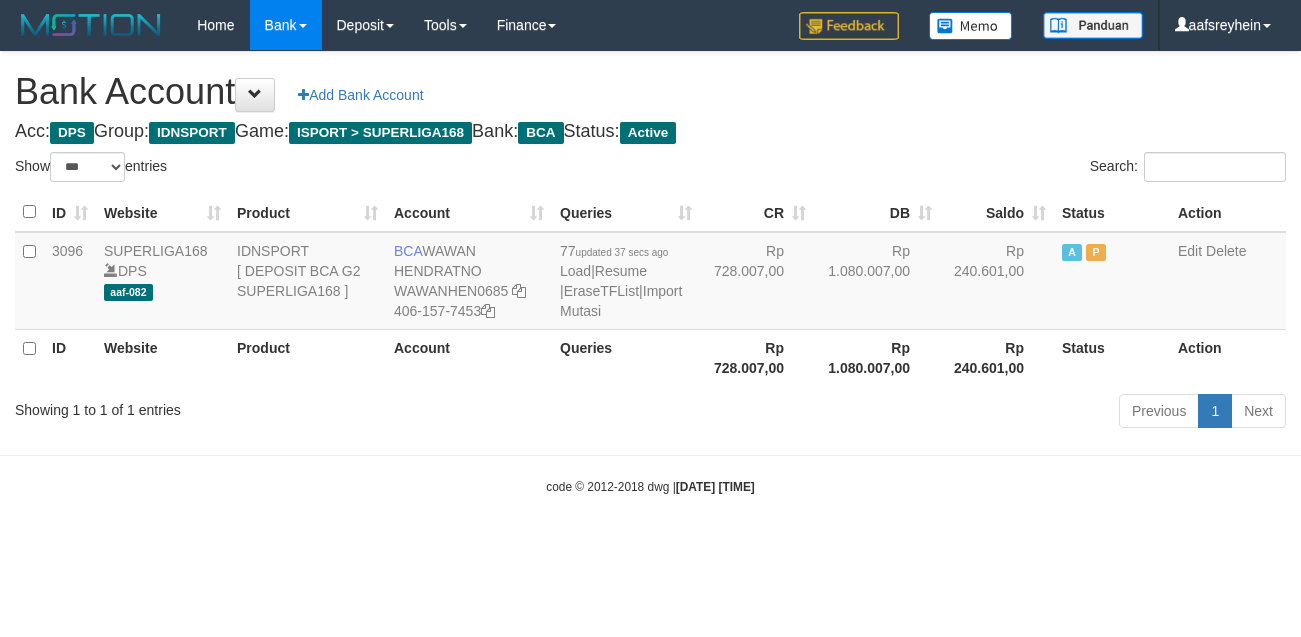 select on "***" 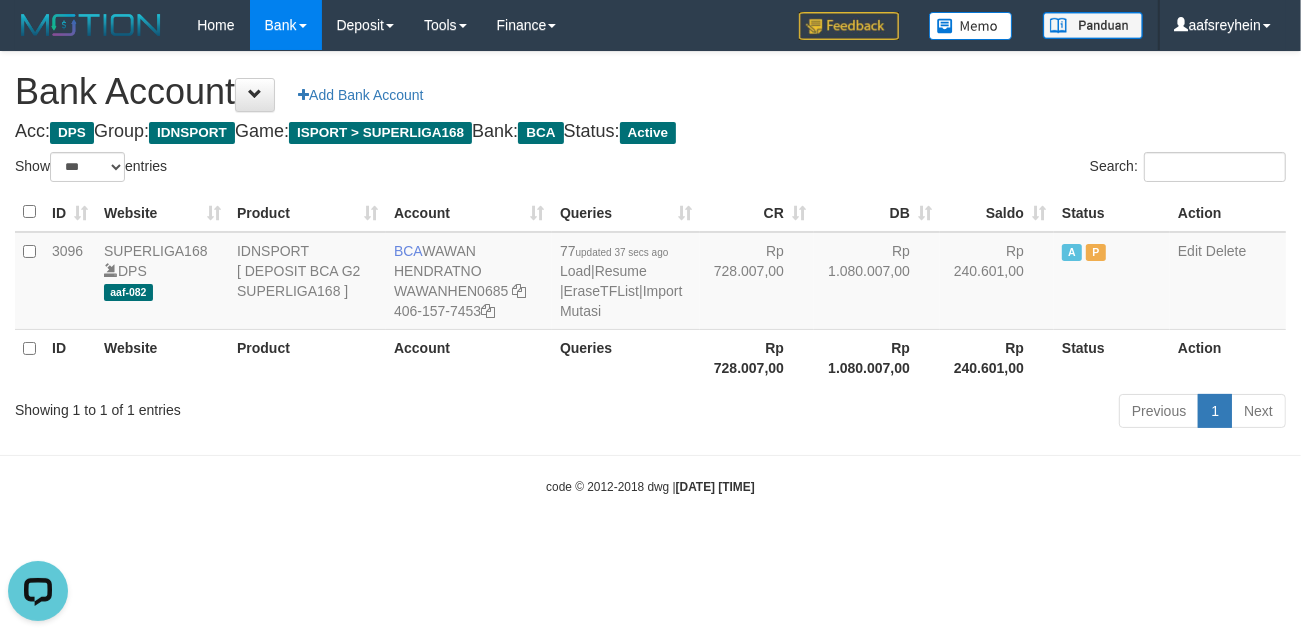 scroll, scrollTop: 0, scrollLeft: 0, axis: both 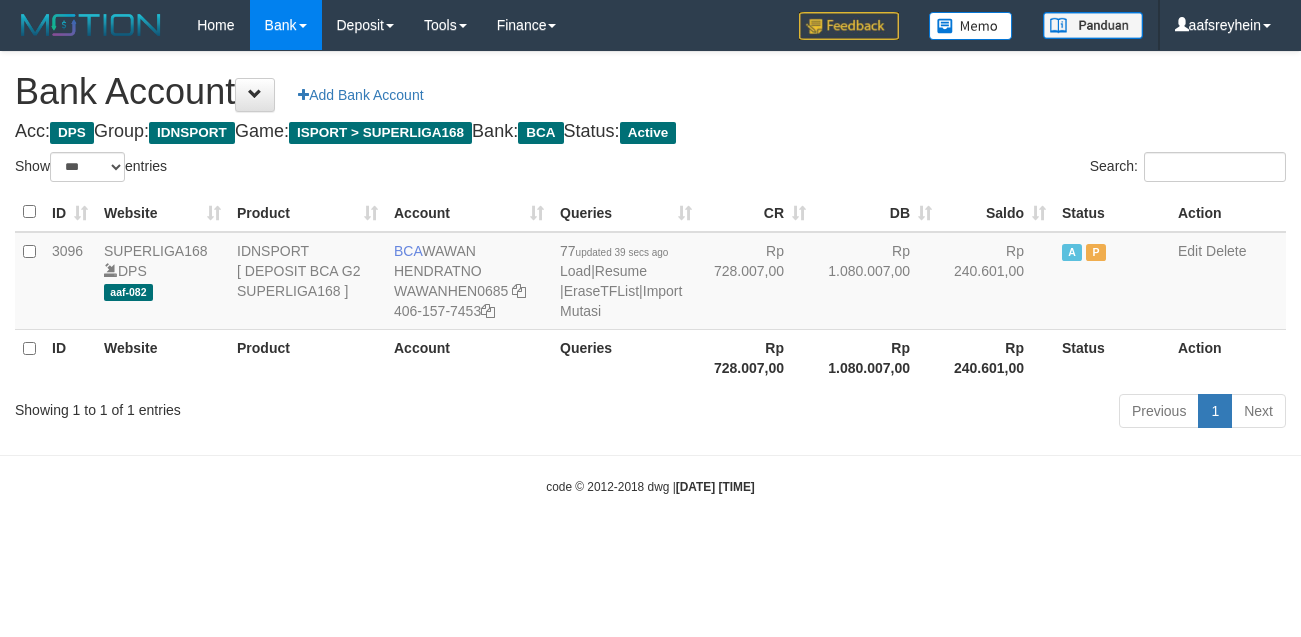 select on "***" 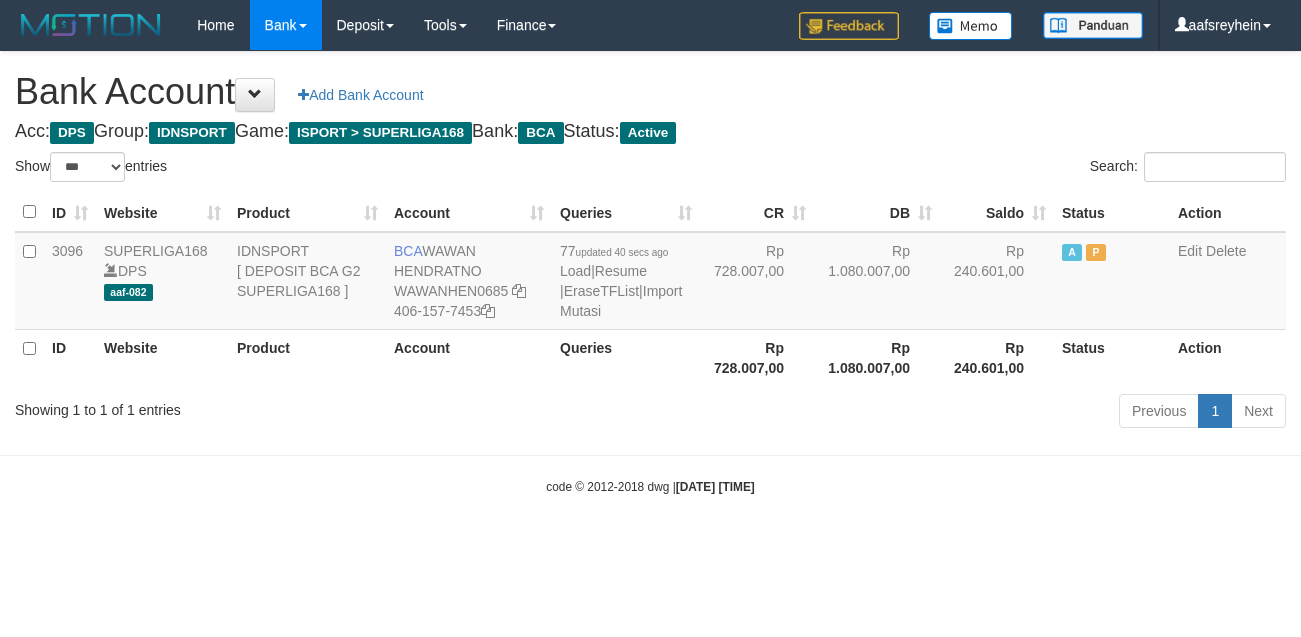 select on "***" 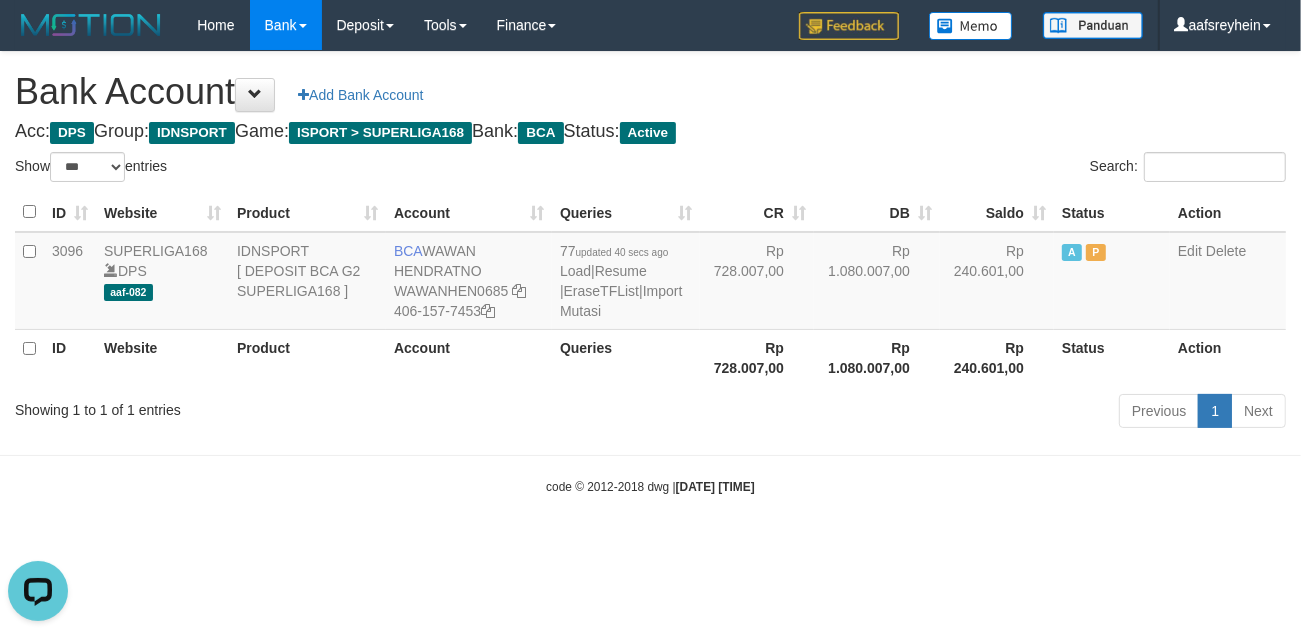 scroll, scrollTop: 0, scrollLeft: 0, axis: both 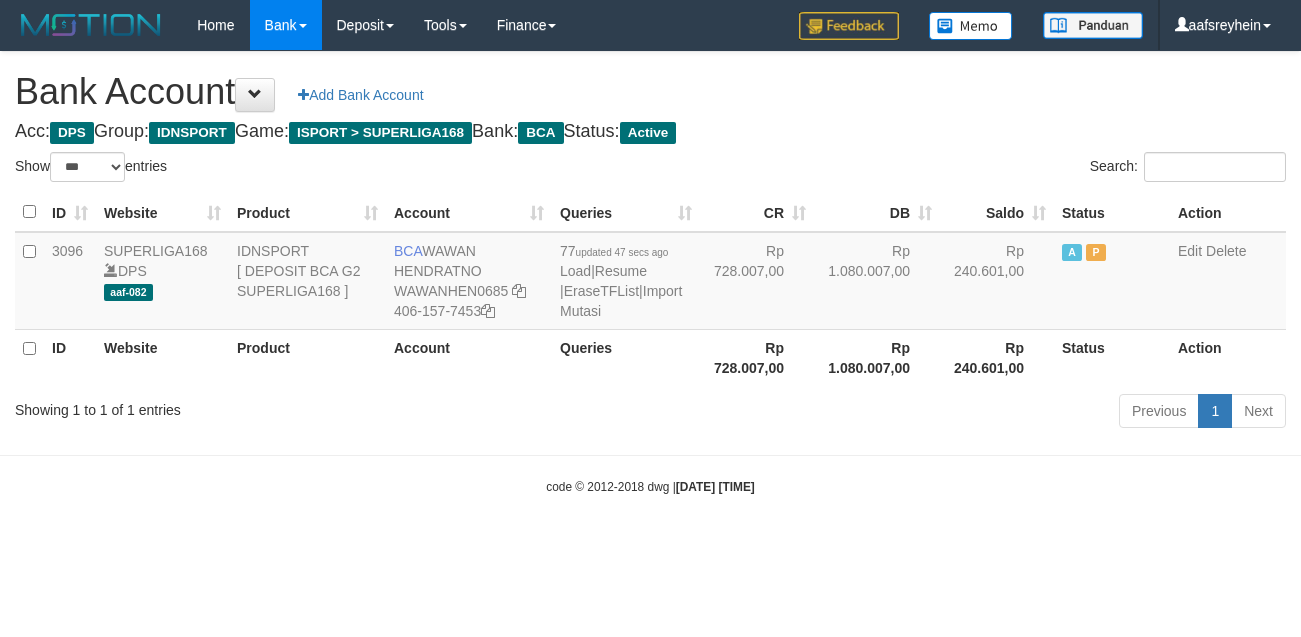 select on "***" 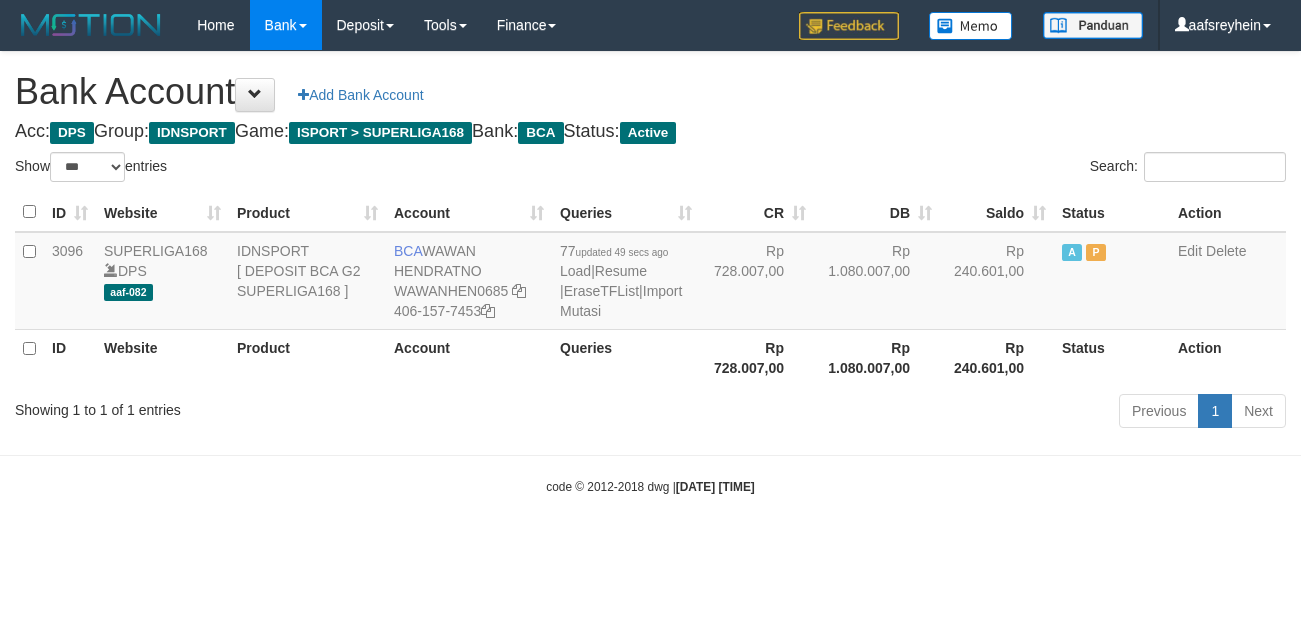 select on "***" 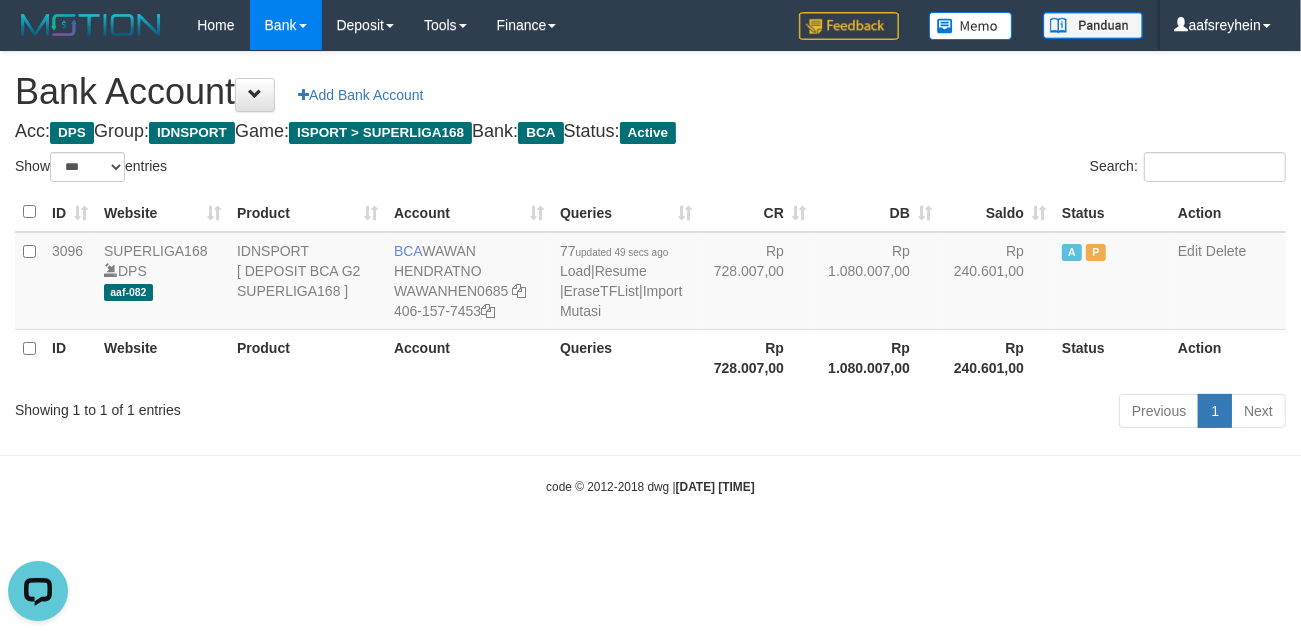 scroll, scrollTop: 0, scrollLeft: 0, axis: both 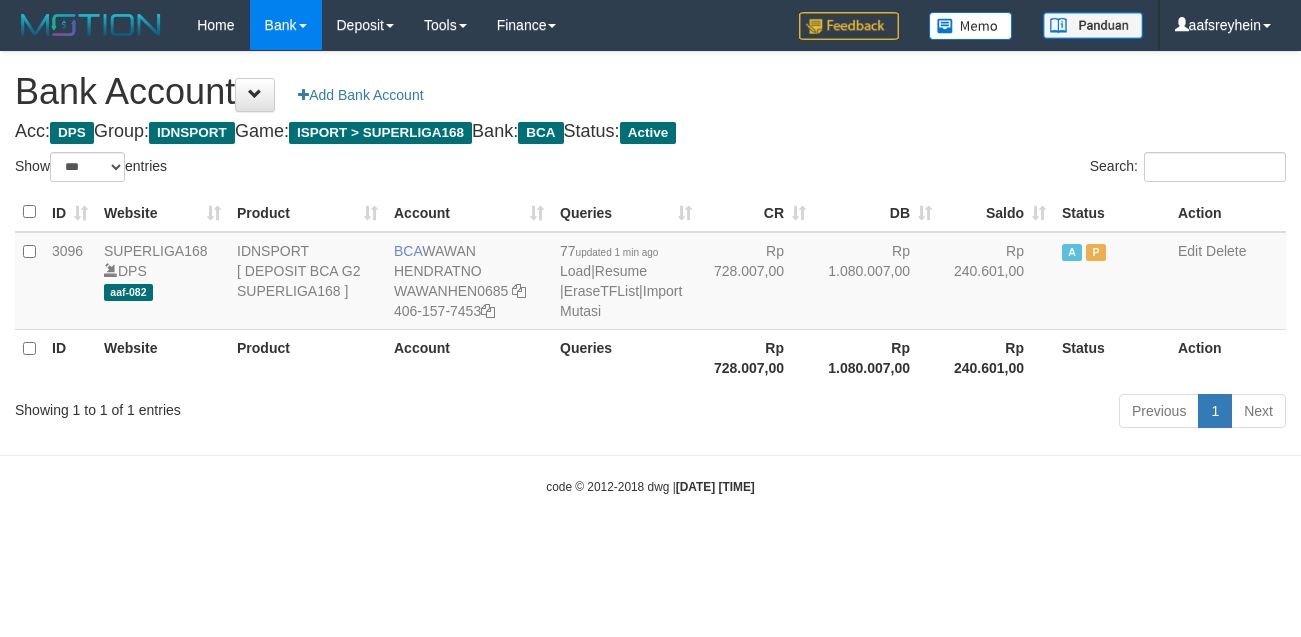 select on "***" 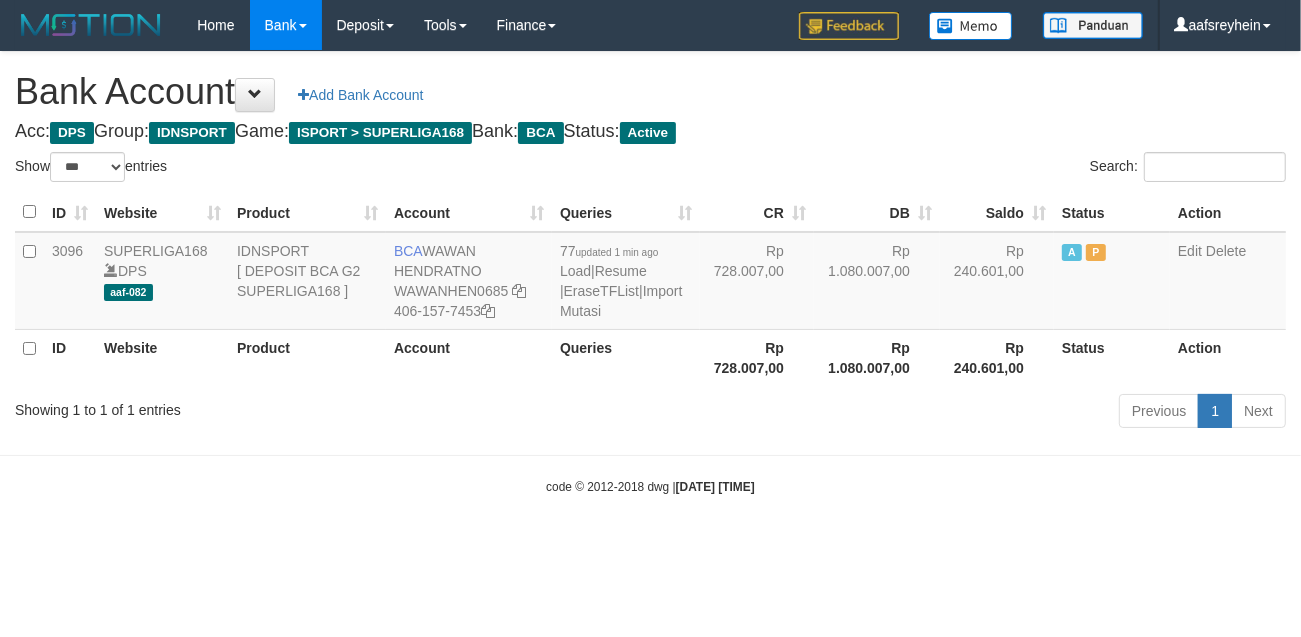 click on "code © 2012-2018 dwg |  2025/07/12 03:11:10" at bounding box center [650, 486] 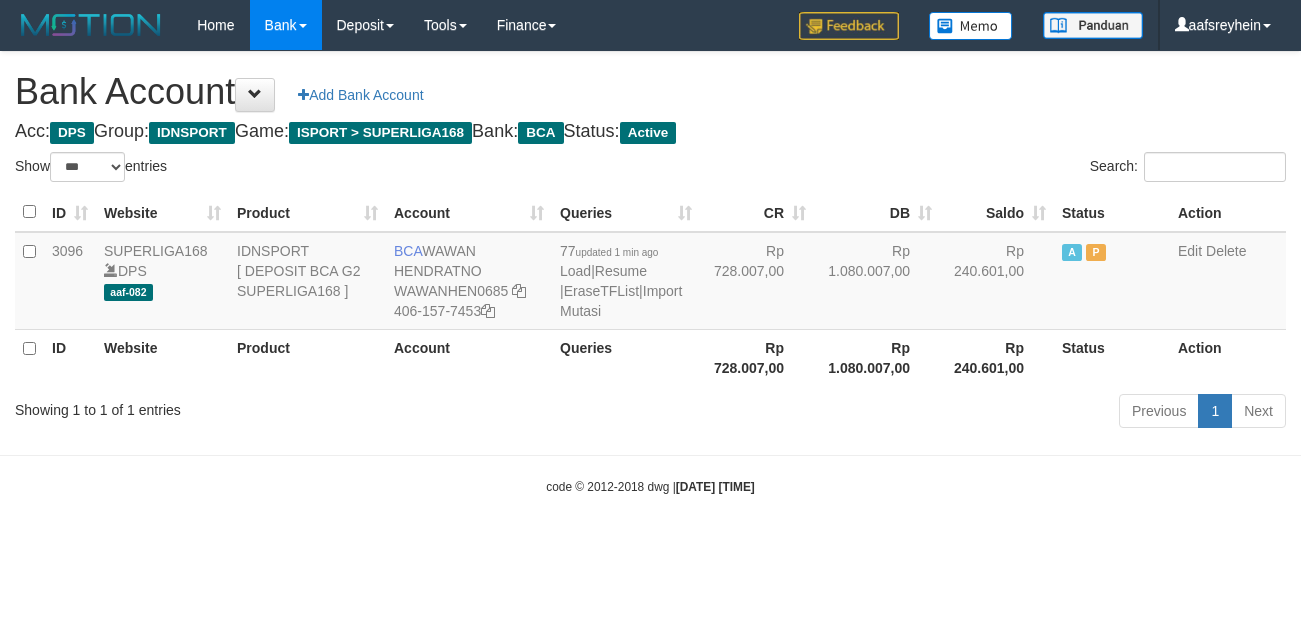 select on "***" 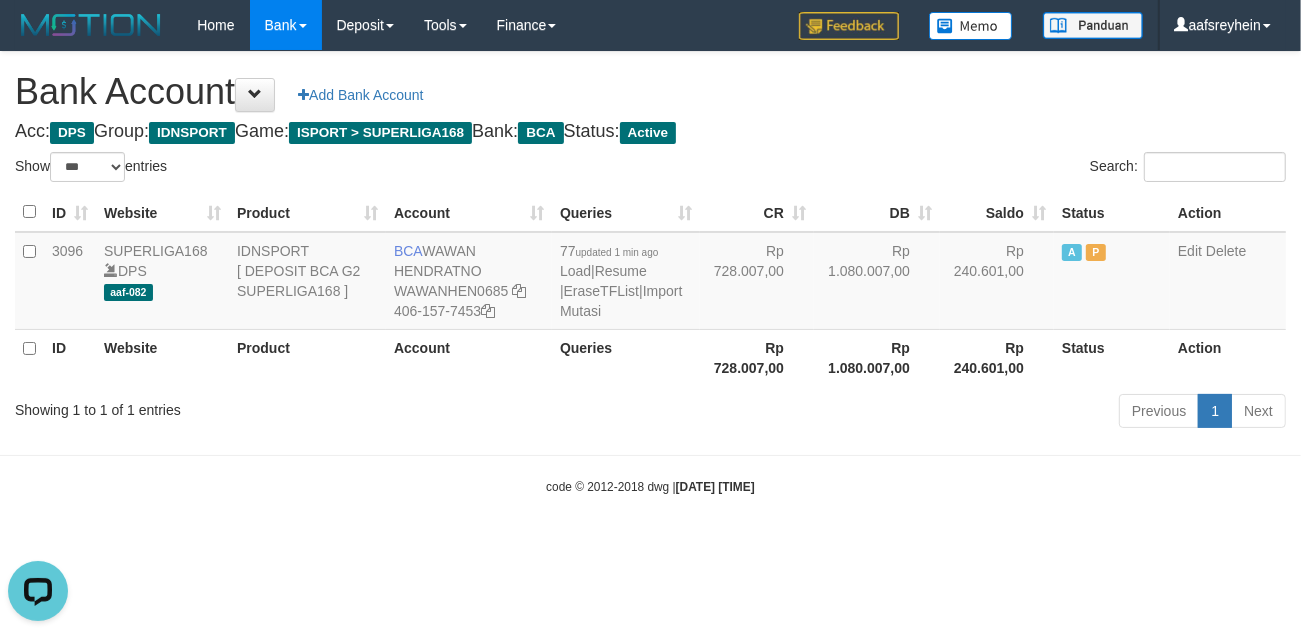 scroll, scrollTop: 0, scrollLeft: 0, axis: both 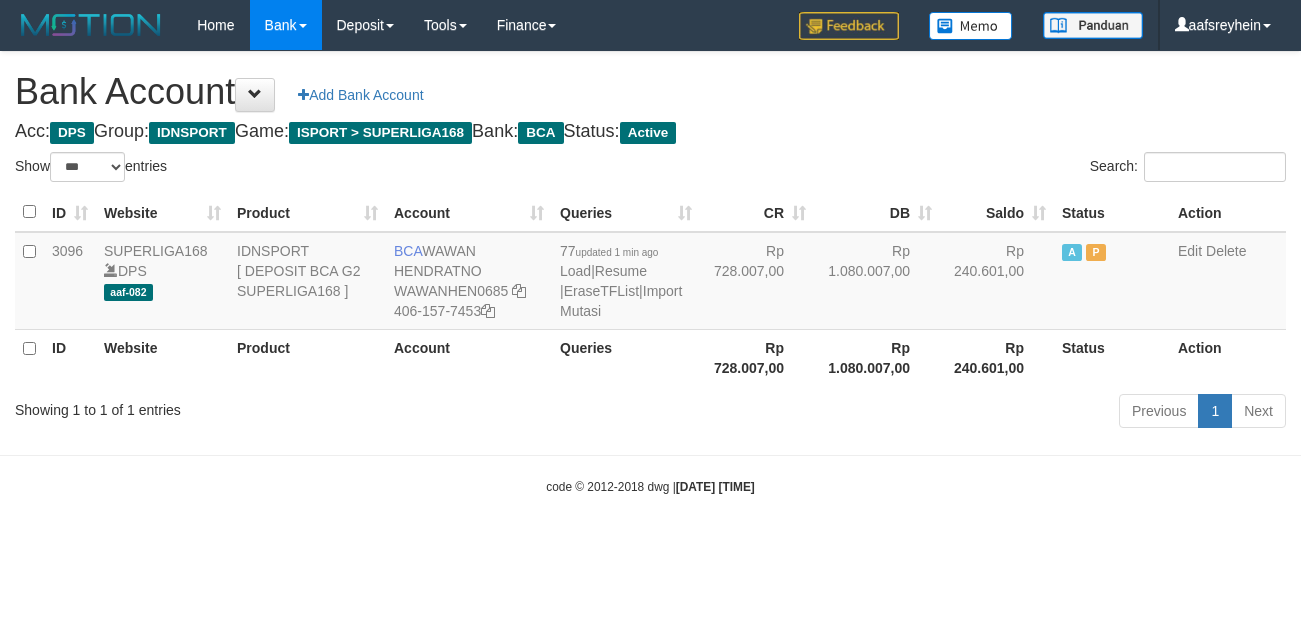 select on "***" 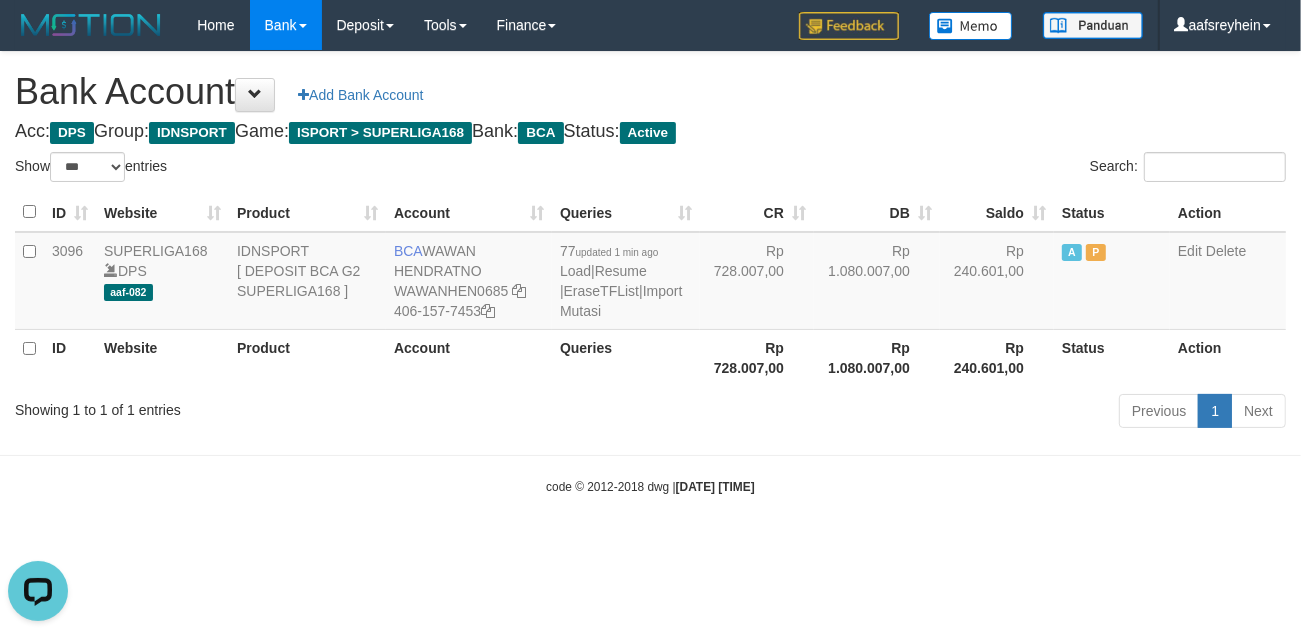 scroll, scrollTop: 0, scrollLeft: 0, axis: both 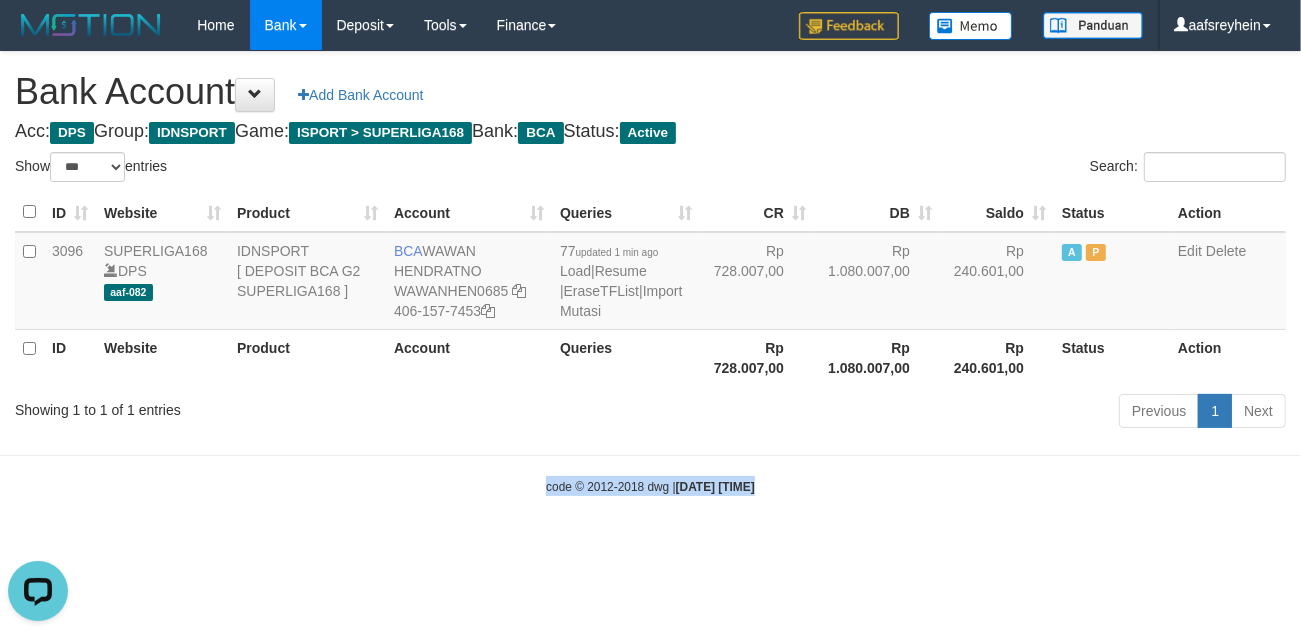 click on "Toggle navigation
Home
Bank
Account List
Load
By Website
Group
[ISPORT]													SUPERLIGA168
By Load Group (DPS)
-" at bounding box center (650, 273) 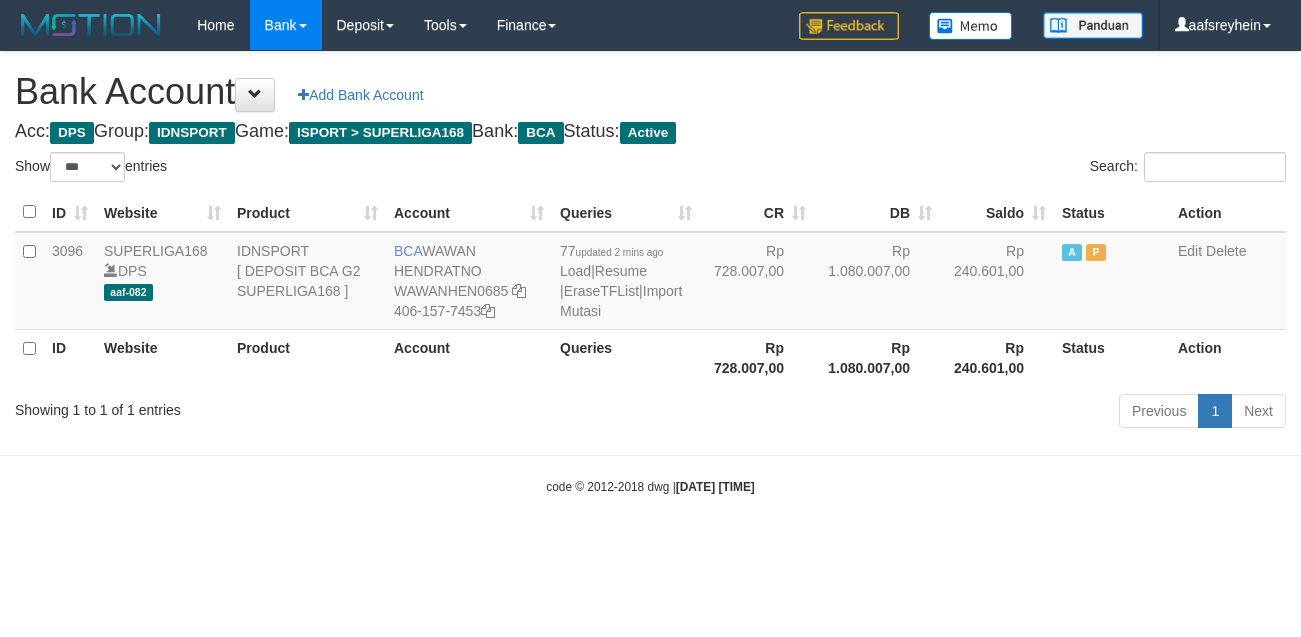 select on "***" 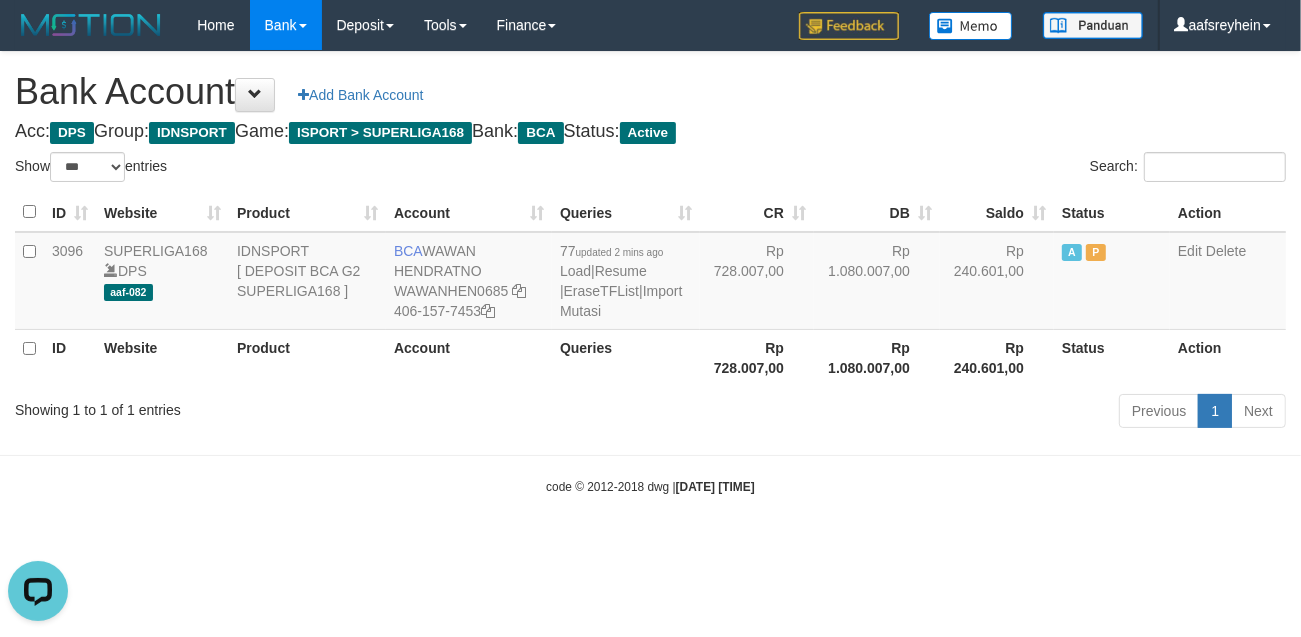 scroll, scrollTop: 0, scrollLeft: 0, axis: both 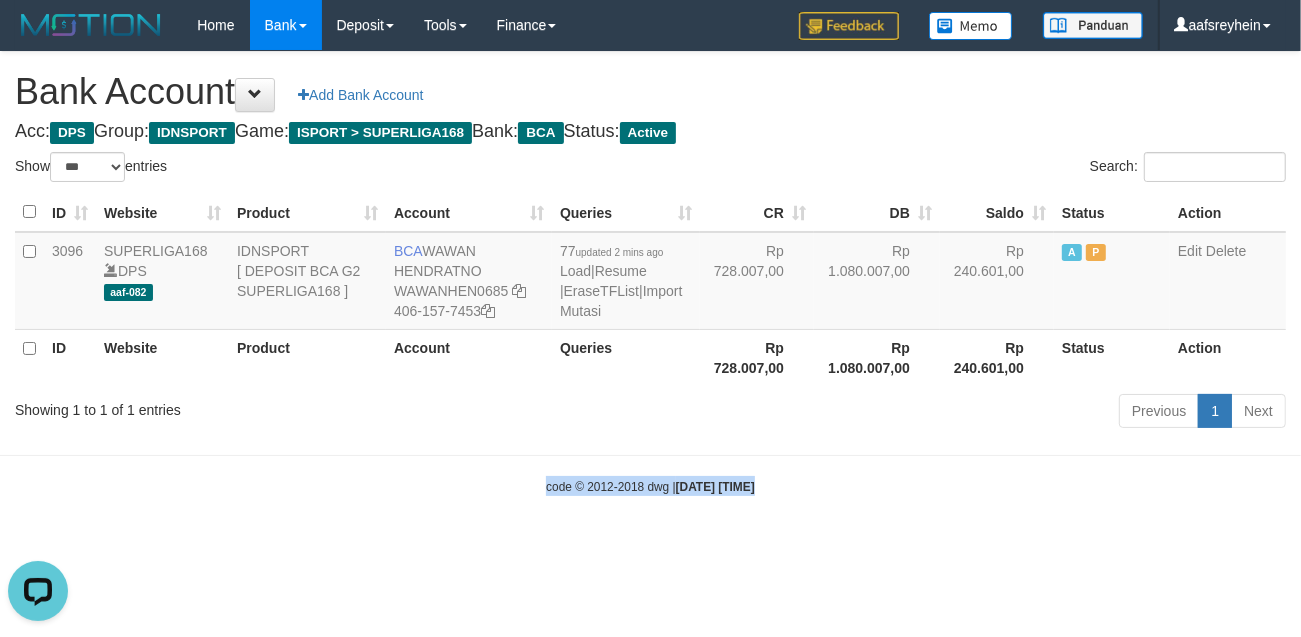 click on "Toggle navigation
Home
Bank
Account List
Load
By Website
Group
[ISPORT]													SUPERLIGA168
By Load Group (DPS)
-" at bounding box center [650, 273] 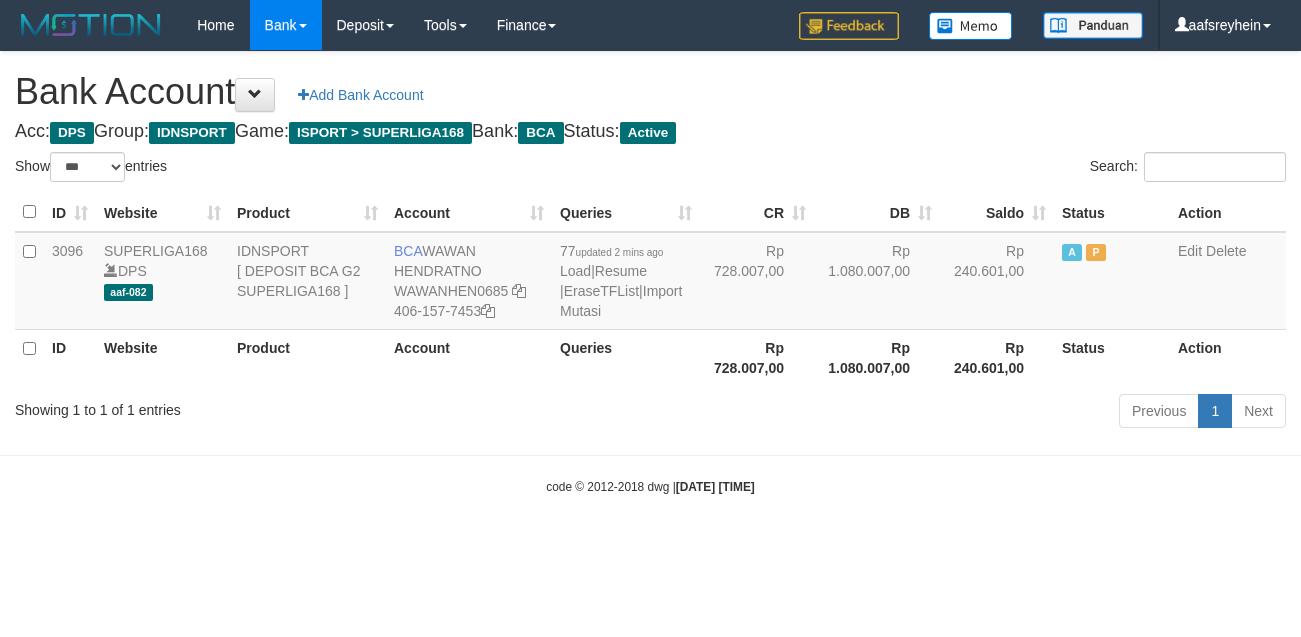 select on "***" 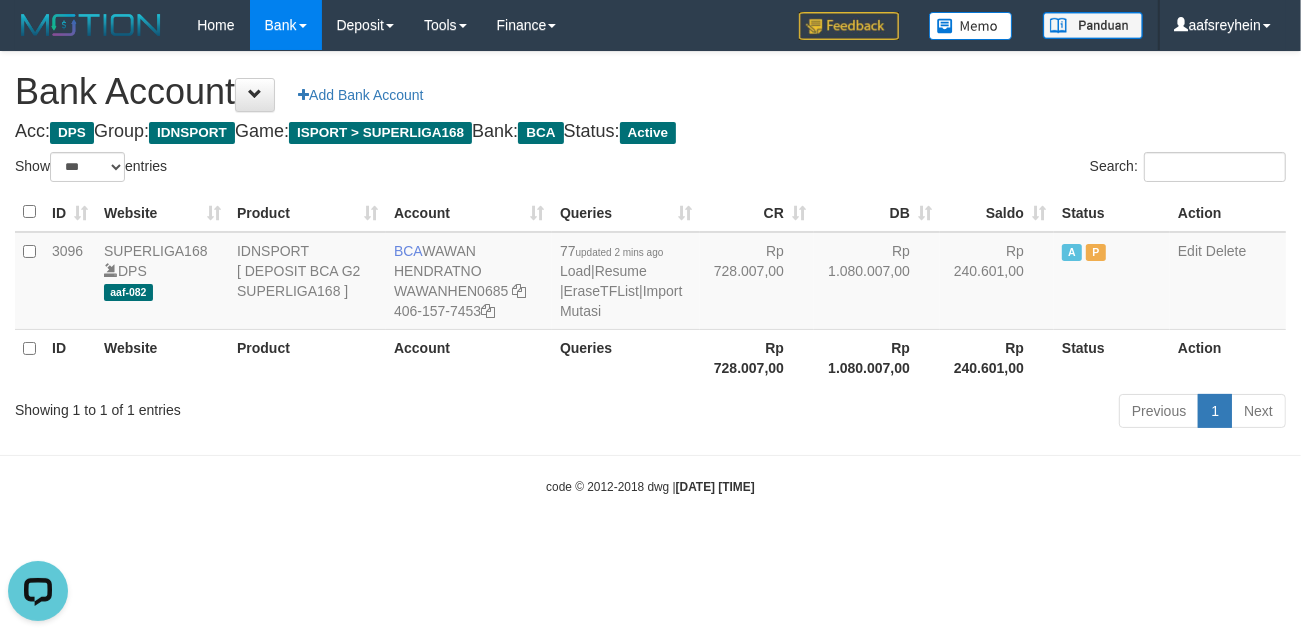 scroll, scrollTop: 0, scrollLeft: 0, axis: both 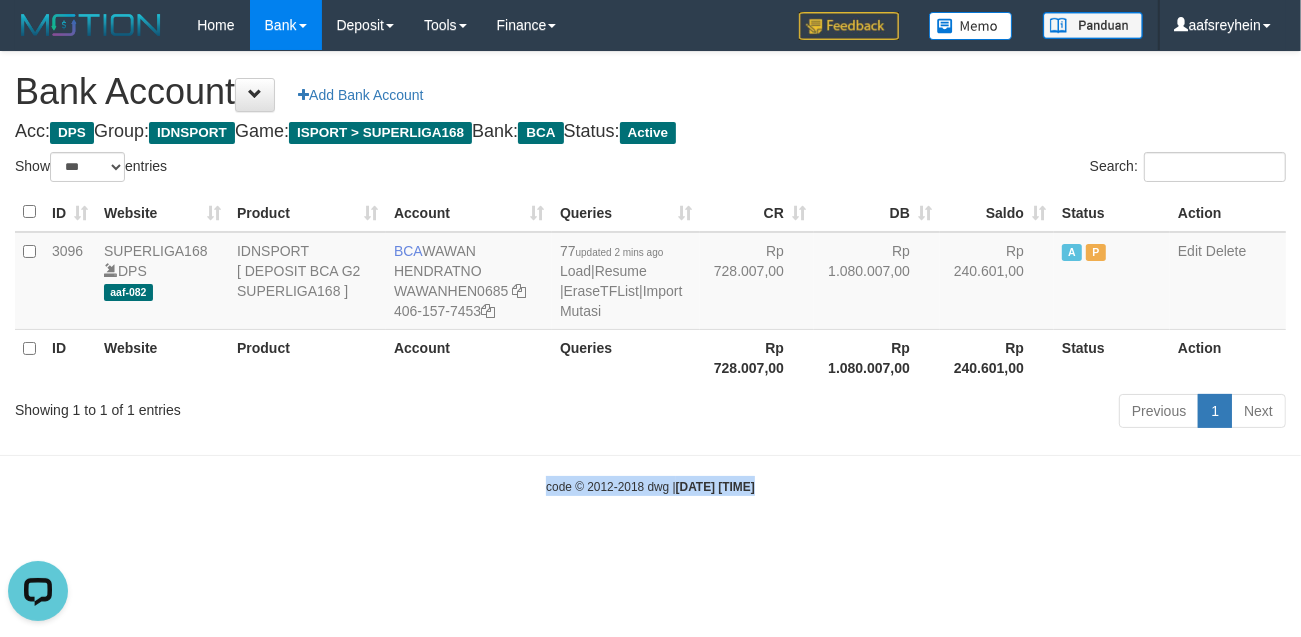 click on "Toggle navigation
Home
Bank
Account List
Load
By Website
Group
[ISPORT]													SUPERLIGA168
By Load Group (DPS)
-" at bounding box center [650, 273] 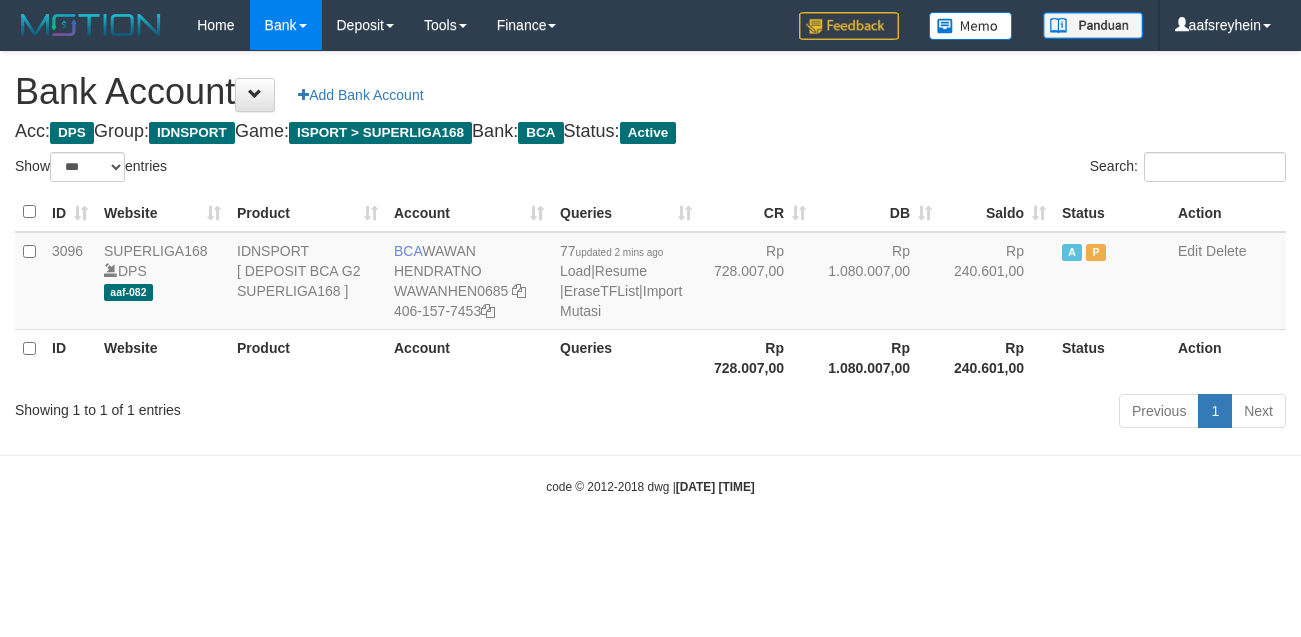 select on "***" 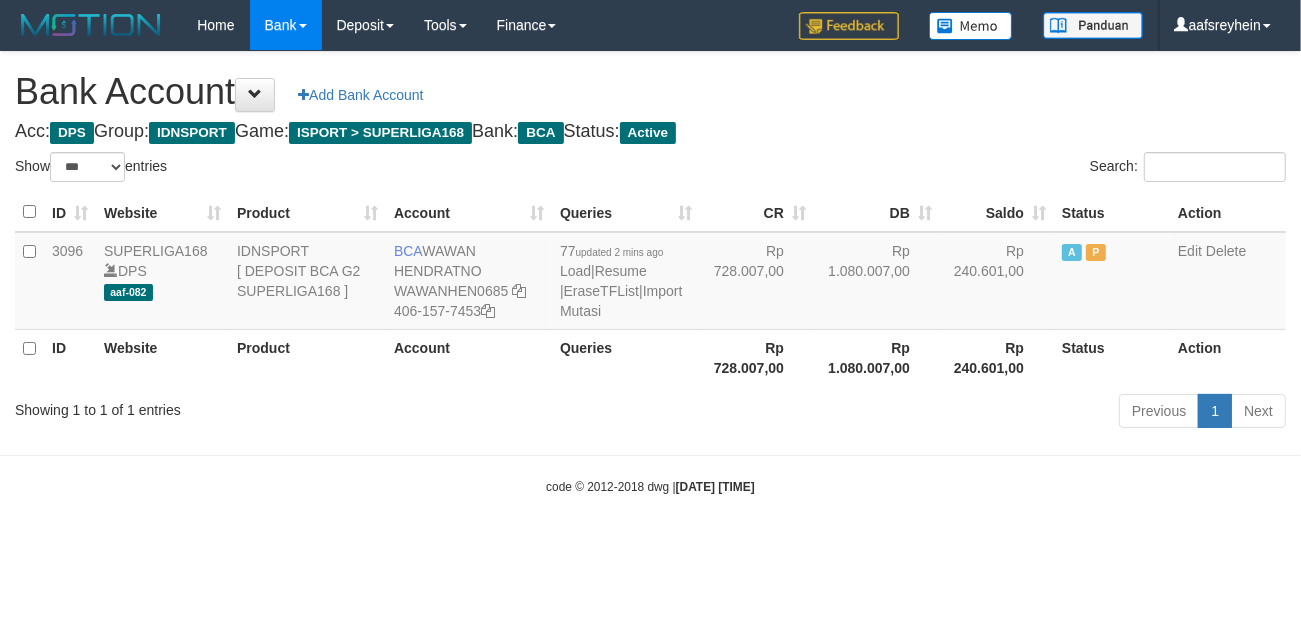 click on "Toggle navigation
Home
Bank
Account List
Load
By Website
Group
[ISPORT]													SUPERLIGA168
By Load Group (DPS)
-" at bounding box center [650, 273] 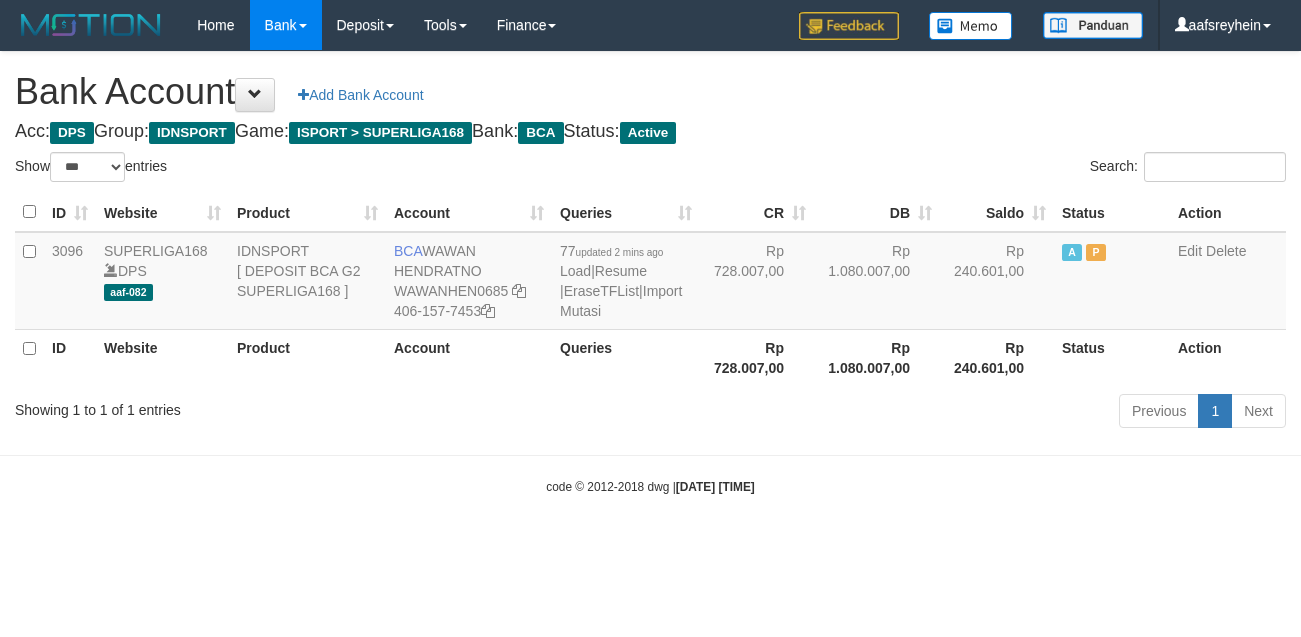 select on "***" 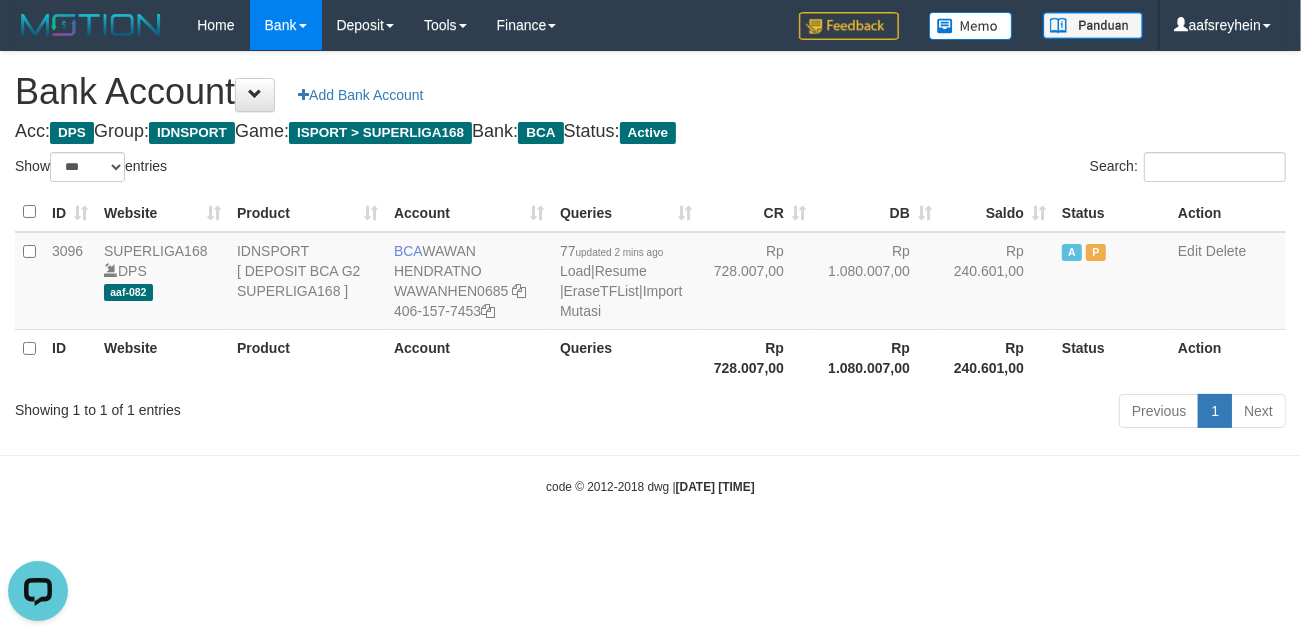 scroll, scrollTop: 0, scrollLeft: 0, axis: both 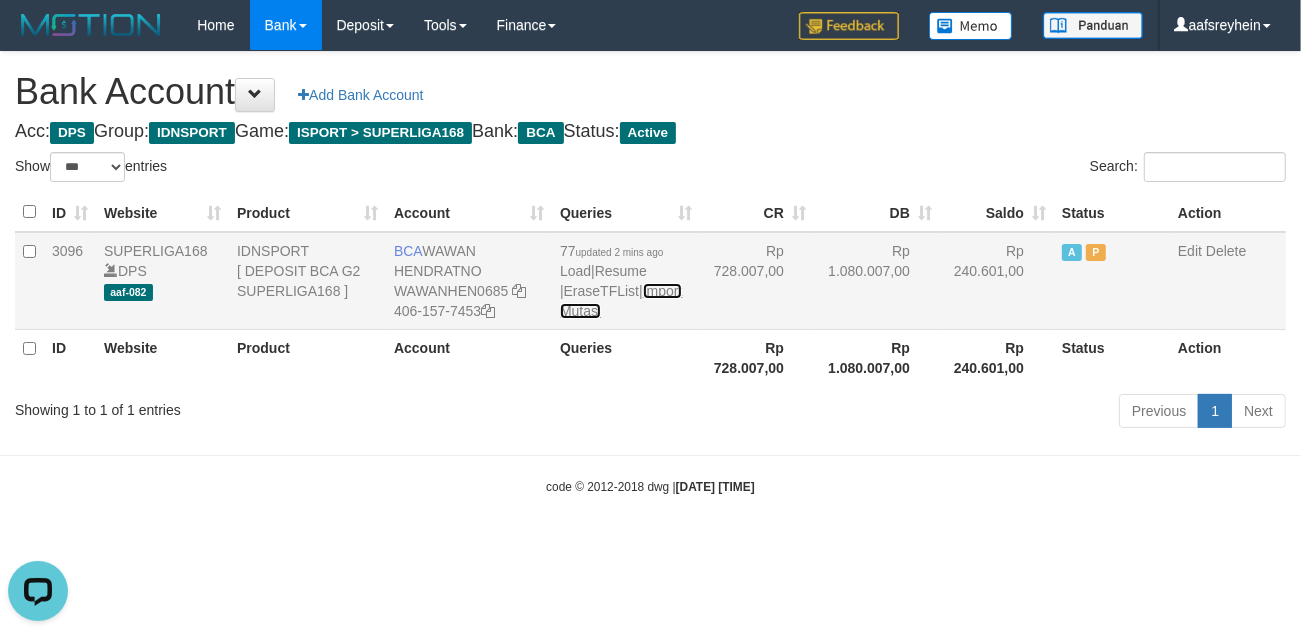 click on "Import Mutasi" at bounding box center (621, 301) 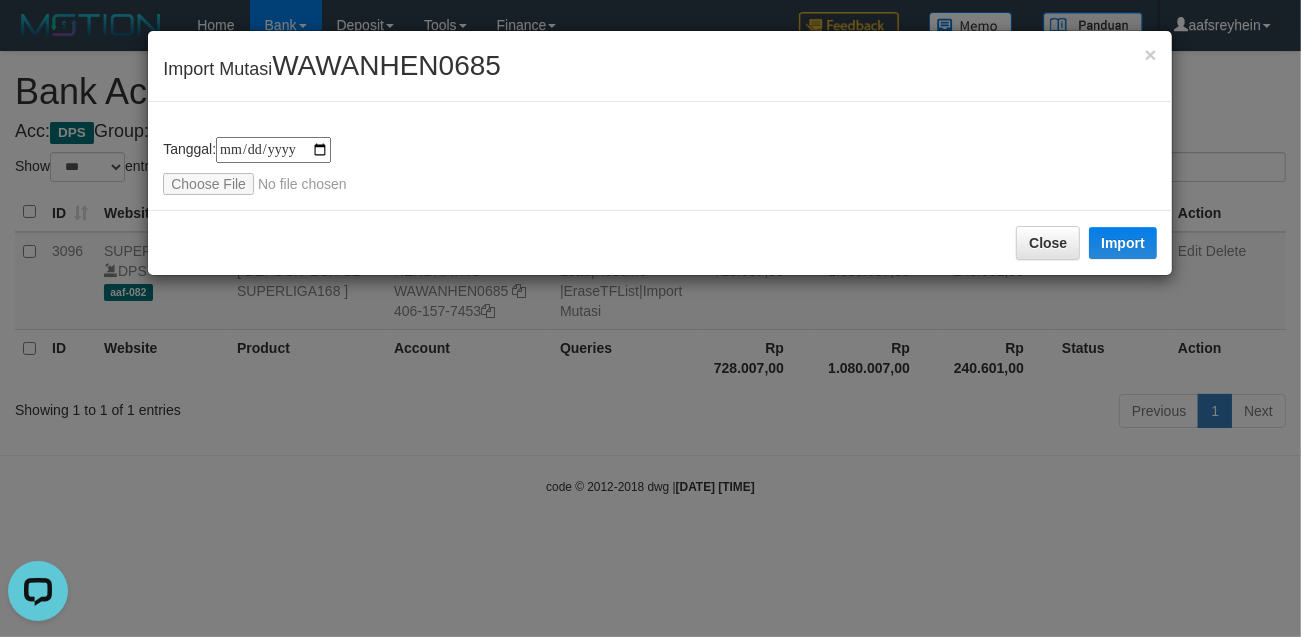 type on "**********" 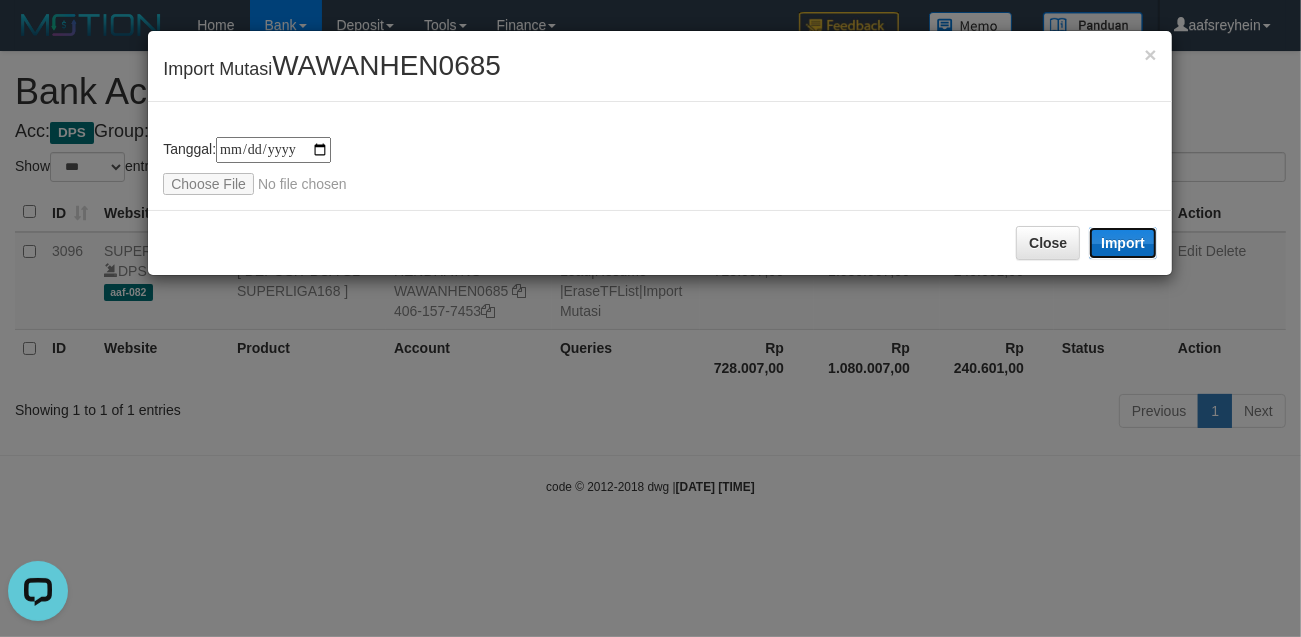 click on "Import" at bounding box center [1123, 243] 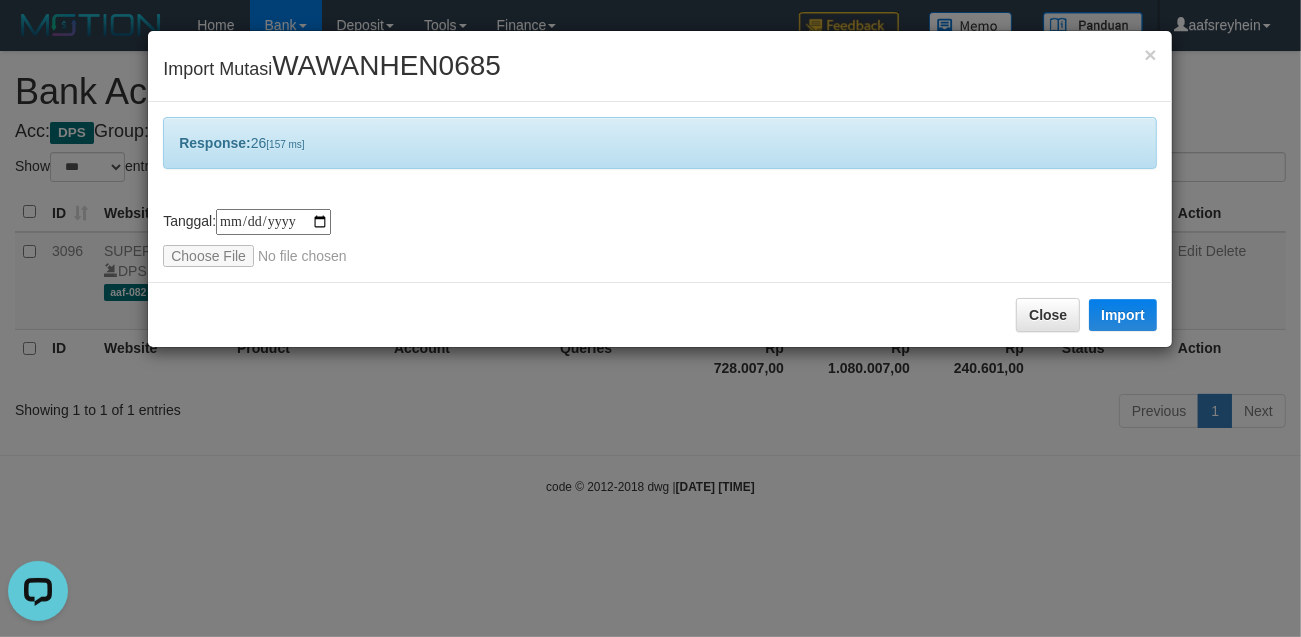 click on "**********" at bounding box center (650, 318) 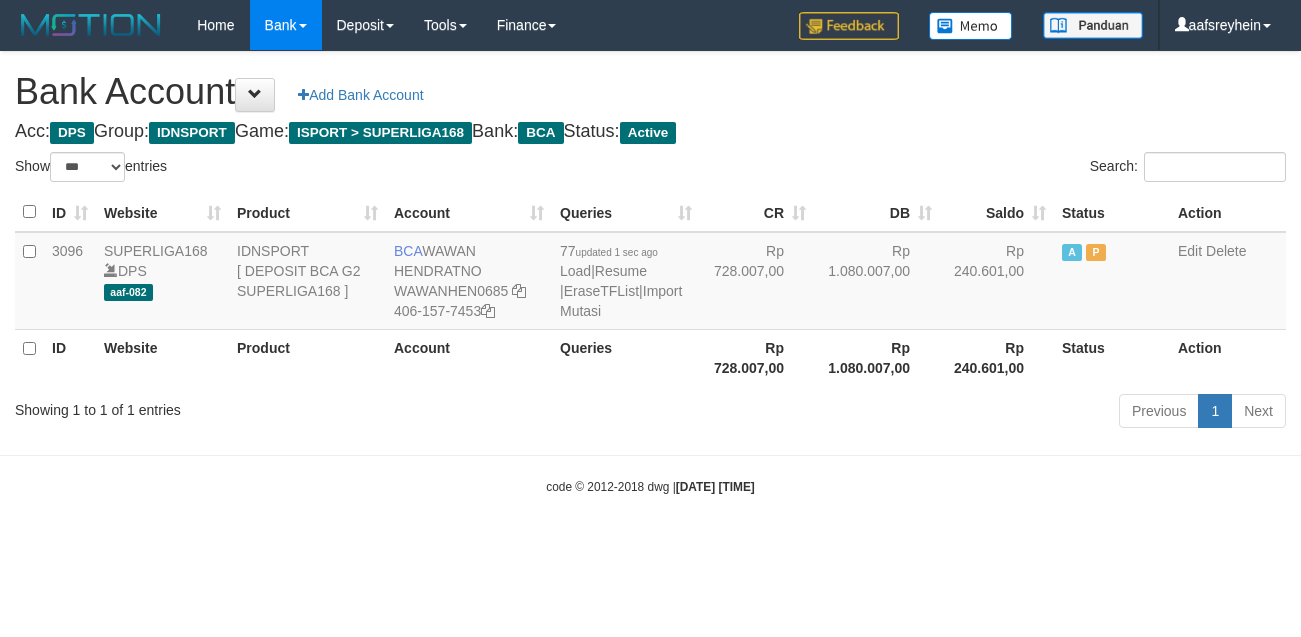select on "***" 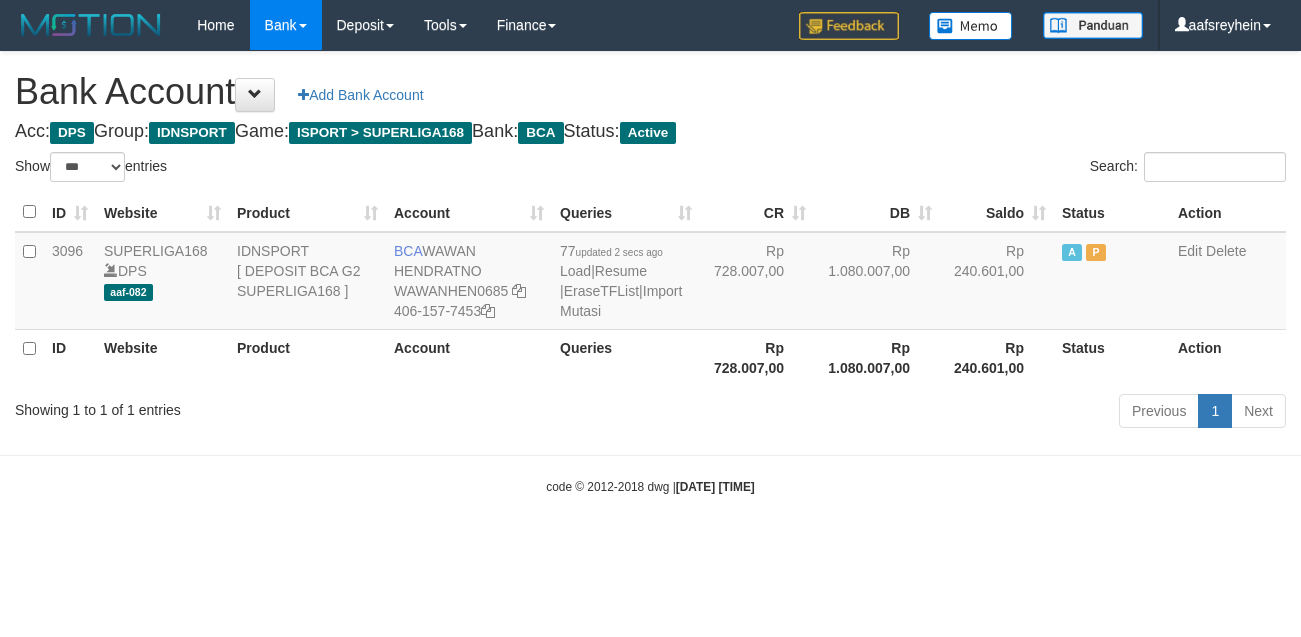 select on "***" 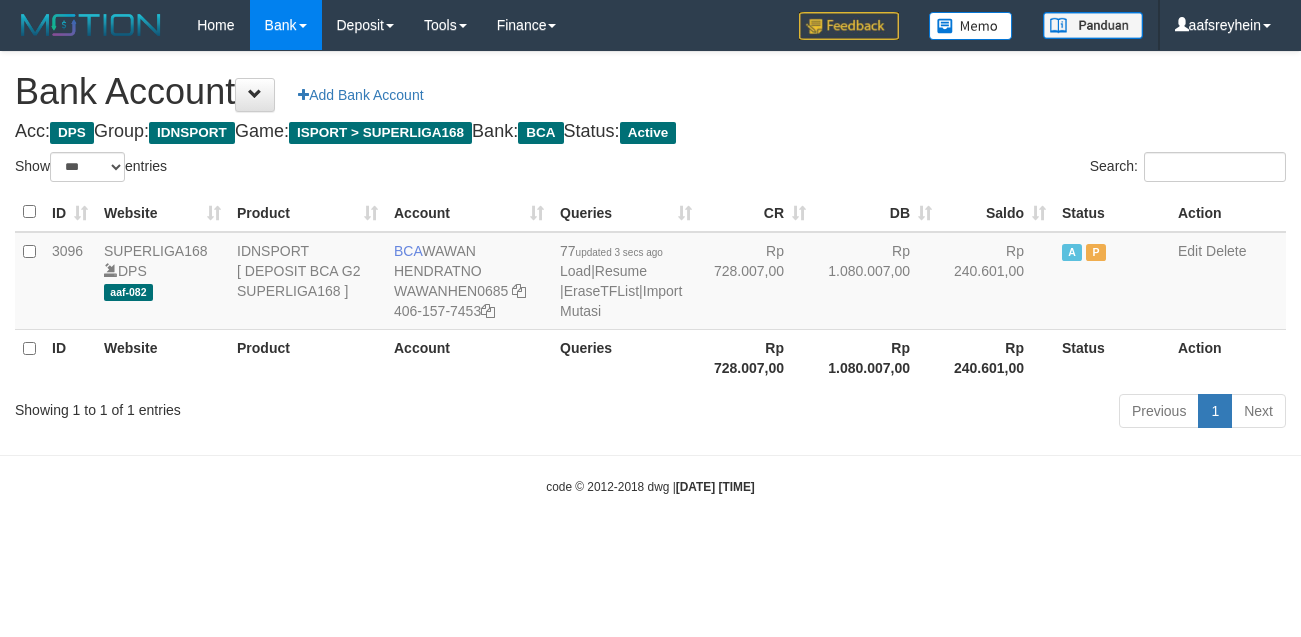 select on "***" 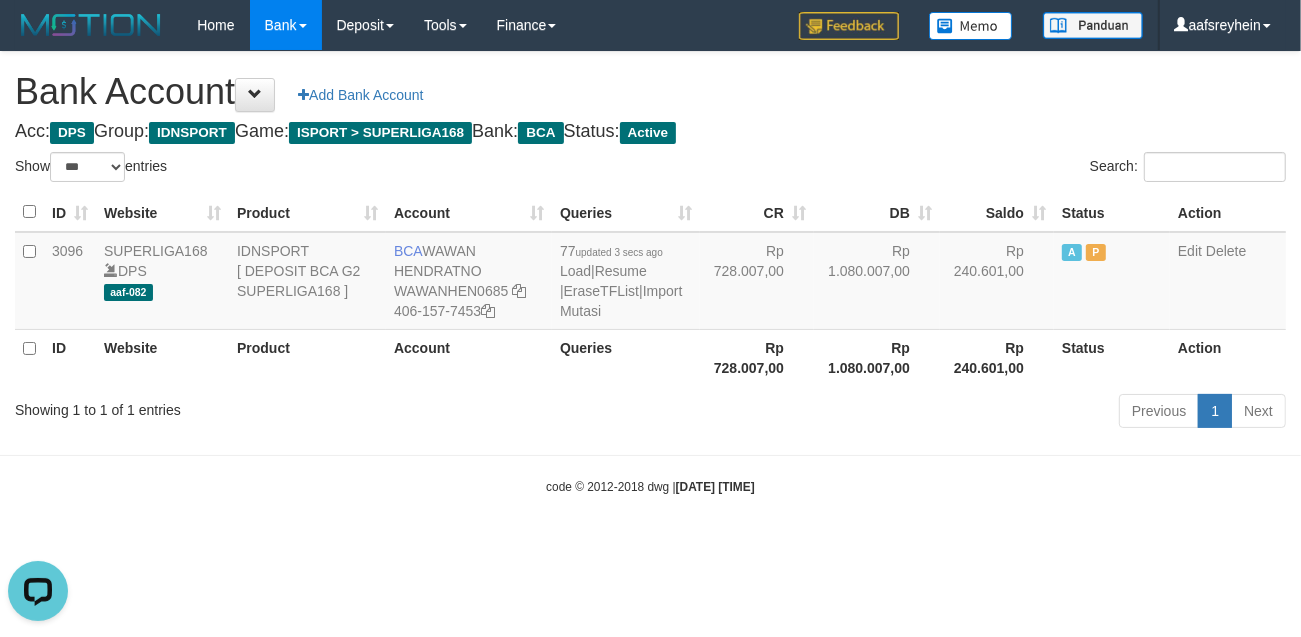 scroll, scrollTop: 0, scrollLeft: 0, axis: both 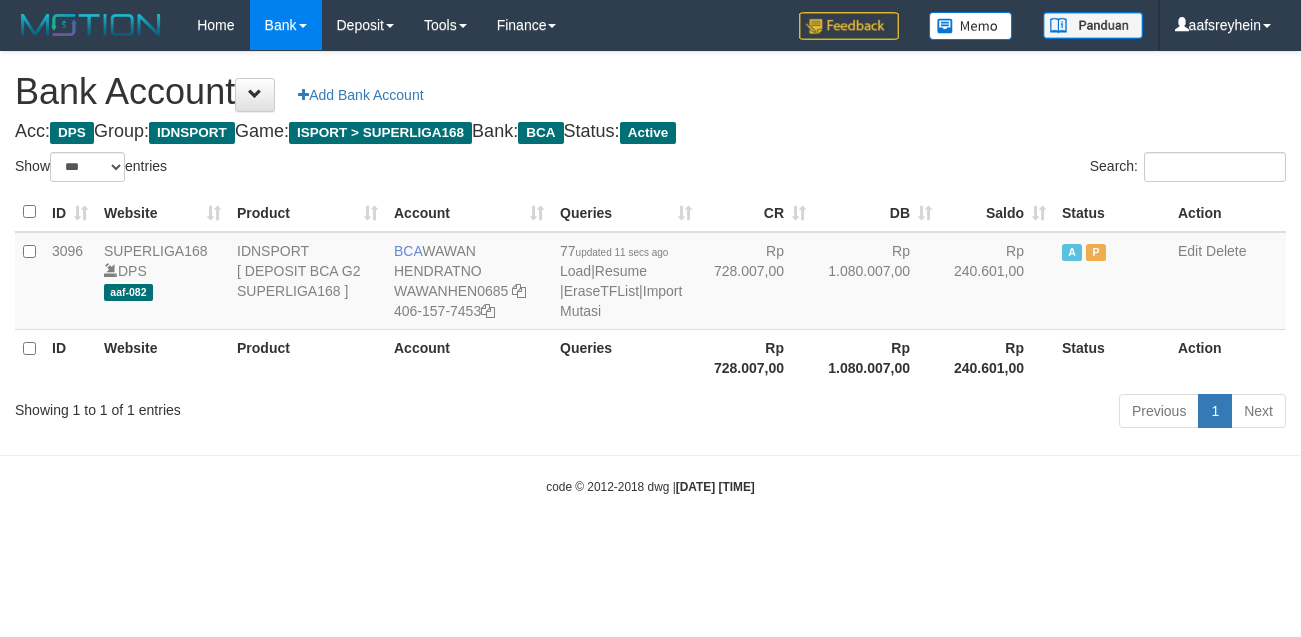 select on "***" 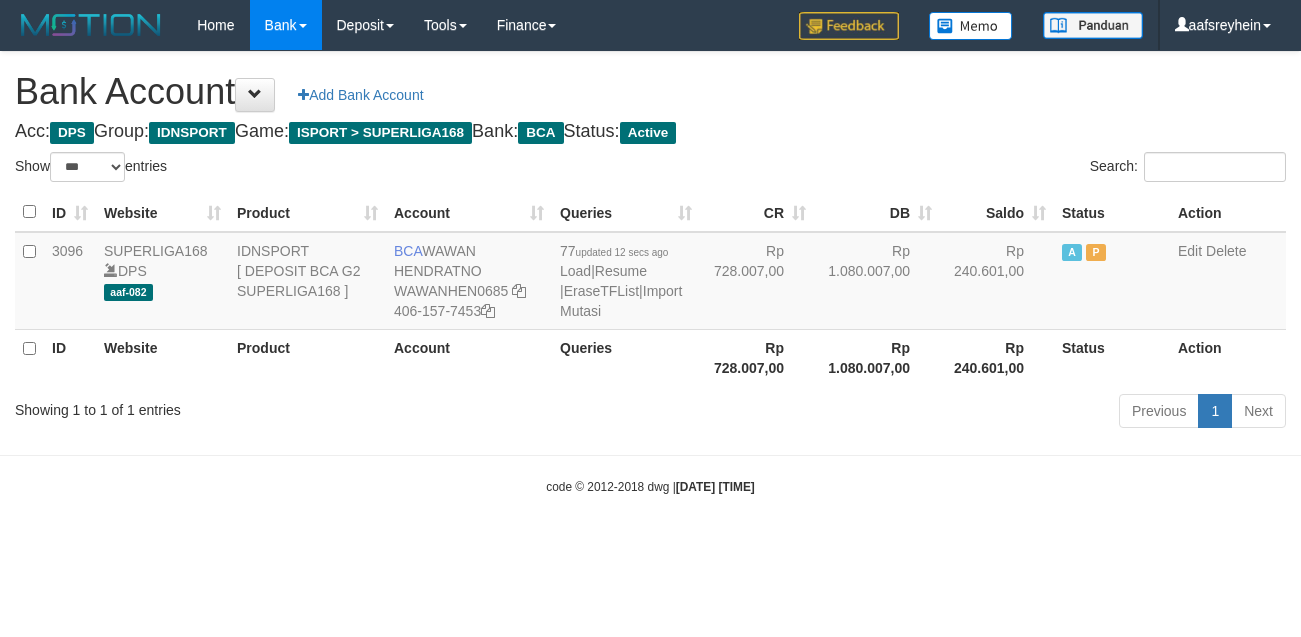 select on "***" 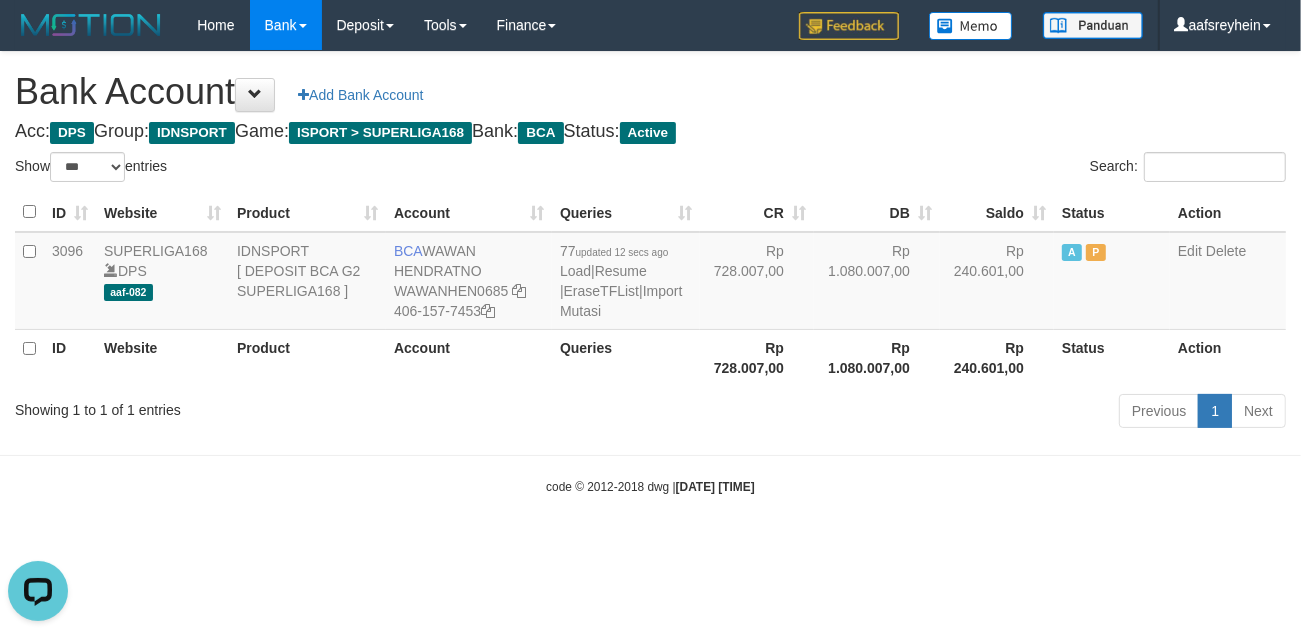 scroll, scrollTop: 0, scrollLeft: 0, axis: both 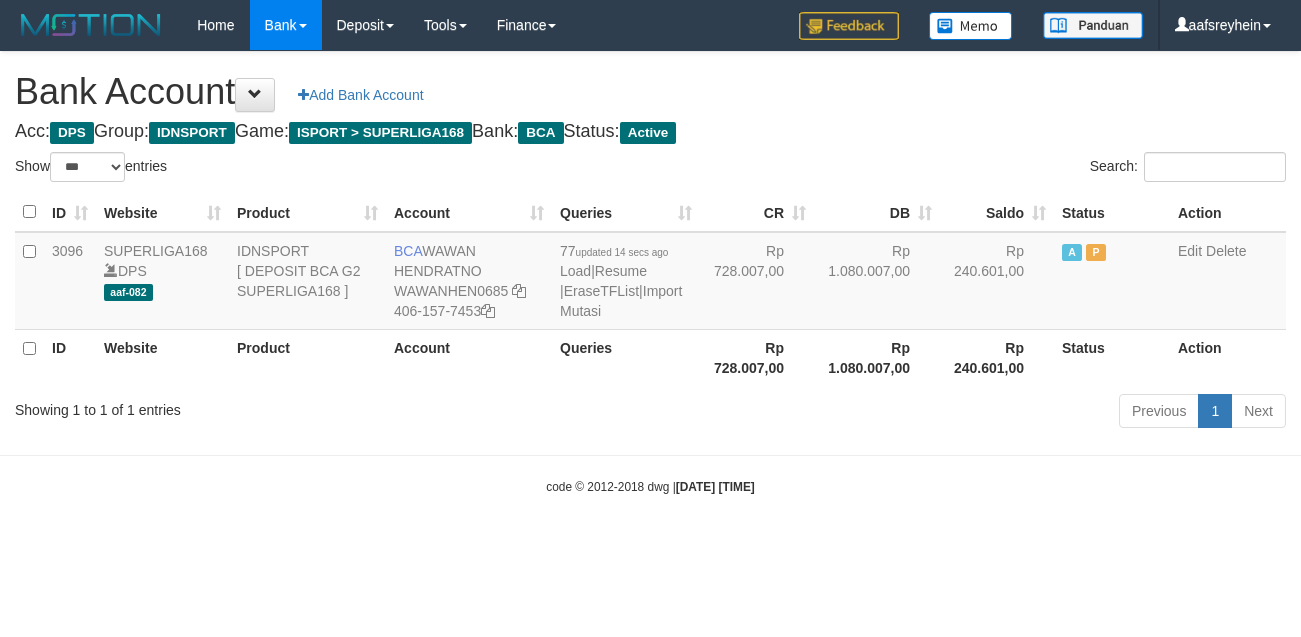 select on "***" 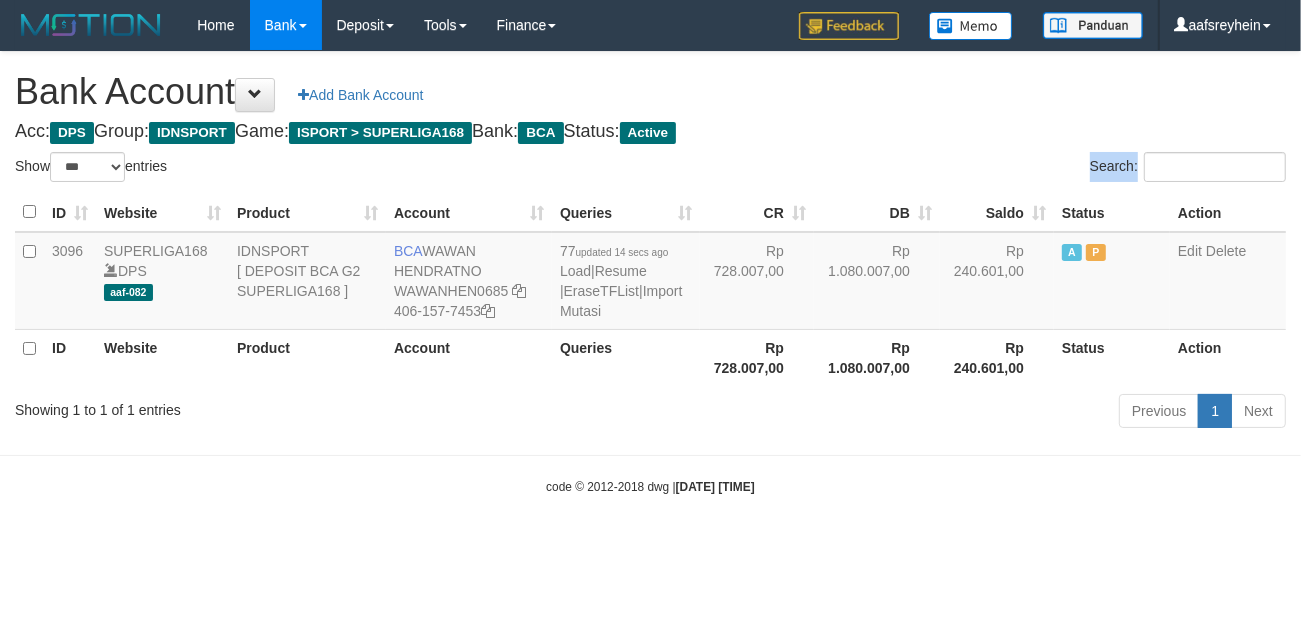 click on "Search:" at bounding box center (976, 169) 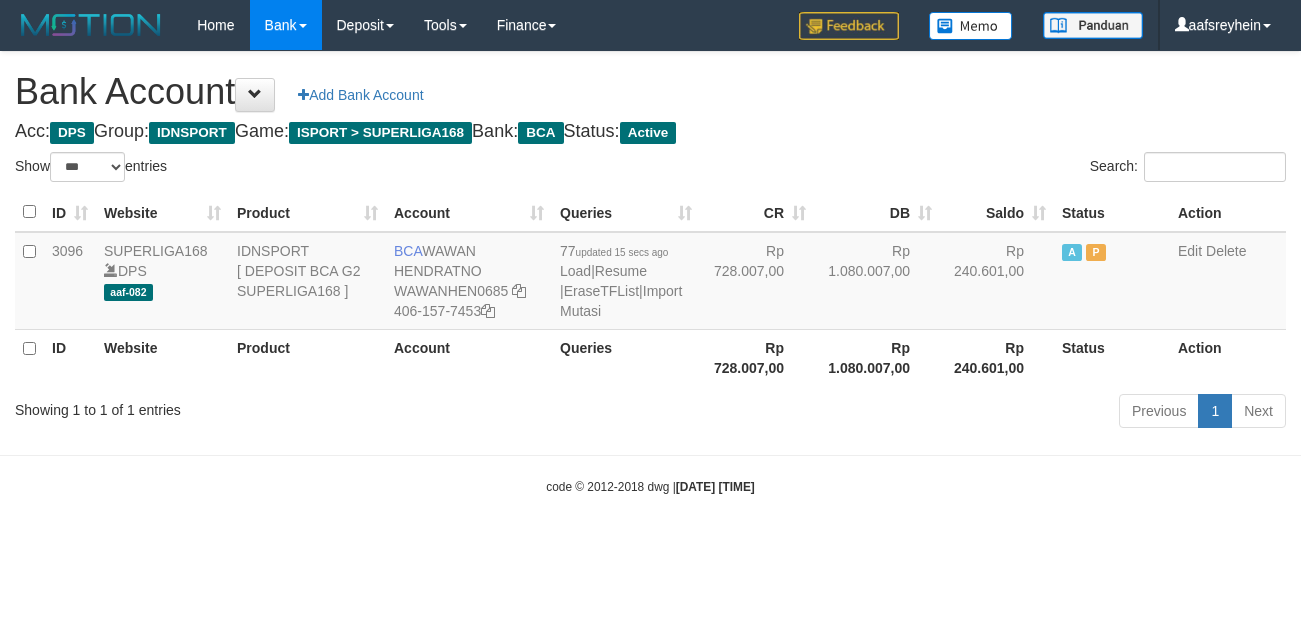 select on "***" 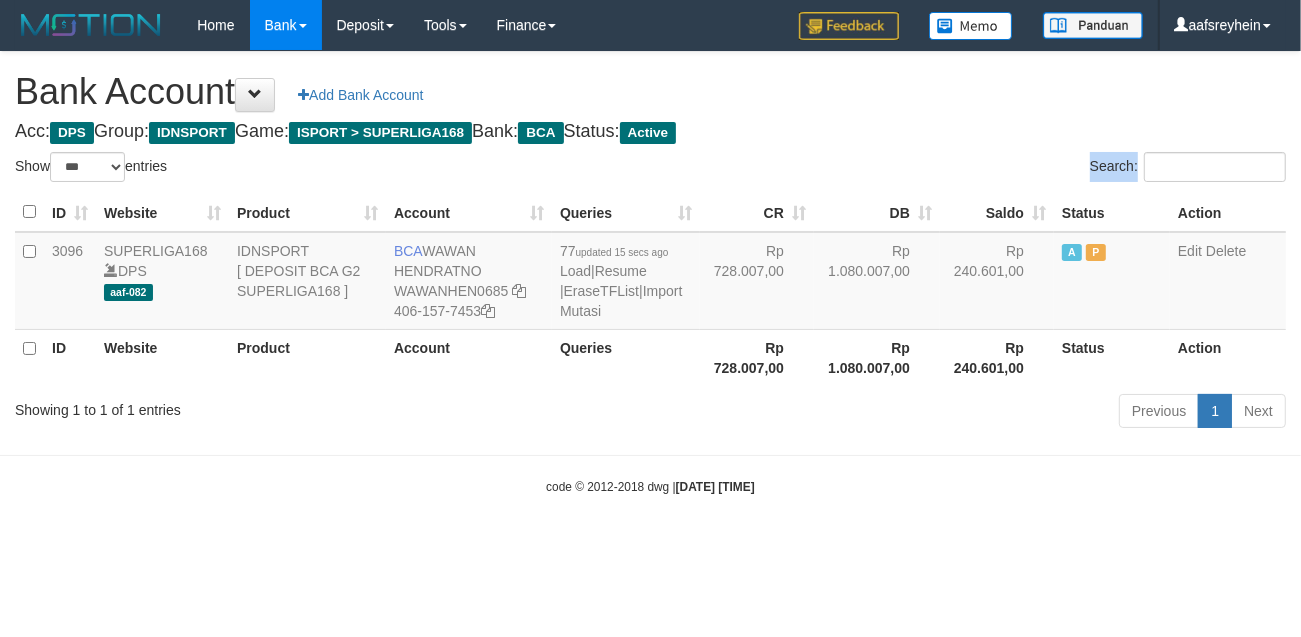 click on "Search:" at bounding box center [976, 169] 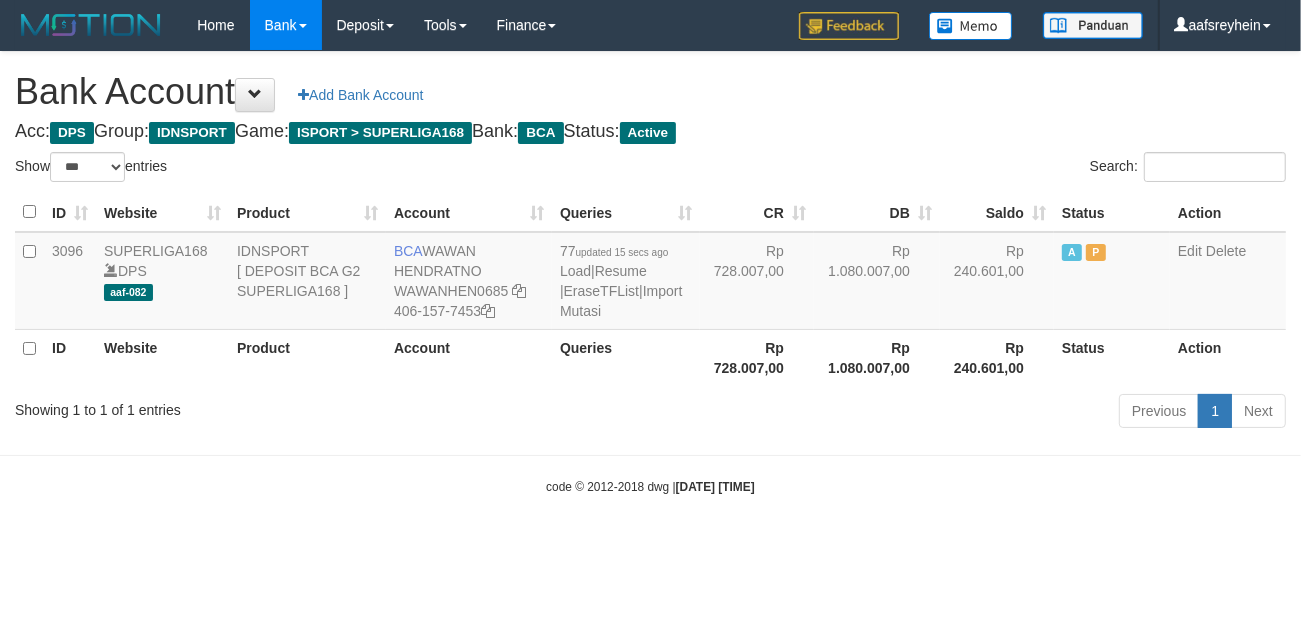 click on "Acc: 										 DPS
Group:   IDNSPORT    		Game:   ISPORT > SUPERLIGA168    		Bank:   BCA    		Status:  Active" at bounding box center (650, 132) 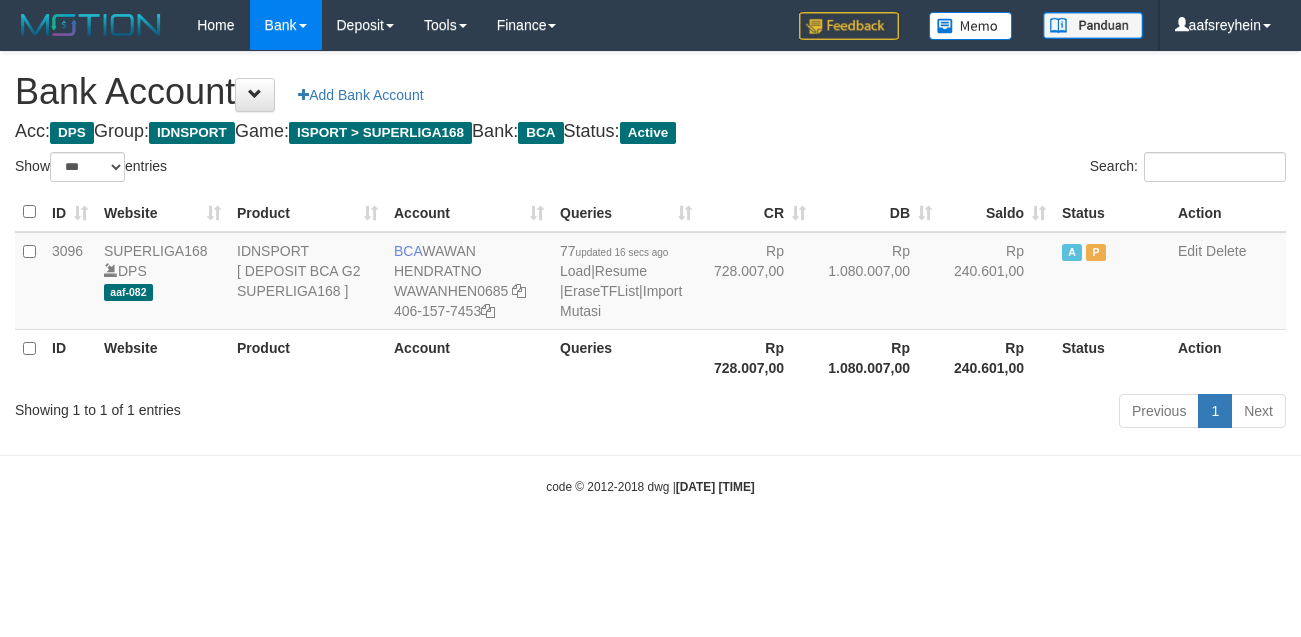 select on "***" 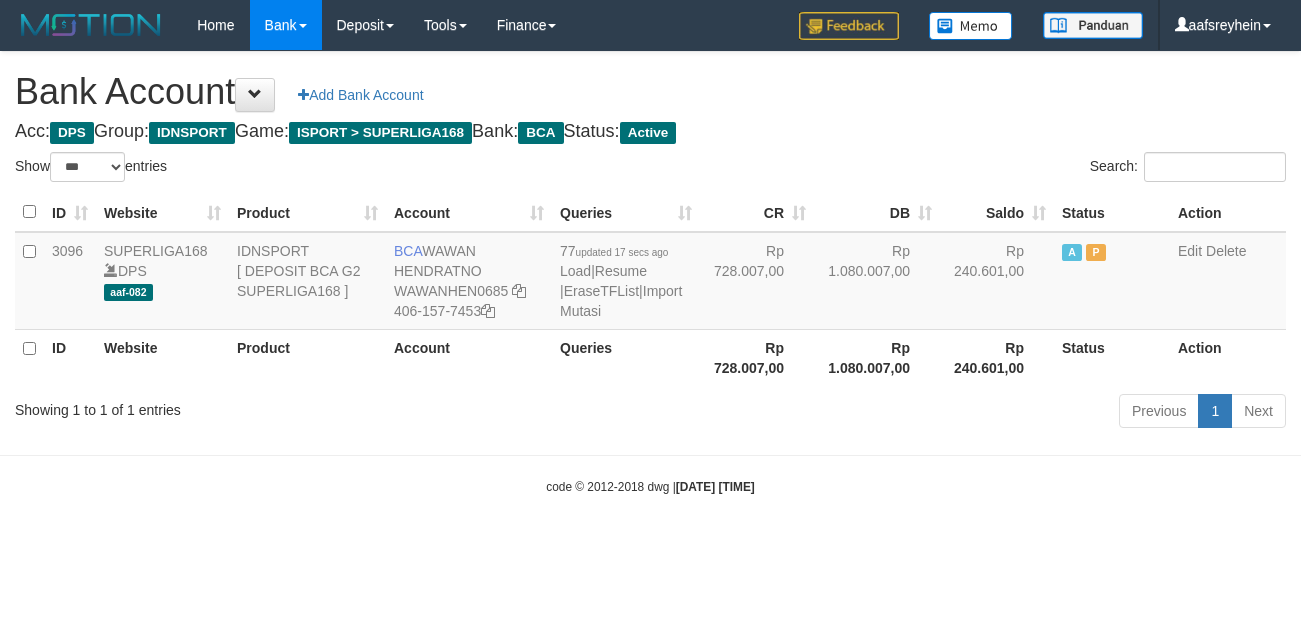 select on "***" 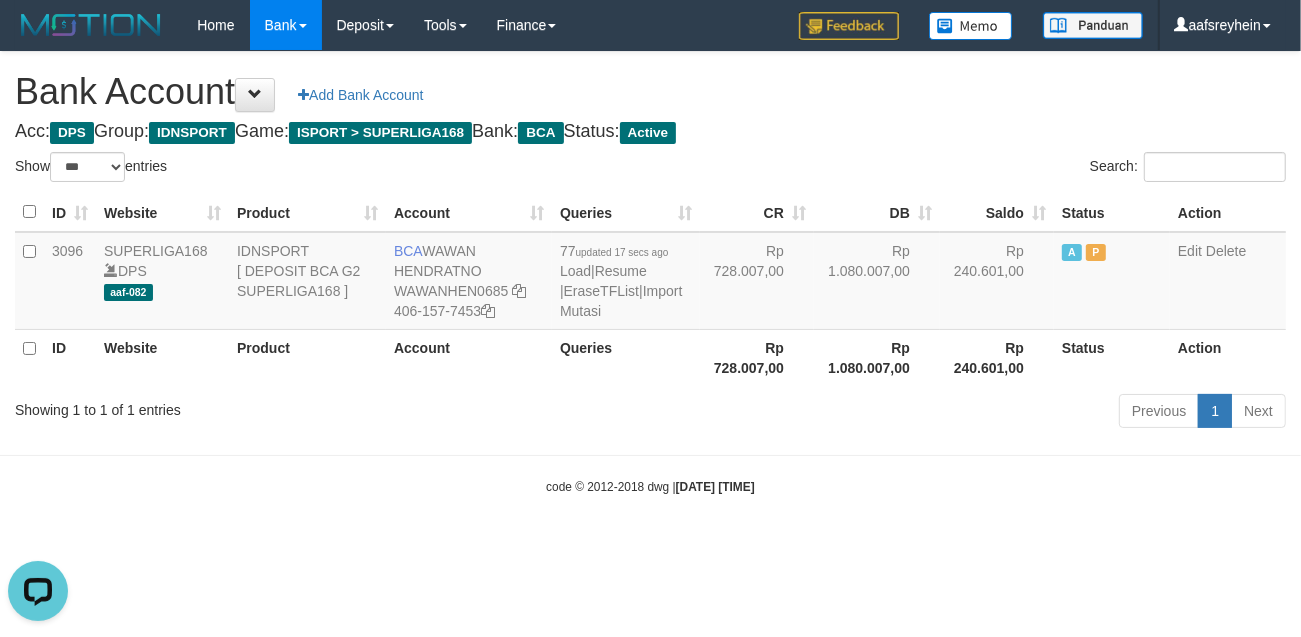 scroll, scrollTop: 0, scrollLeft: 0, axis: both 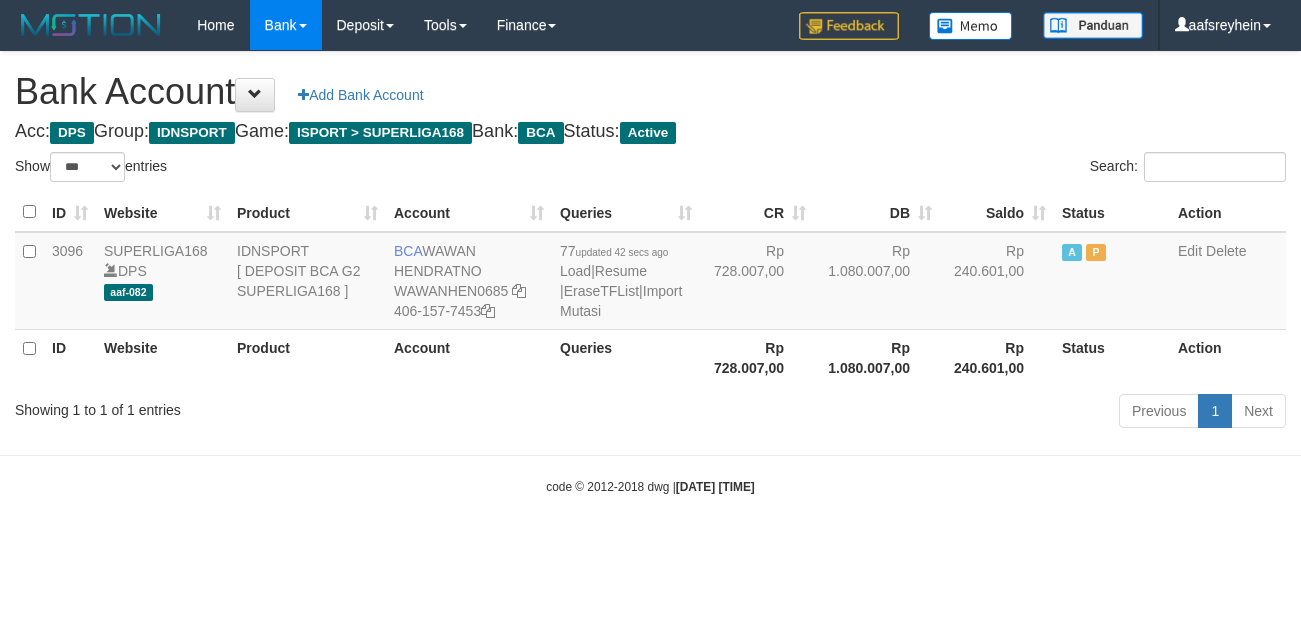 select on "***" 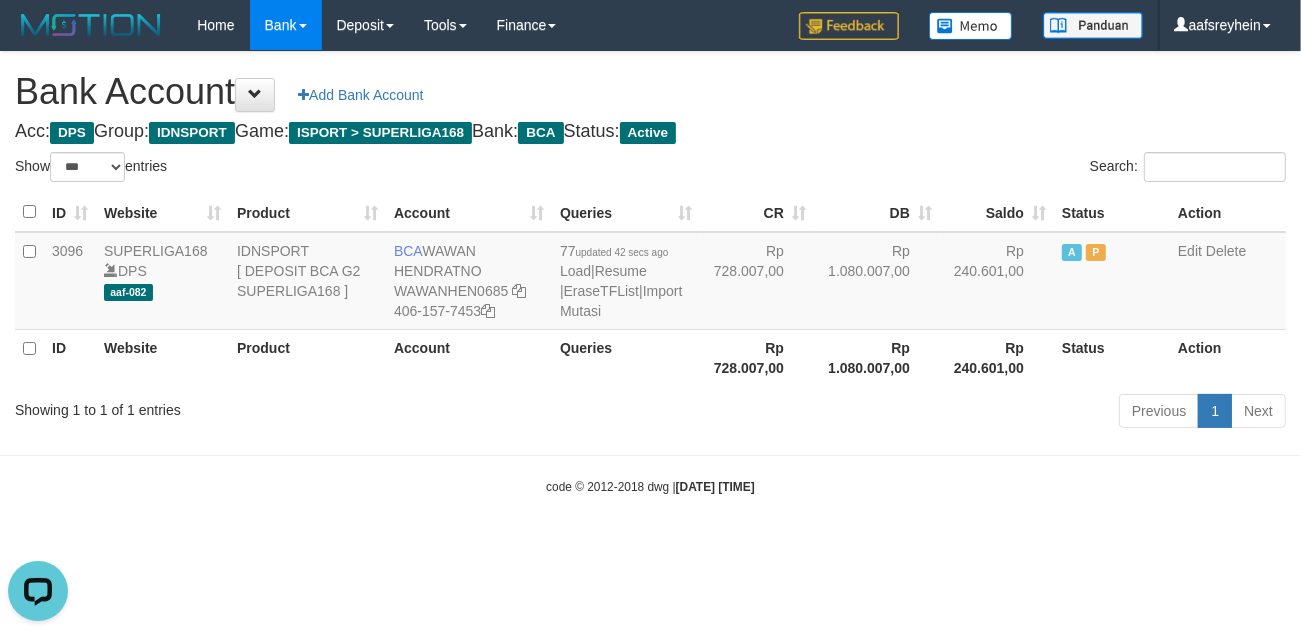 scroll, scrollTop: 0, scrollLeft: 0, axis: both 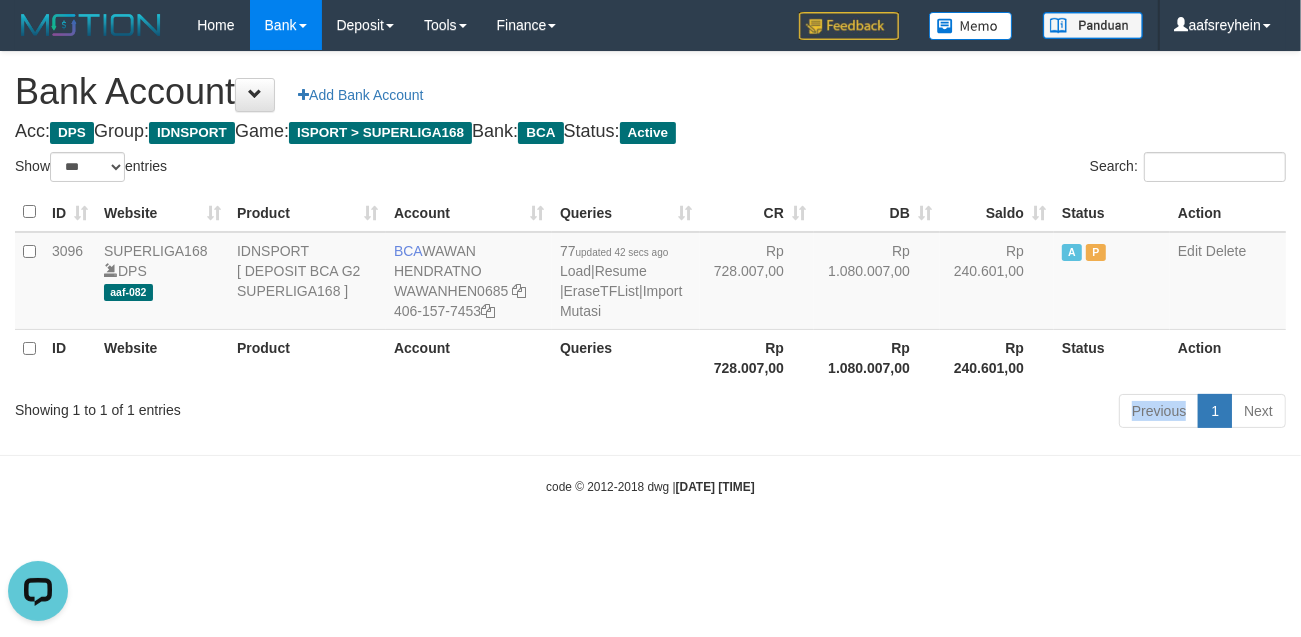 click on "Previous 1 Next" at bounding box center (921, 413) 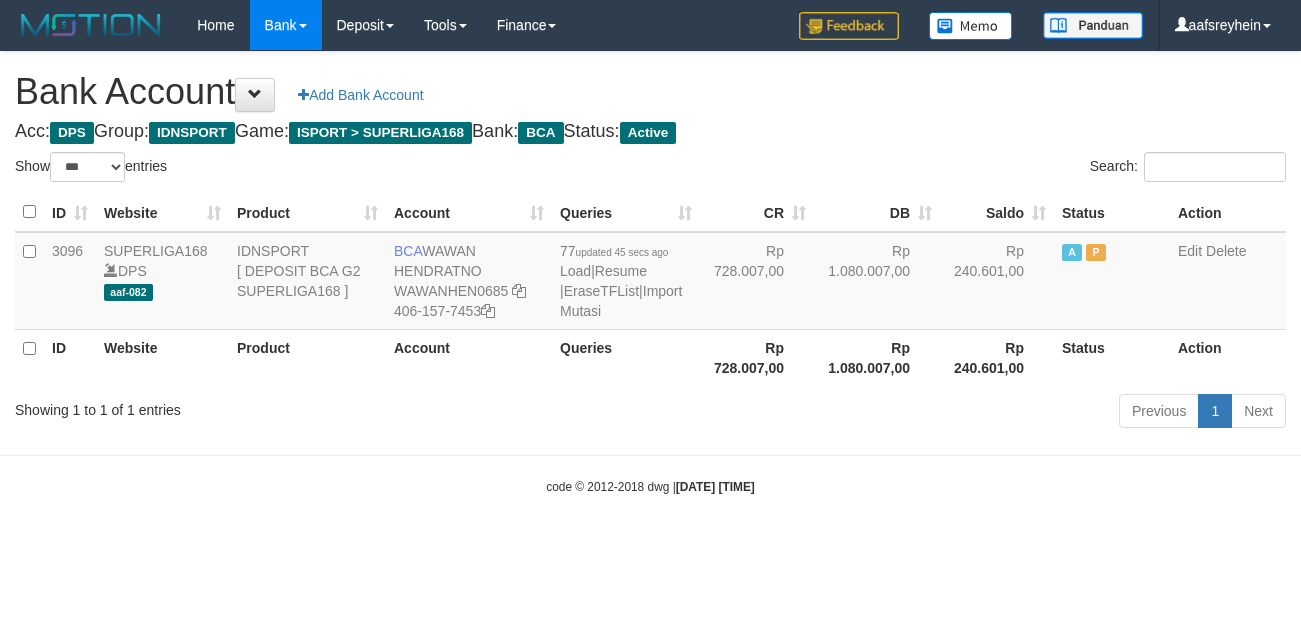 select on "***" 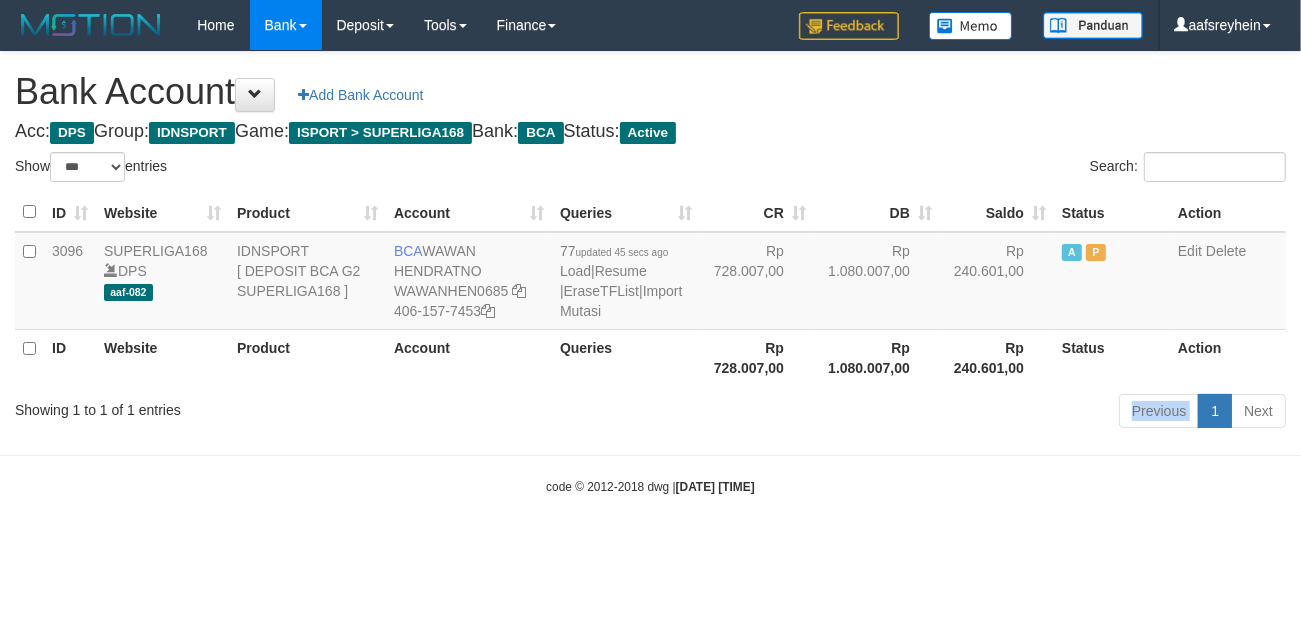 click on "Previous 1 Next" at bounding box center (921, 413) 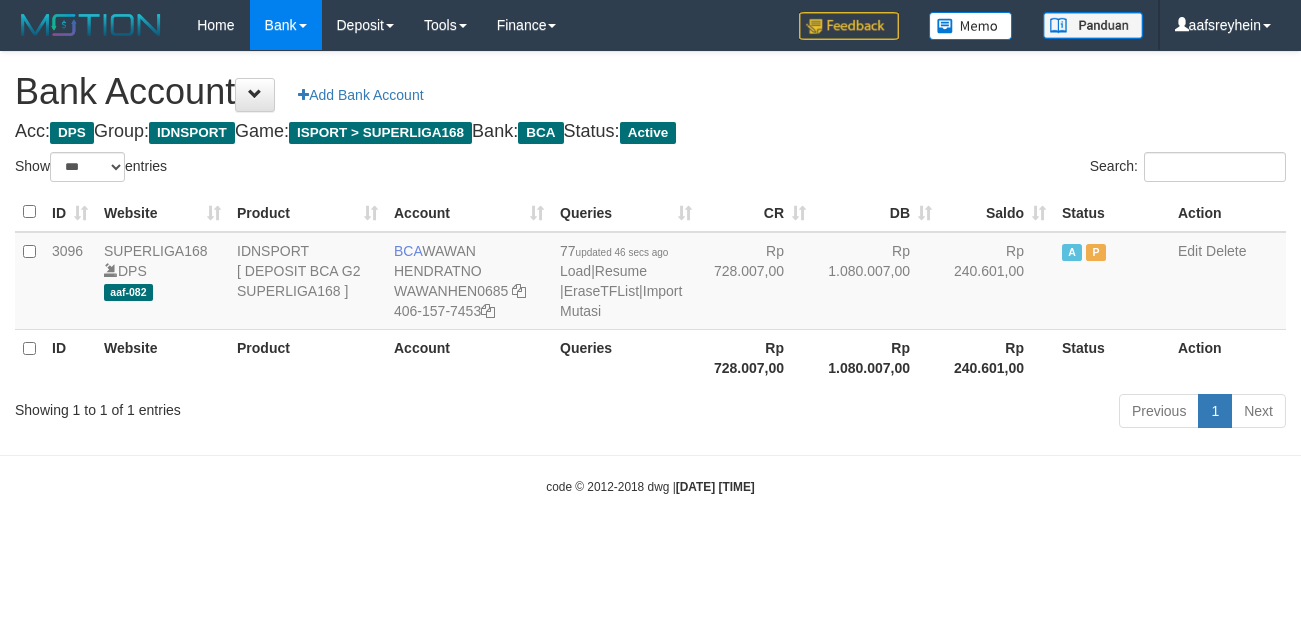 select on "***" 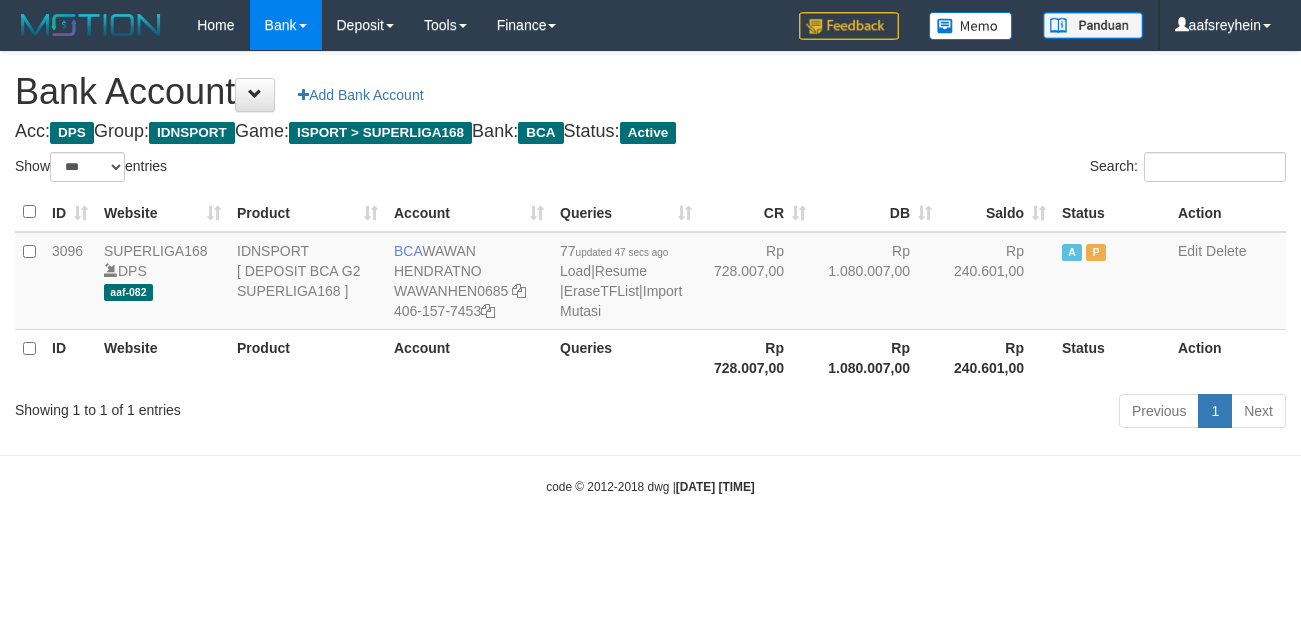 select on "***" 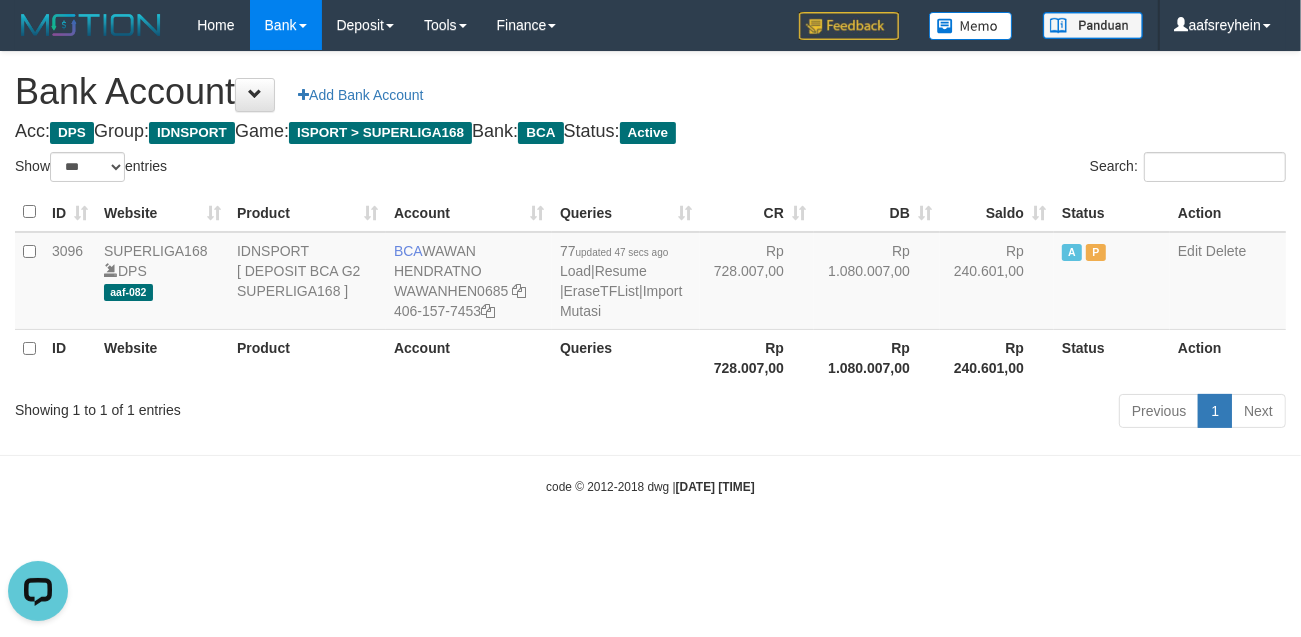scroll, scrollTop: 0, scrollLeft: 0, axis: both 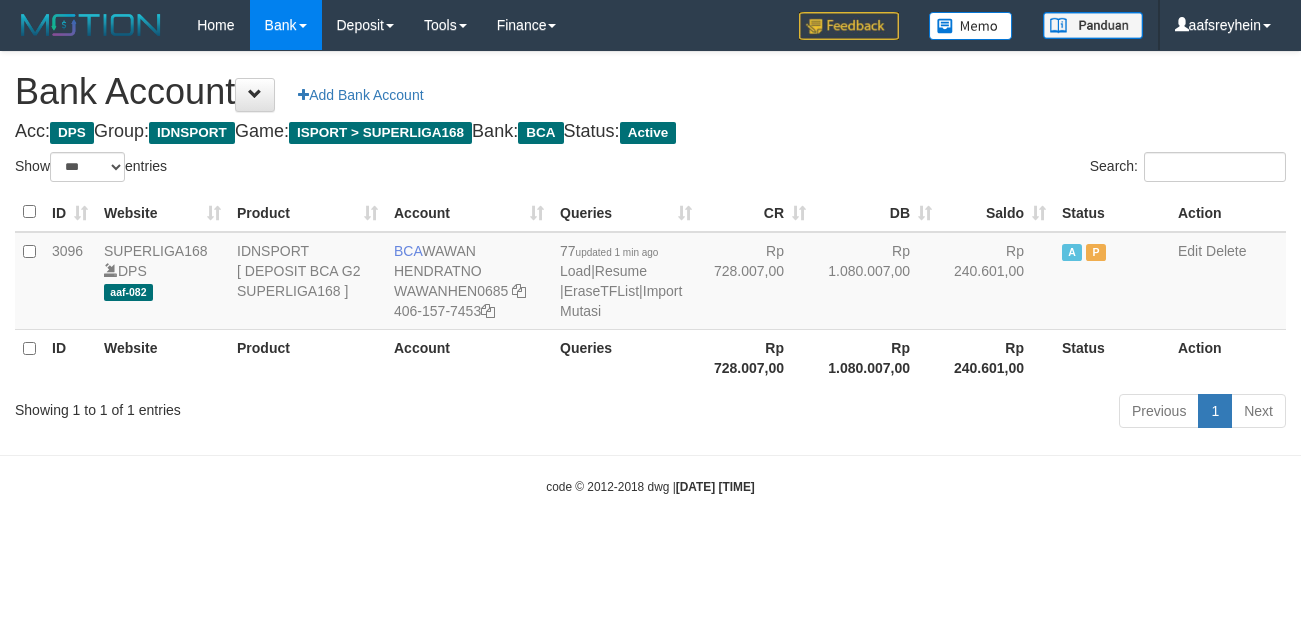 select on "***" 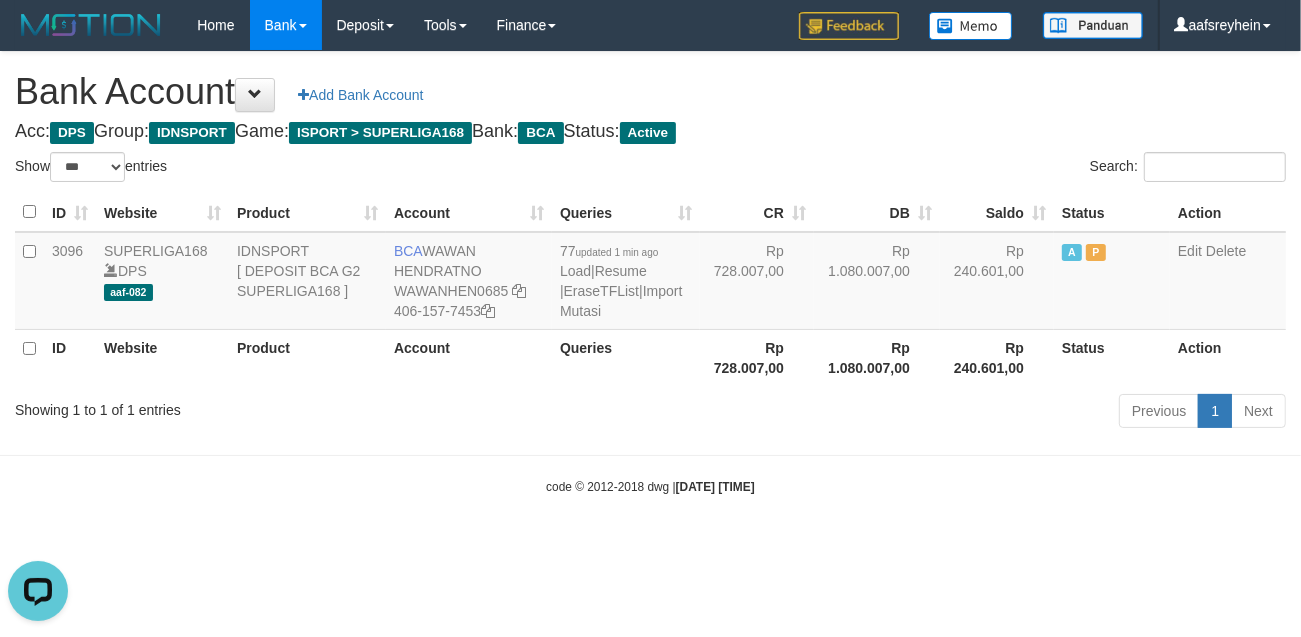 scroll, scrollTop: 0, scrollLeft: 0, axis: both 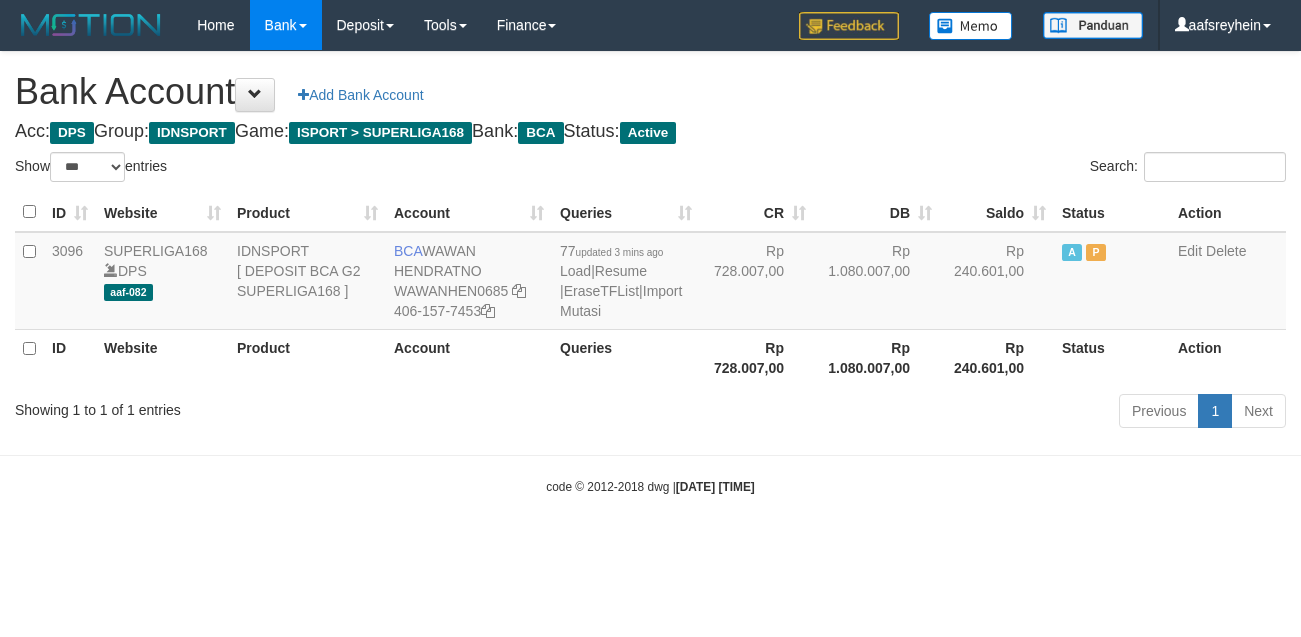 select on "***" 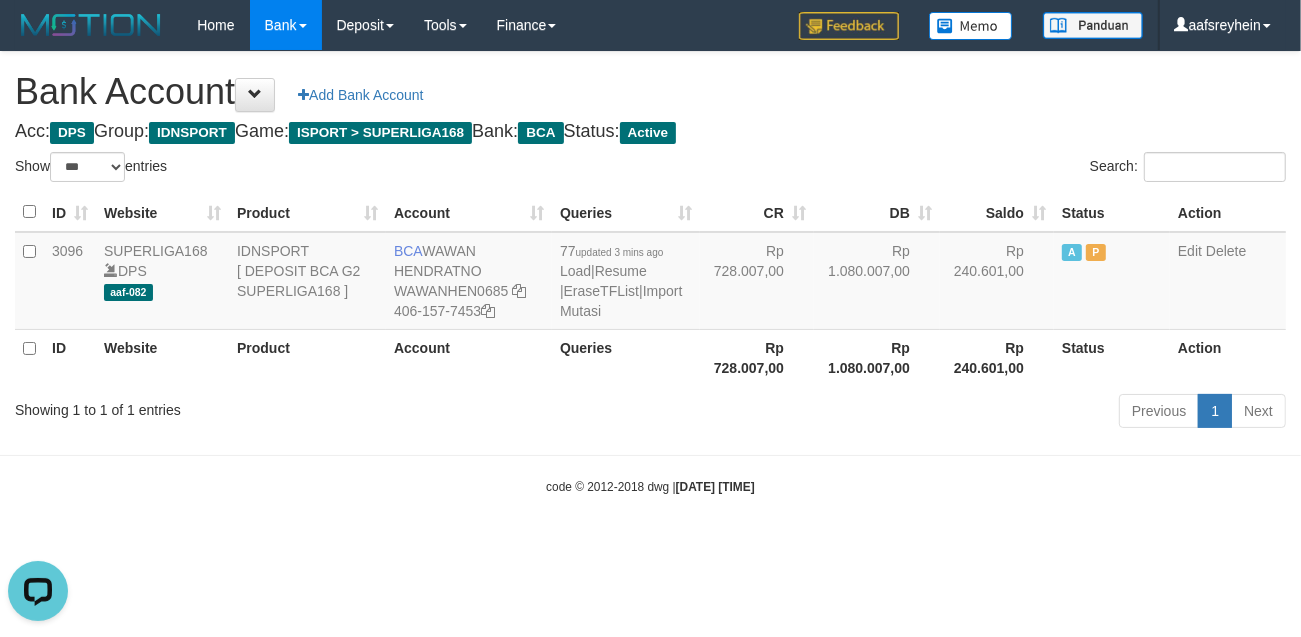 scroll, scrollTop: 0, scrollLeft: 0, axis: both 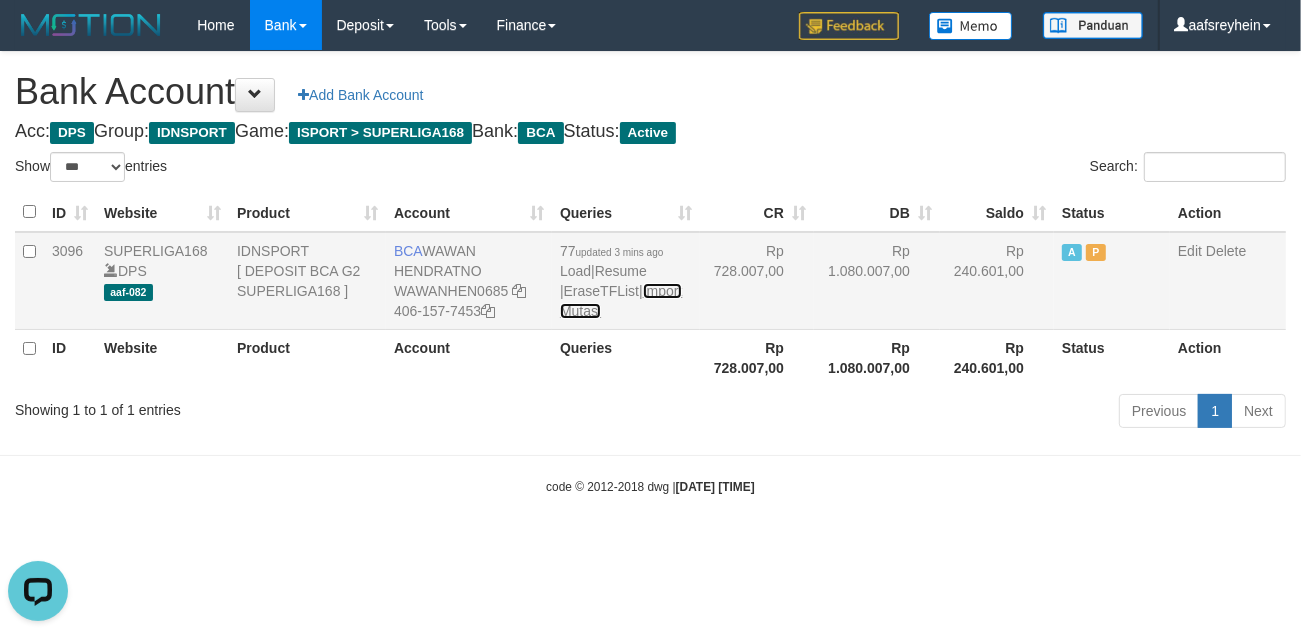 click on "Import Mutasi" at bounding box center (621, 301) 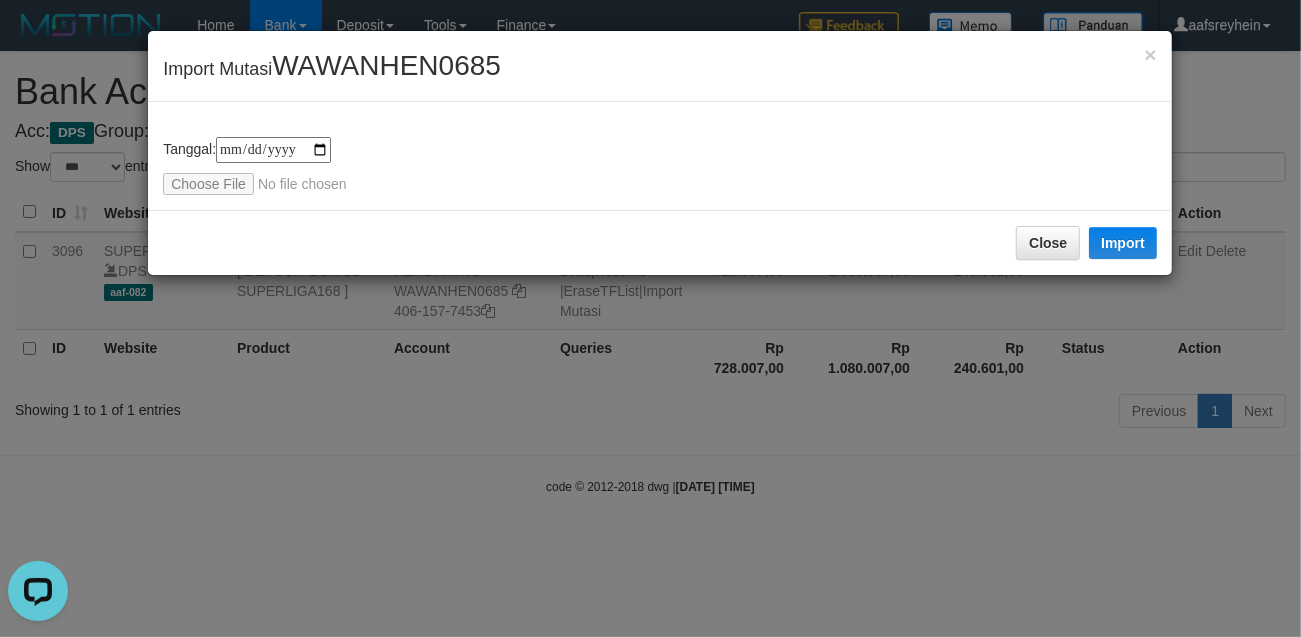 type on "**********" 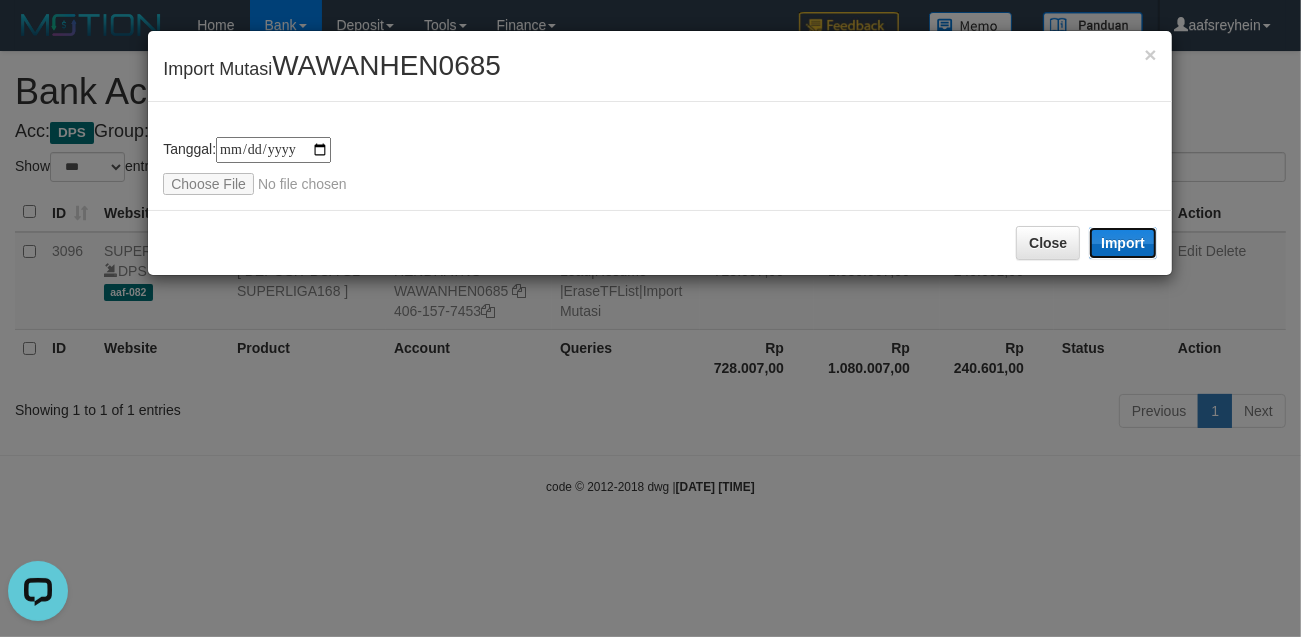 click on "Import" at bounding box center (1123, 243) 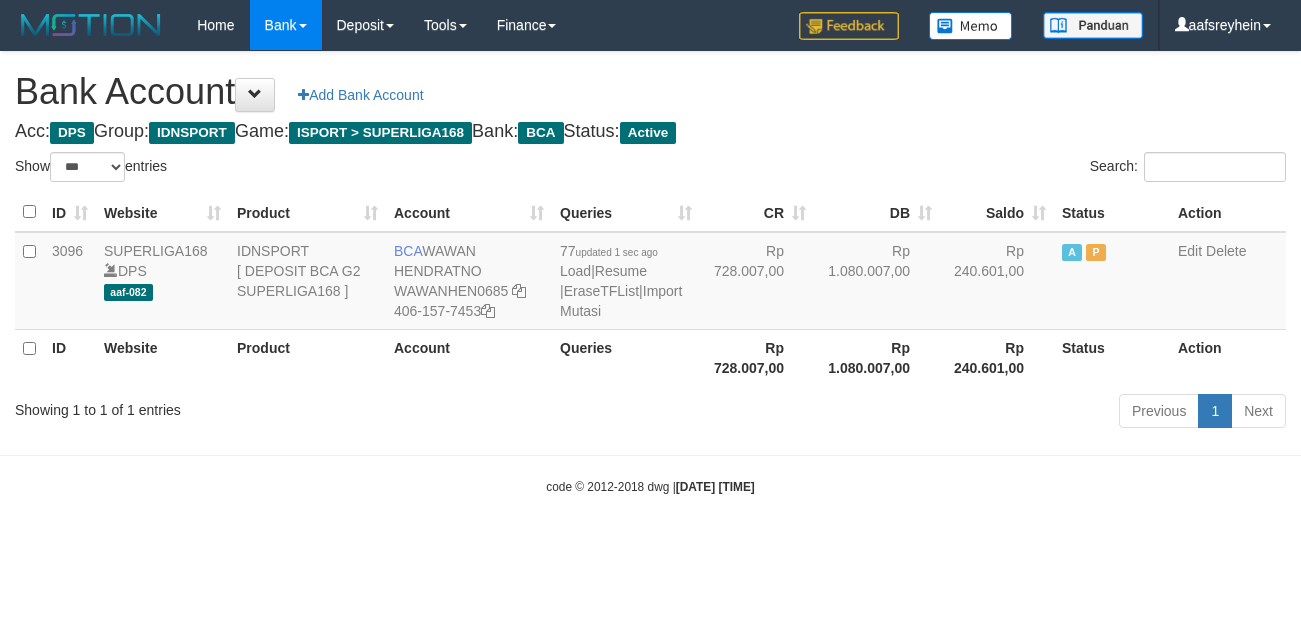 select on "***" 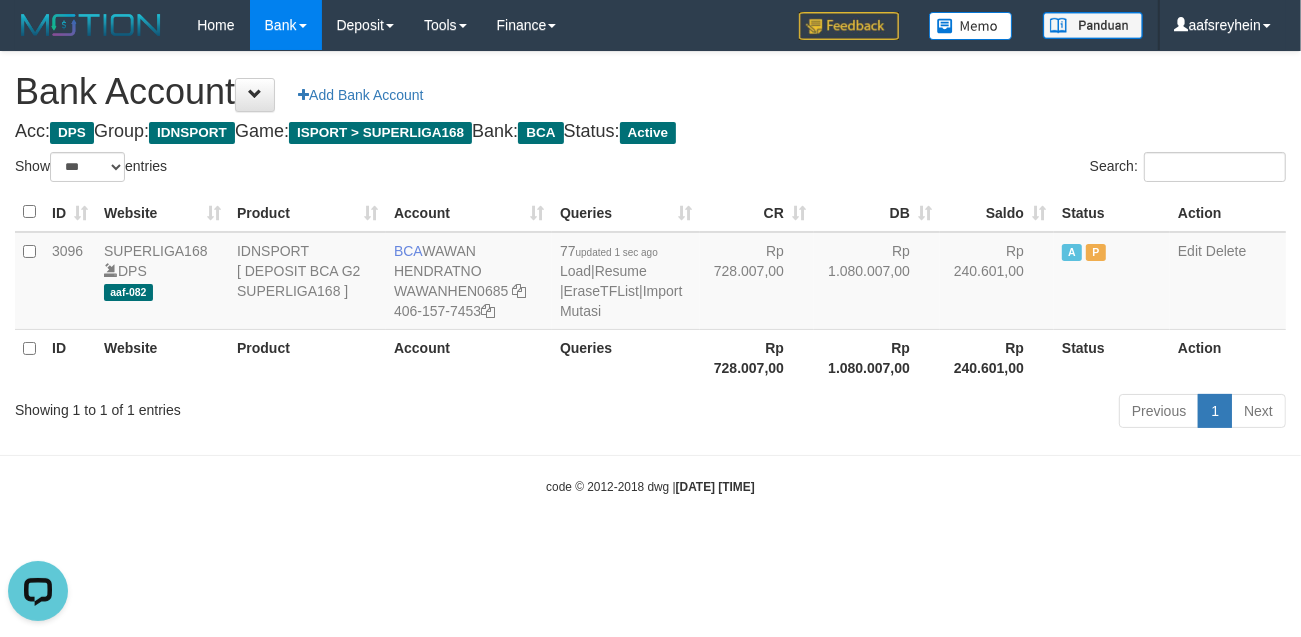 scroll, scrollTop: 0, scrollLeft: 0, axis: both 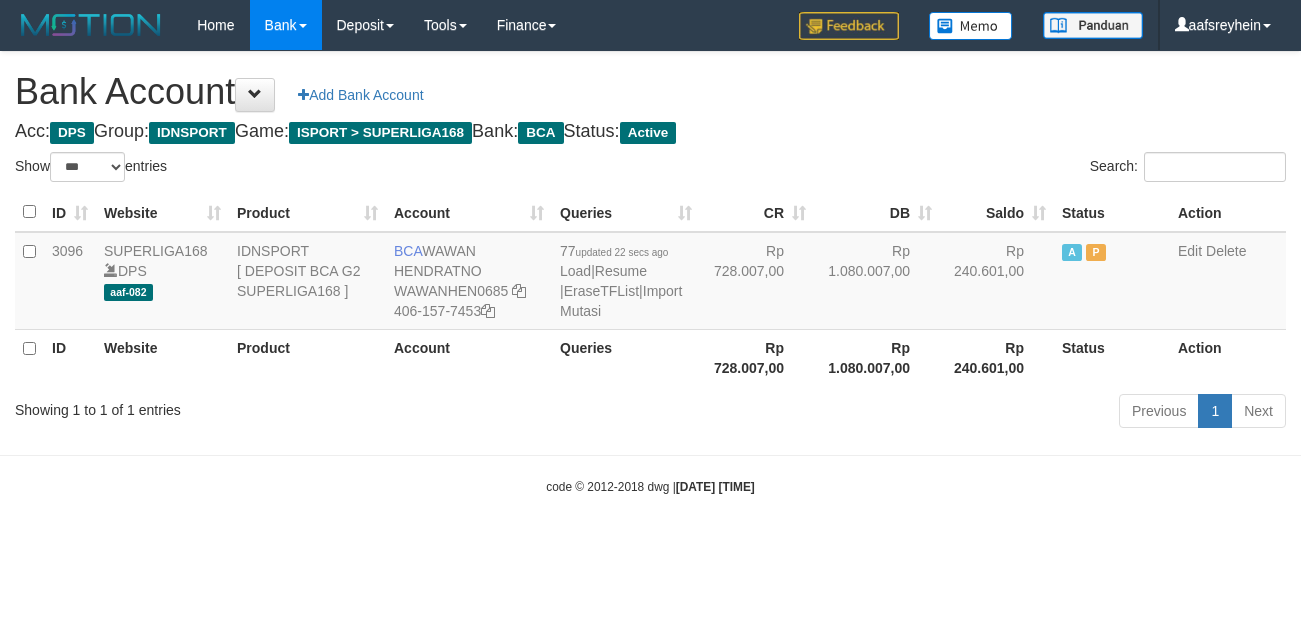 select on "***" 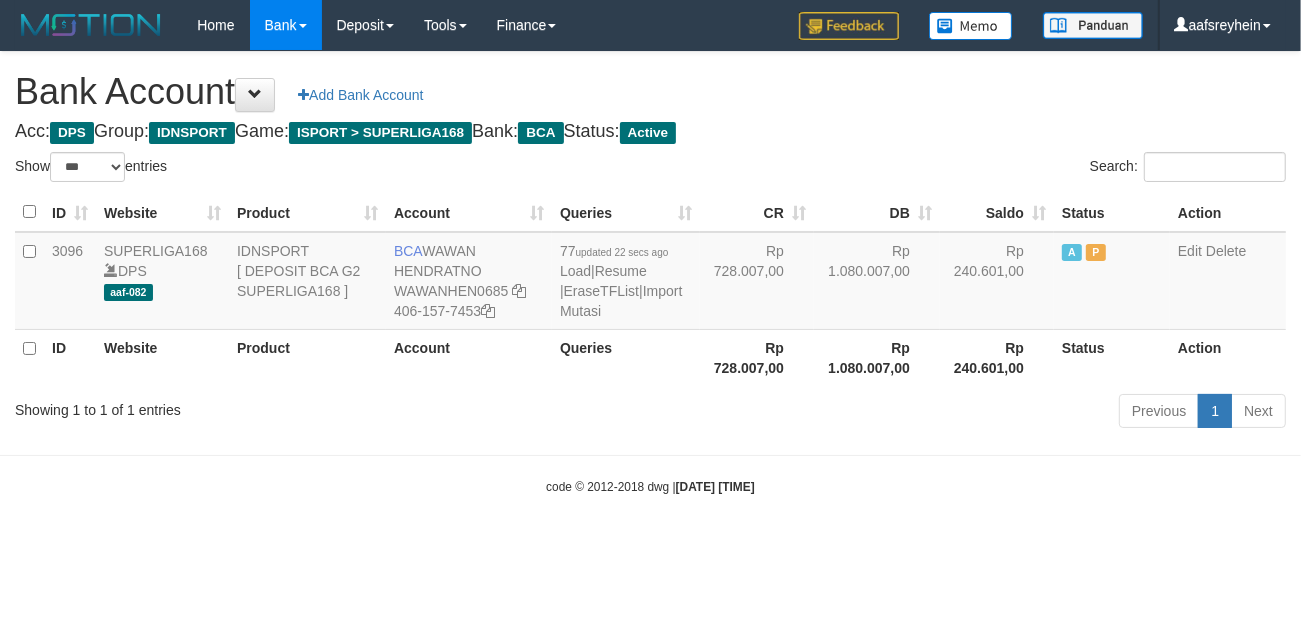 click on "Bank Account
Add Bank Account
Acc: 										 DPS
Group:   IDNSPORT    		Game:   ISPORT > SUPERLIGA168    		Bank:   BCA    		Status:  Active
Filter Account Type
*******
***
**
***
DPS
SELECT ALL  SELECT TYPE  - ALL -
DPS
WD
TMP
Filter Product
*******
******
********
********
*******
********
IDNSPORT
SELECT ALL  SELECT GROUP  - ALL -
BETHUB
IDNPOKER
IDNSPORT
IDNTOTO
LOADONLY
Filter Website
*******" at bounding box center (650, 243) 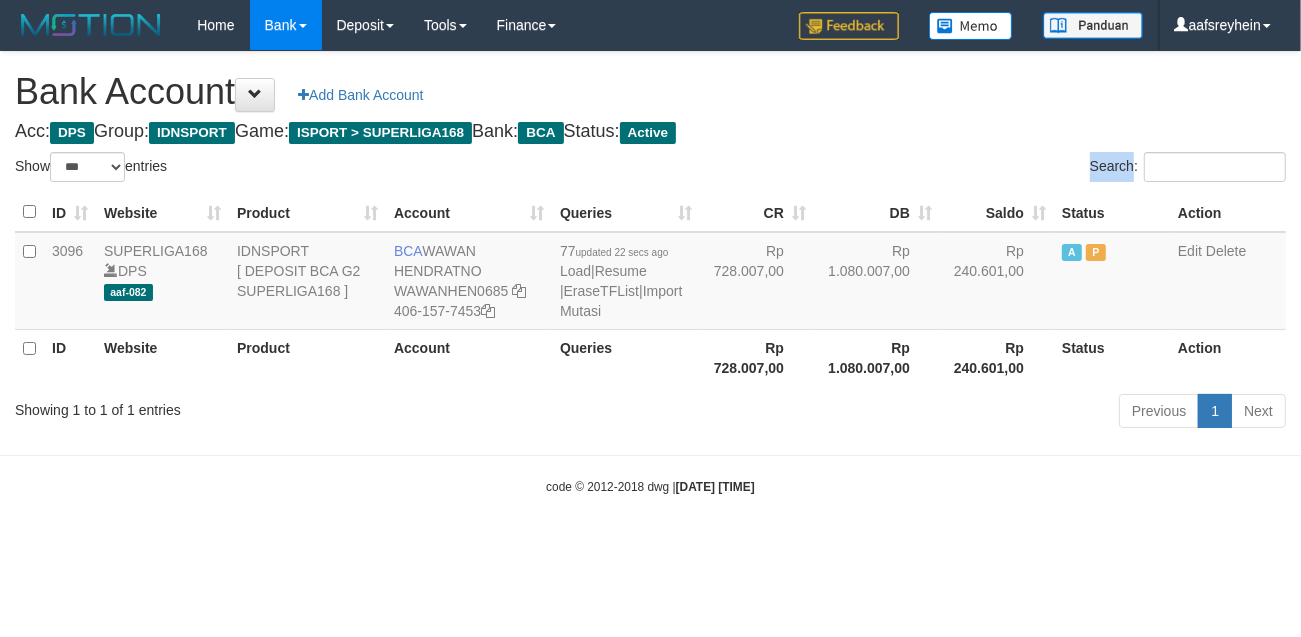 click on "Bank Account
Add Bank Account
Acc: 										 DPS
Group:   IDNSPORT    		Game:   ISPORT > SUPERLIGA168    		Bank:   BCA    		Status:  Active
Filter Account Type
*******
***
**
***
DPS
SELECT ALL  SELECT TYPE  - ALL -
DPS
WD
TMP
Filter Product
*******
******
********
********
*******
********
IDNSPORT
SELECT ALL  SELECT GROUP  - ALL -
BETHUB
IDNPOKER
IDNSPORT
IDNTOTO
LOADONLY
Filter Website
*******" at bounding box center [650, 243] 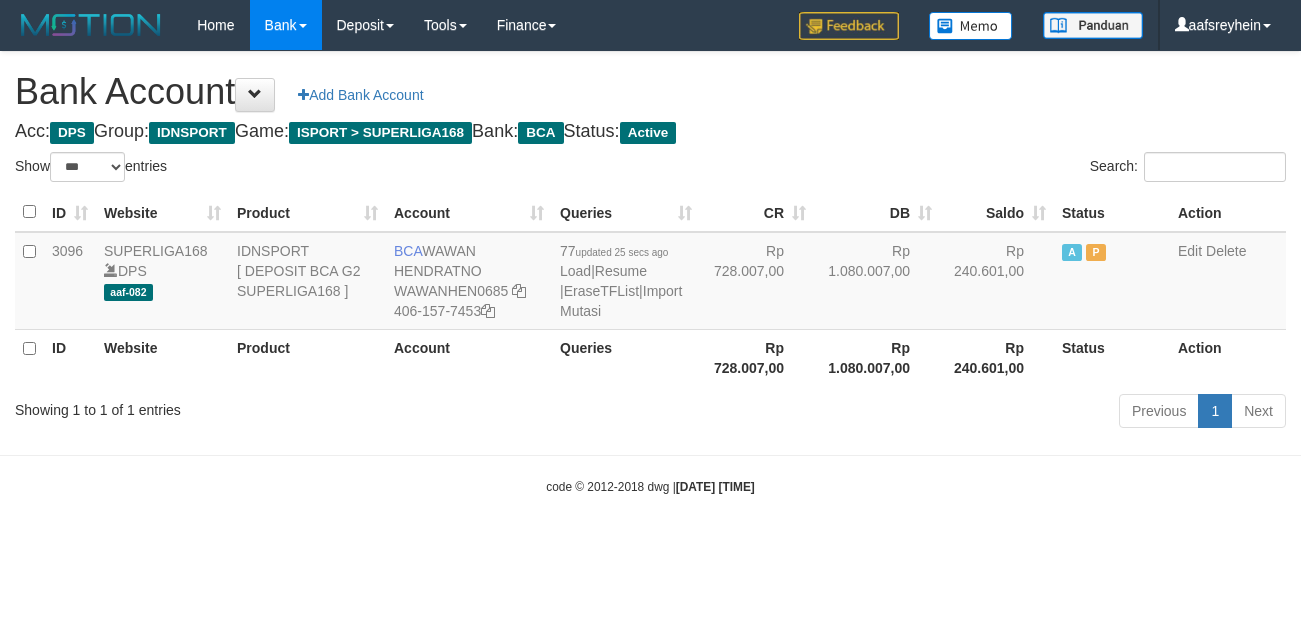 select on "***" 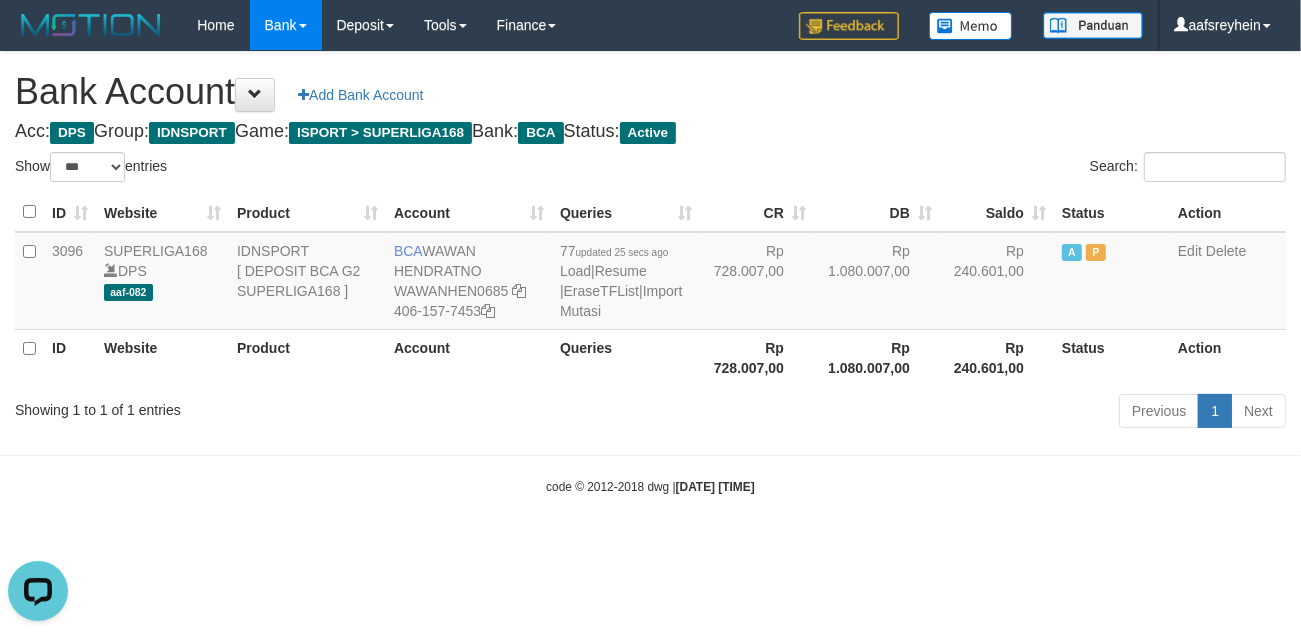 scroll, scrollTop: 0, scrollLeft: 0, axis: both 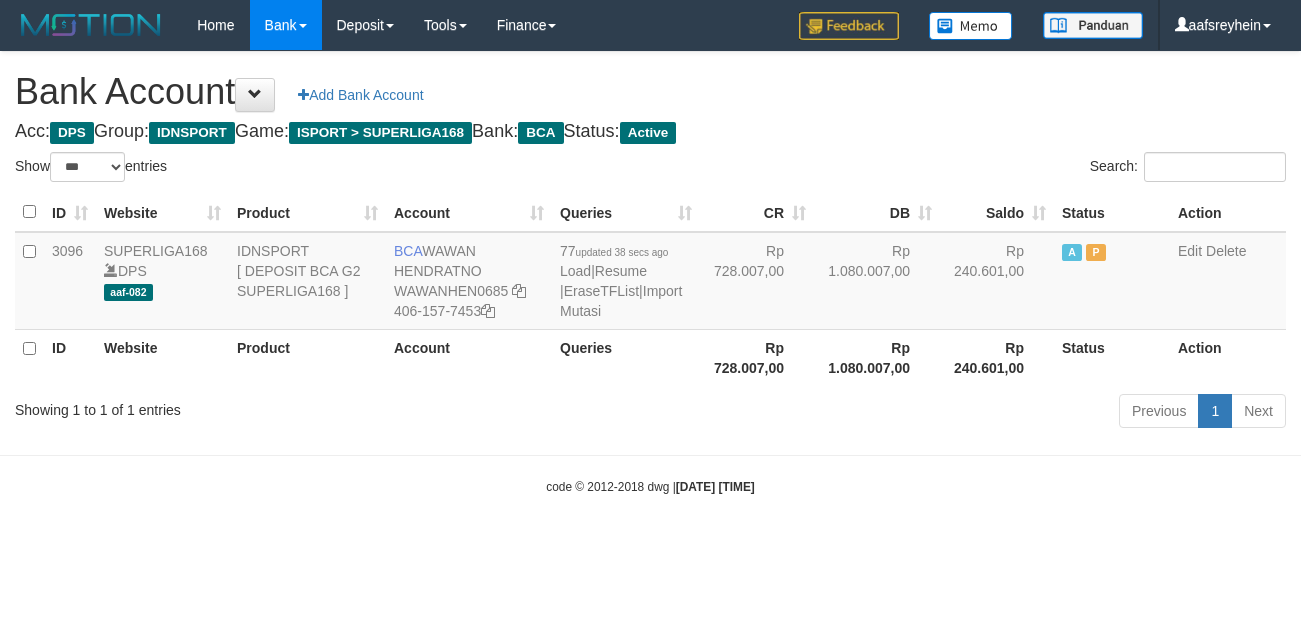 select on "***" 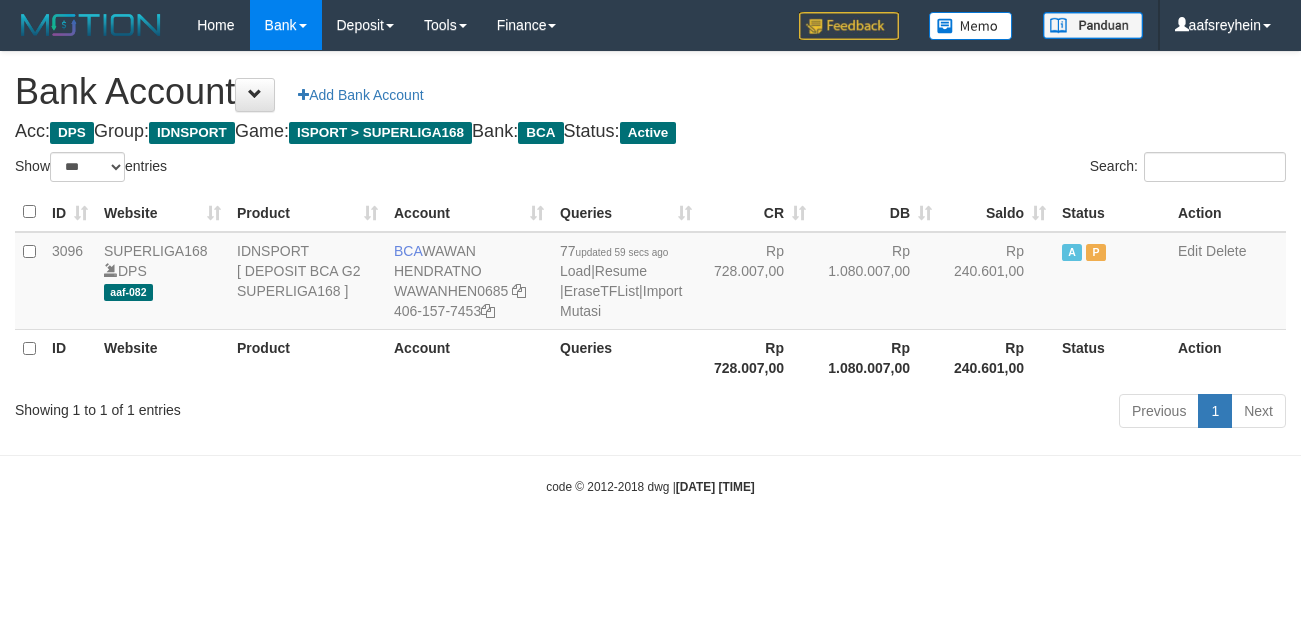 select on "***" 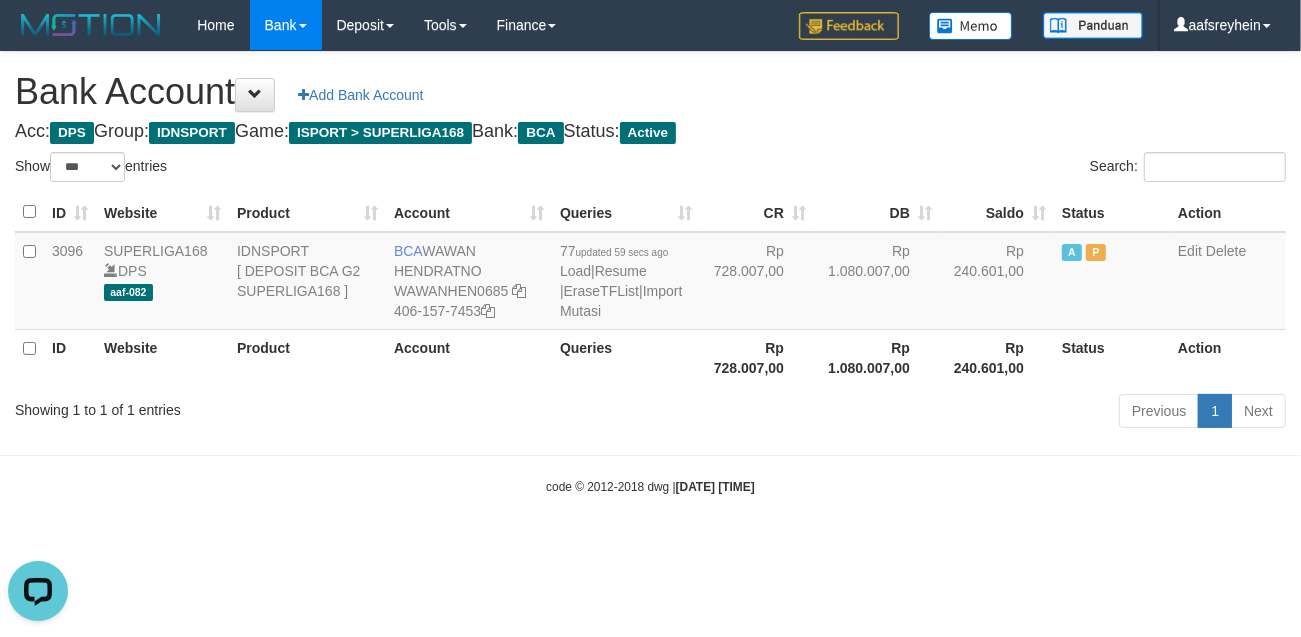scroll, scrollTop: 0, scrollLeft: 0, axis: both 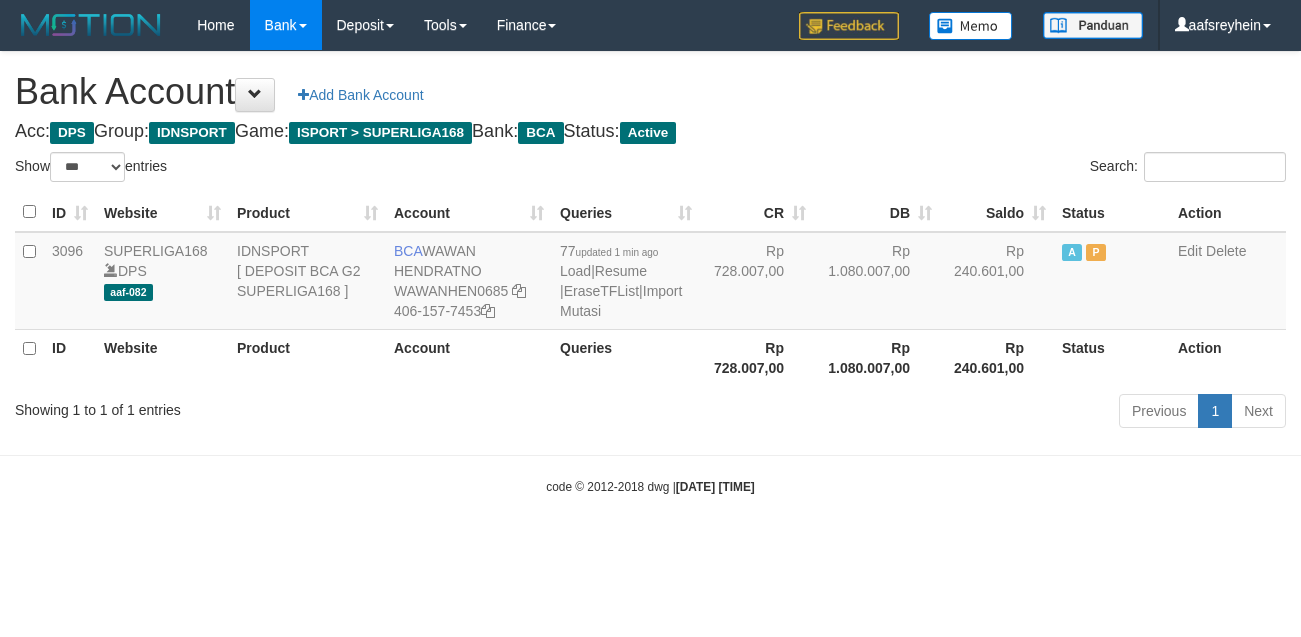 select on "***" 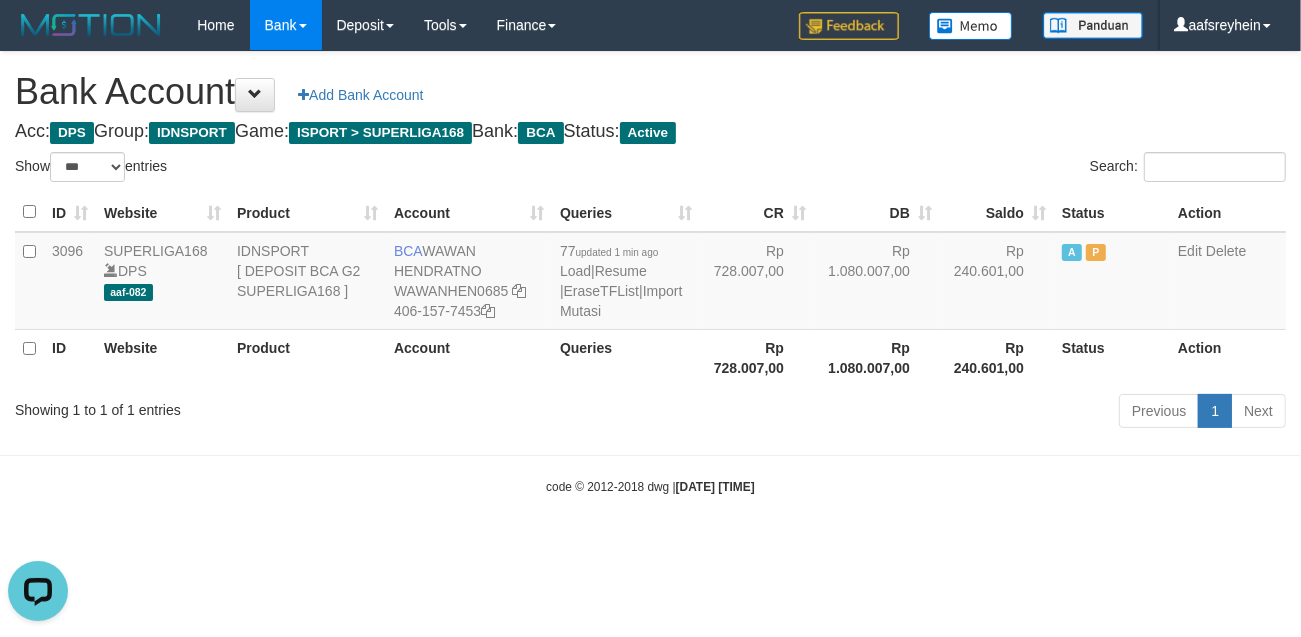 scroll, scrollTop: 0, scrollLeft: 0, axis: both 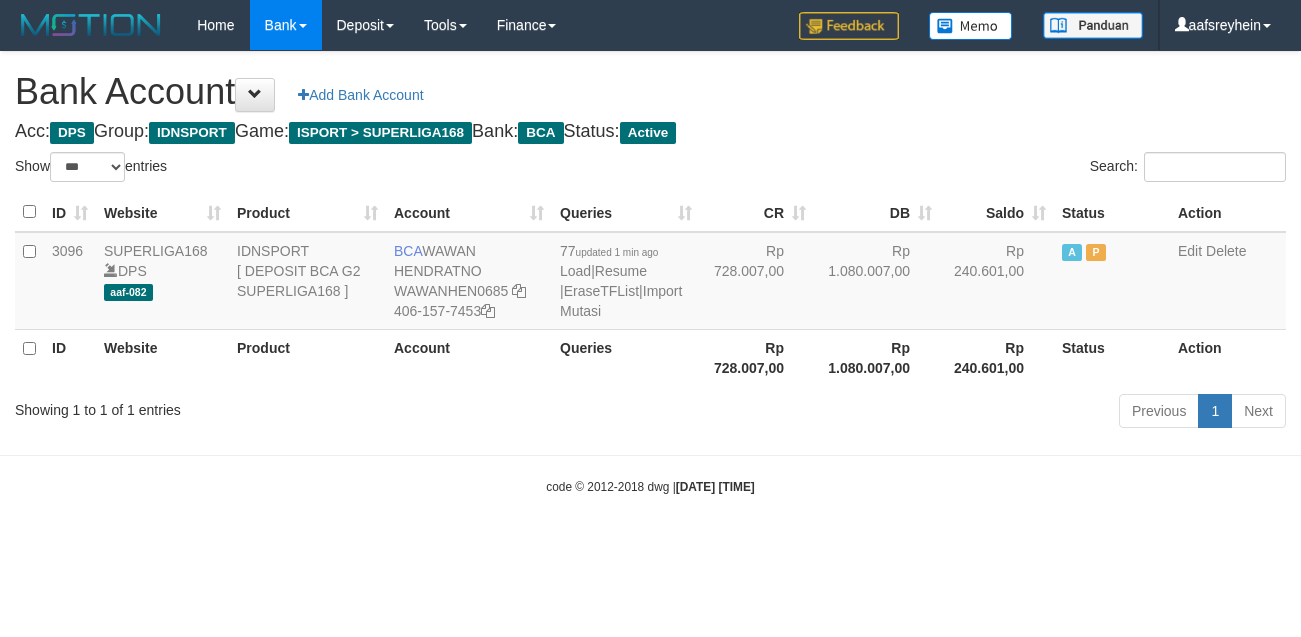 select on "***" 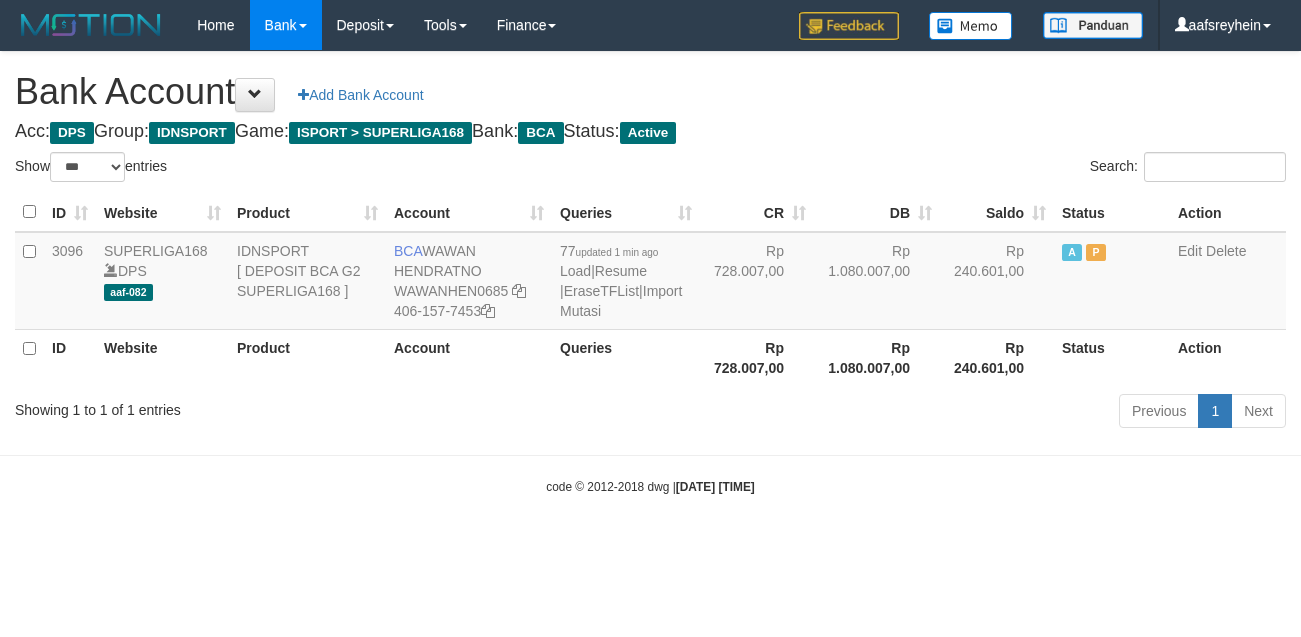 scroll, scrollTop: 0, scrollLeft: 0, axis: both 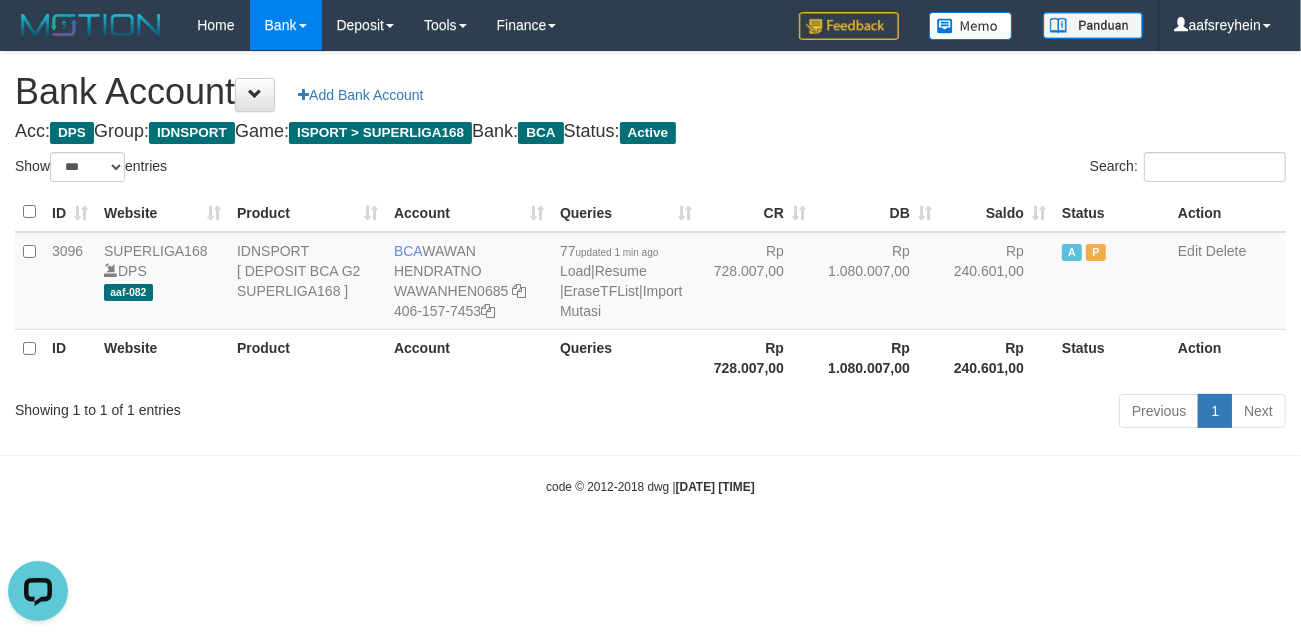 click on "Acc: 										 DPS
Group:   IDNSPORT    		Game:   ISPORT > SUPERLIGA168    		Bank:   BCA    		Status:  Active" at bounding box center [650, 132] 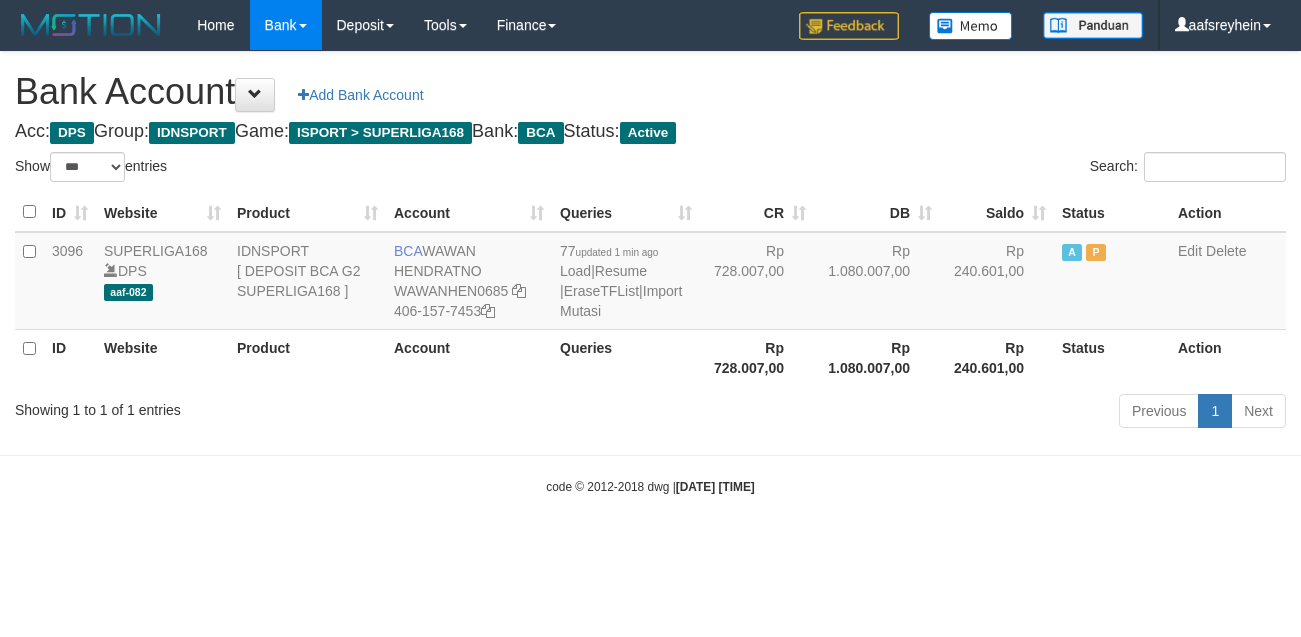 select on "***" 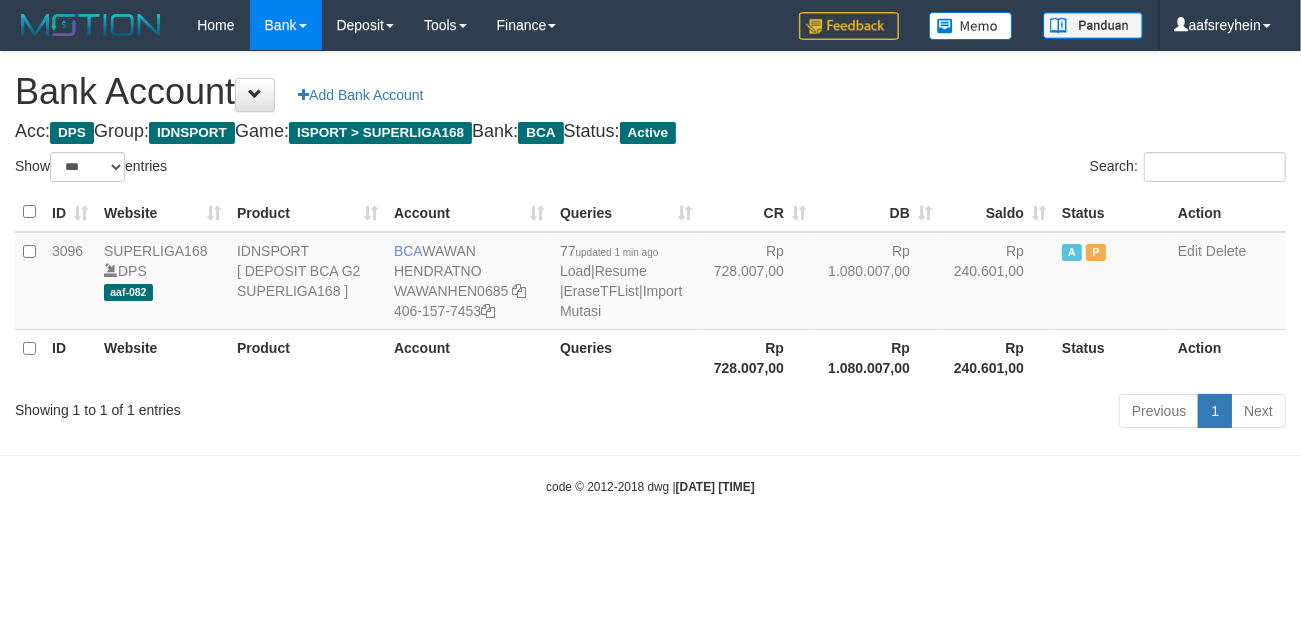 click on "Toggle navigation
Home
Bank
Account List
Load
By Website
Group
[ISPORT]													SUPERLIGA168
By Load Group (DPS)
-" at bounding box center (650, 273) 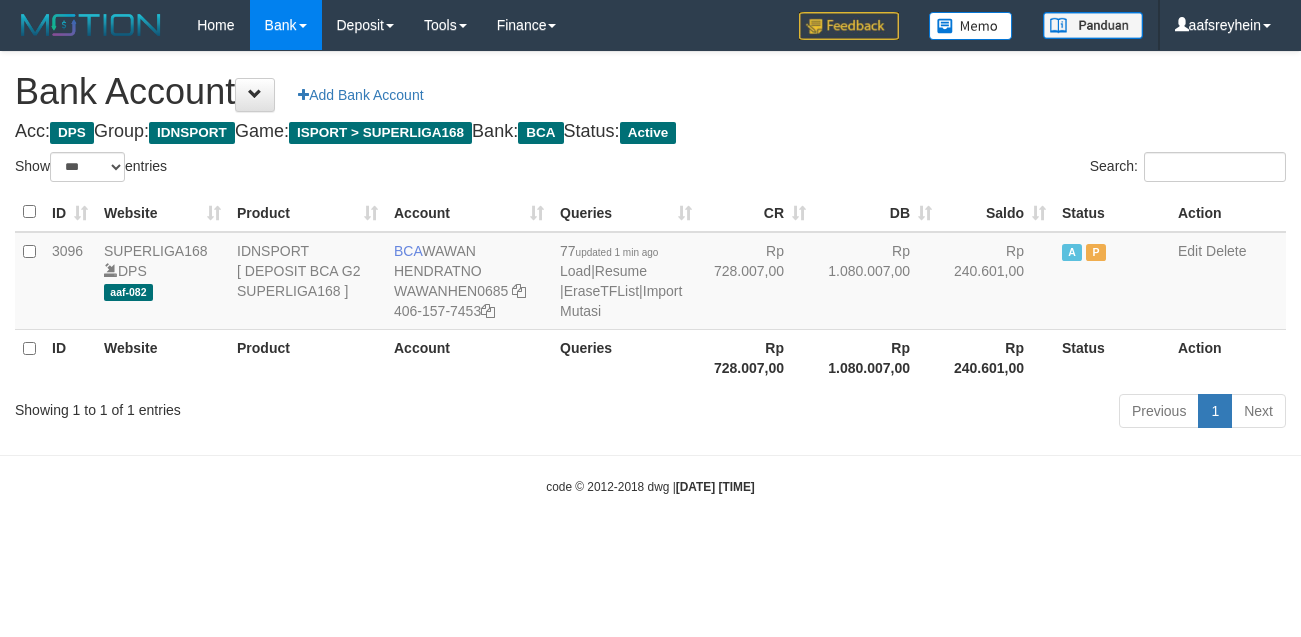 select on "***" 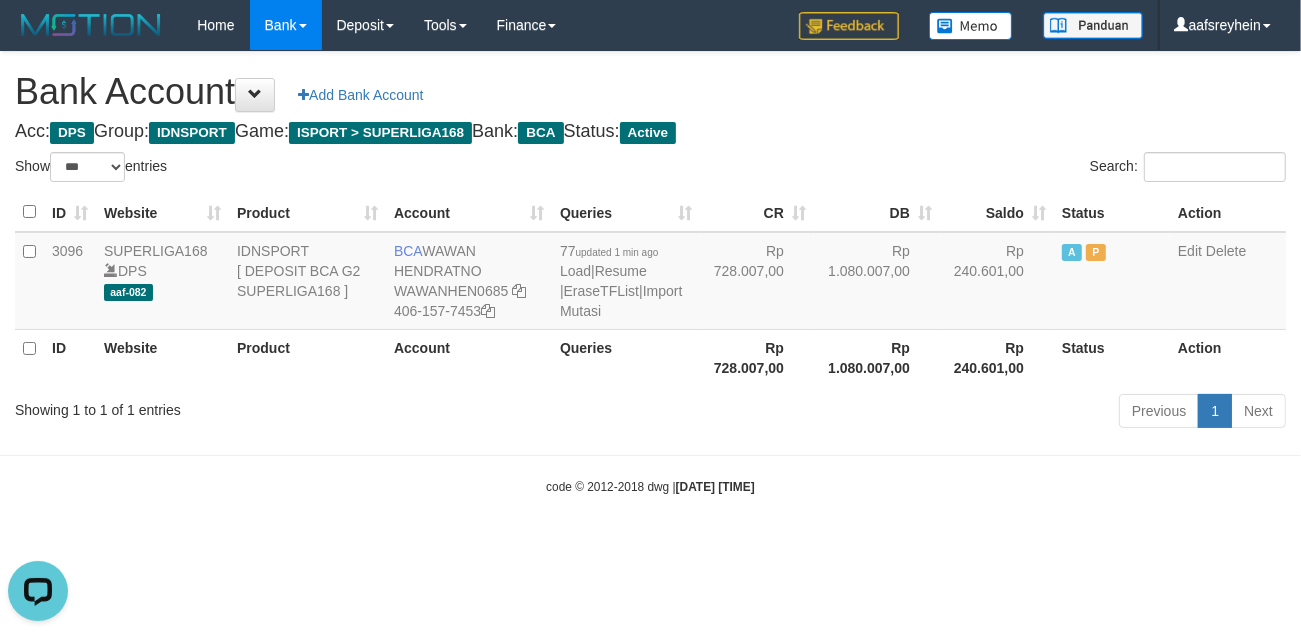 scroll, scrollTop: 0, scrollLeft: 0, axis: both 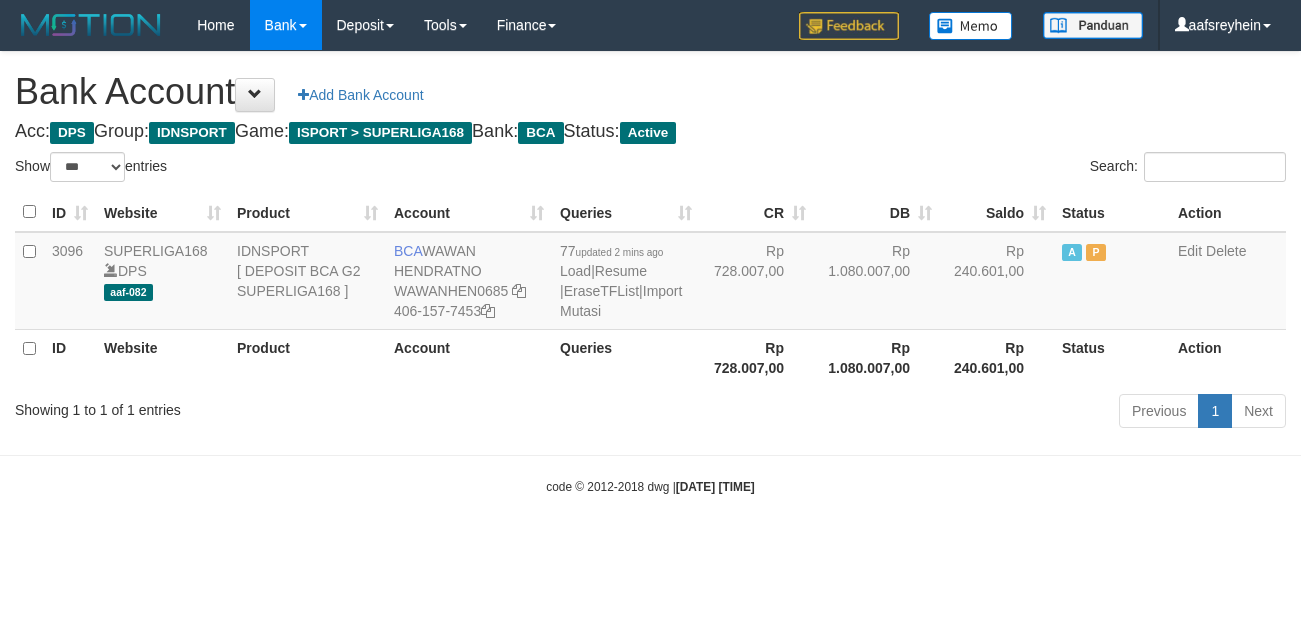 select on "***" 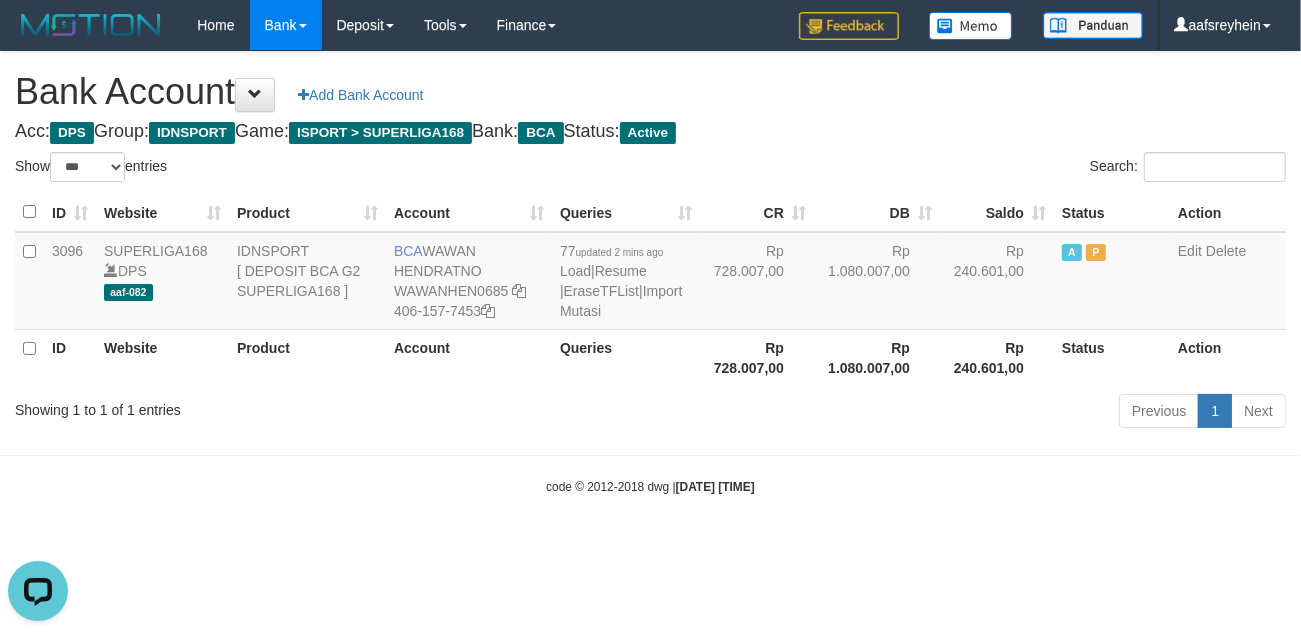 scroll, scrollTop: 0, scrollLeft: 0, axis: both 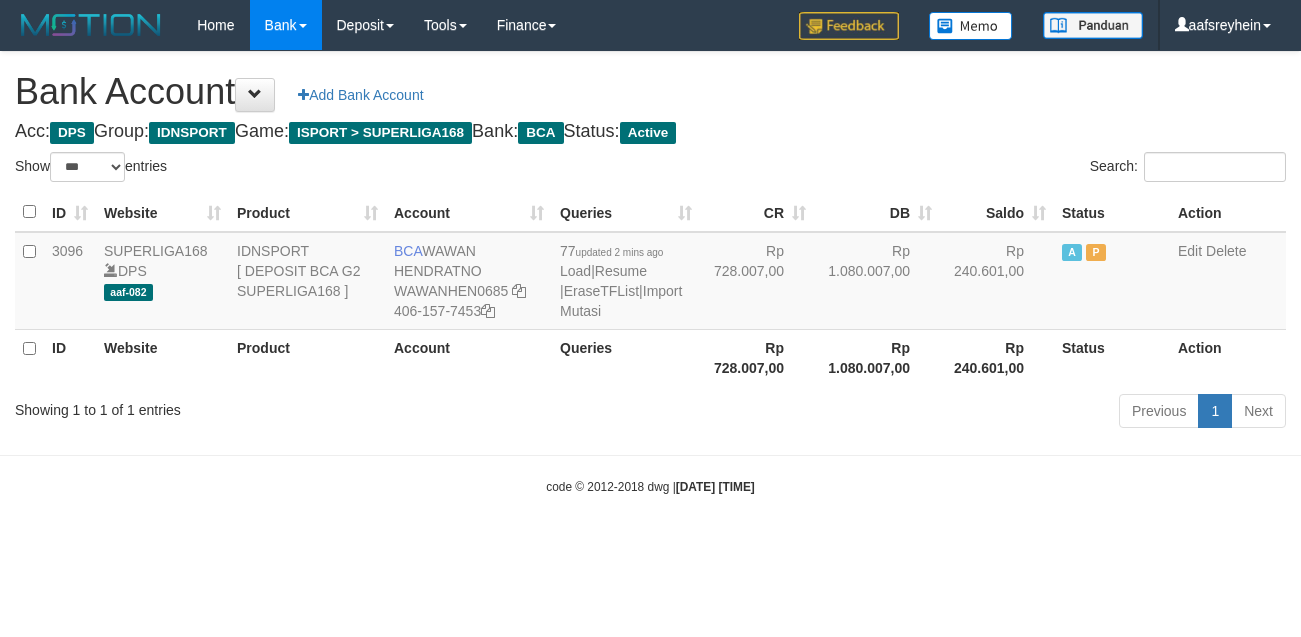select on "***" 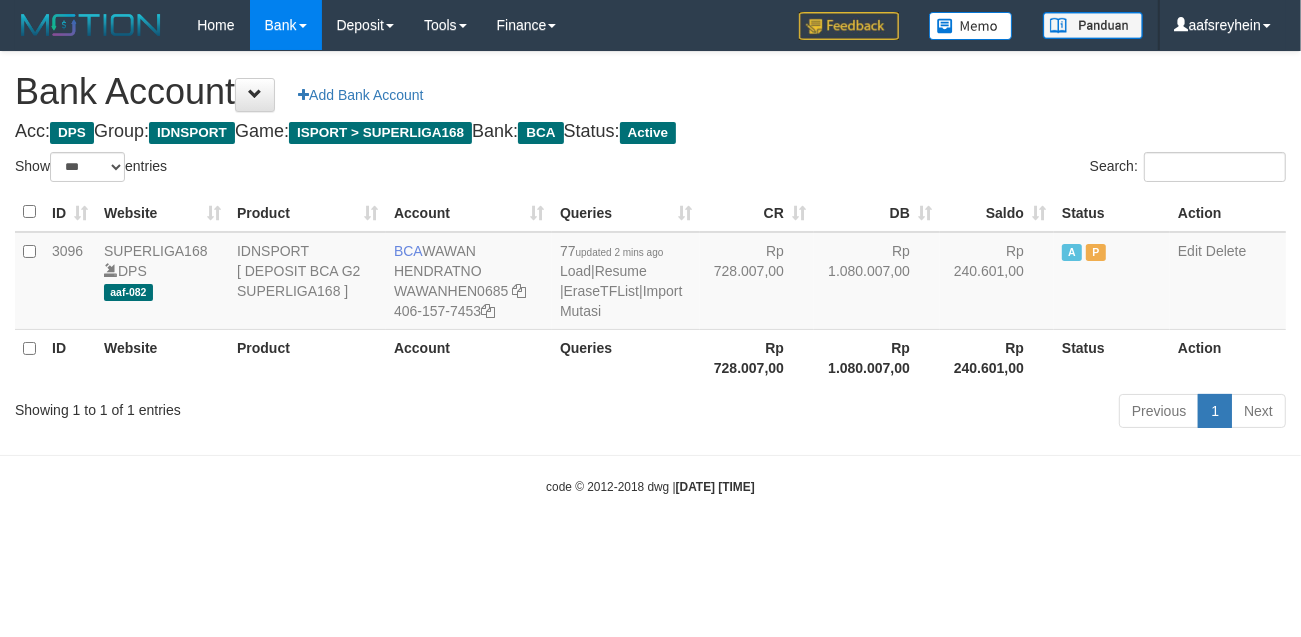 click on "code © 2012-2018 dwg |  2025/07/12 03:30:15" at bounding box center [650, 486] 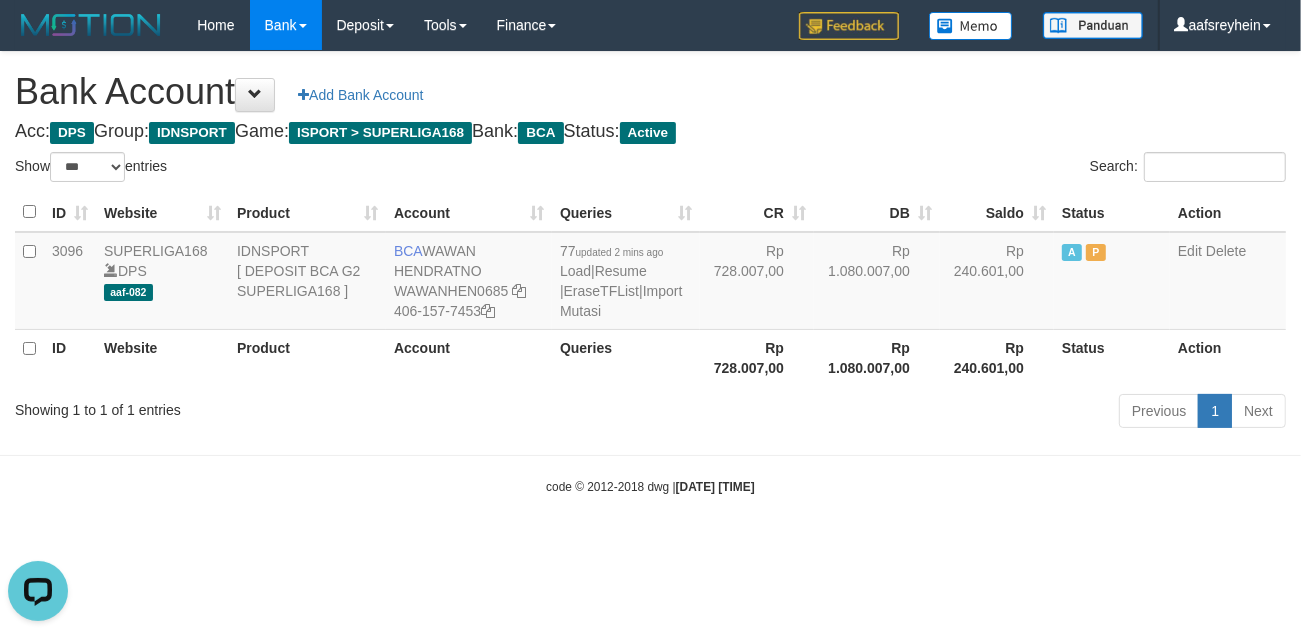 scroll, scrollTop: 0, scrollLeft: 0, axis: both 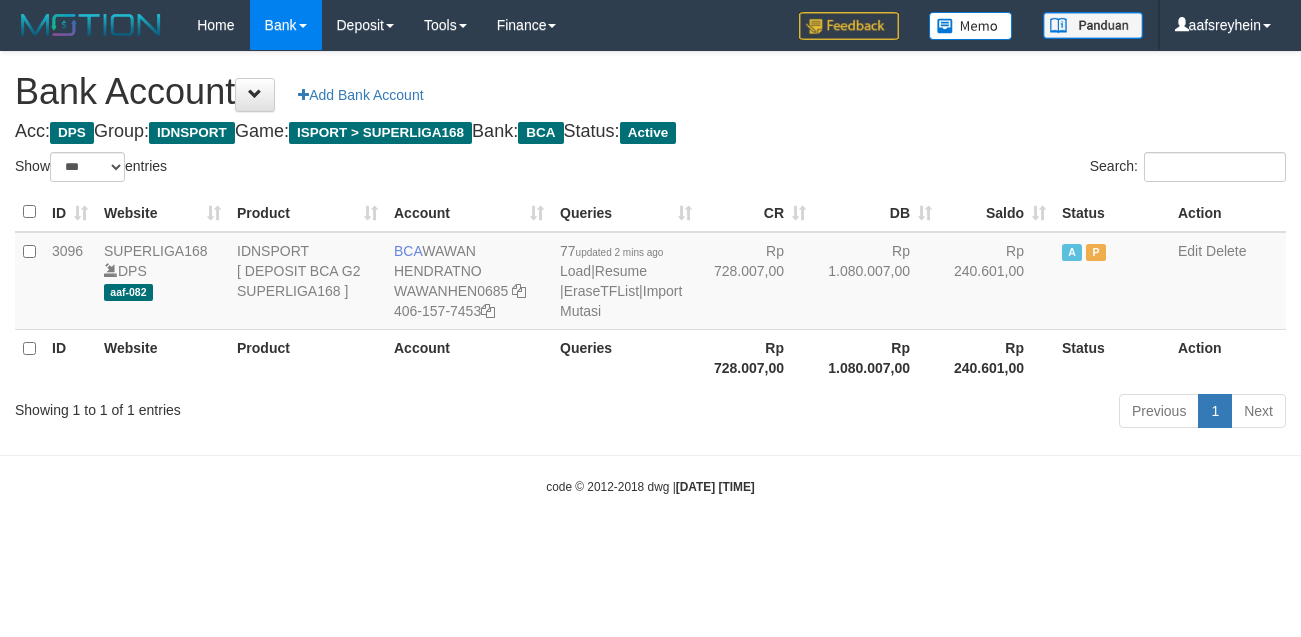 select on "***" 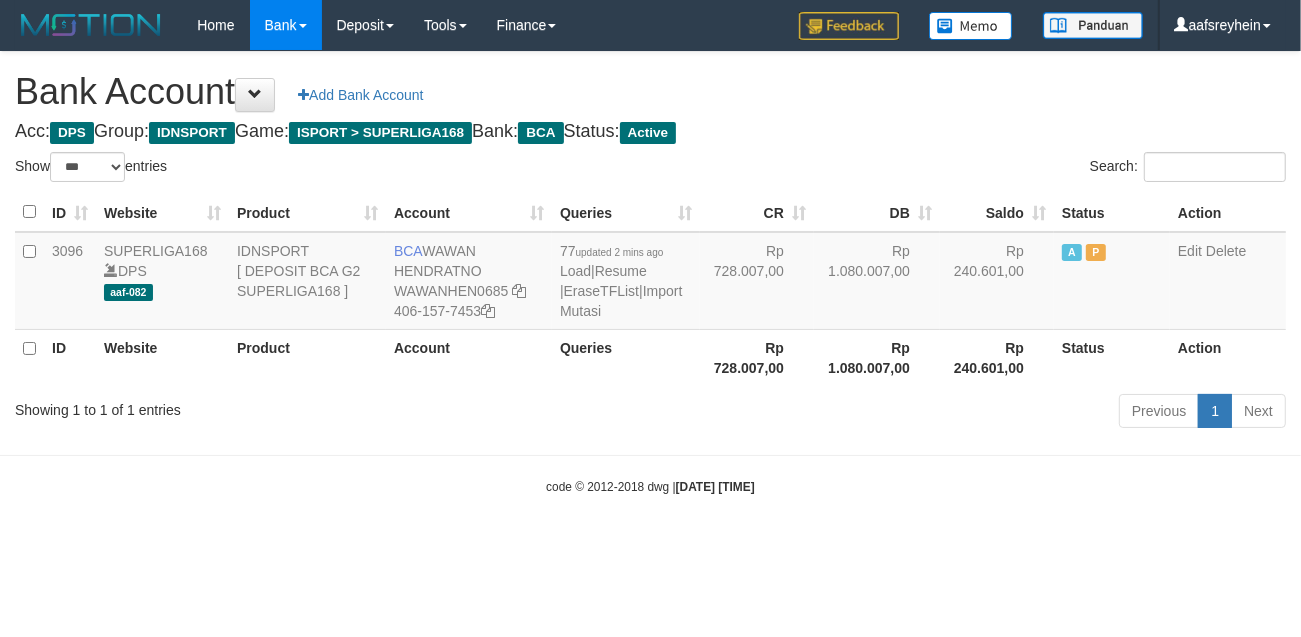 click on "Toggle navigation
Home
Bank
Account List
Load
By Website
Group
[ISPORT]													SUPERLIGA168
By Load Group (DPS)" at bounding box center [650, 273] 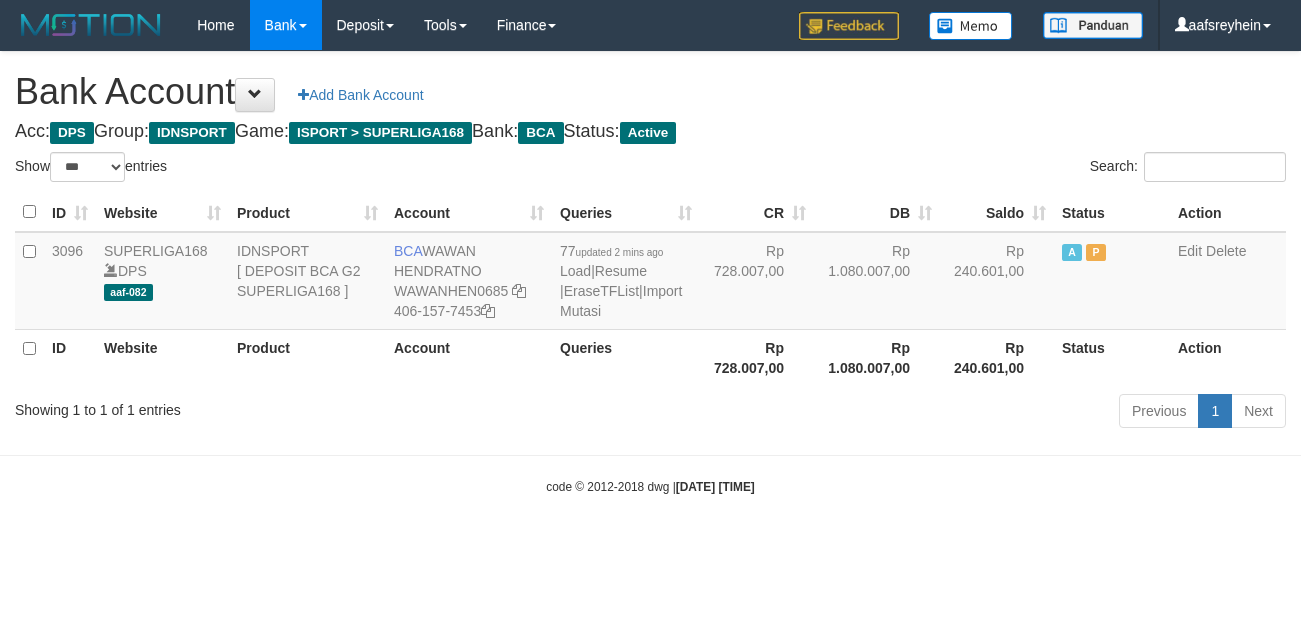 select on "***" 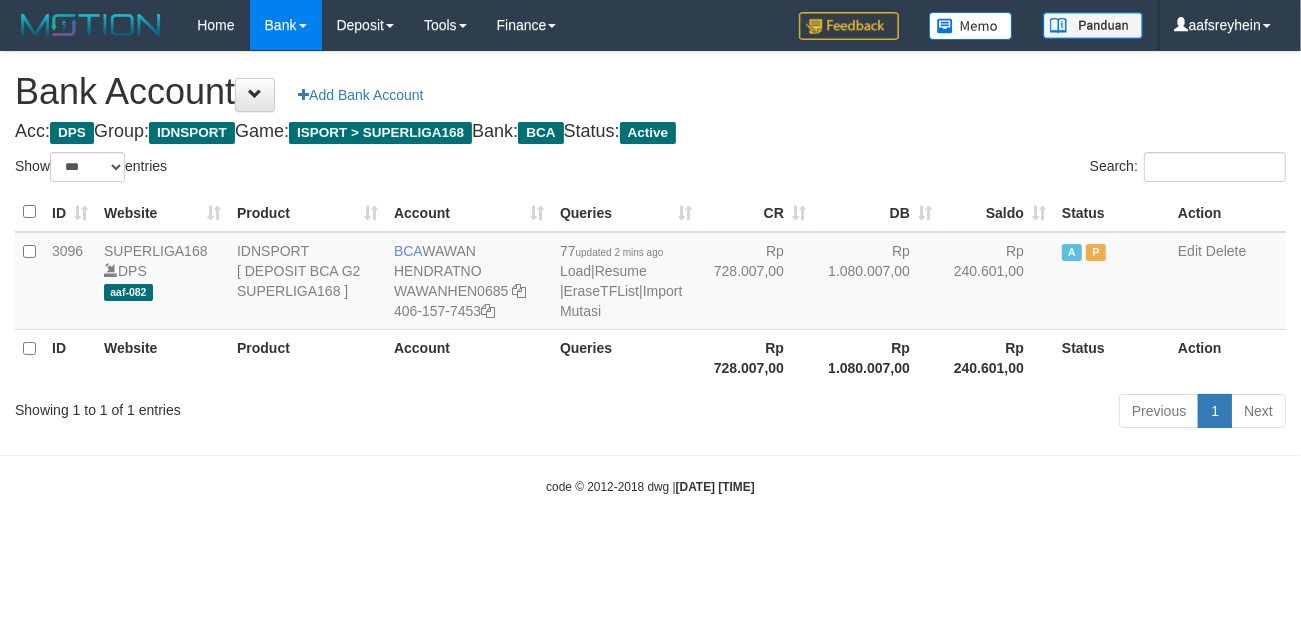 click on "Toggle navigation
Home
Bank
Account List
Load
By Website
Group
[ISPORT]													SUPERLIGA168
By Load Group (DPS)
-" at bounding box center [650, 273] 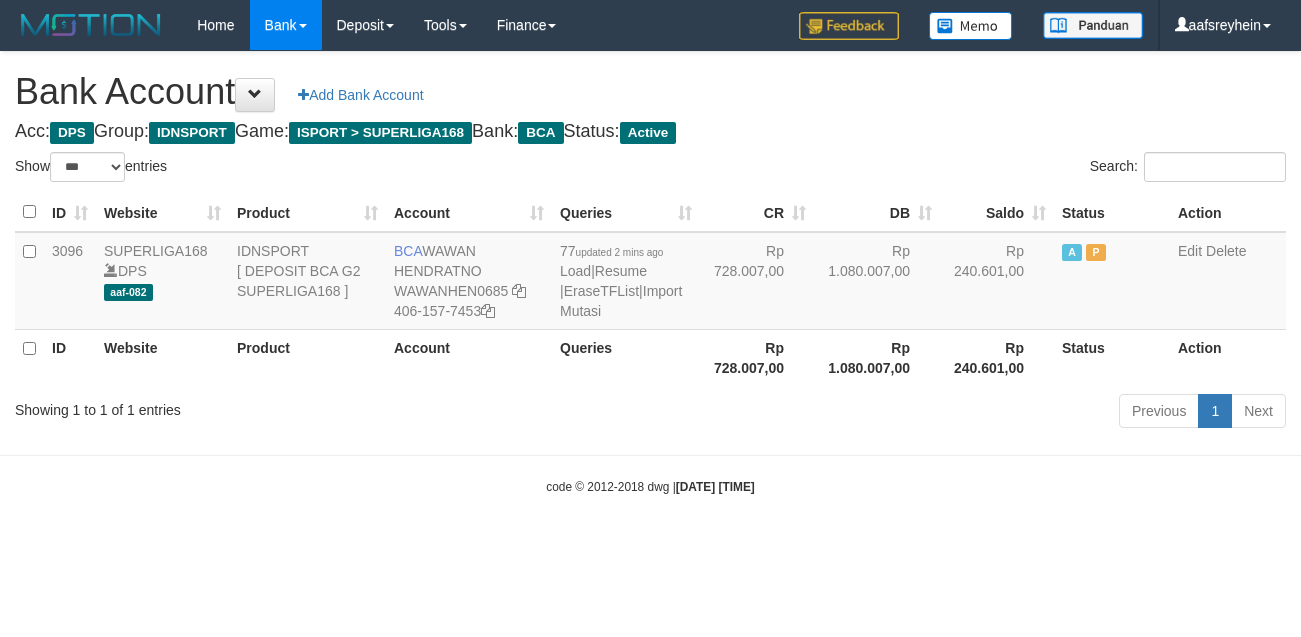 select on "***" 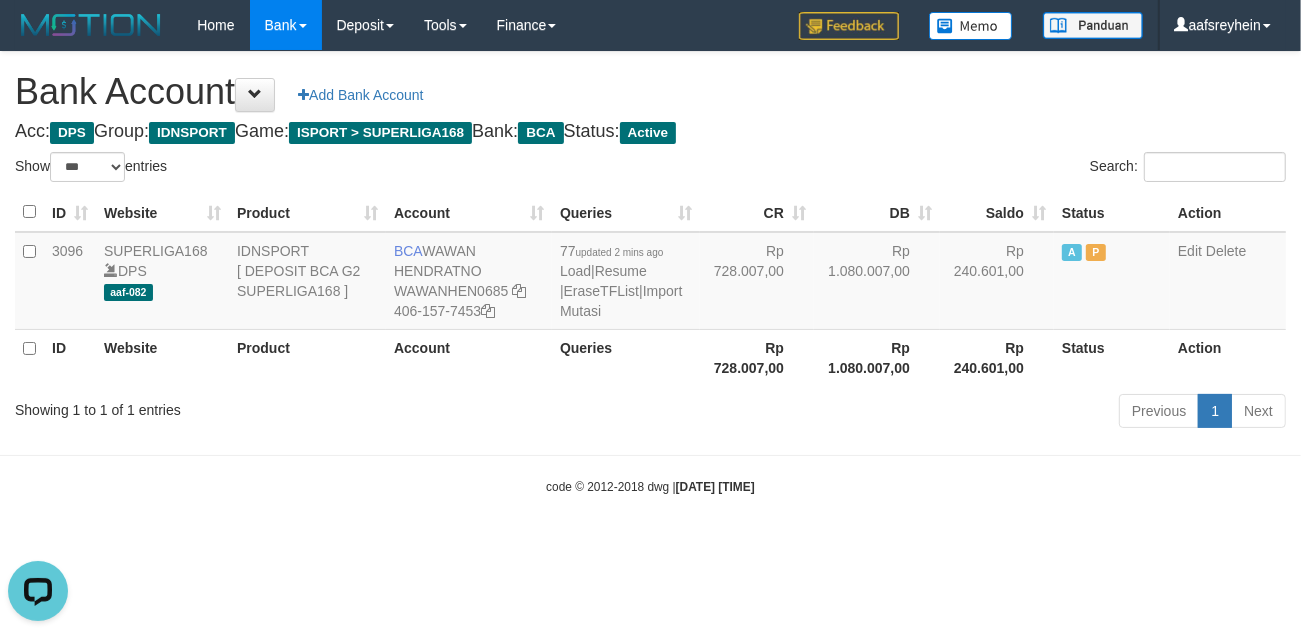 scroll, scrollTop: 0, scrollLeft: 0, axis: both 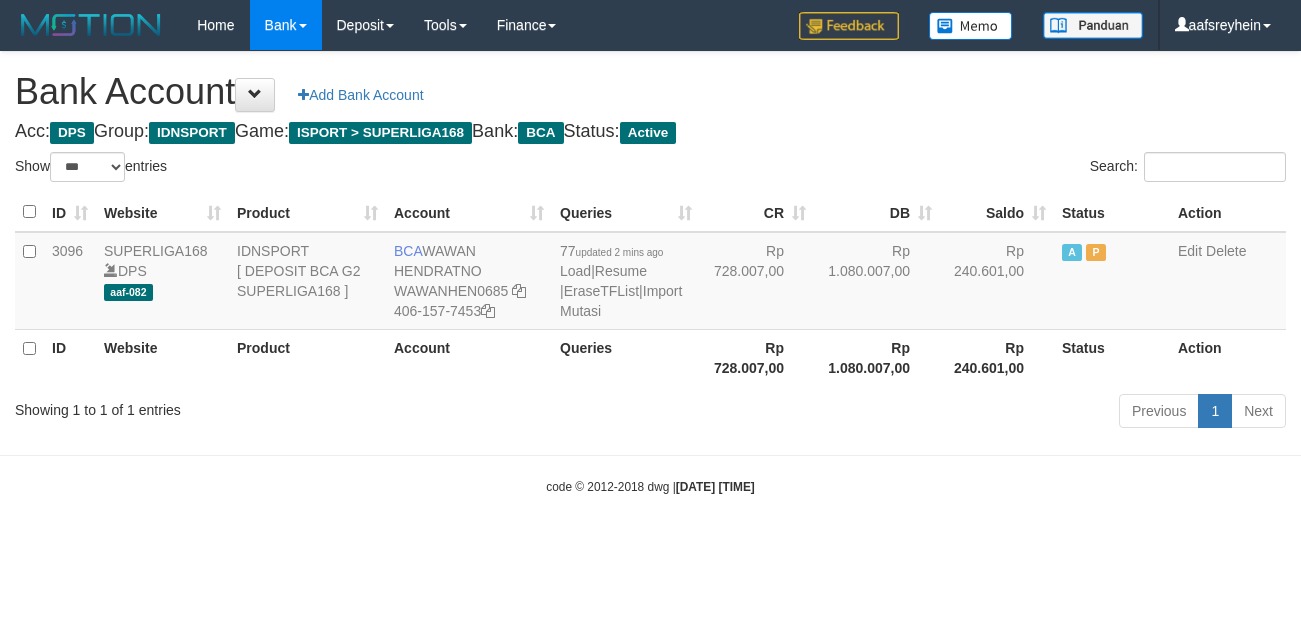 select on "***" 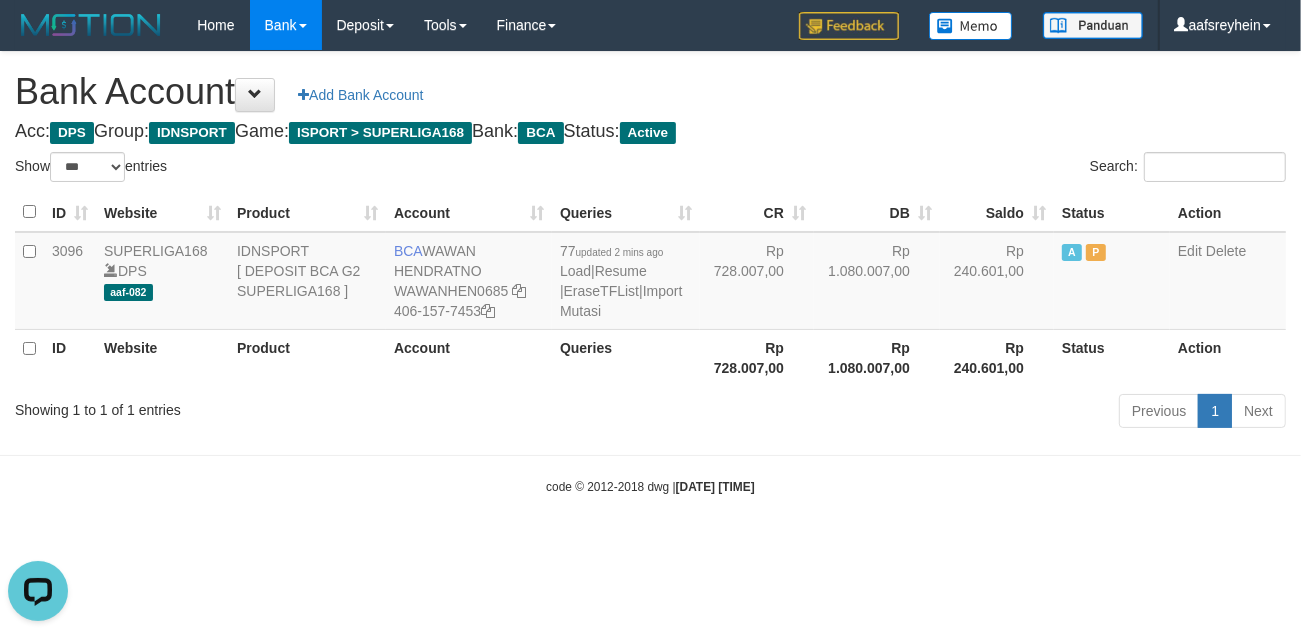 scroll, scrollTop: 0, scrollLeft: 0, axis: both 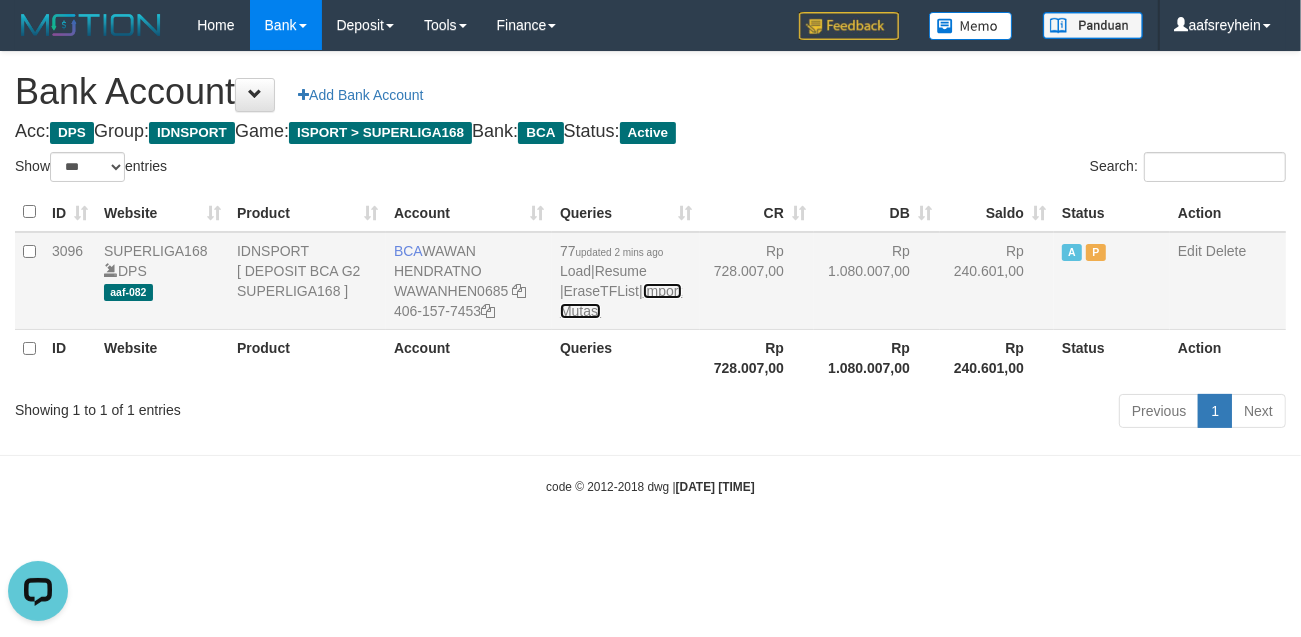 click on "Import Mutasi" at bounding box center (621, 301) 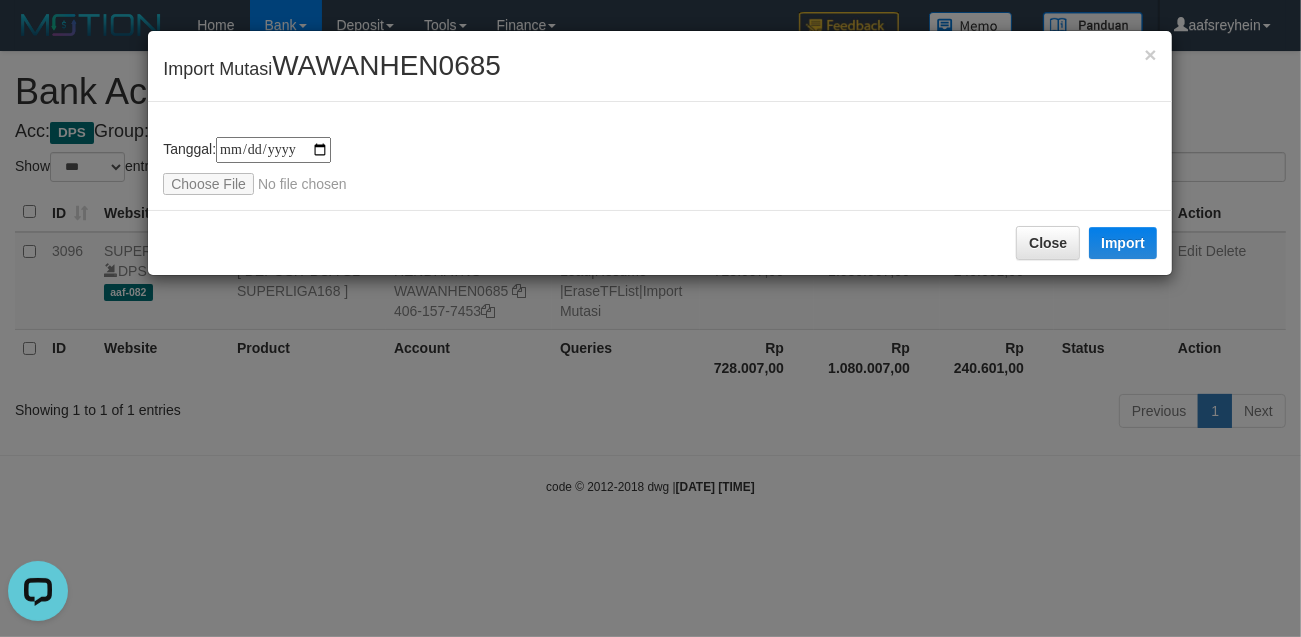 type on "**********" 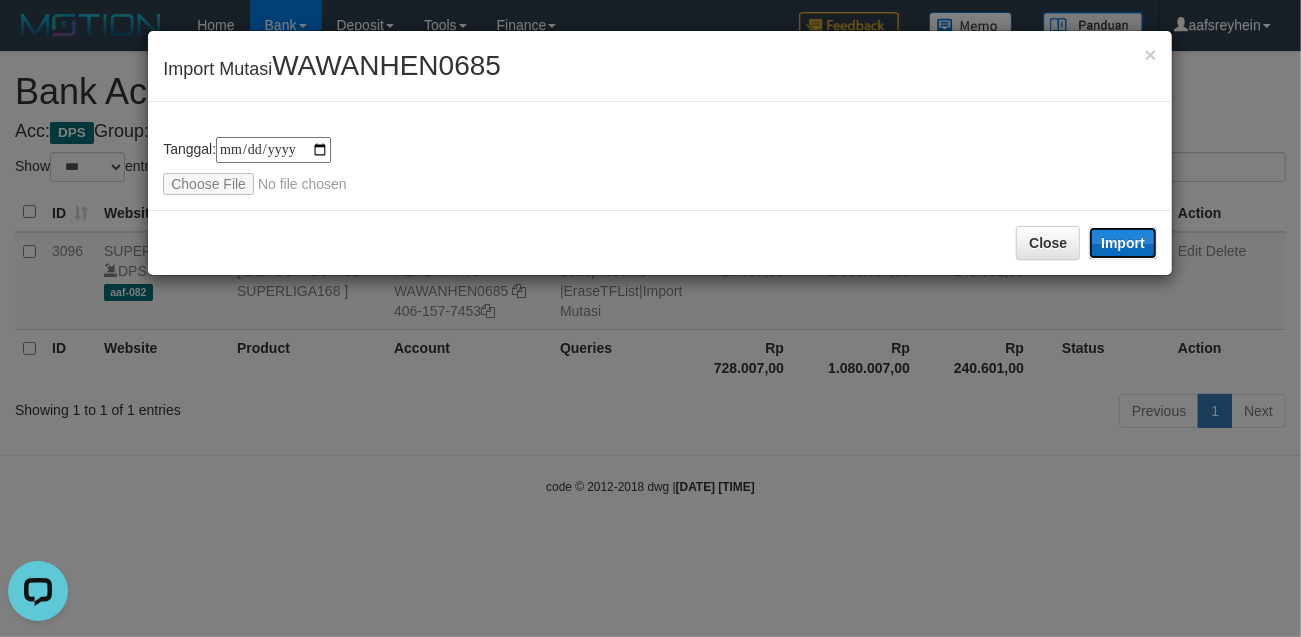 click on "Import" at bounding box center (1123, 243) 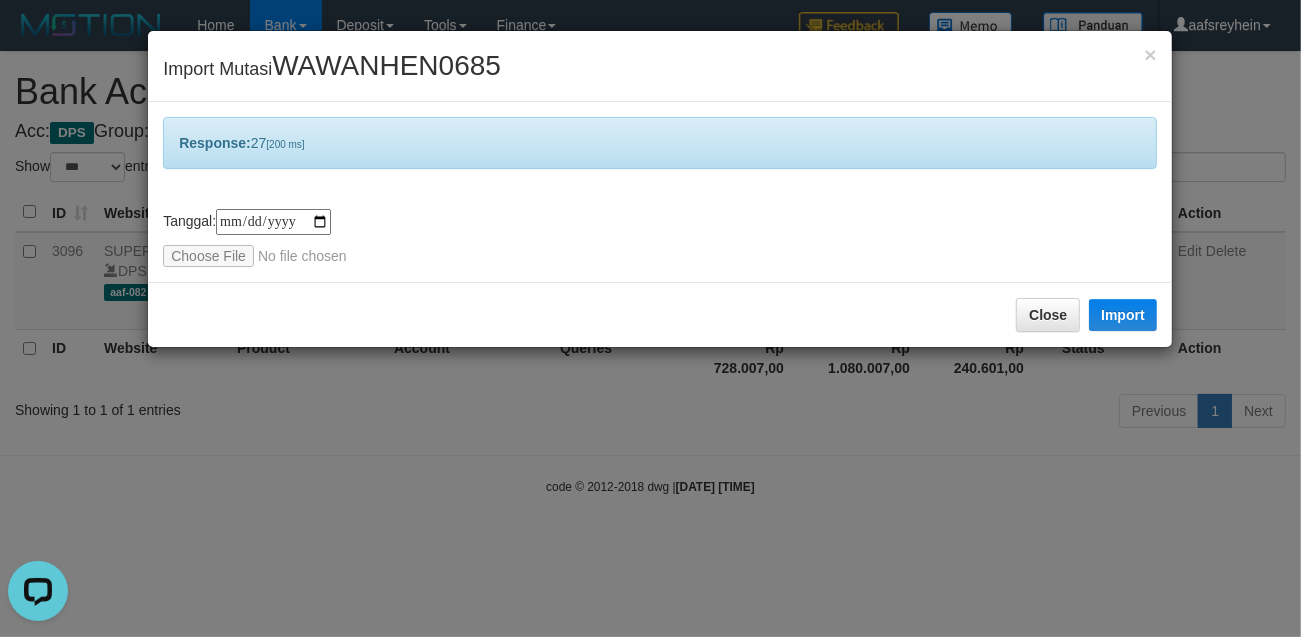 click on "**********" at bounding box center (650, 318) 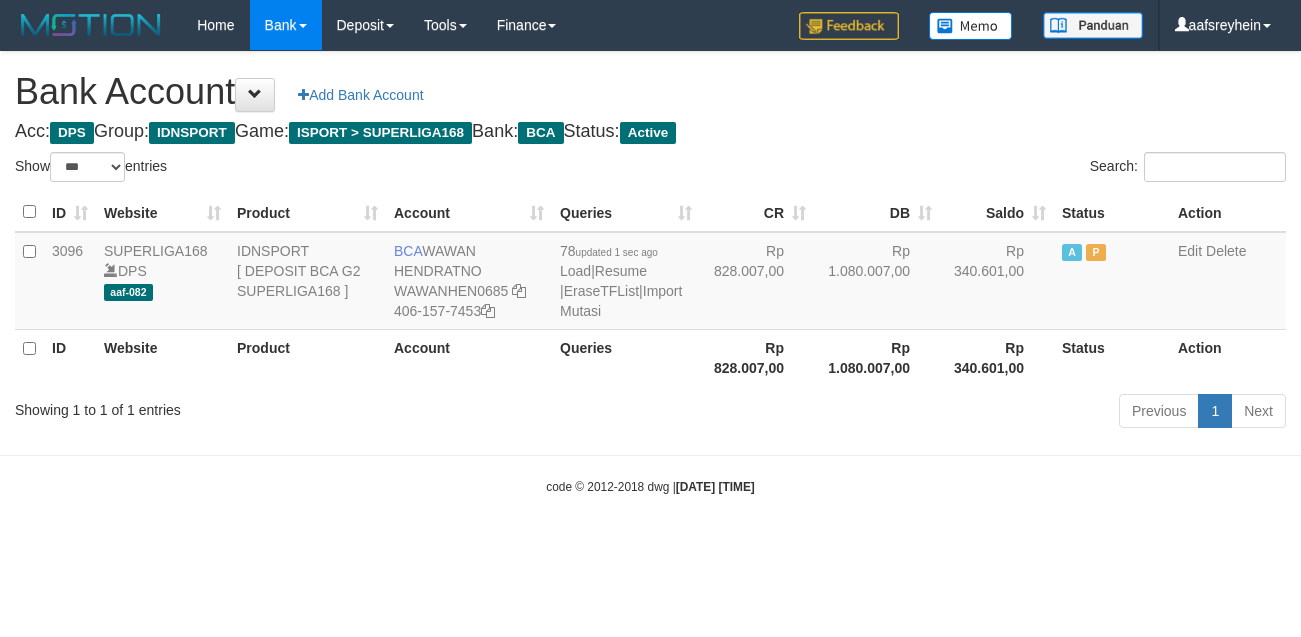 select on "***" 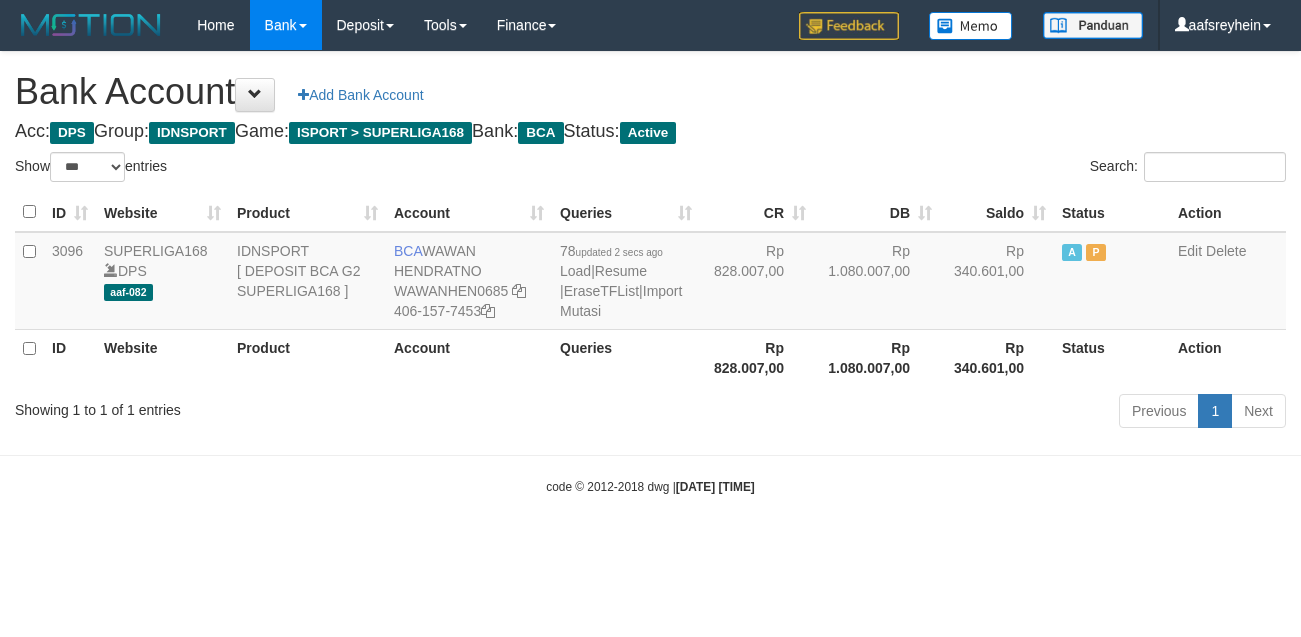 select on "***" 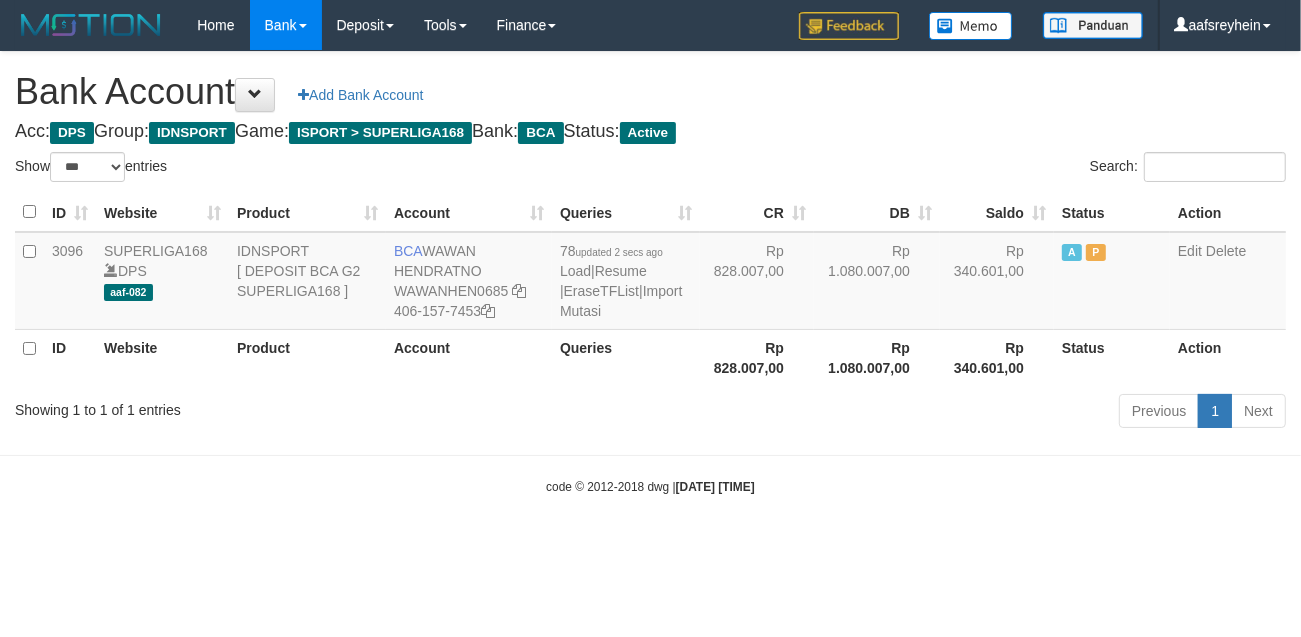 click on "Previous 1 Next" at bounding box center [921, 413] 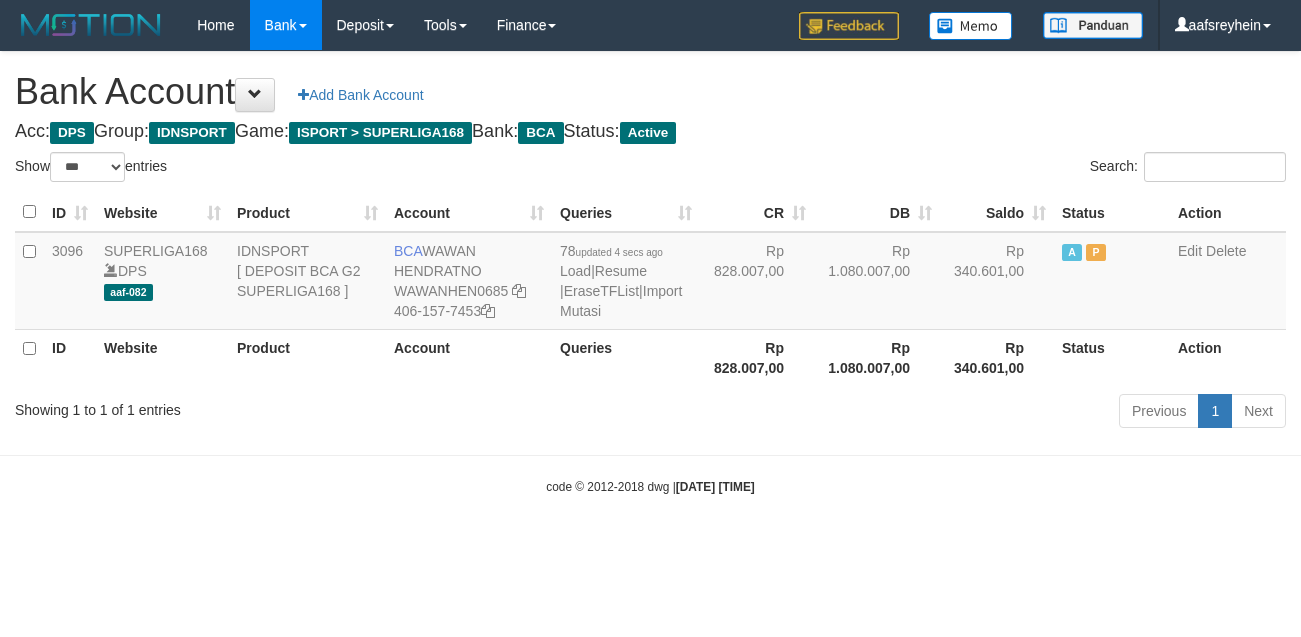 select on "***" 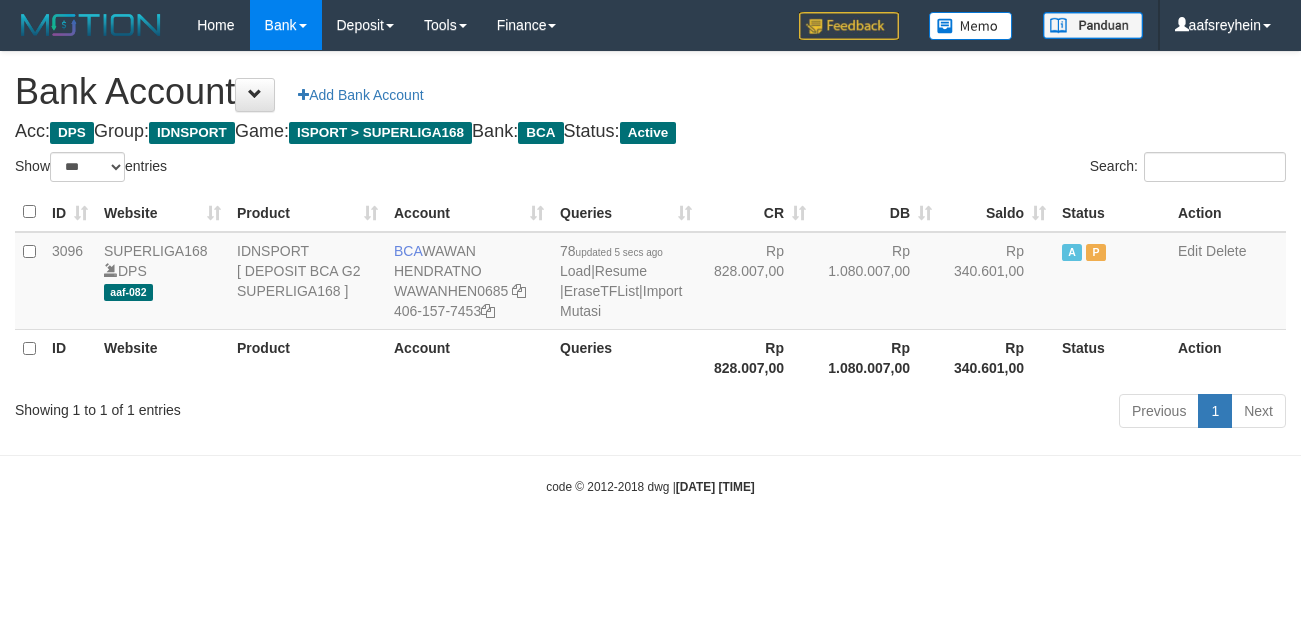 select on "***" 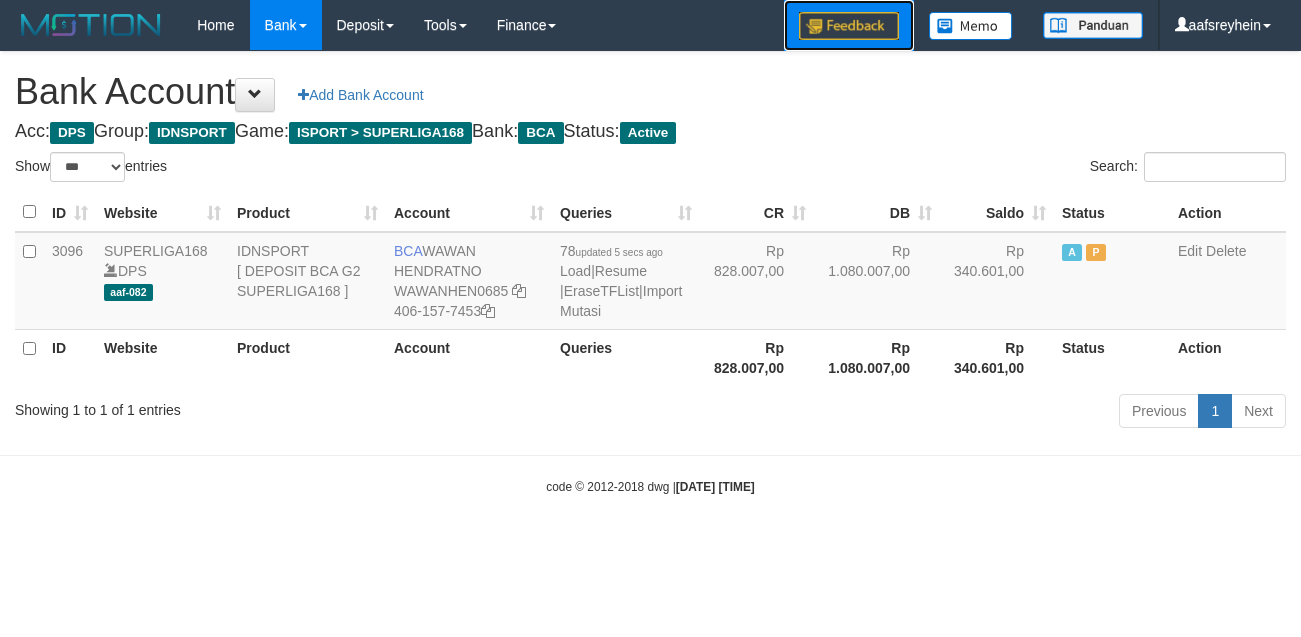 scroll, scrollTop: 0, scrollLeft: 0, axis: both 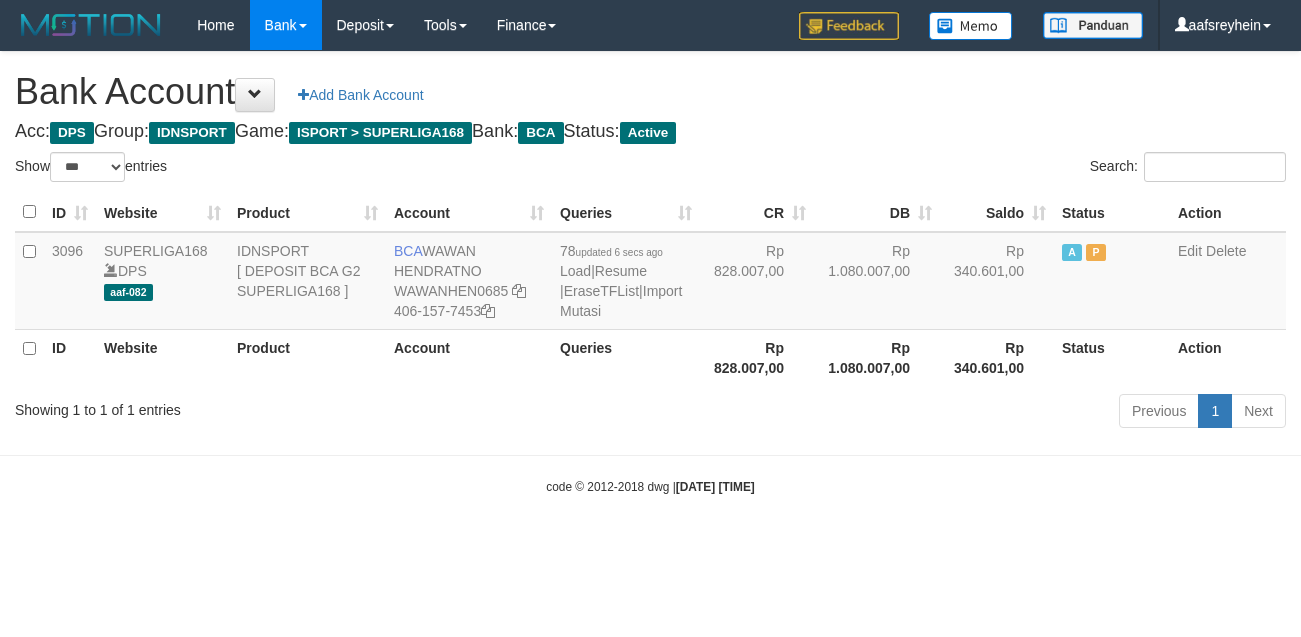 select on "***" 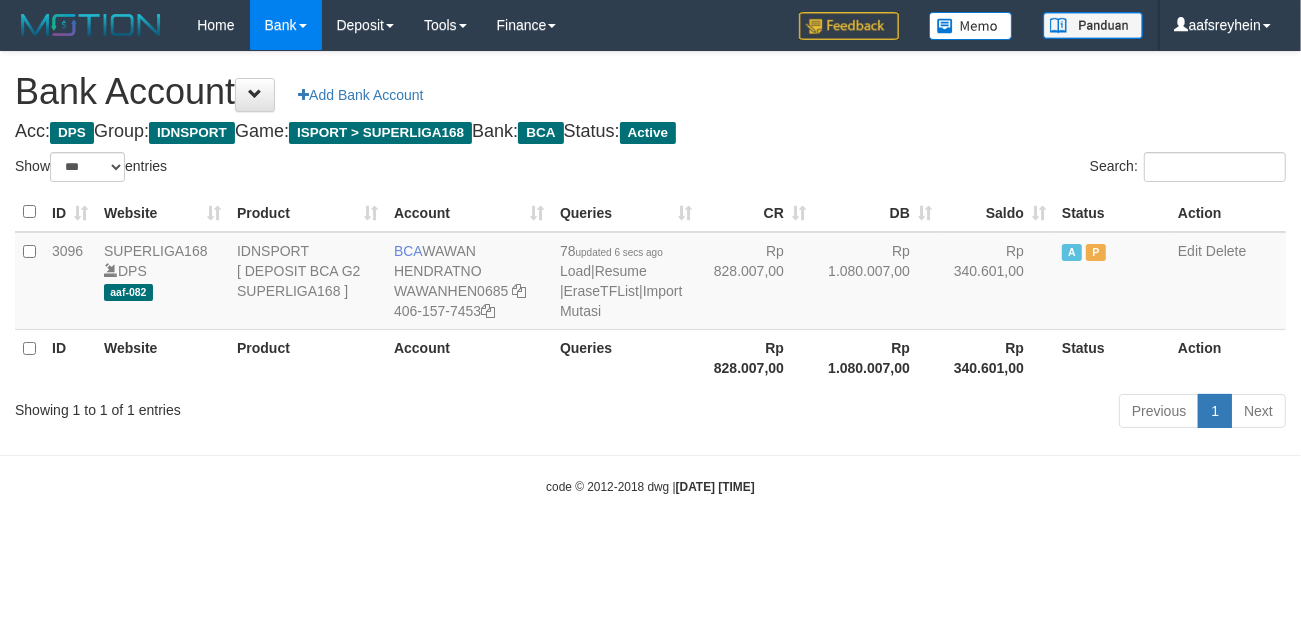 click on "Toggle navigation
Home
Bank
Account List
Load
By Website
Group
[ISPORT]													SUPERLIGA168
By Load Group (DPS)" at bounding box center (650, 273) 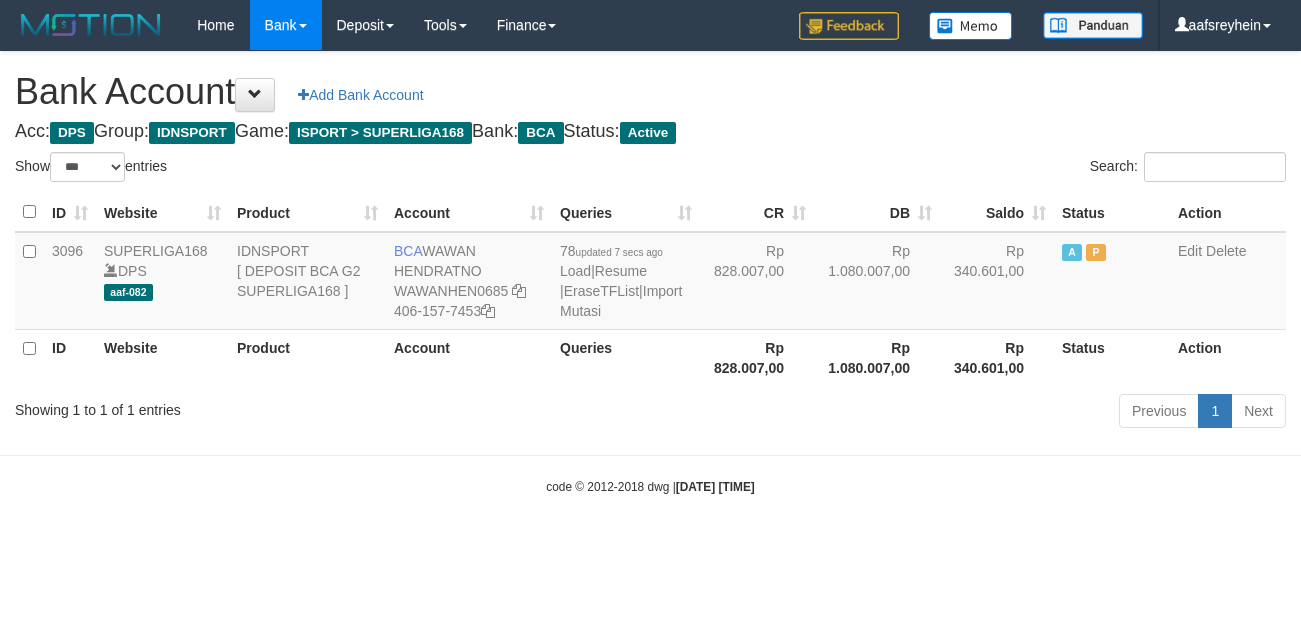 select on "***" 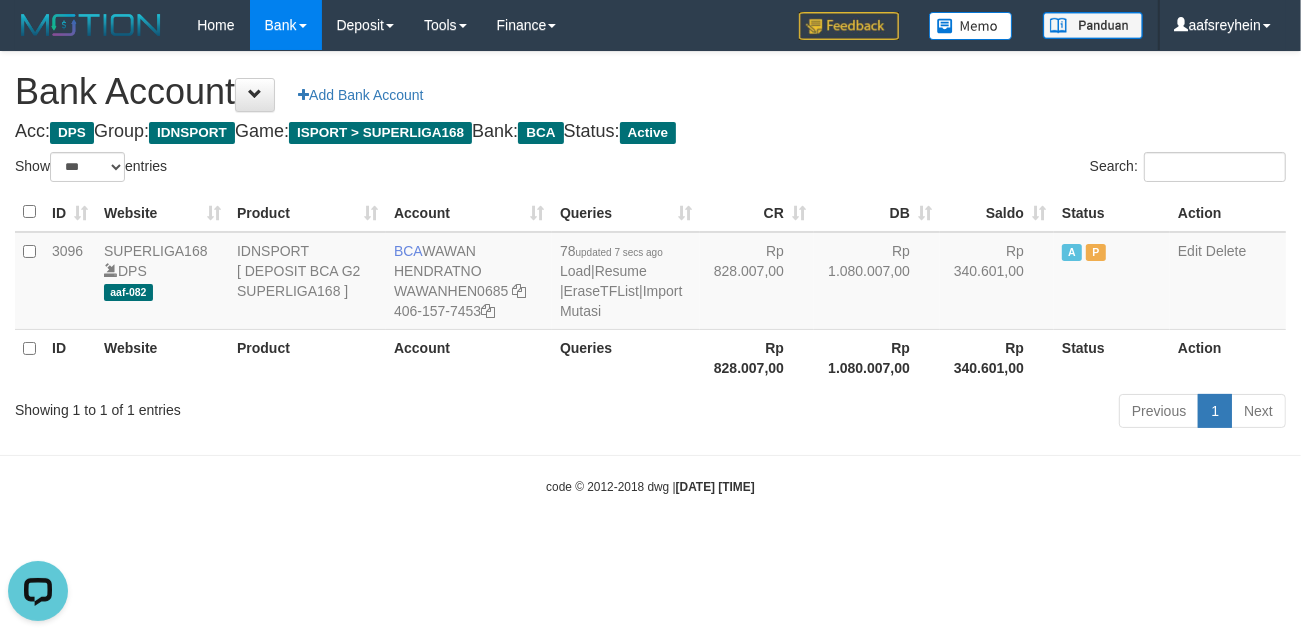 scroll, scrollTop: 0, scrollLeft: 0, axis: both 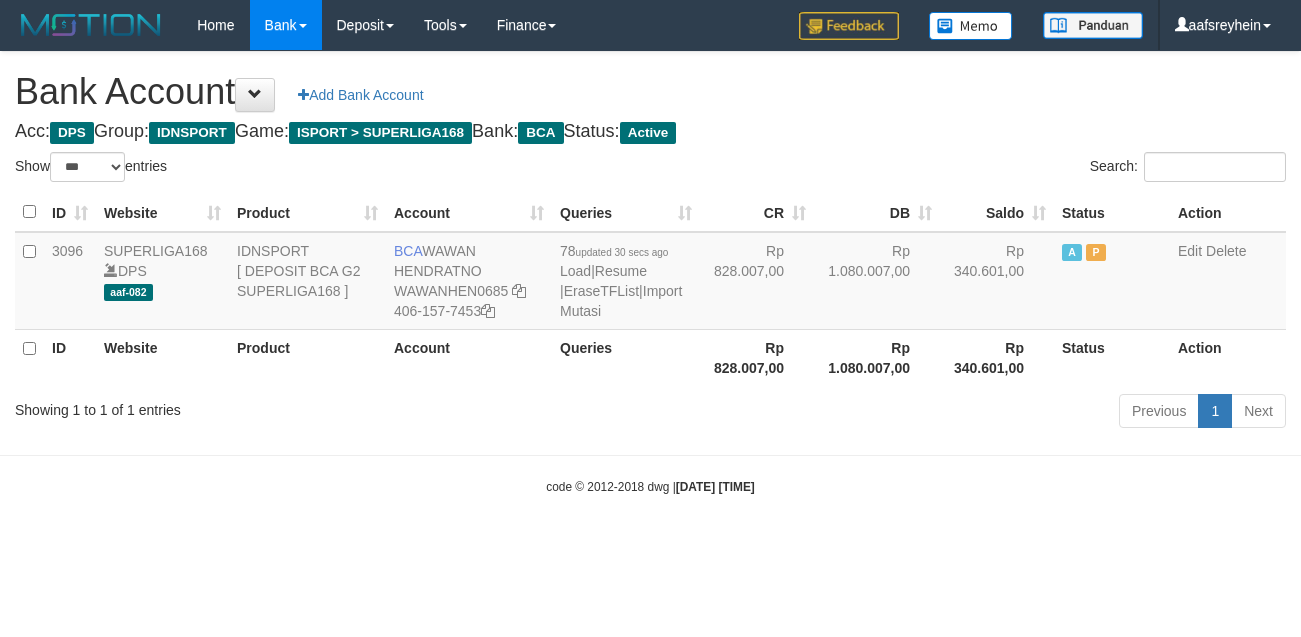 select on "***" 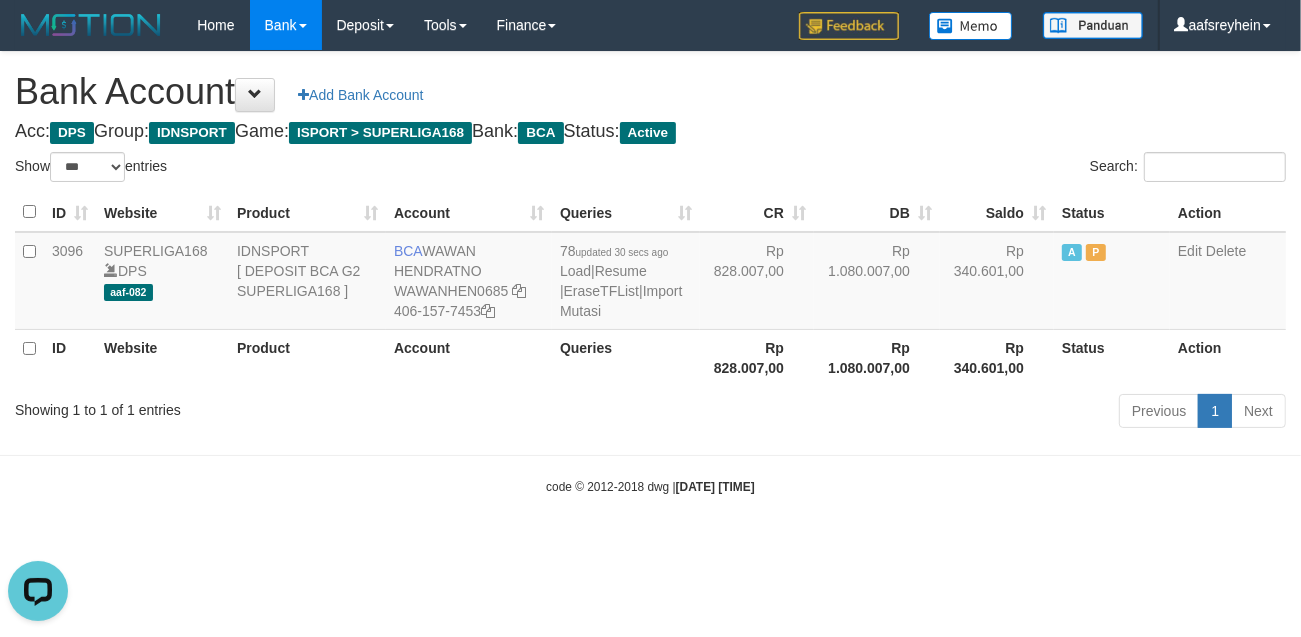 scroll, scrollTop: 0, scrollLeft: 0, axis: both 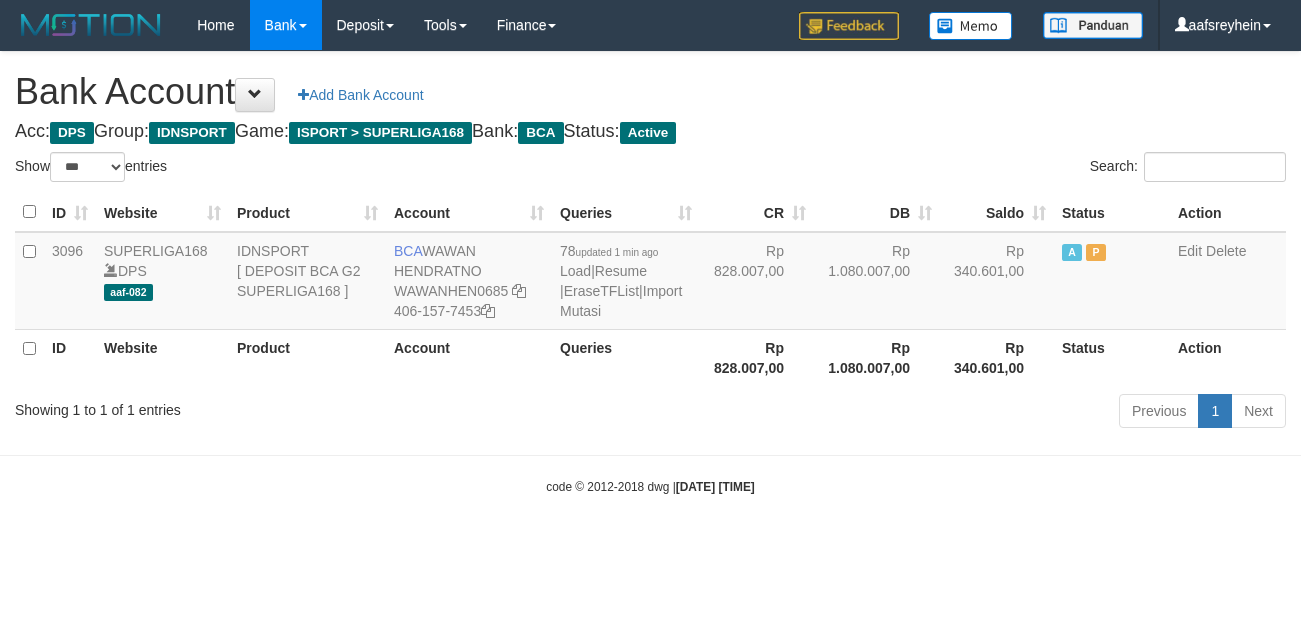 select on "***" 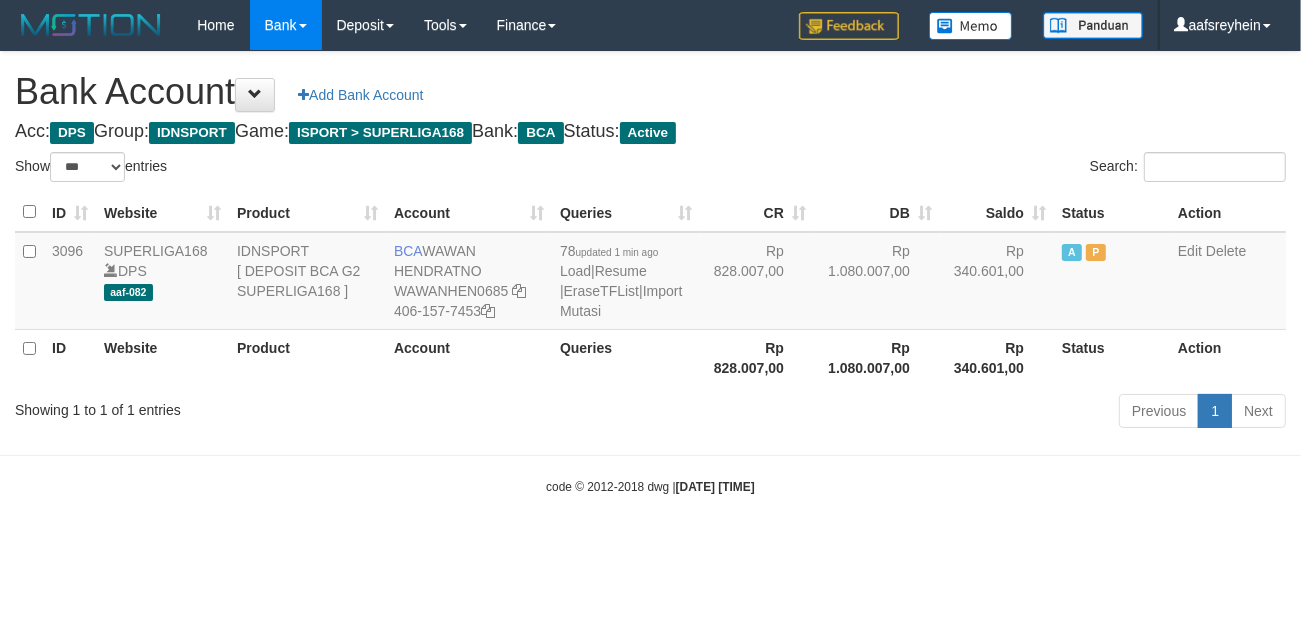 click on "Toggle navigation
Home
Bank
Account List
Load
By Website
Group
[ISPORT]													SUPERLIGA168
By Load Group (DPS)" at bounding box center (650, 273) 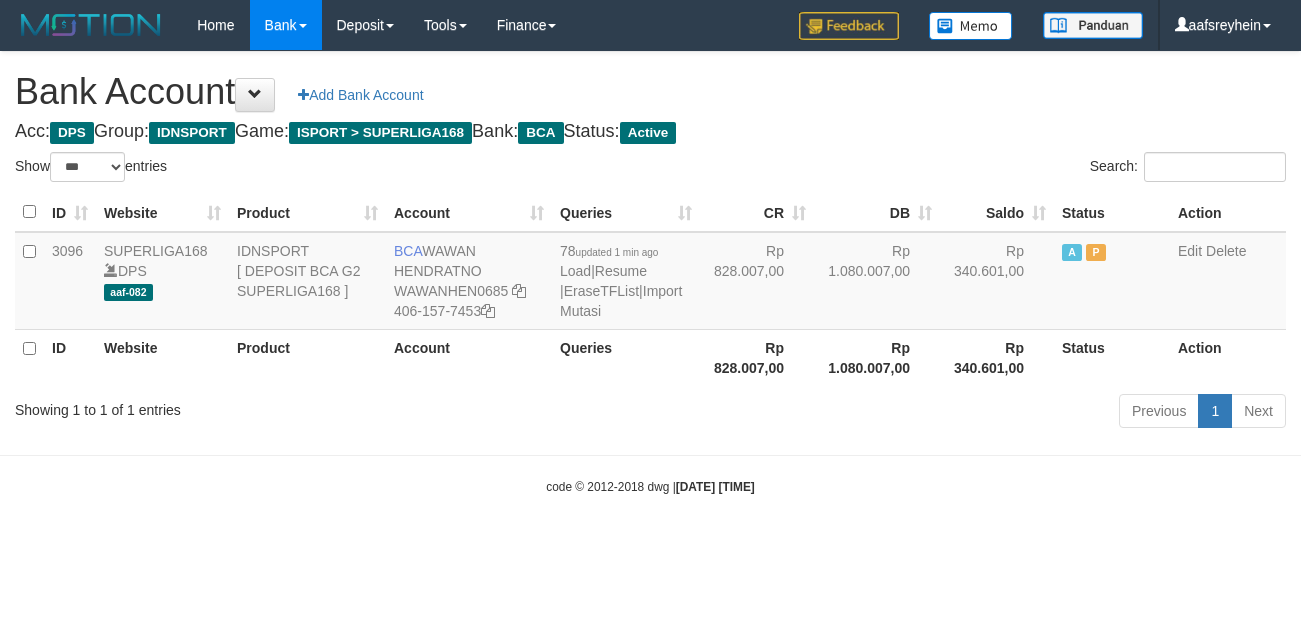 select on "***" 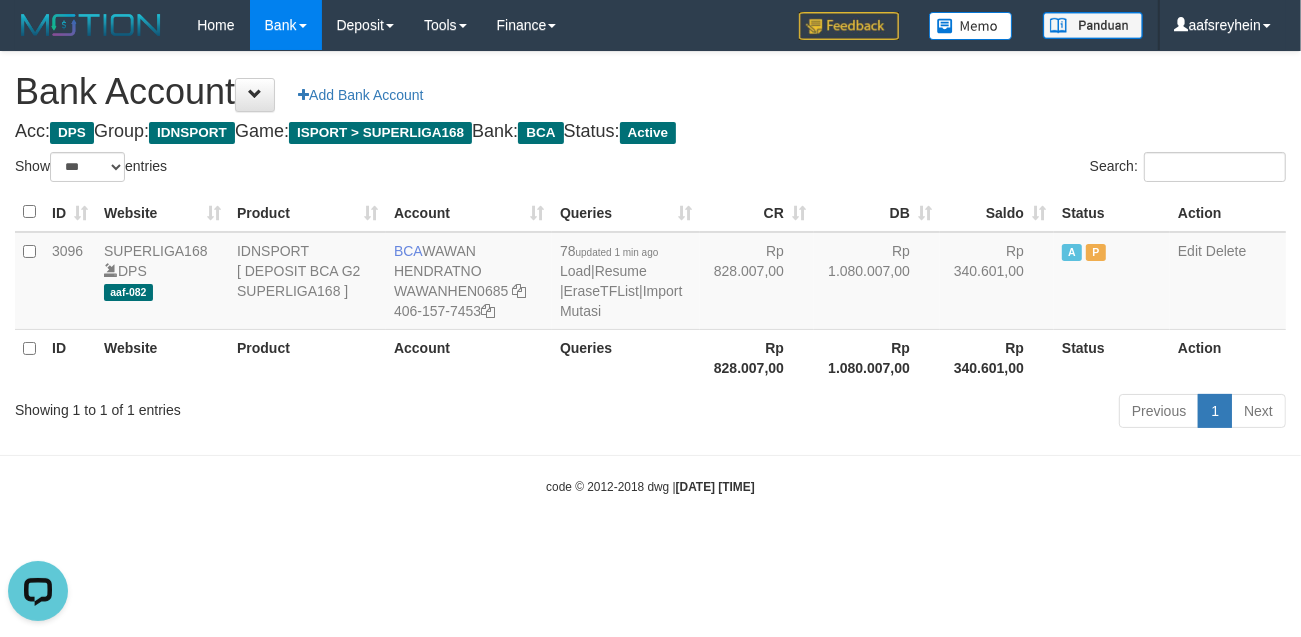 scroll, scrollTop: 0, scrollLeft: 0, axis: both 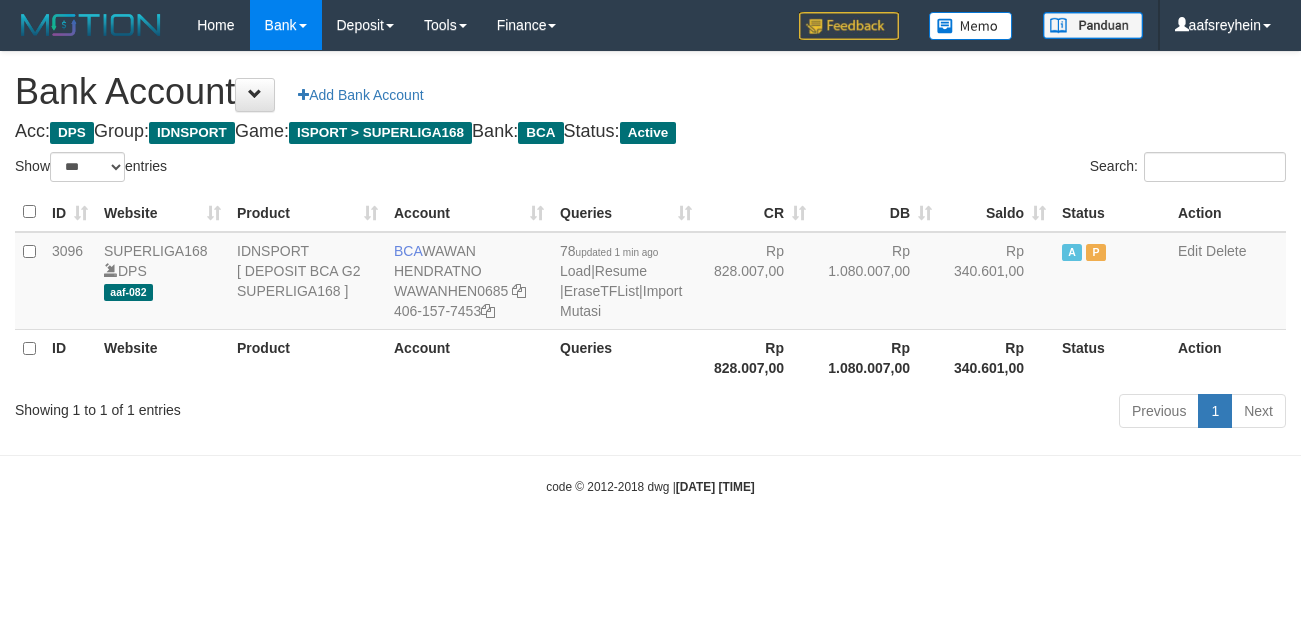 select on "***" 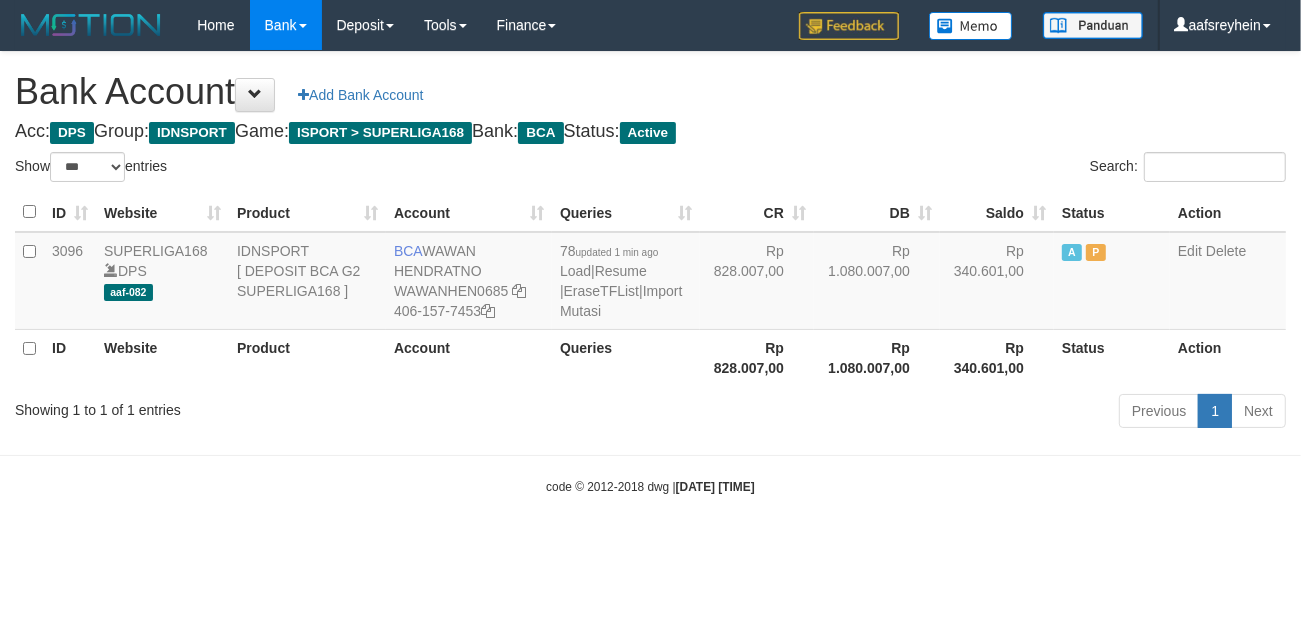 drag, startPoint x: 1097, startPoint y: 405, endPoint x: 1091, endPoint y: 415, distance: 11.661903 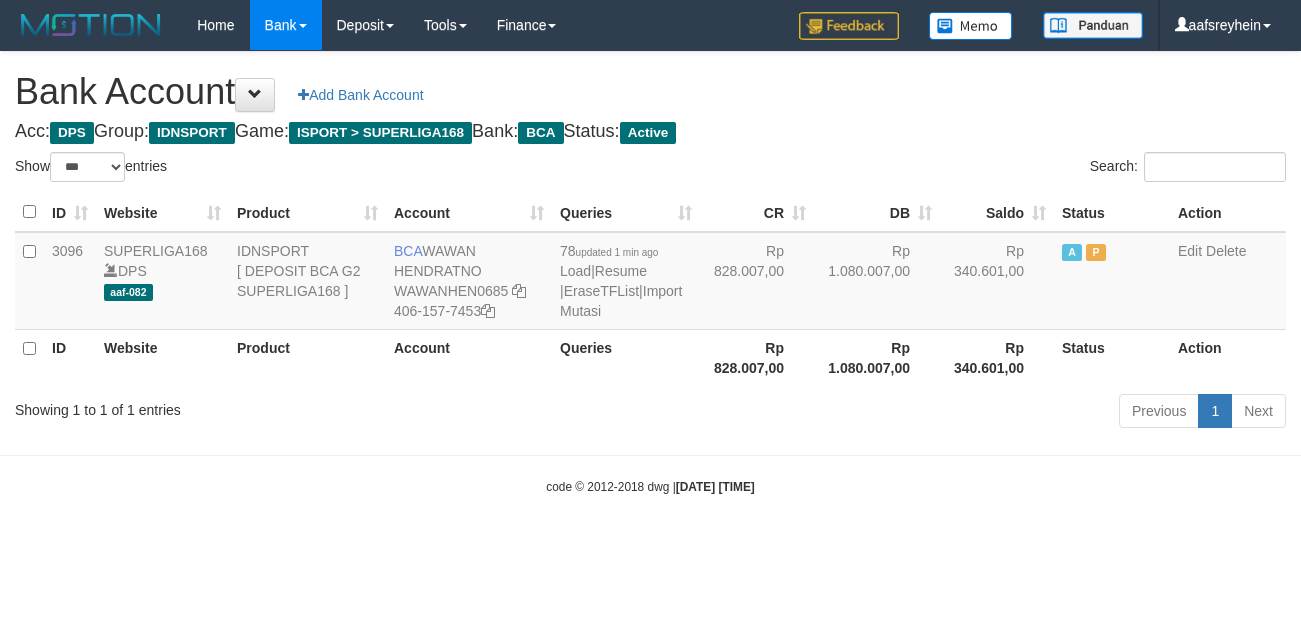 select on "***" 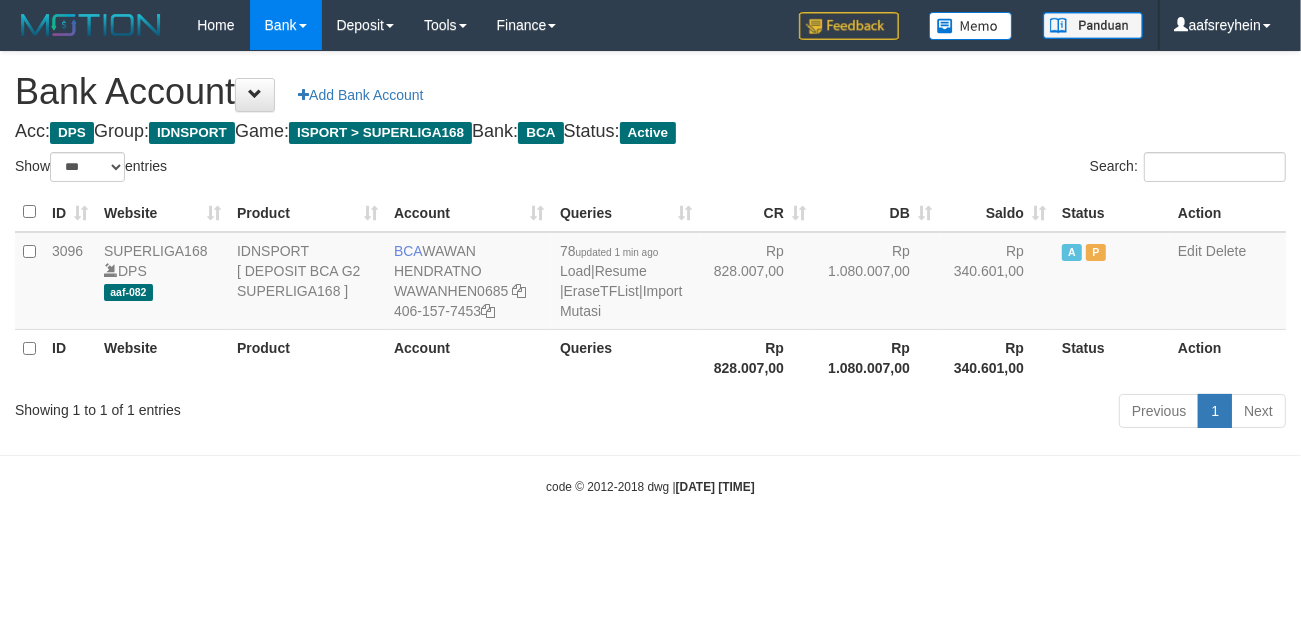 click on "Previous 1 Next" at bounding box center (921, 413) 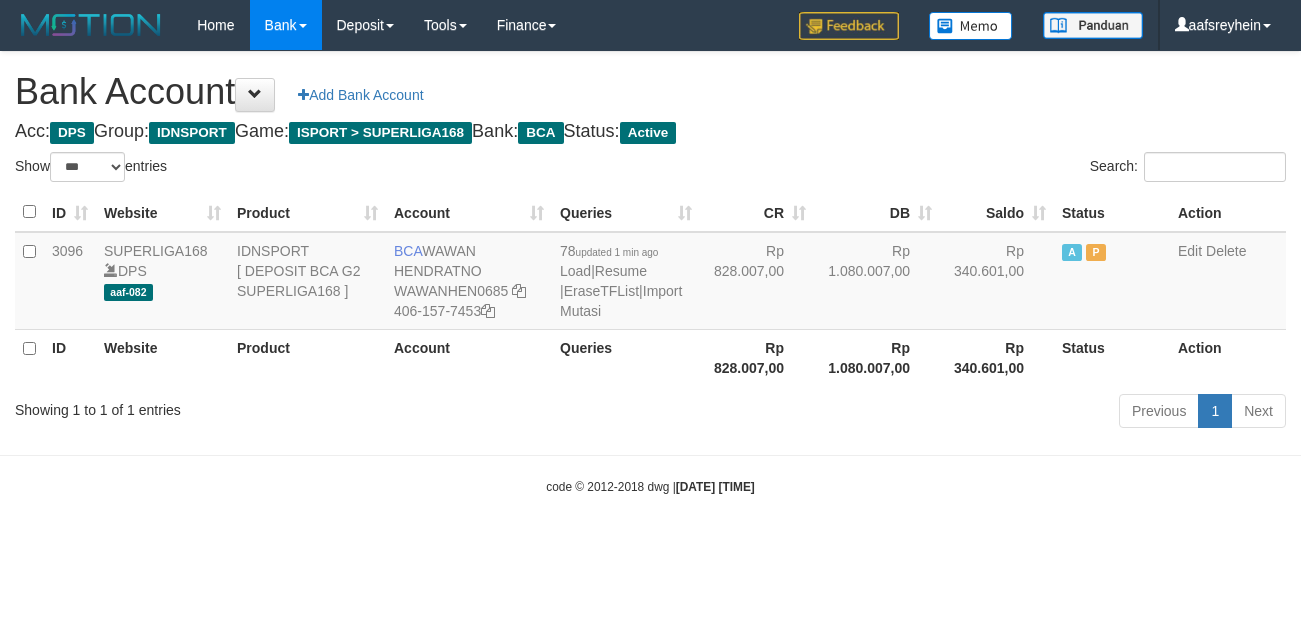select on "***" 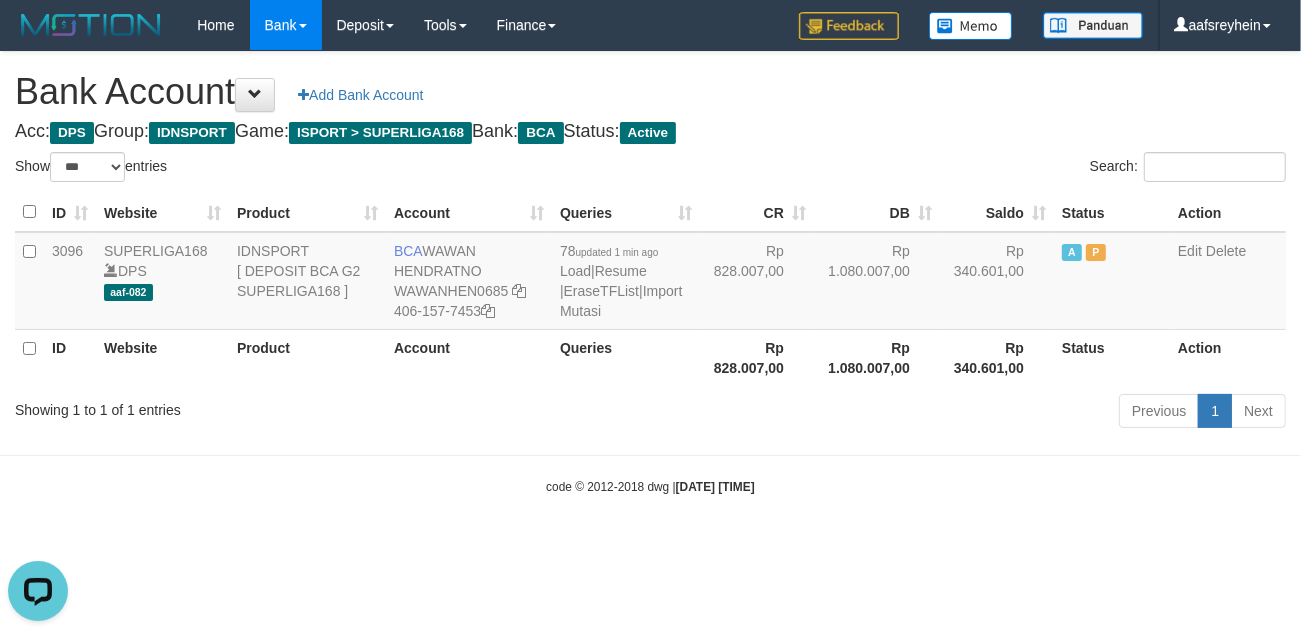 scroll, scrollTop: 0, scrollLeft: 0, axis: both 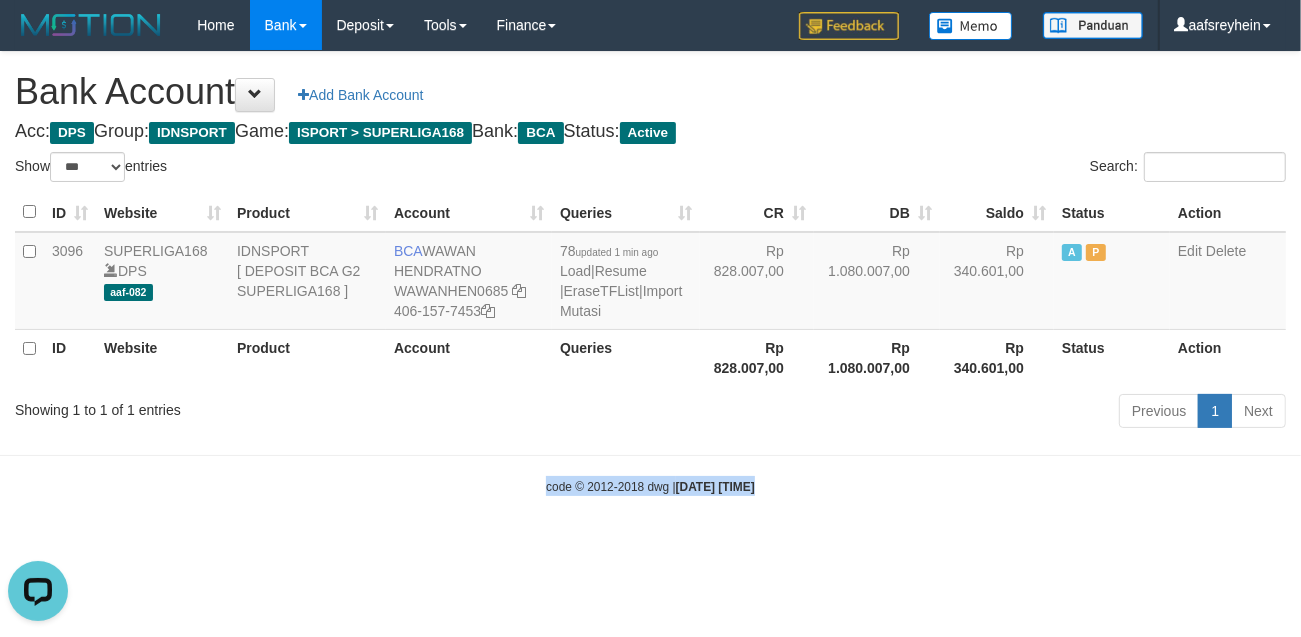 click on "Toggle navigation
Home
Bank
Account List
Load
By Website
Group
[ISPORT]													SUPERLIGA168
By Load Group (DPS)
-" at bounding box center [650, 273] 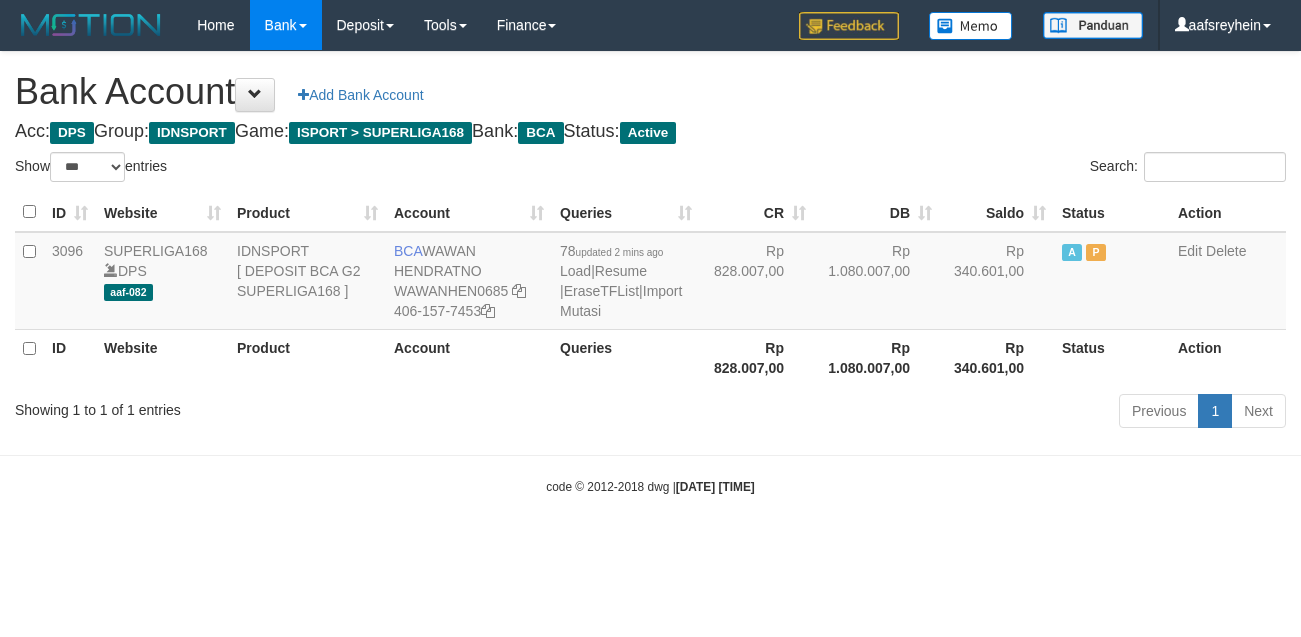 select on "***" 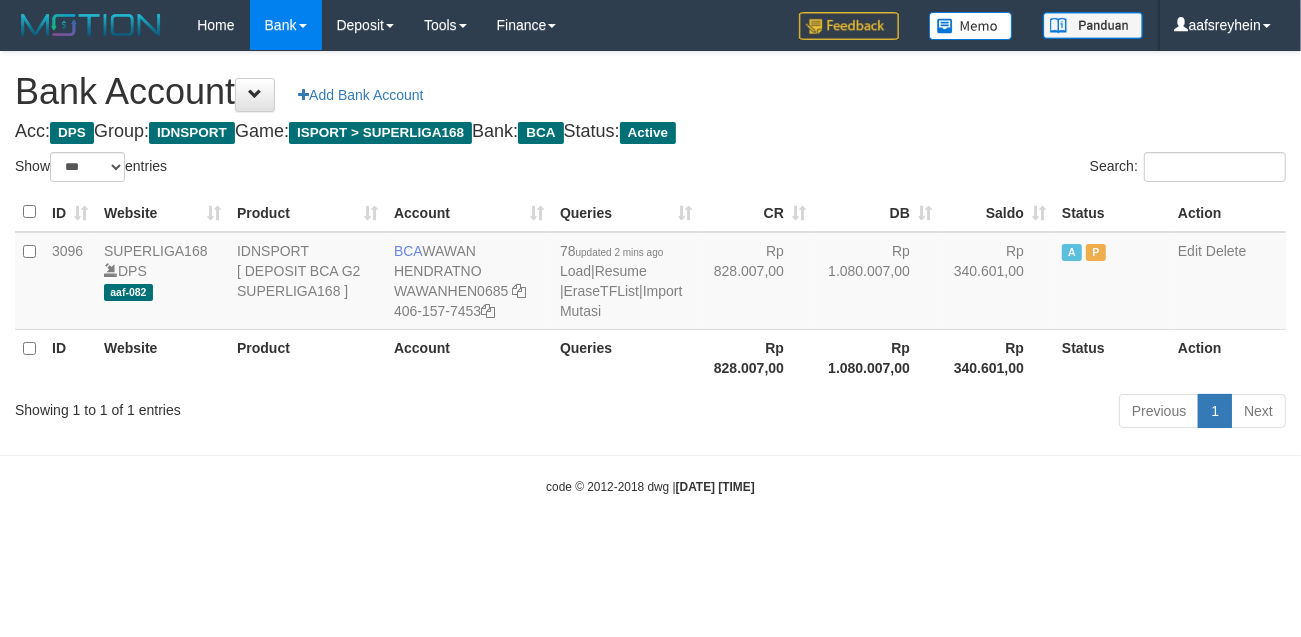 click on "code © 2012-2018 dwg |  [DATE] [TIME]" at bounding box center [650, 486] 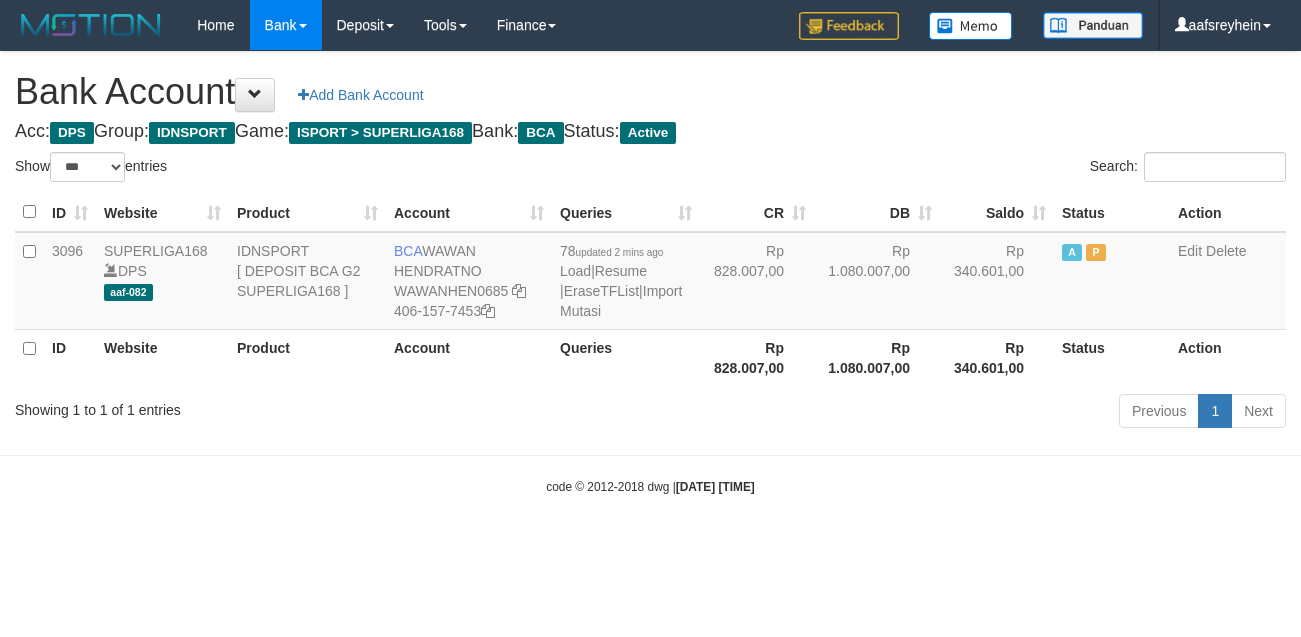 select on "***" 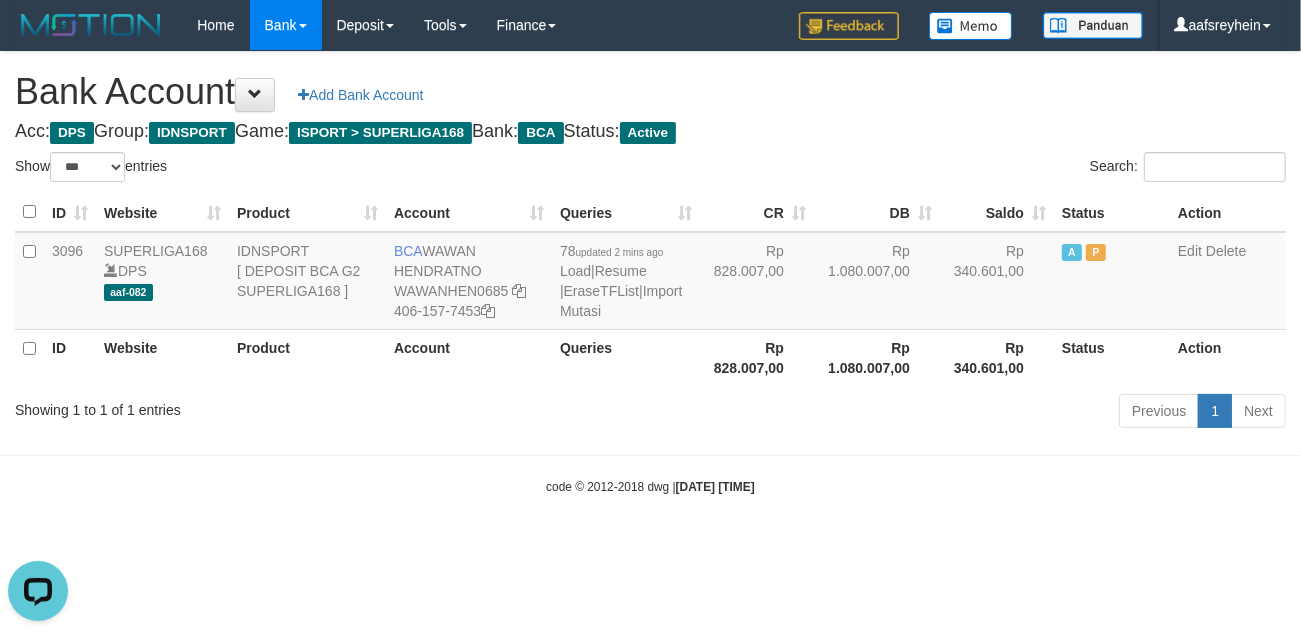 scroll, scrollTop: 0, scrollLeft: 0, axis: both 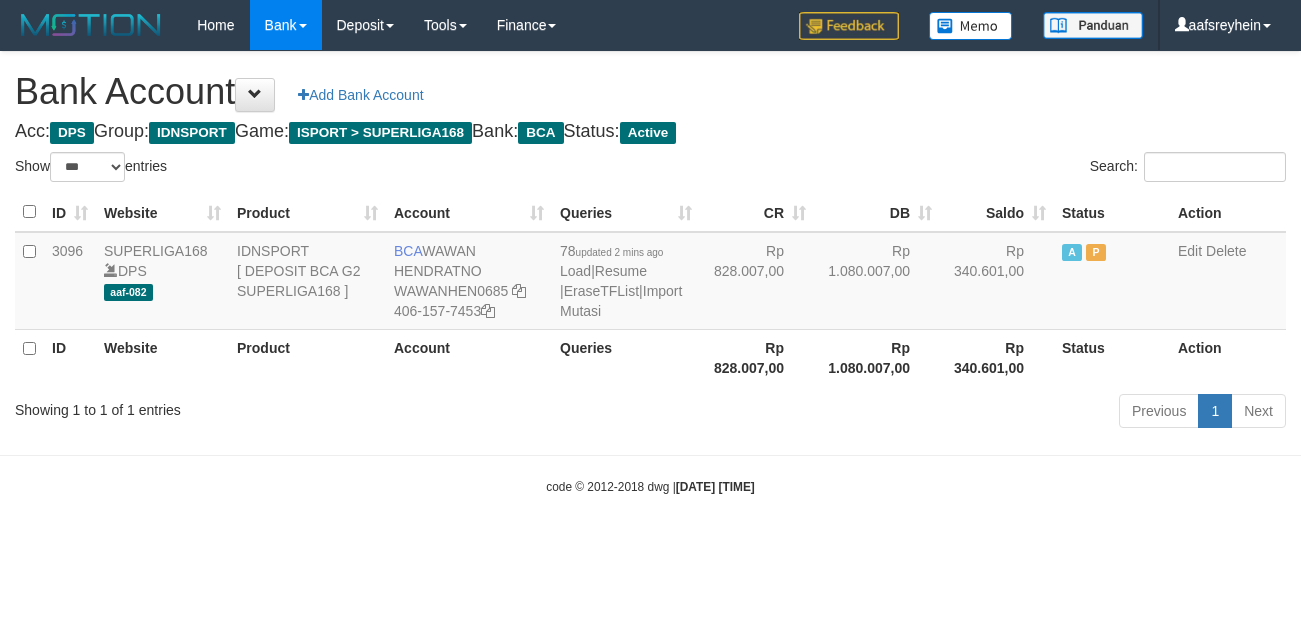 select on "***" 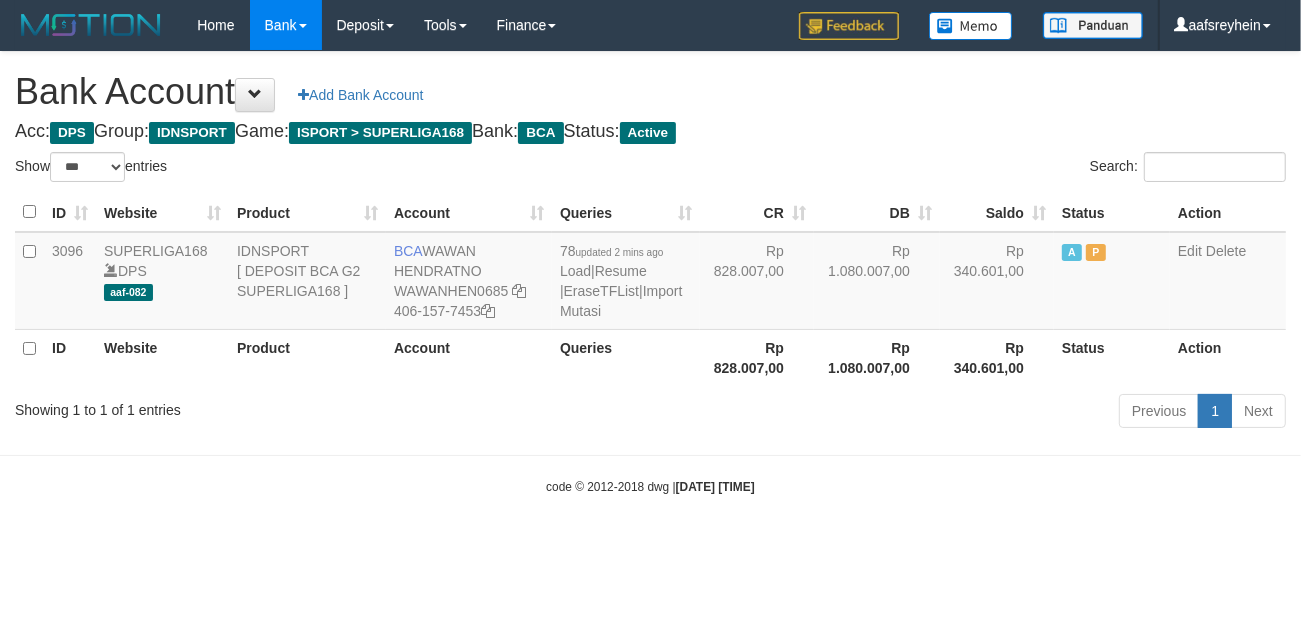 click on "Toggle navigation
Home
Bank
Account List
Load
By Website
Group
[ISPORT]													SUPERLIGA168
By Load Group (DPS)
-" at bounding box center (650, 273) 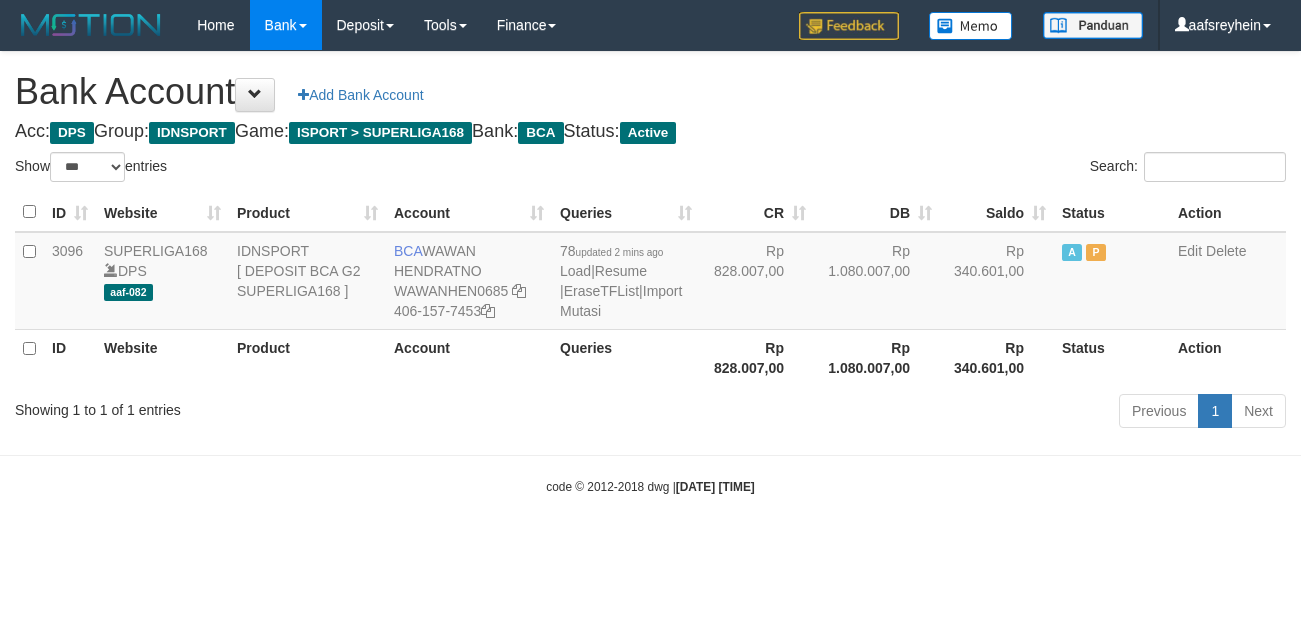 select on "***" 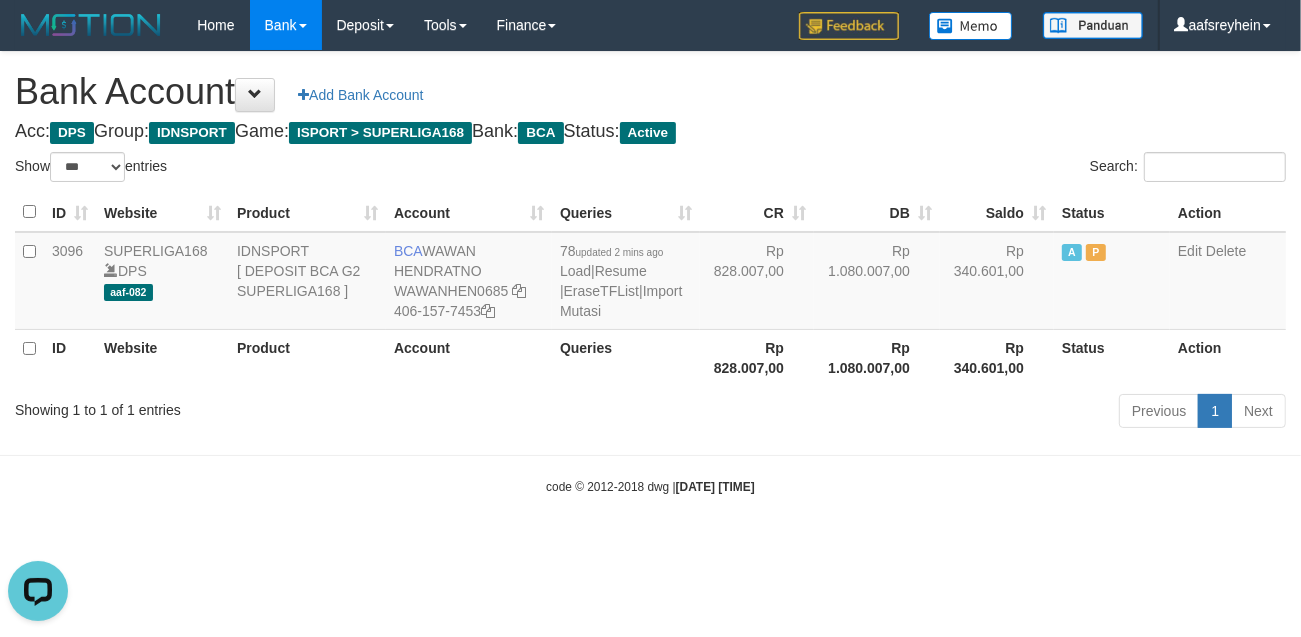 scroll, scrollTop: 0, scrollLeft: 0, axis: both 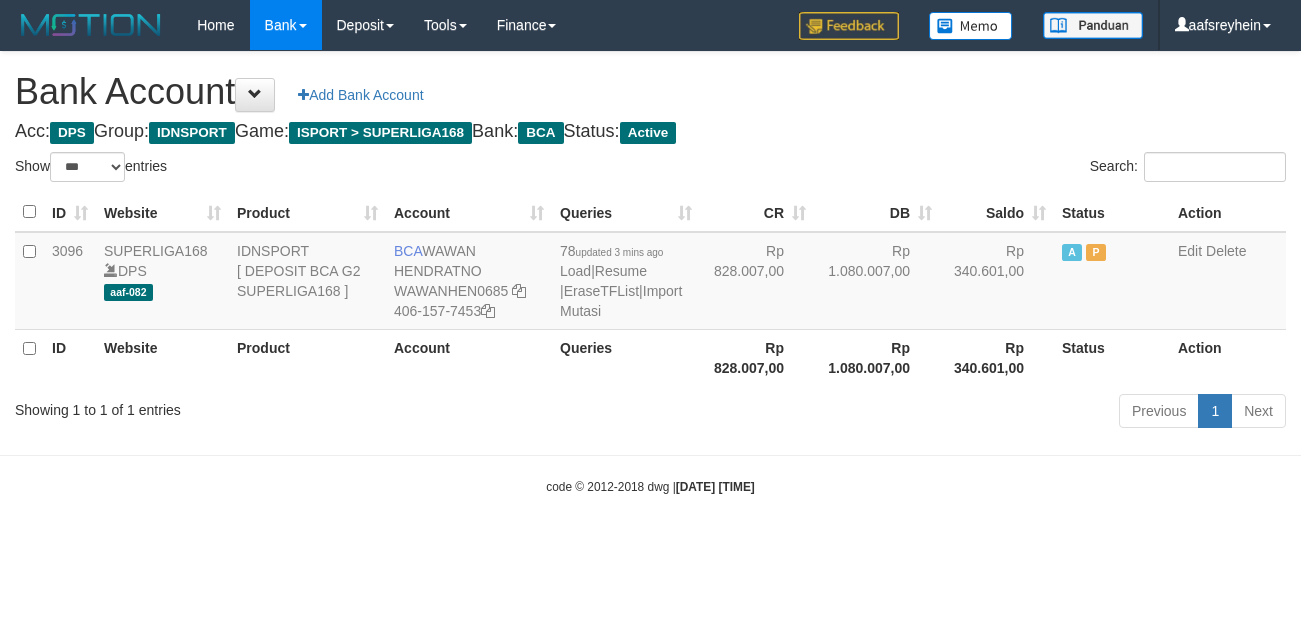 select on "***" 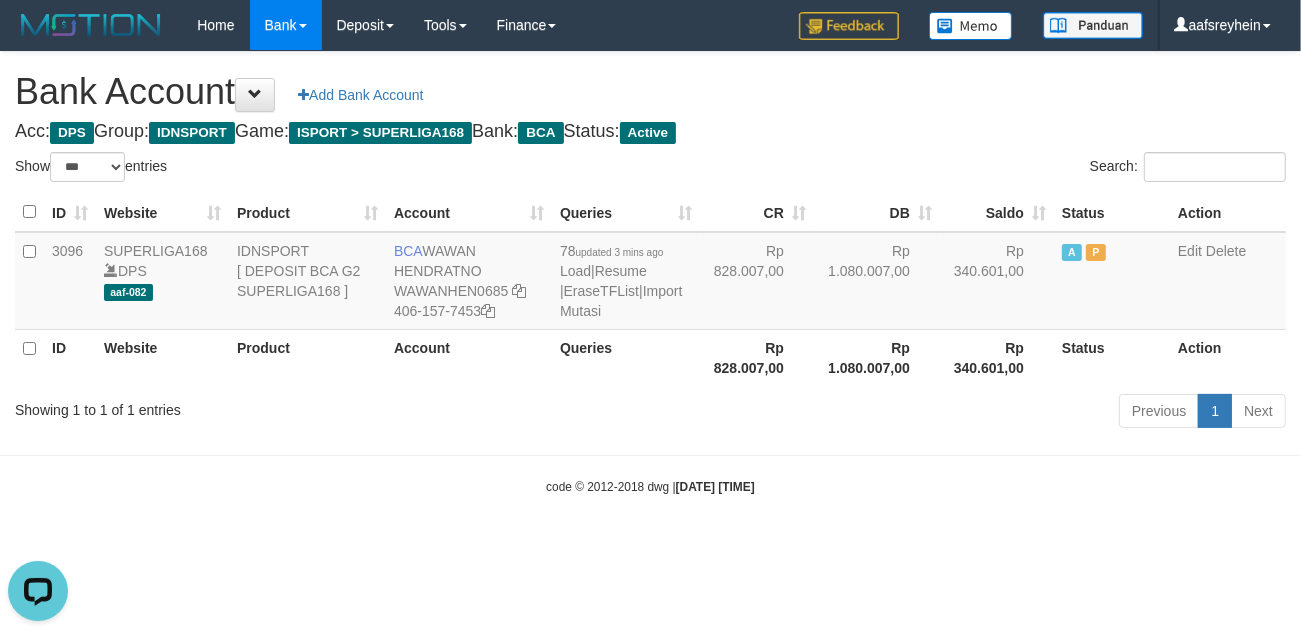 scroll, scrollTop: 0, scrollLeft: 0, axis: both 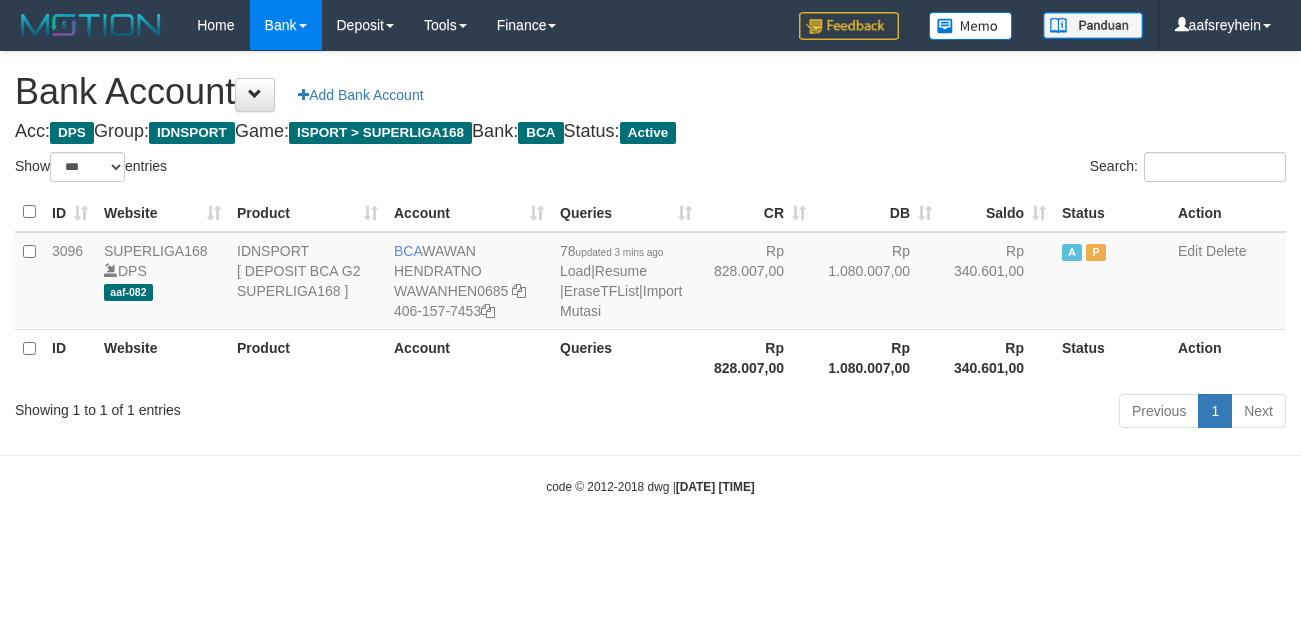 select on "***" 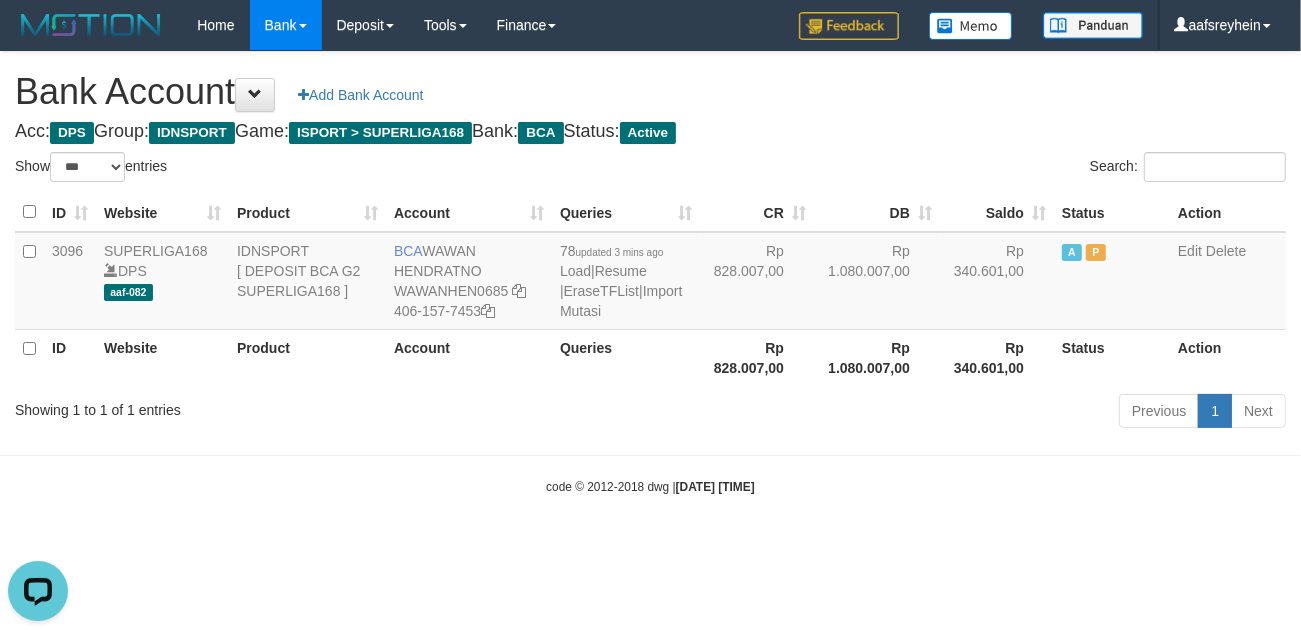 scroll, scrollTop: 0, scrollLeft: 0, axis: both 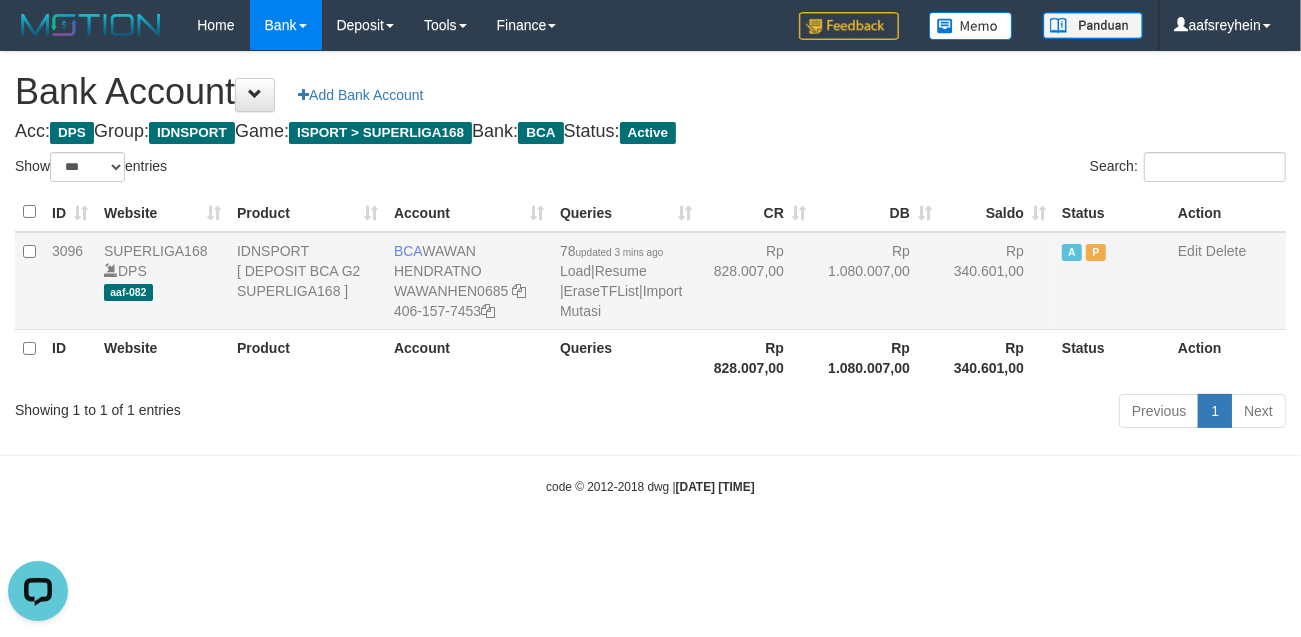 click on "78  updated 3 mins ago
Load
|
Resume
|
EraseTFList
|
Import Mutasi" at bounding box center (626, 281) 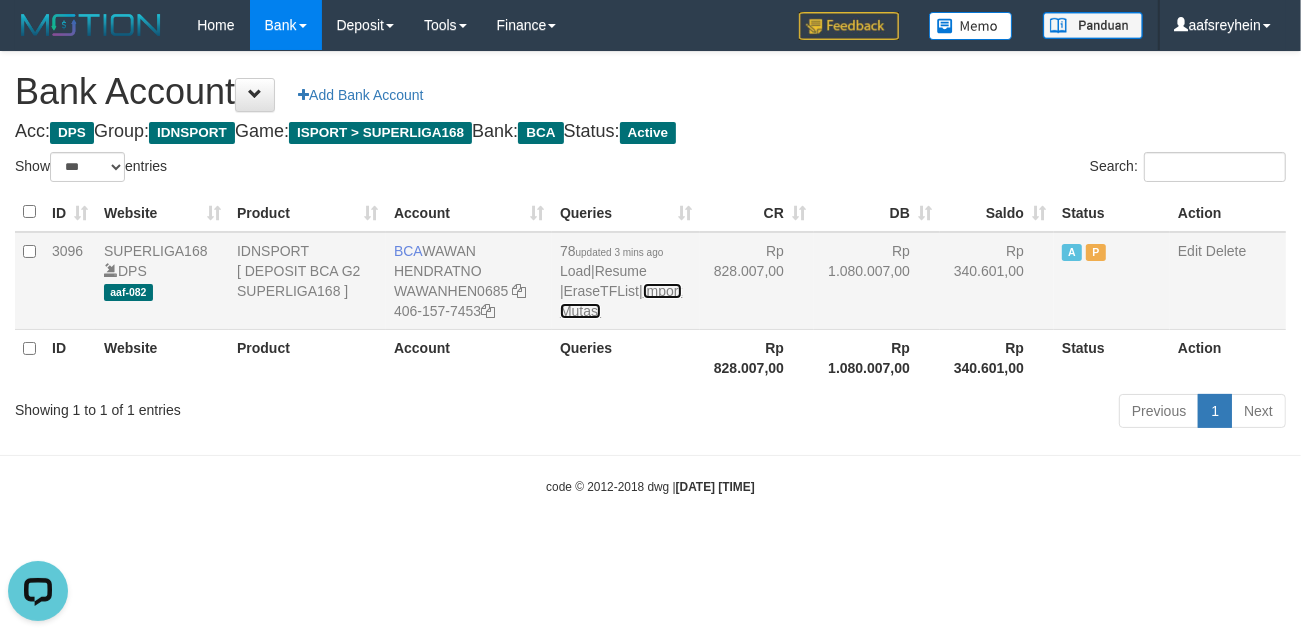 click on "Import Mutasi" at bounding box center [621, 301] 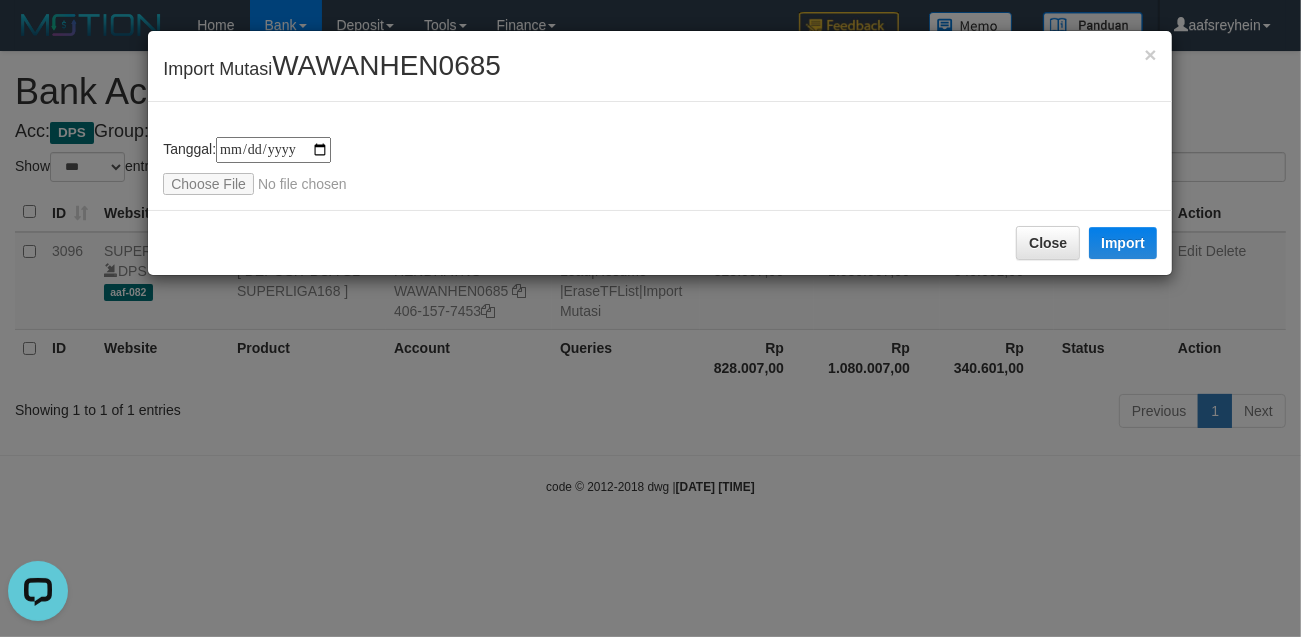 type on "**********" 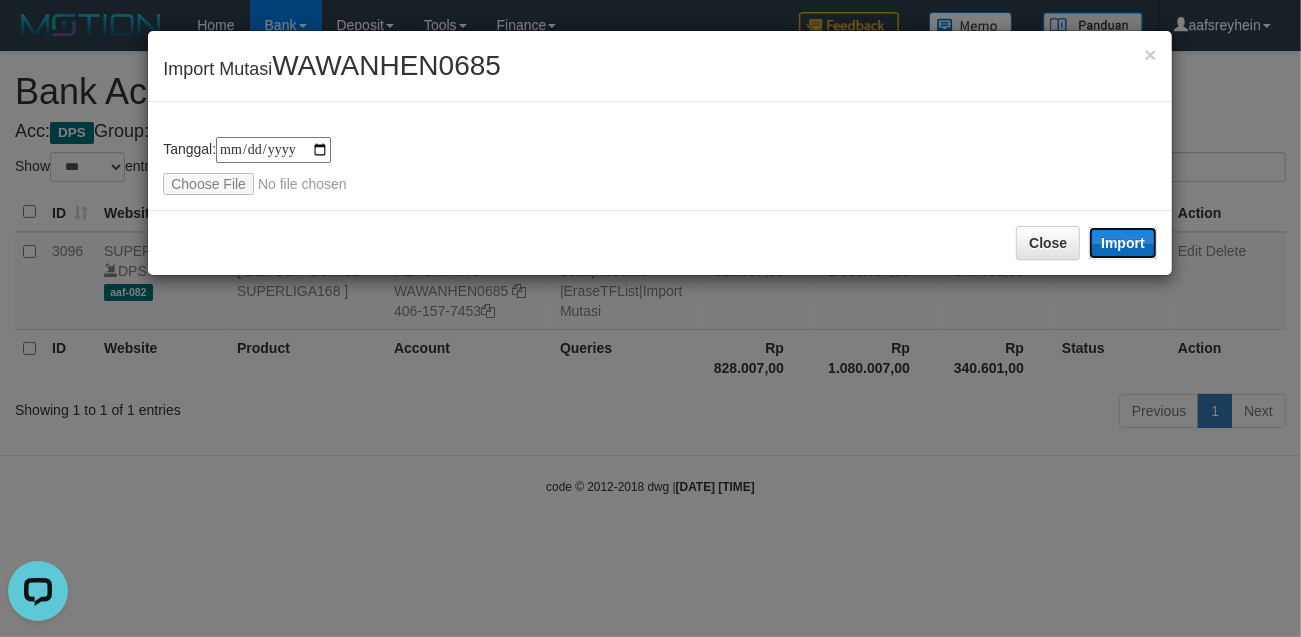 click on "Import" at bounding box center (1123, 243) 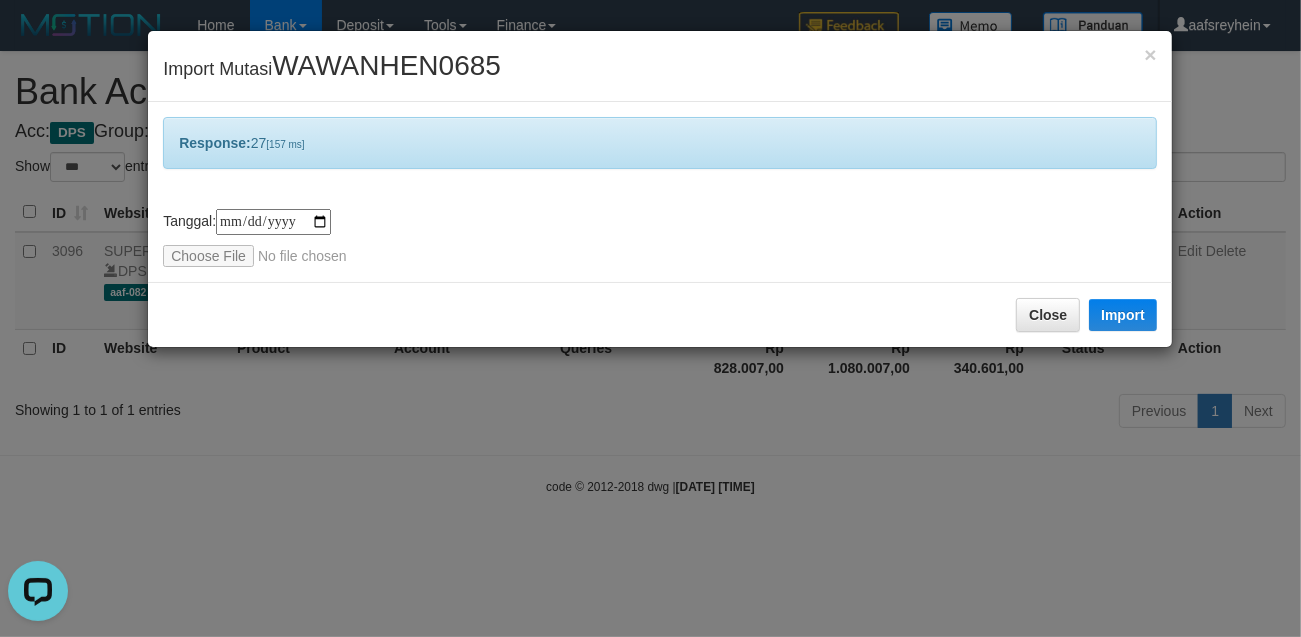 click on "**********" at bounding box center (650, 318) 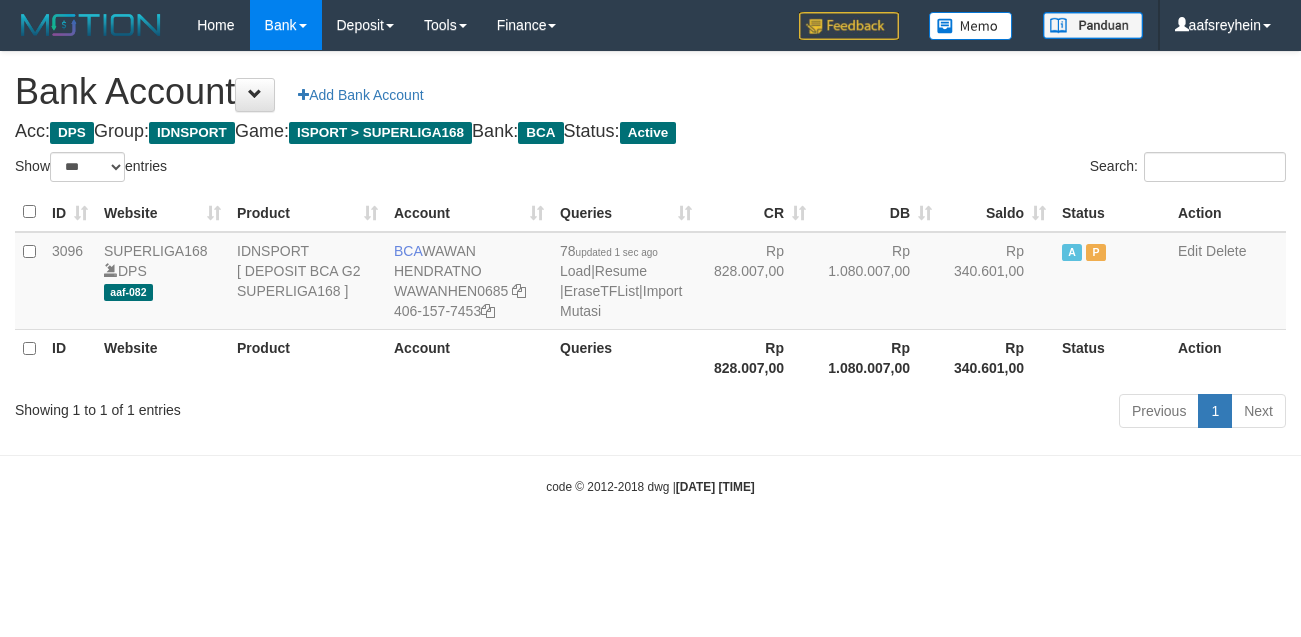 select on "***" 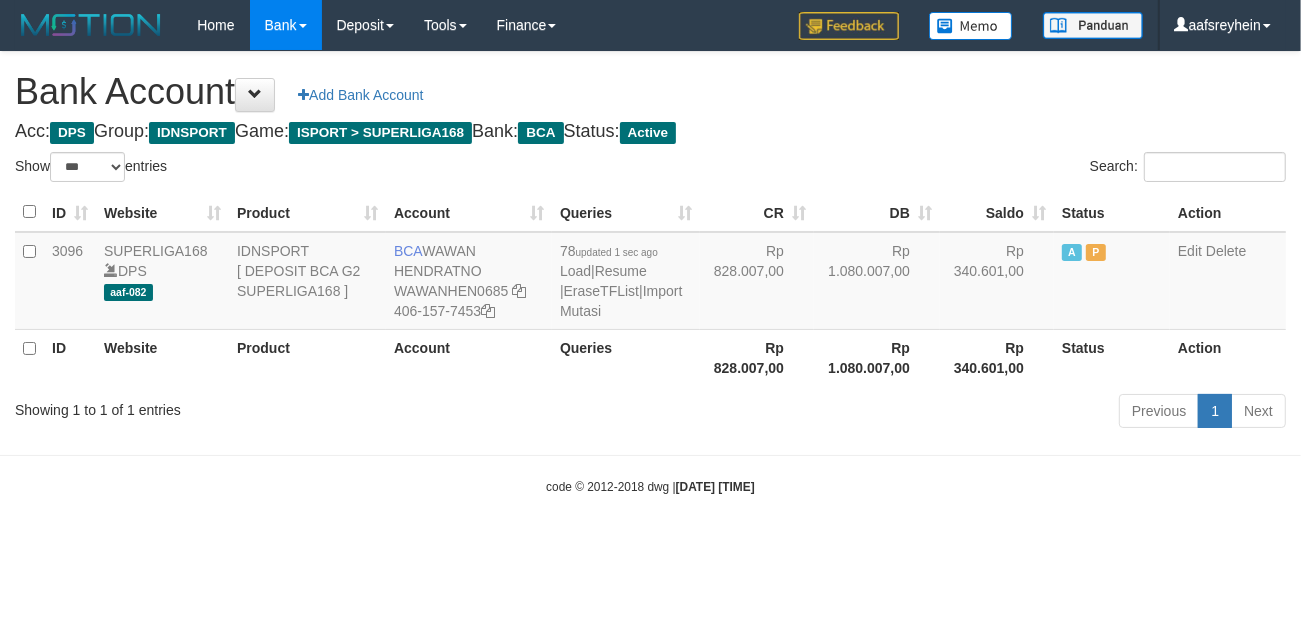 click on "Toggle navigation
Home
Bank
Account List
Load
By Website
Group
[ISPORT]													SUPERLIGA168
By Load Group (DPS)
-" at bounding box center [650, 273] 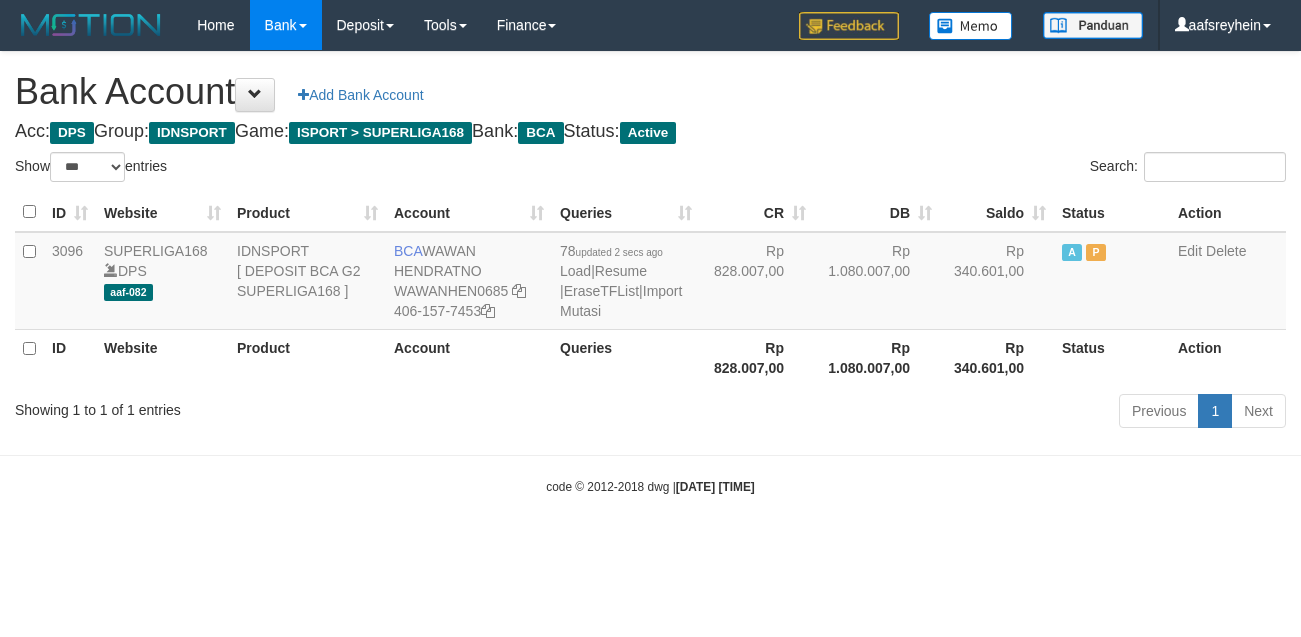 select on "***" 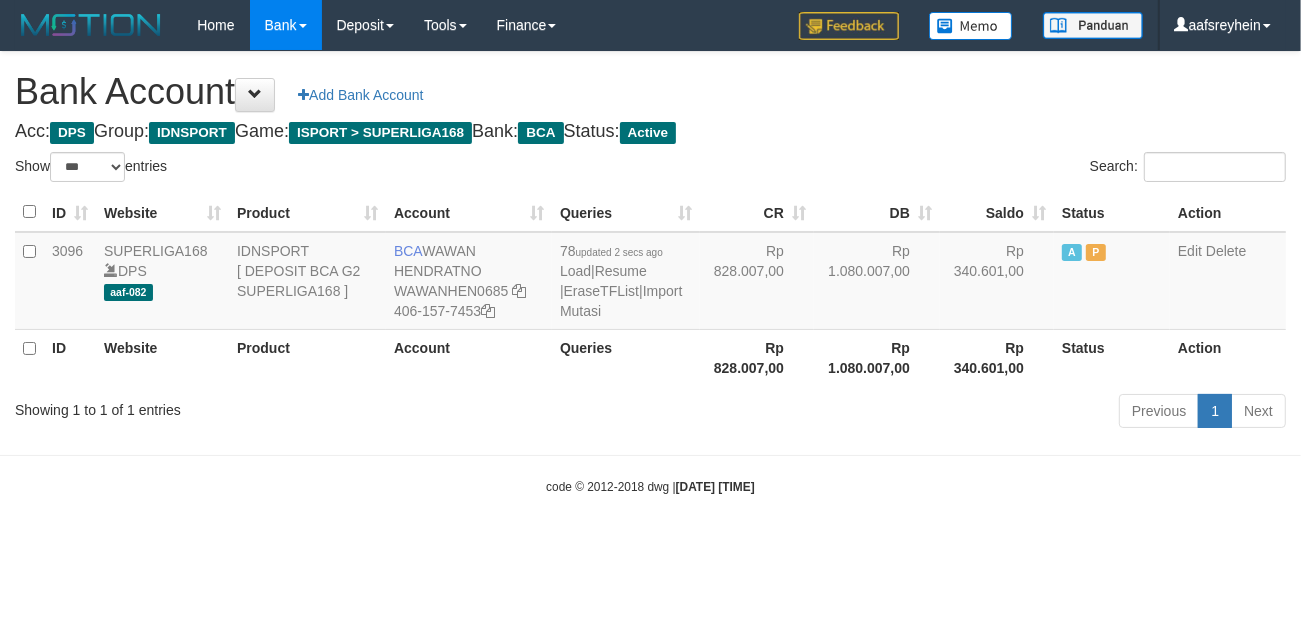 click on "Toggle navigation
Home
Bank
Account List
Load
By Website
Group
[ISPORT]													SUPERLIGA168
By Load Group (DPS)" at bounding box center [650, 273] 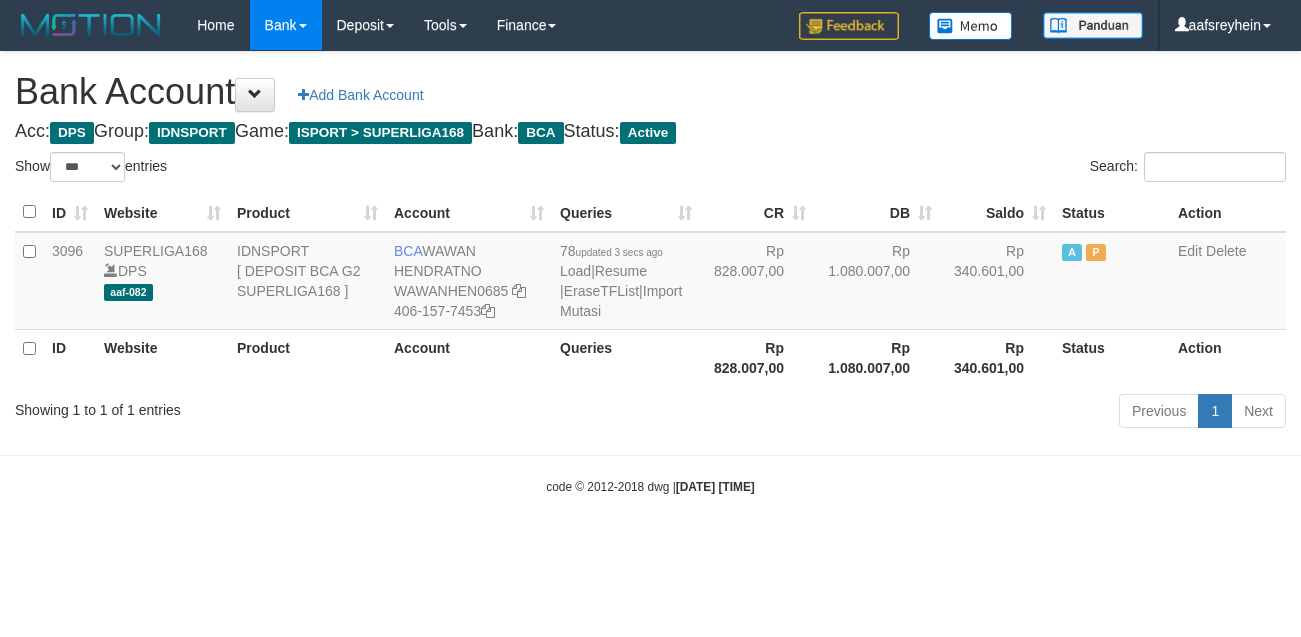 select on "***" 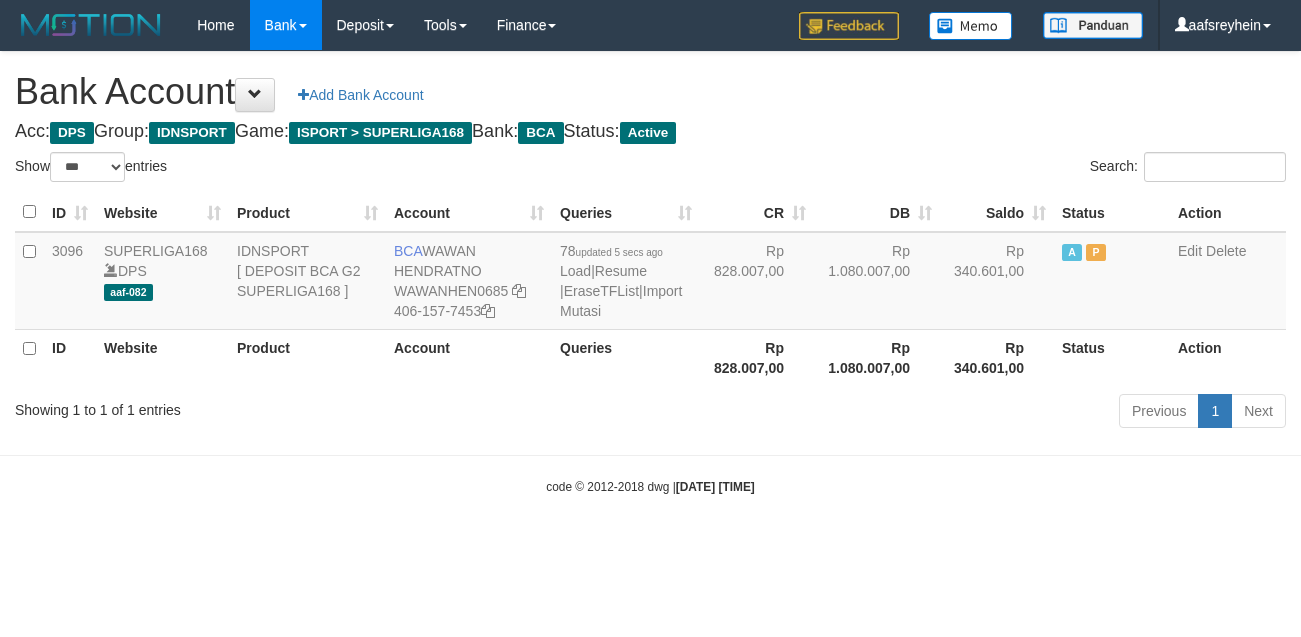 select on "***" 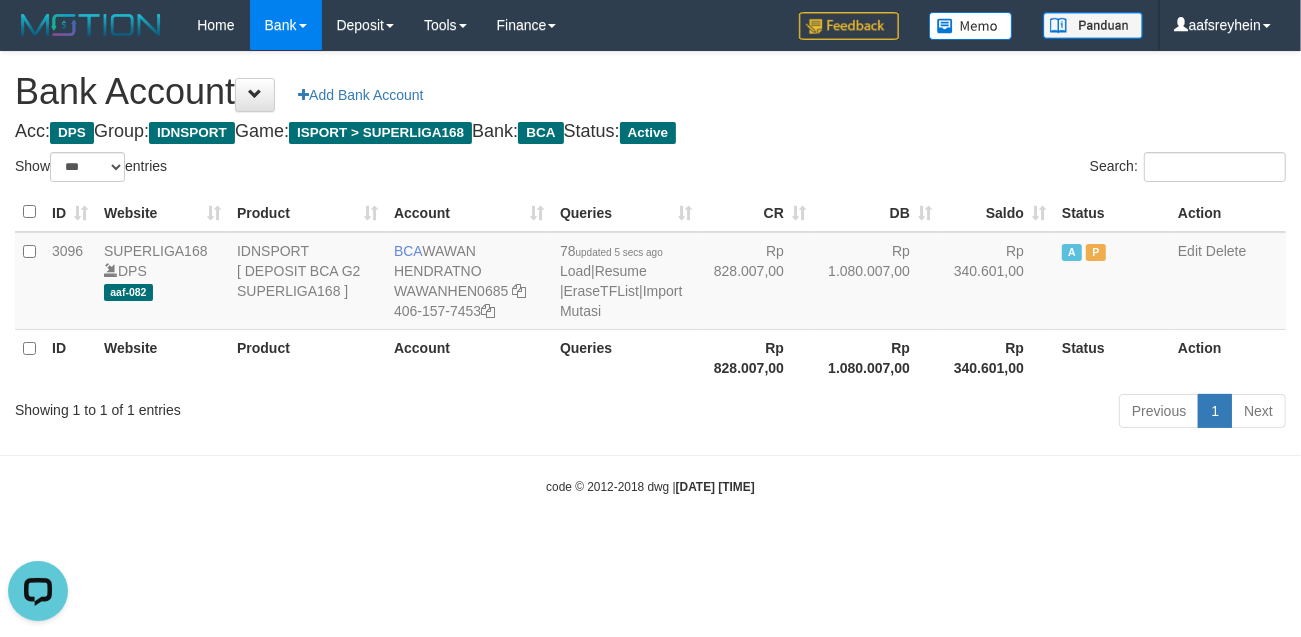 scroll, scrollTop: 0, scrollLeft: 0, axis: both 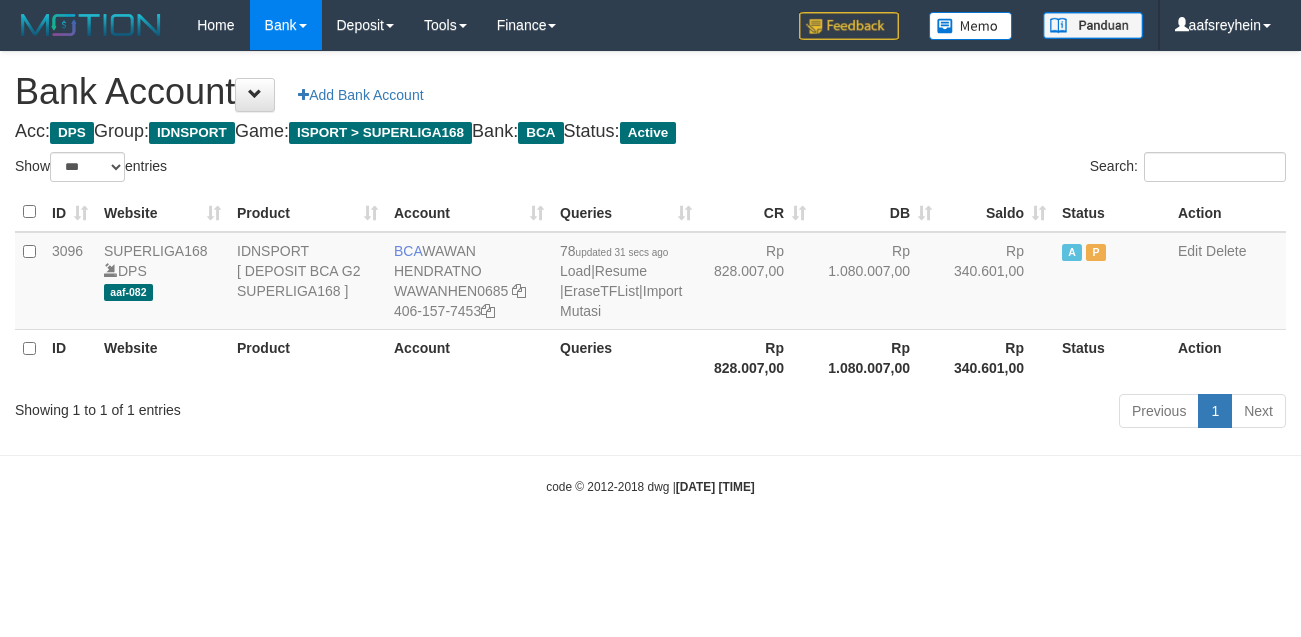 select on "***" 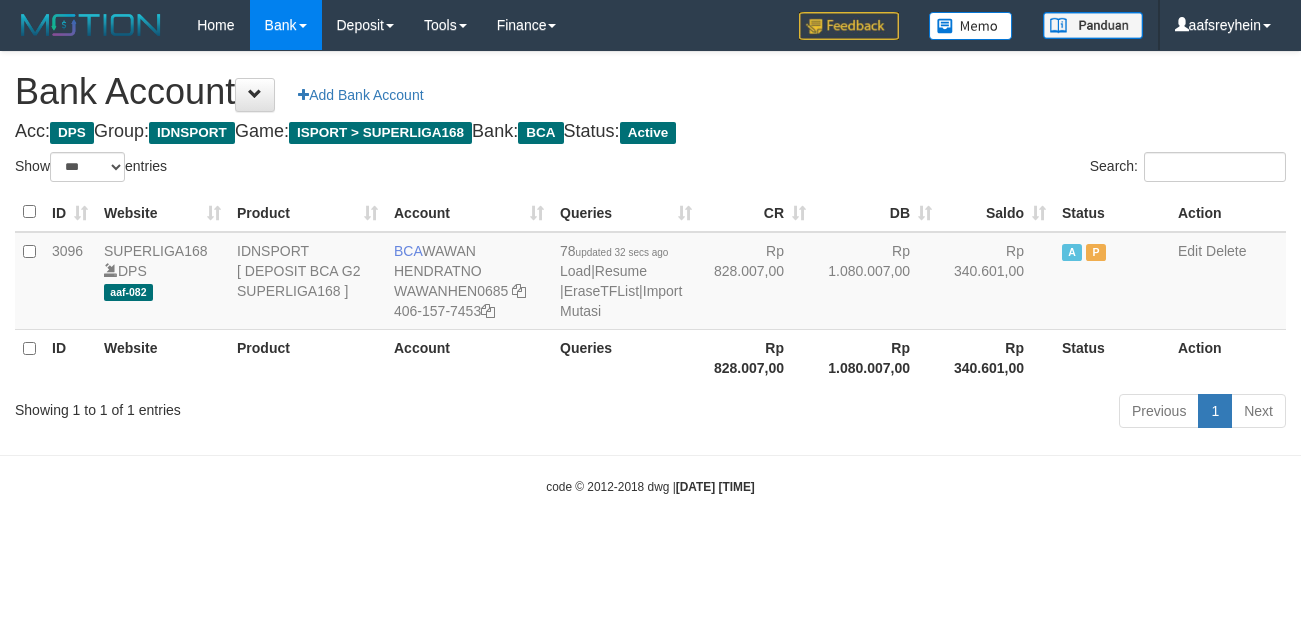 select on "***" 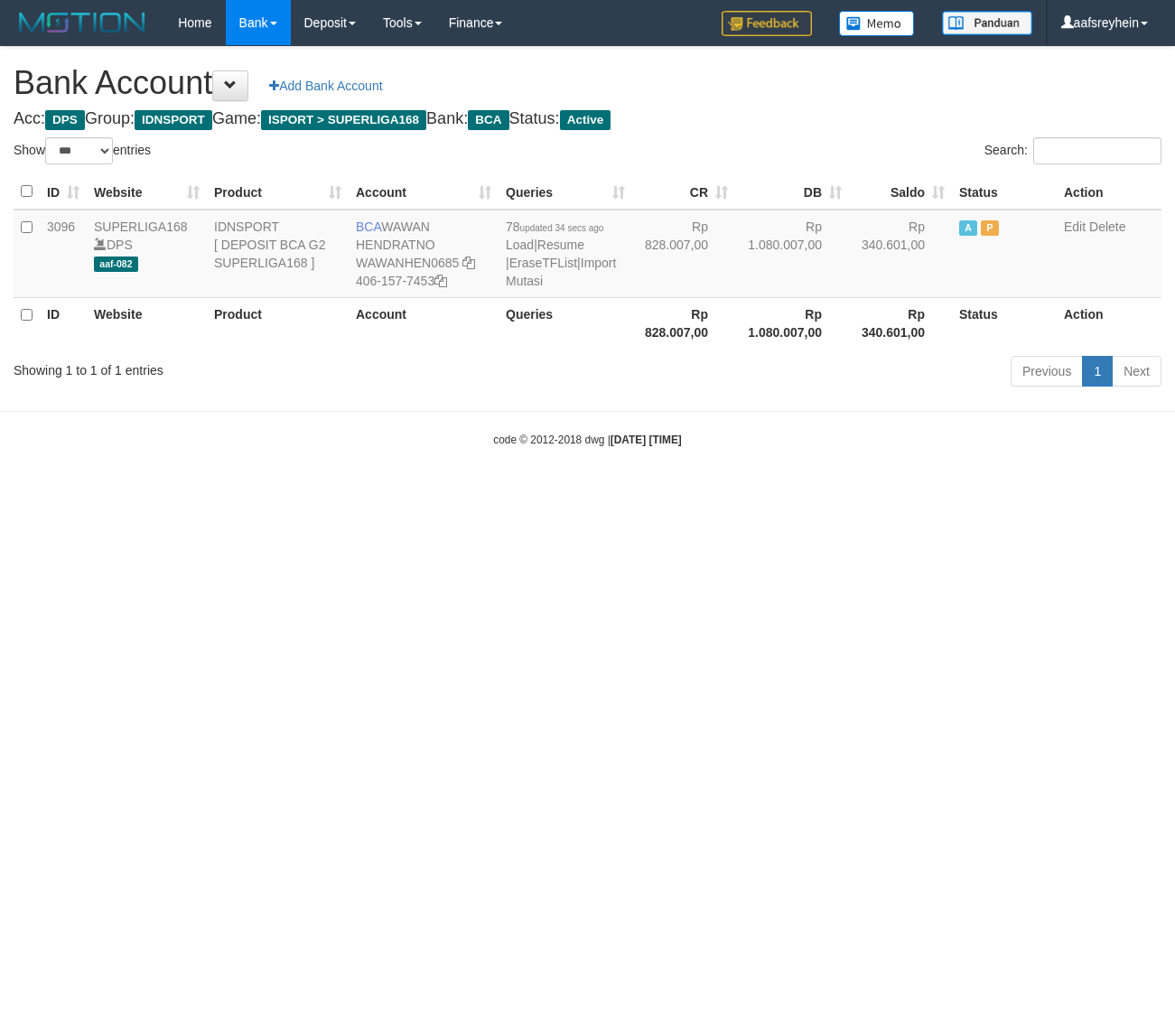 select on "***" 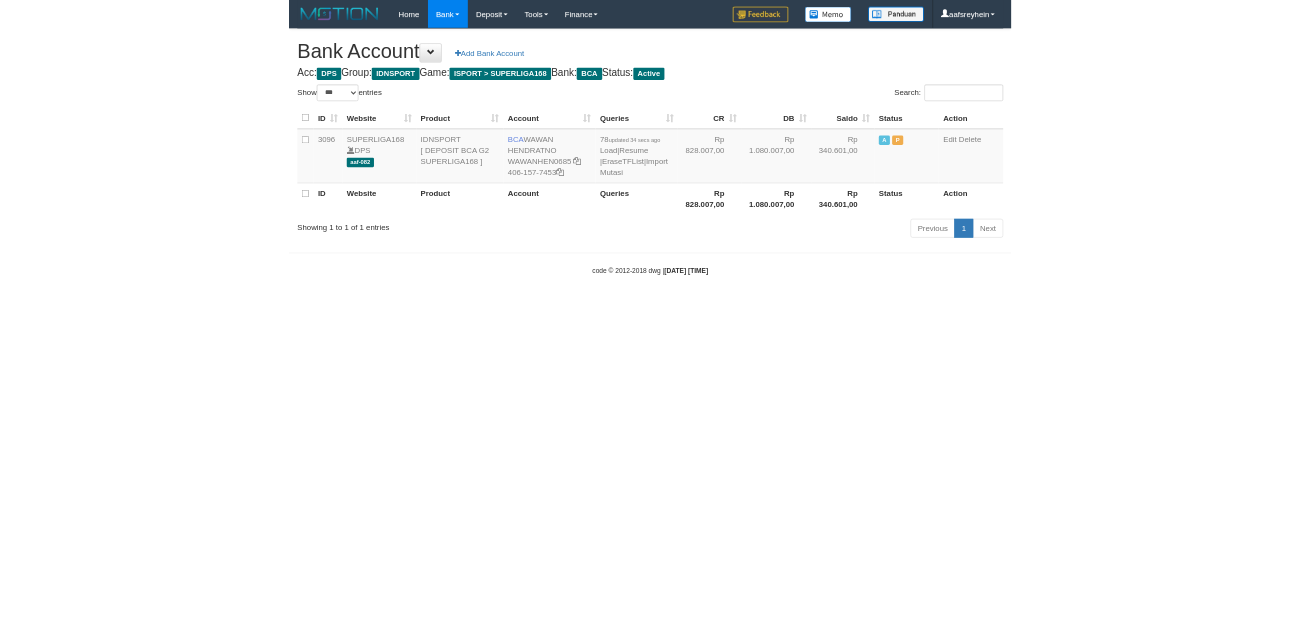 scroll, scrollTop: 0, scrollLeft: 0, axis: both 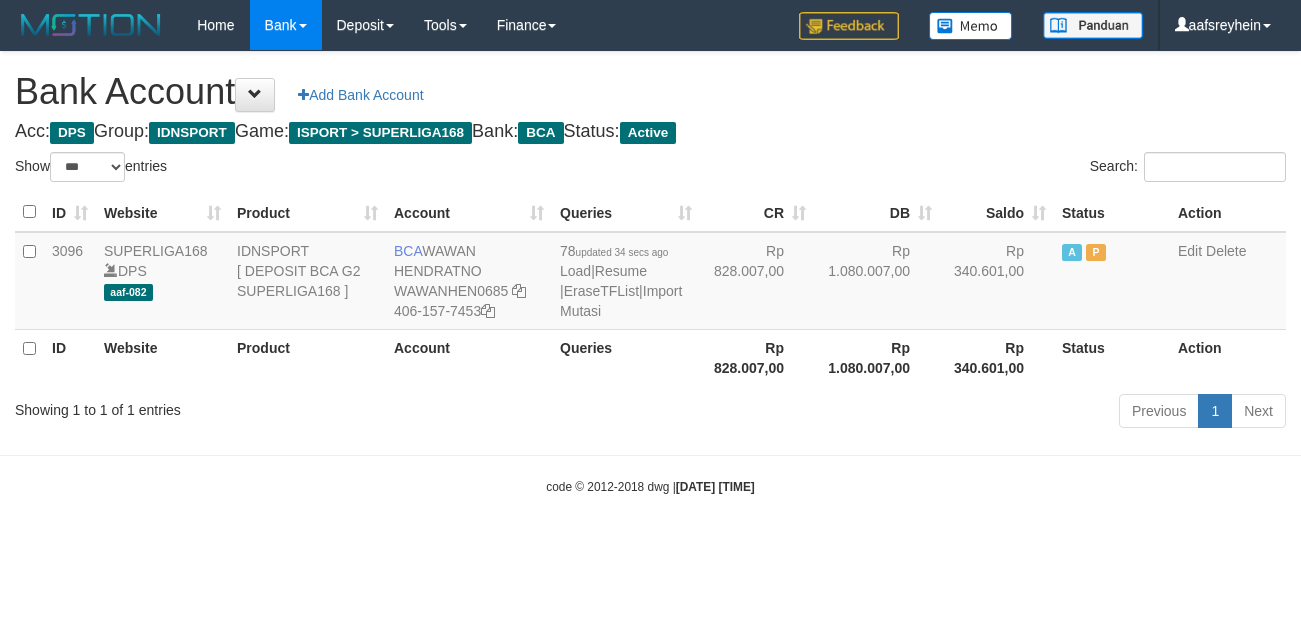 select on "***" 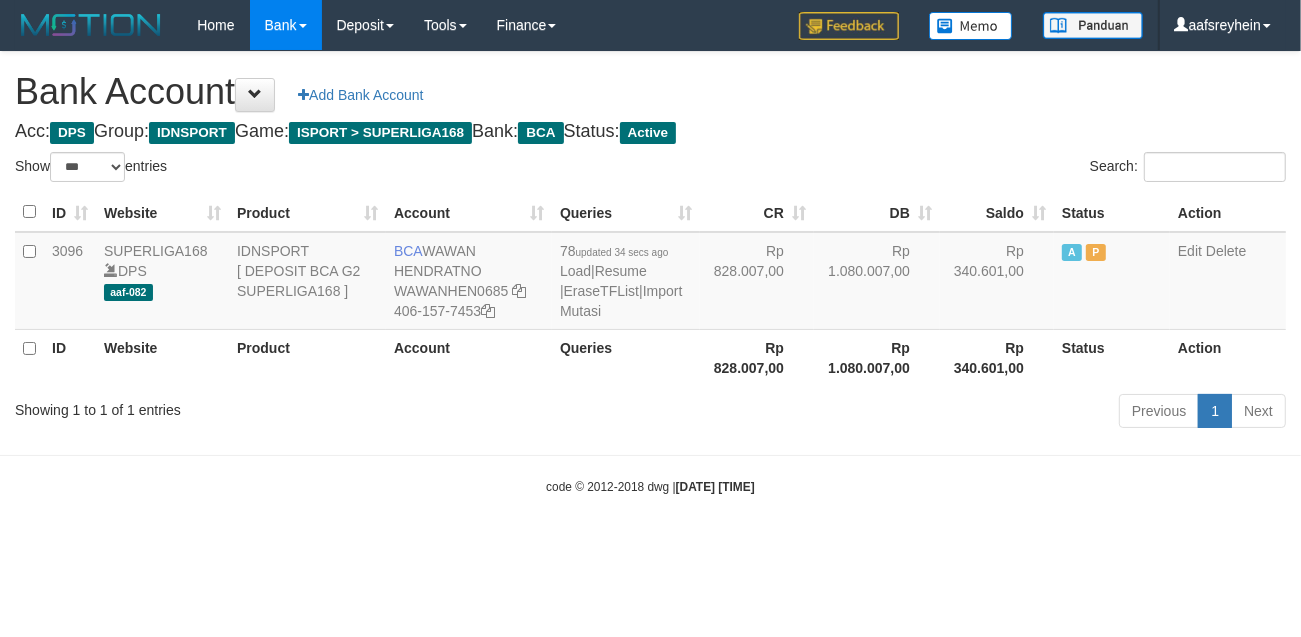 click on "Toggle navigation
Home
Bank
Account List
Load
By Website
Group
[ISPORT]													SUPERLIGA168
By Load Group (DPS)" at bounding box center [650, 273] 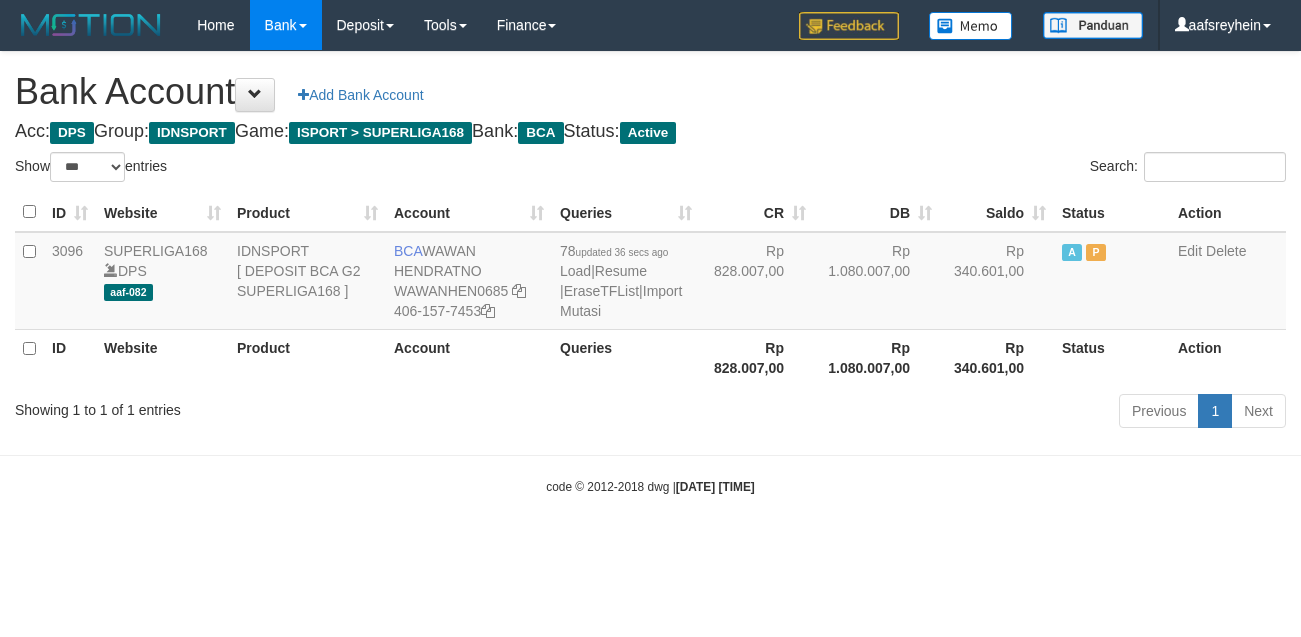 select on "***" 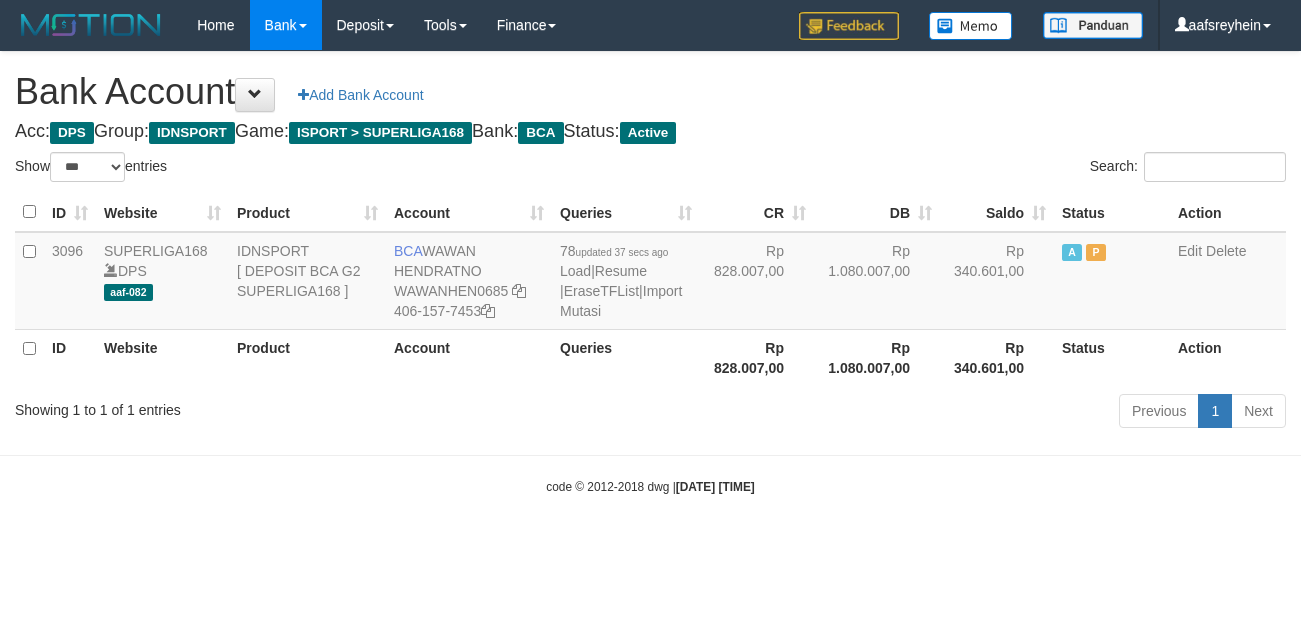 select on "***" 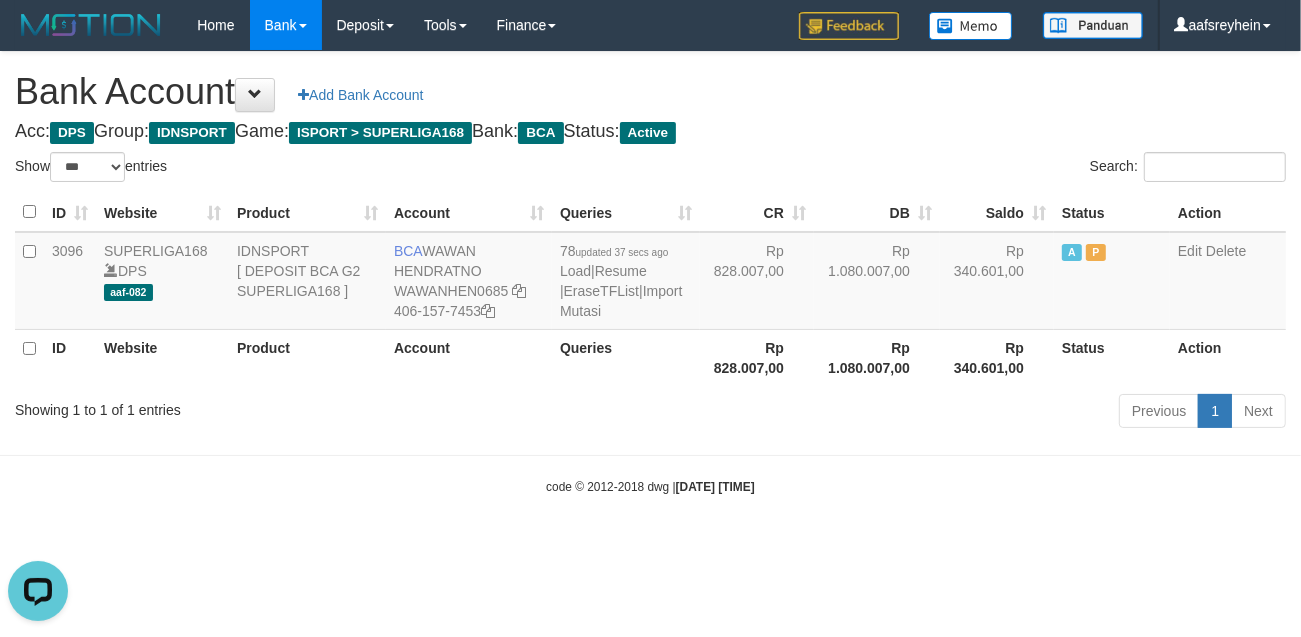 scroll, scrollTop: 0, scrollLeft: 0, axis: both 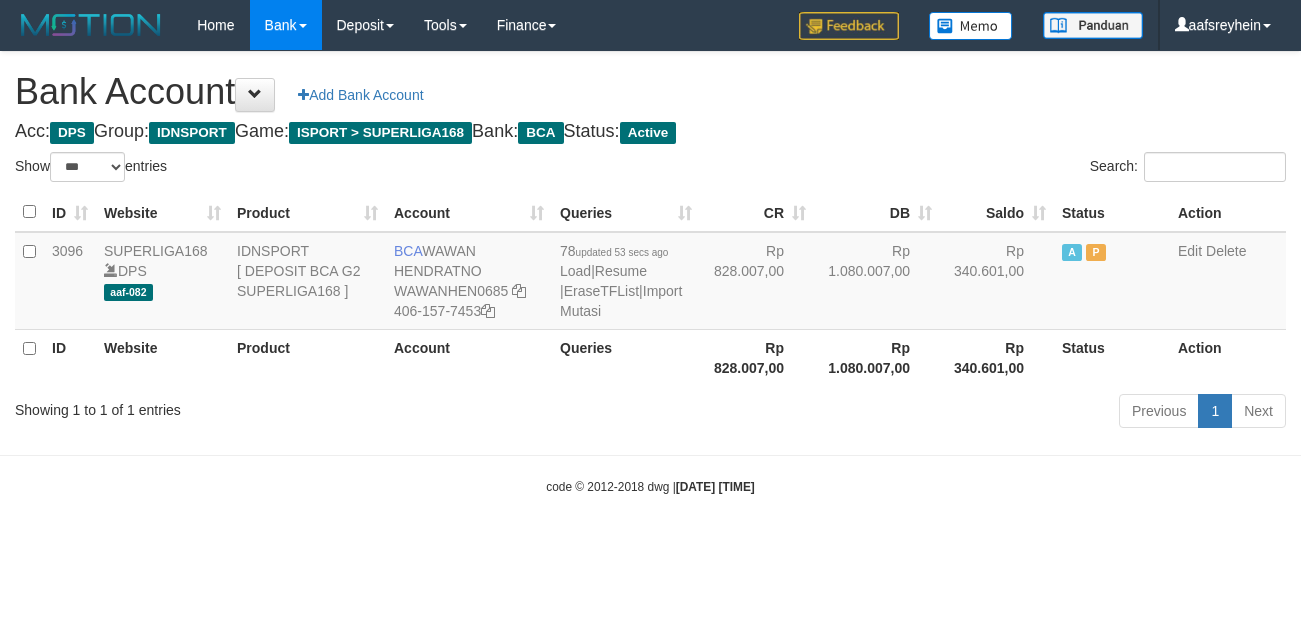 select on "***" 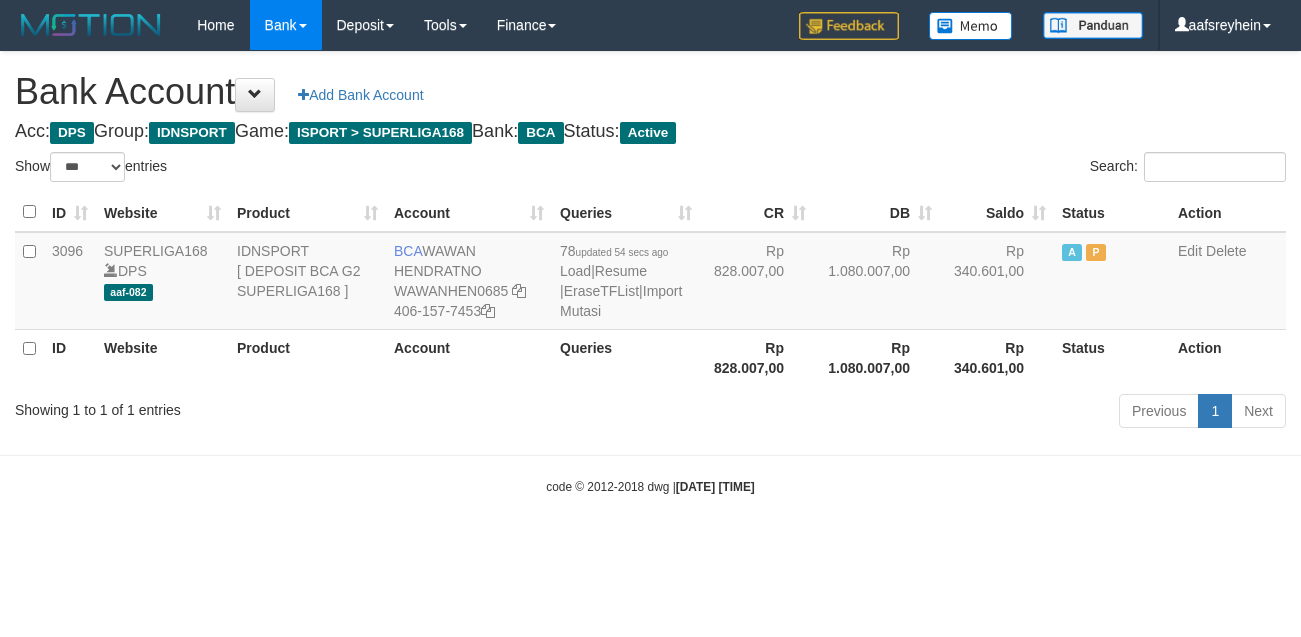select on "***" 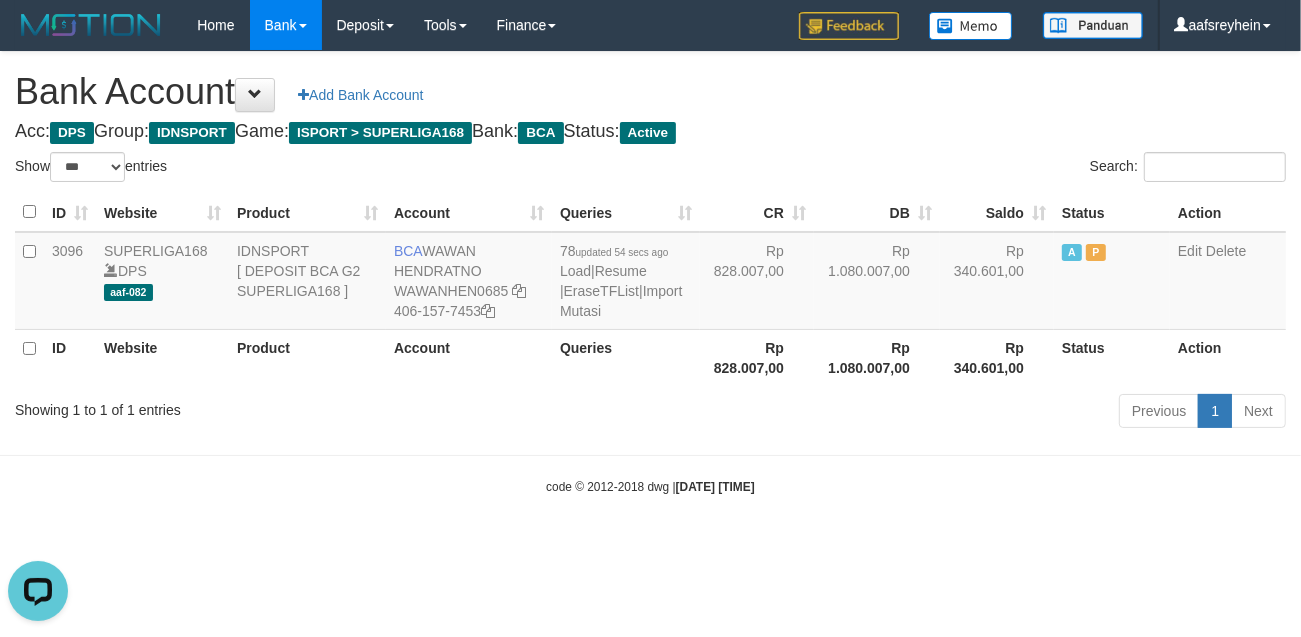 scroll, scrollTop: 0, scrollLeft: 0, axis: both 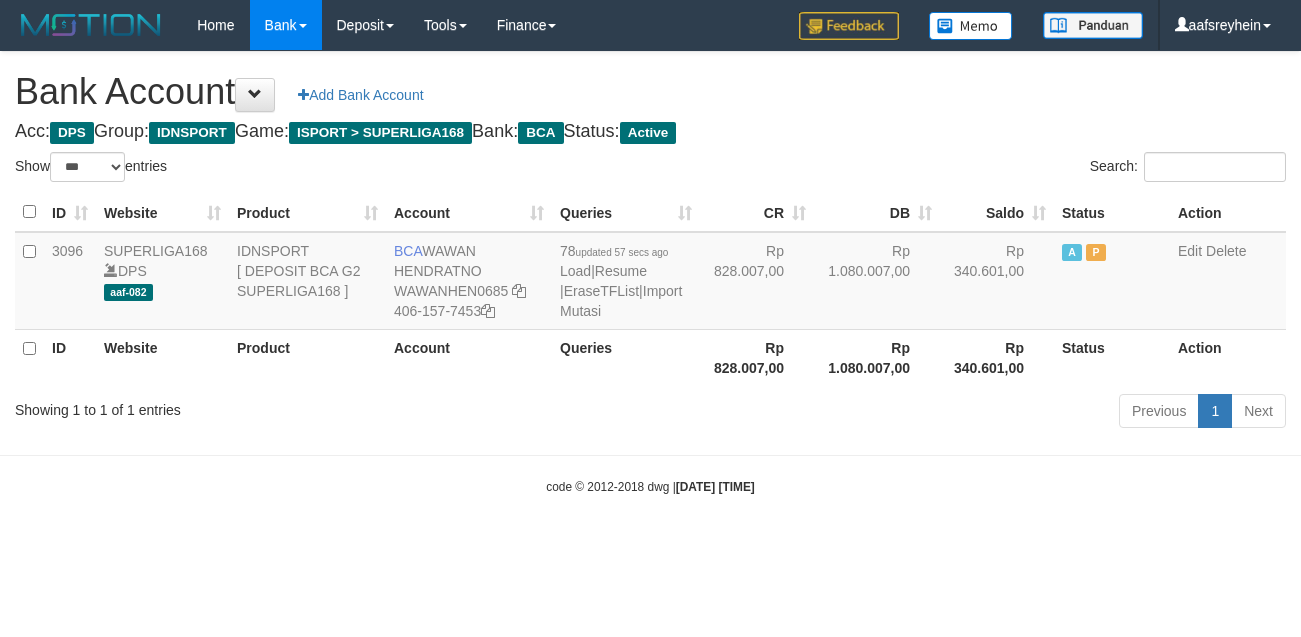 select on "***" 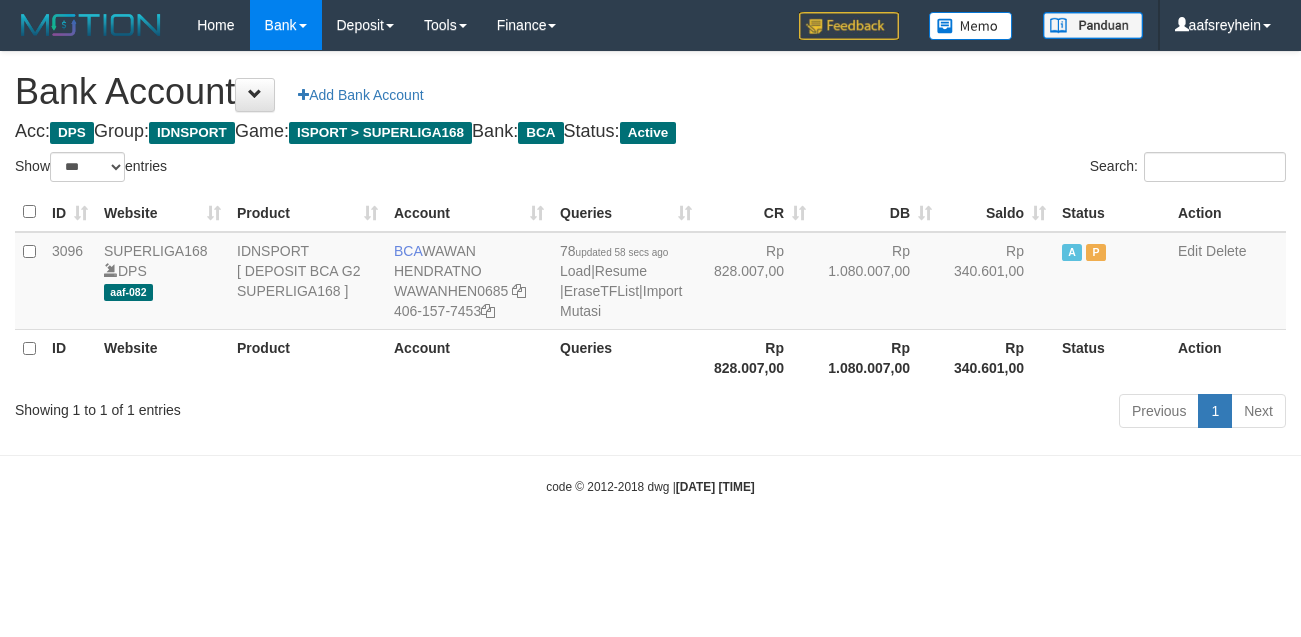 select on "***" 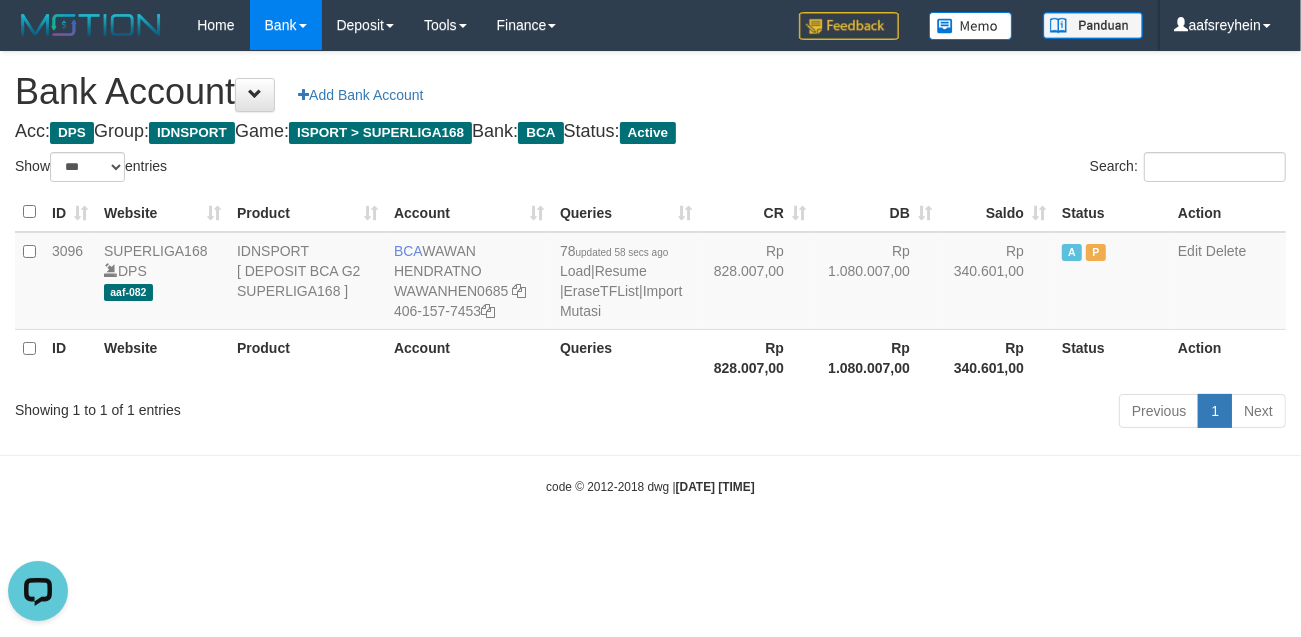 scroll, scrollTop: 0, scrollLeft: 0, axis: both 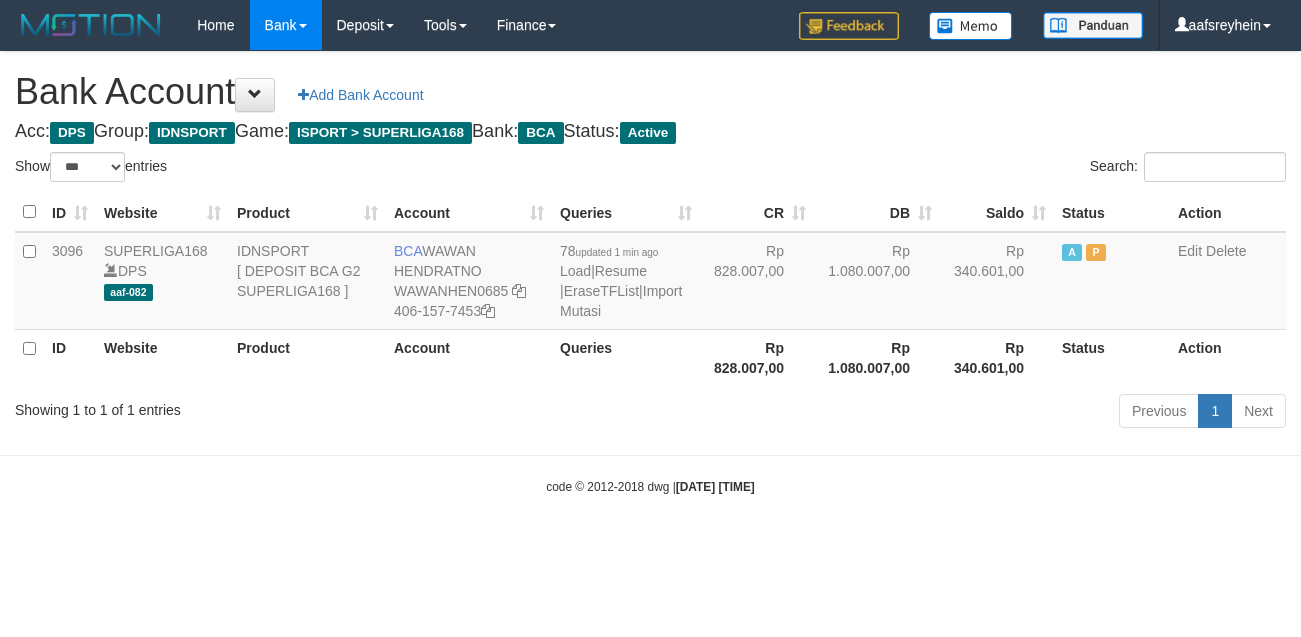 select on "***" 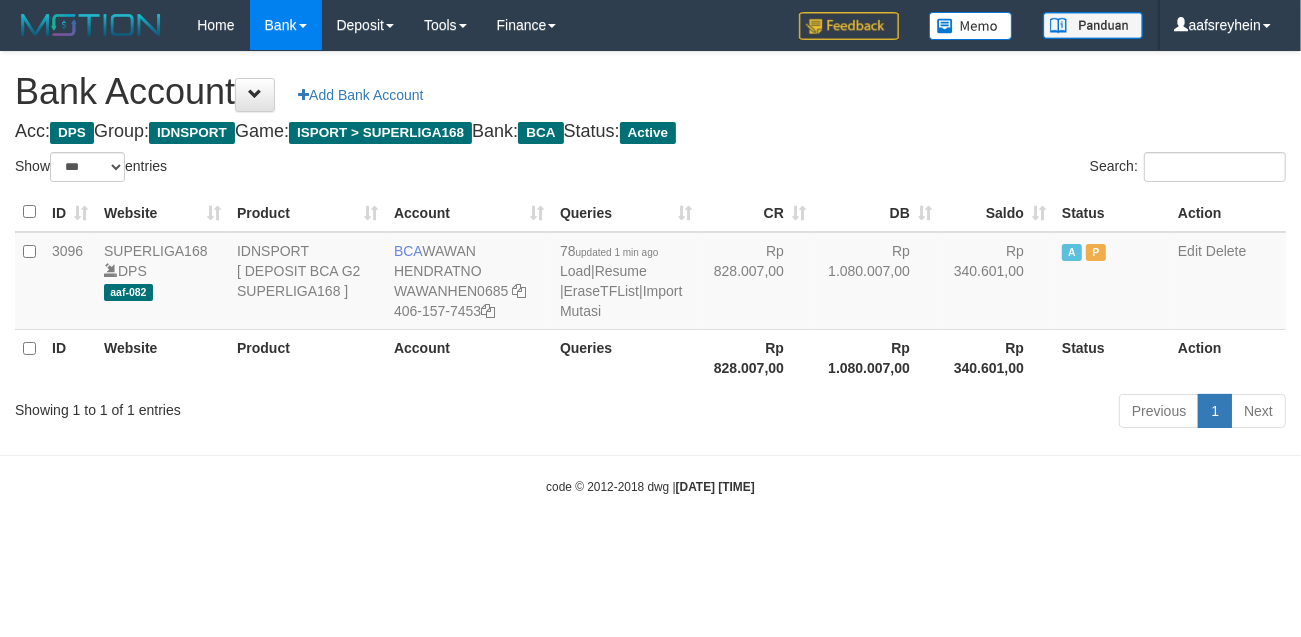 click on "Toggle navigation
Home
Bank
Account List
Load
By Website
Group
[ISPORT]													SUPERLIGA168
By Load Group (DPS)
-" at bounding box center [650, 273] 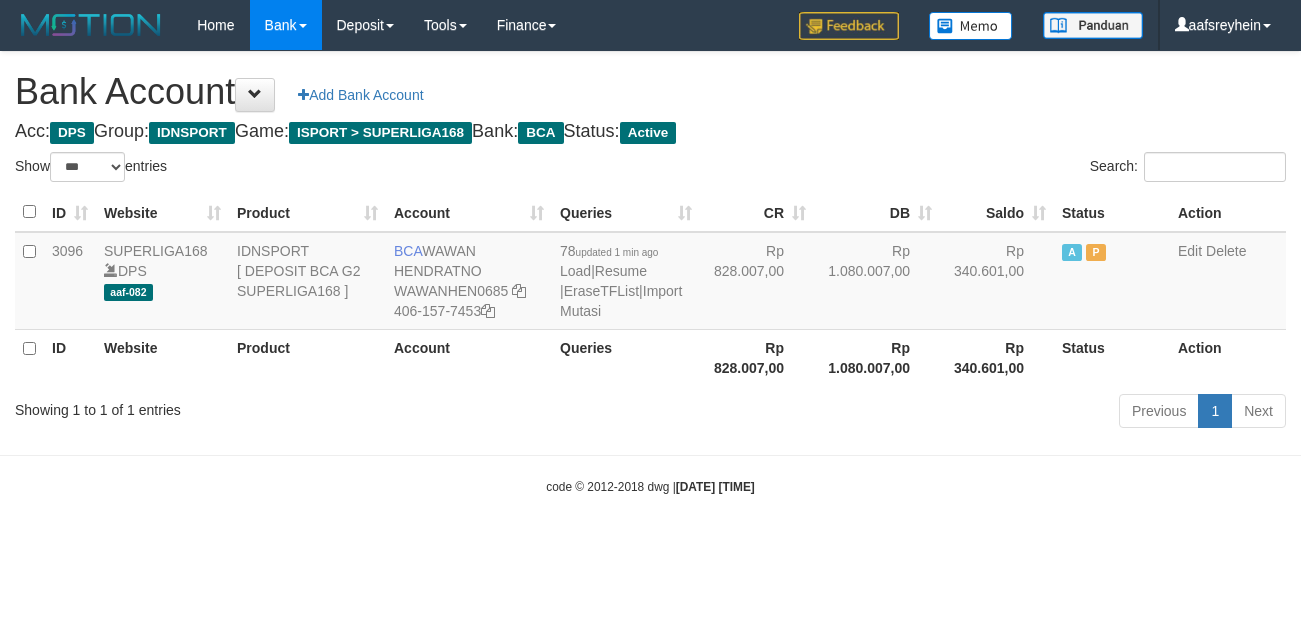 select on "***" 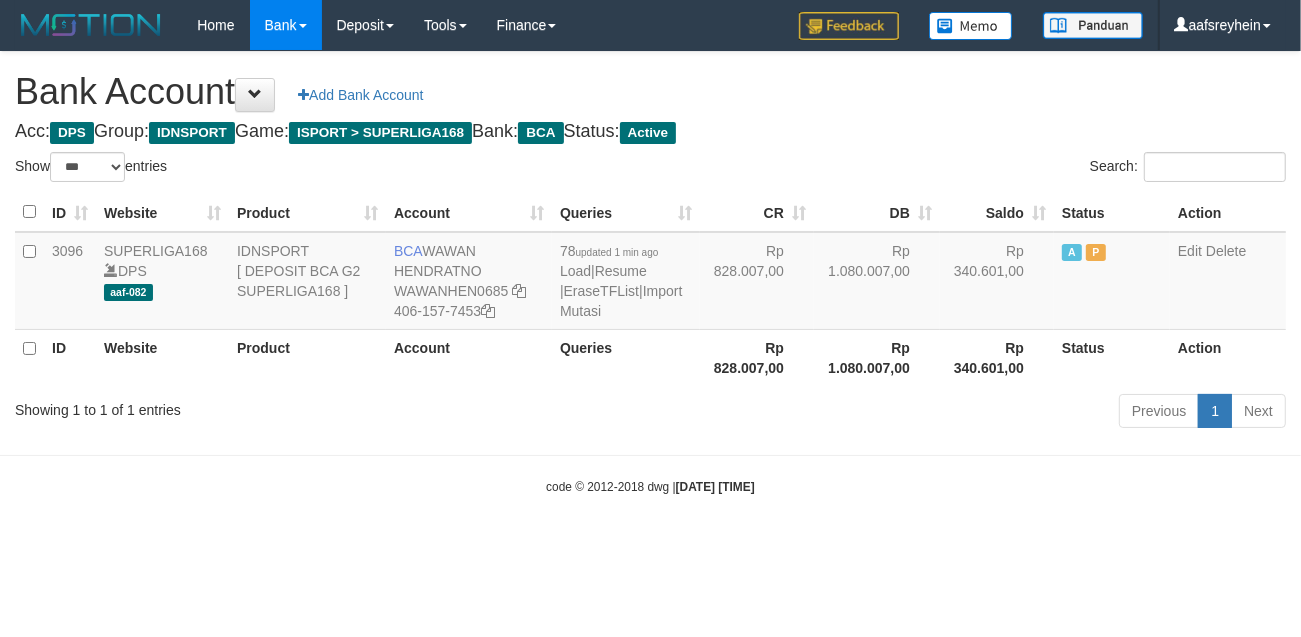 click on "Toggle navigation
Home
Bank
Account List
Load
By Website
Group
[ISPORT]													SUPERLIGA168
By Load Group (DPS)
-" at bounding box center [650, 273] 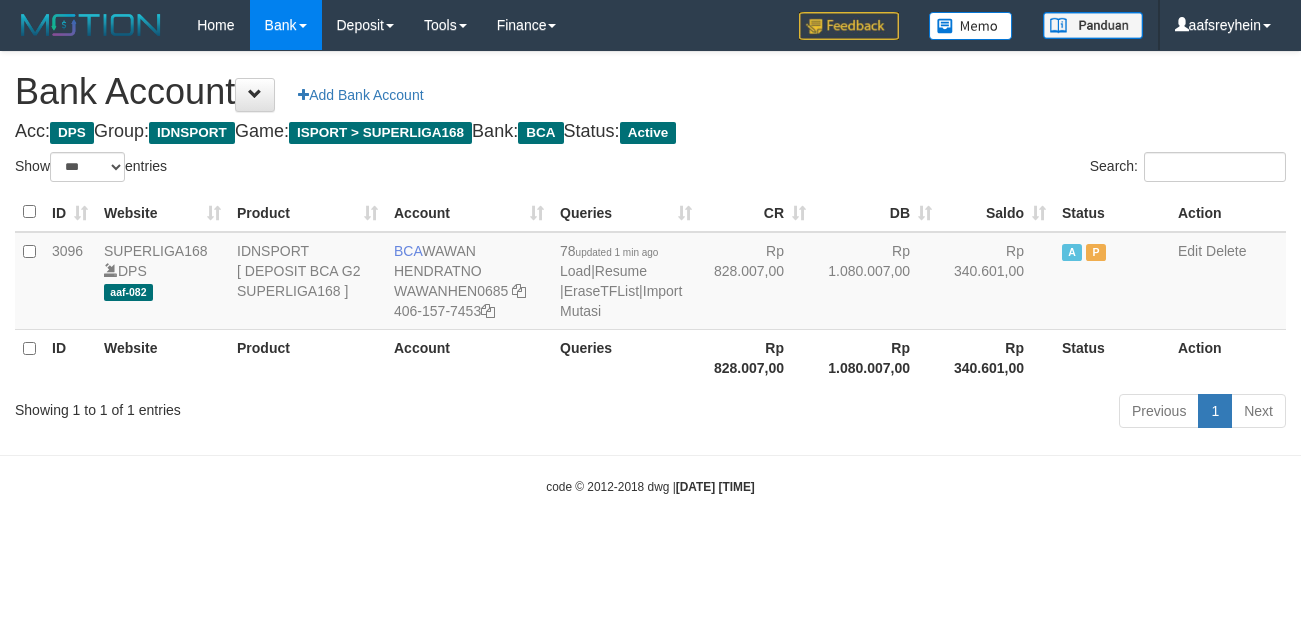 select on "***" 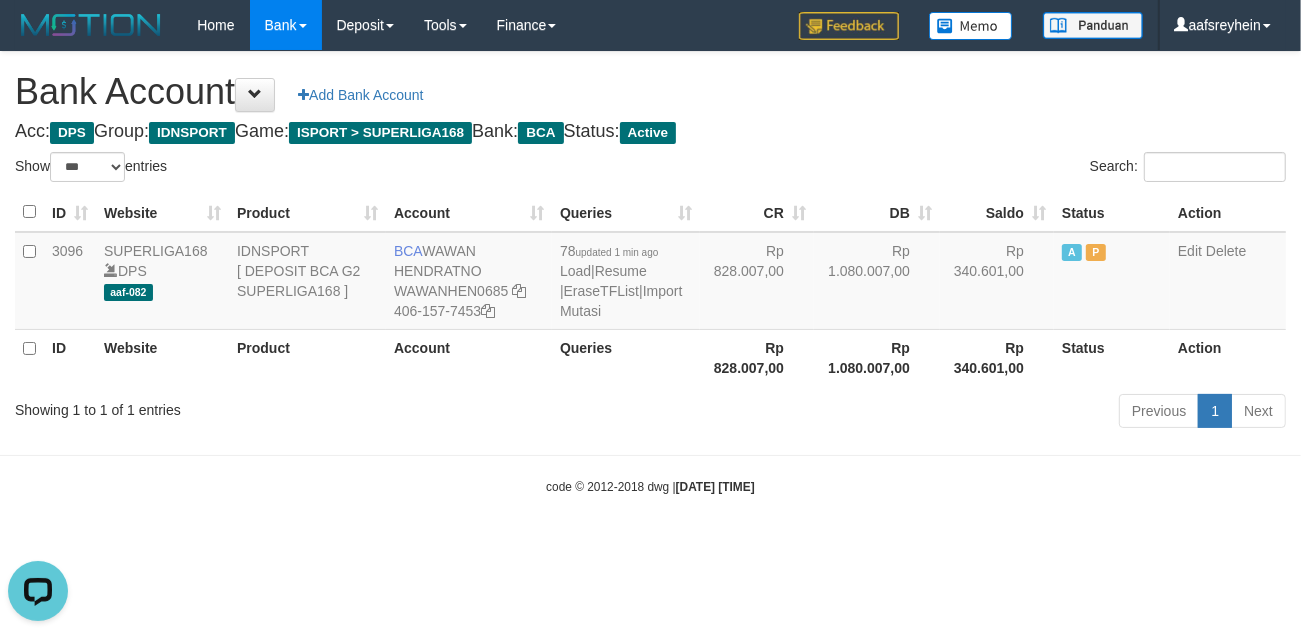 scroll, scrollTop: 0, scrollLeft: 0, axis: both 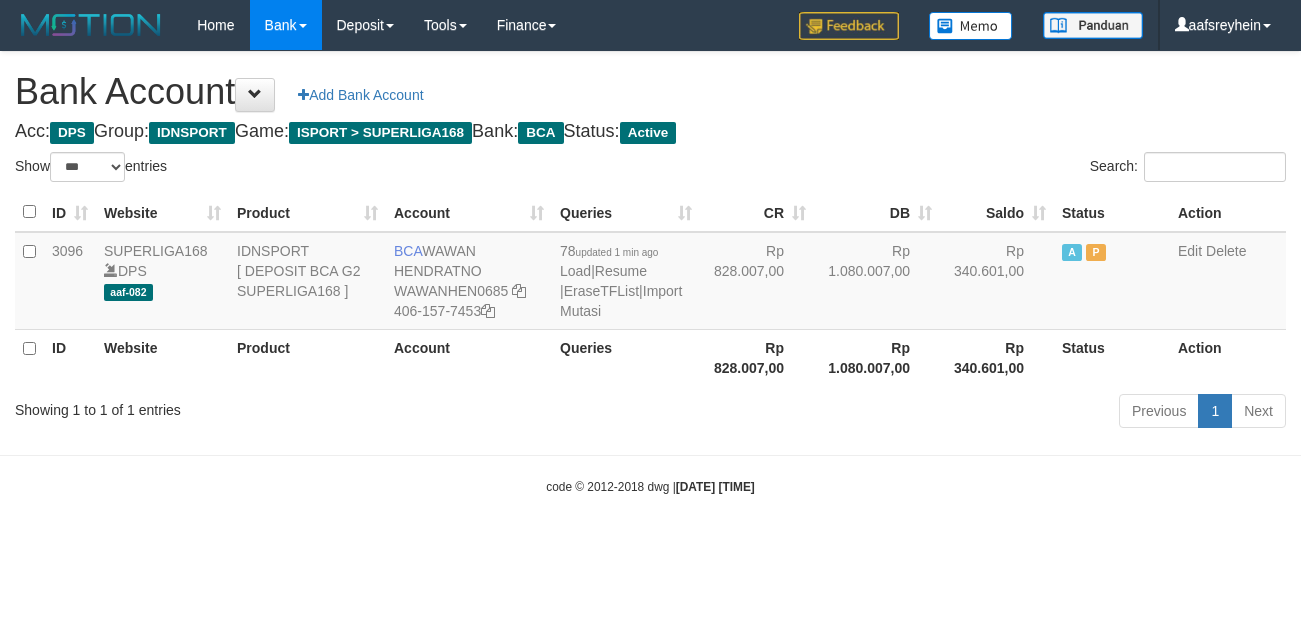 select on "***" 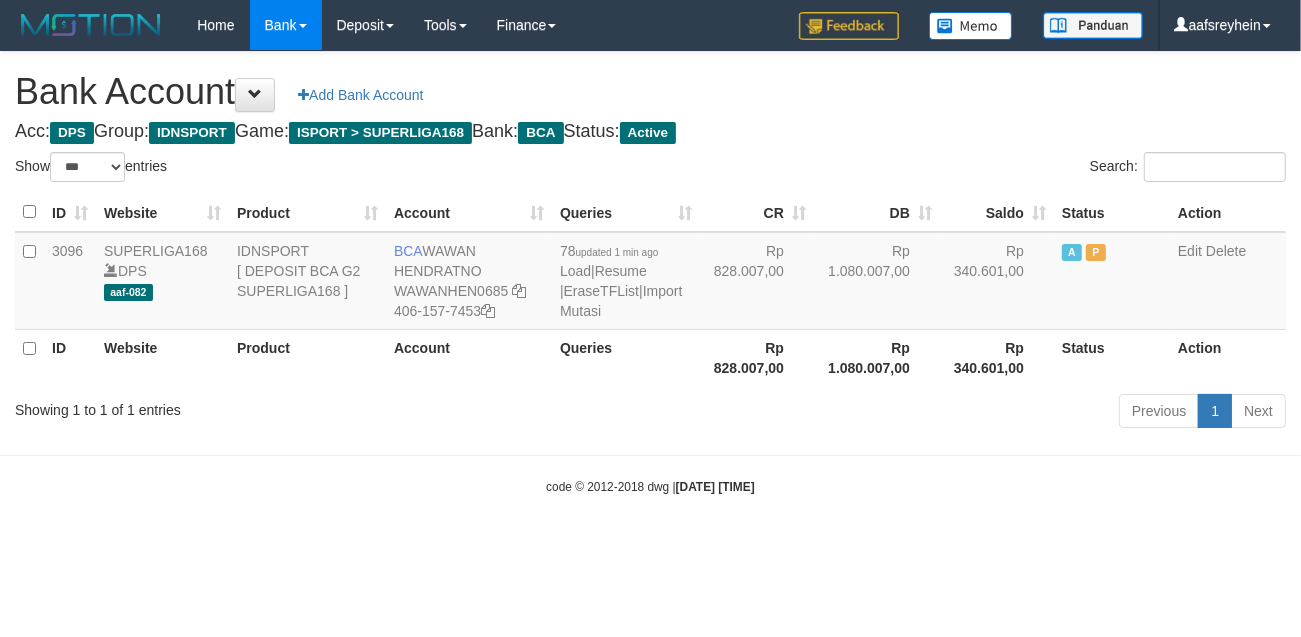 click on "Search:" at bounding box center [976, 169] 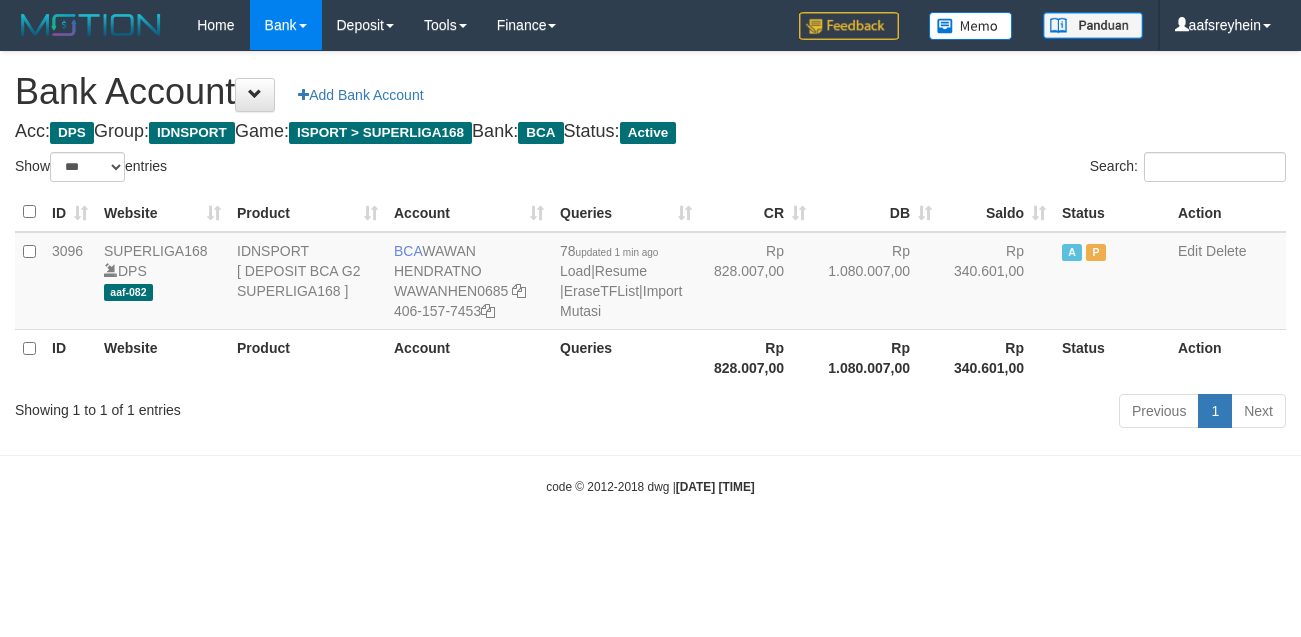 select on "***" 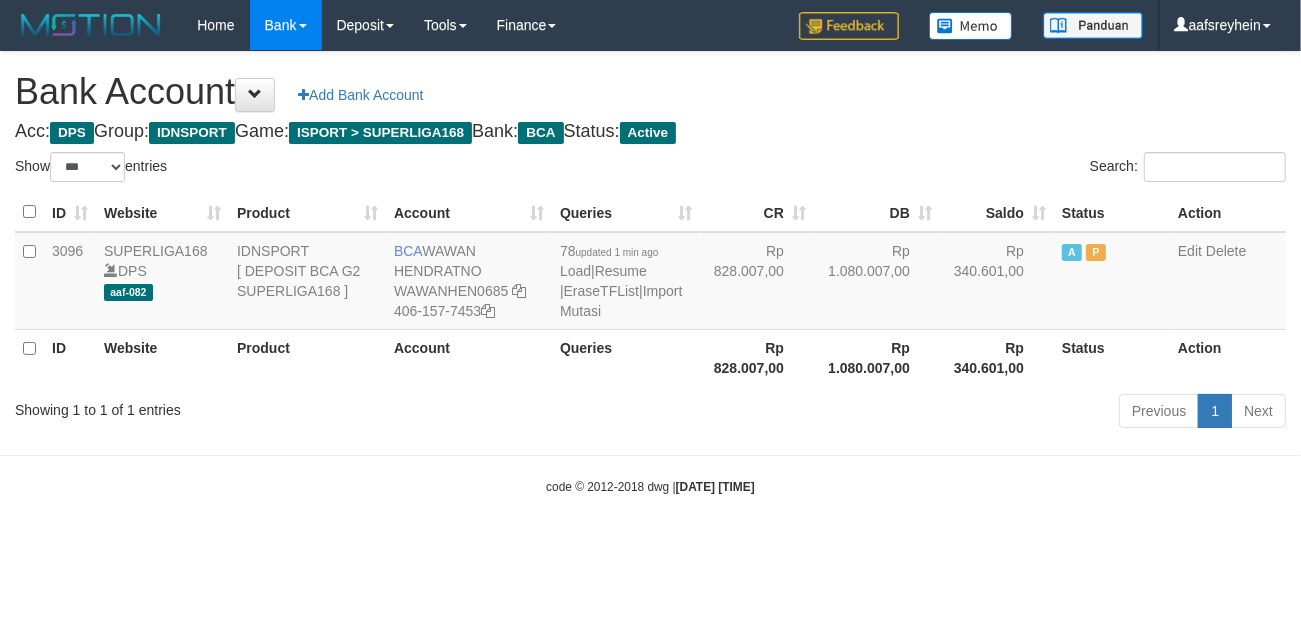 click on "Toggle navigation
Home
Bank
Account List
Load
By Website
Group
[ISPORT]													SUPERLIGA168
By Load Group (DPS)" at bounding box center [650, 273] 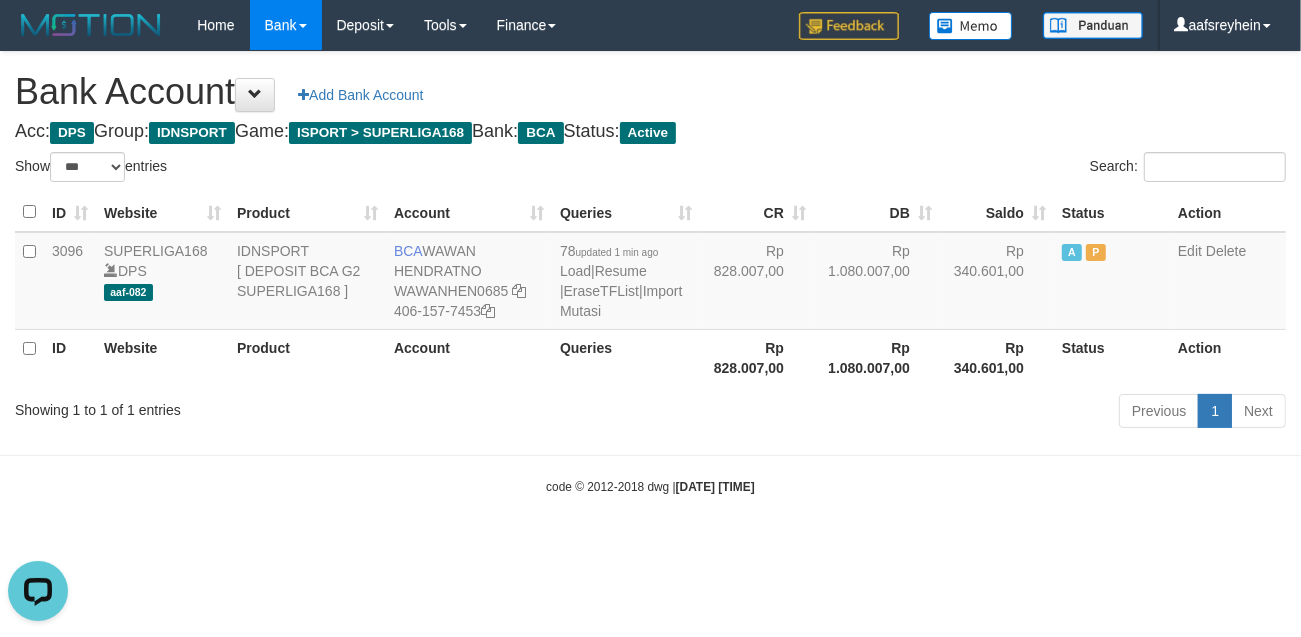 scroll, scrollTop: 0, scrollLeft: 0, axis: both 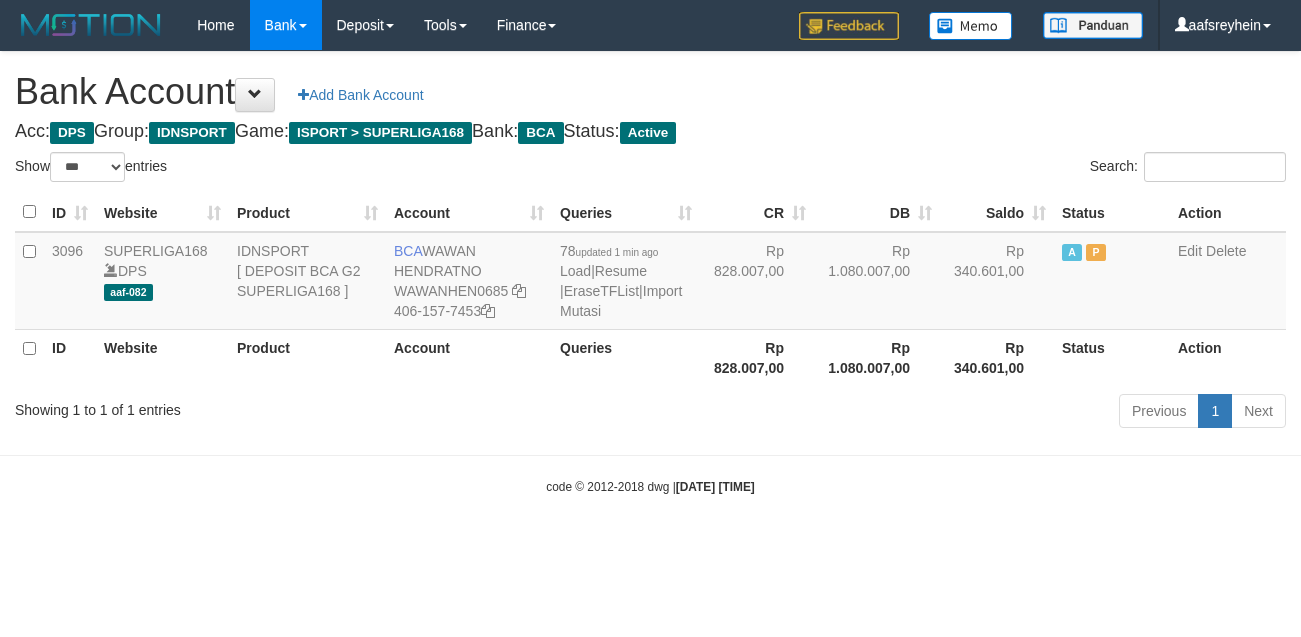 select on "***" 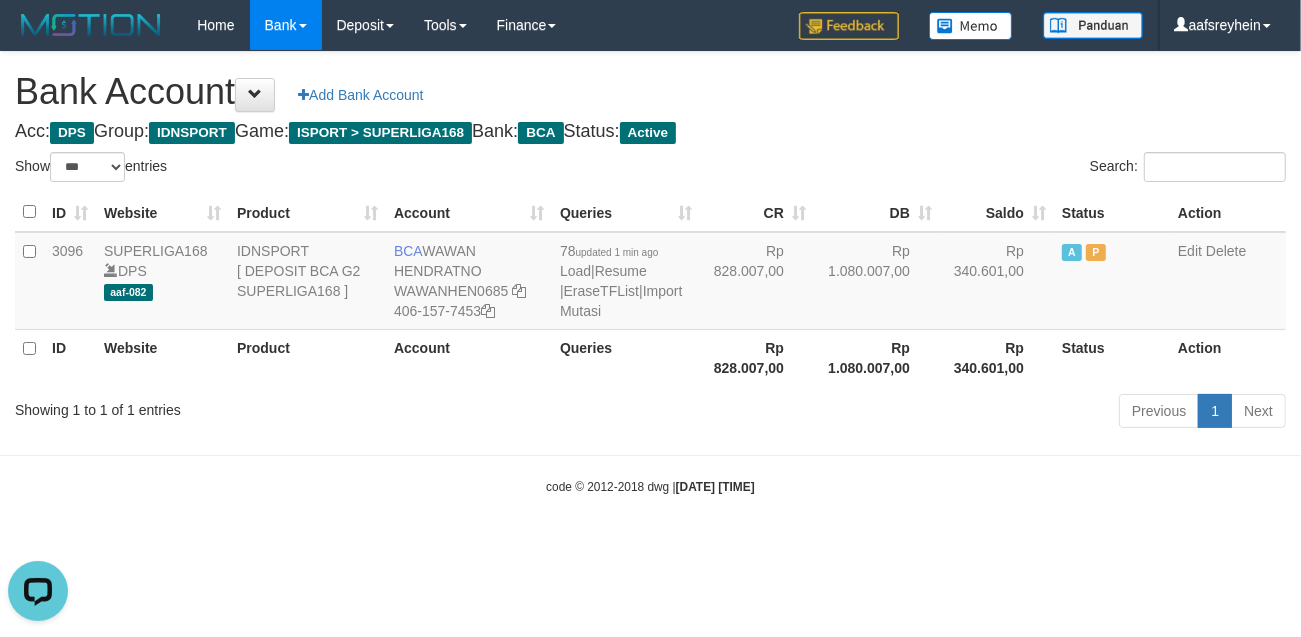 scroll, scrollTop: 0, scrollLeft: 0, axis: both 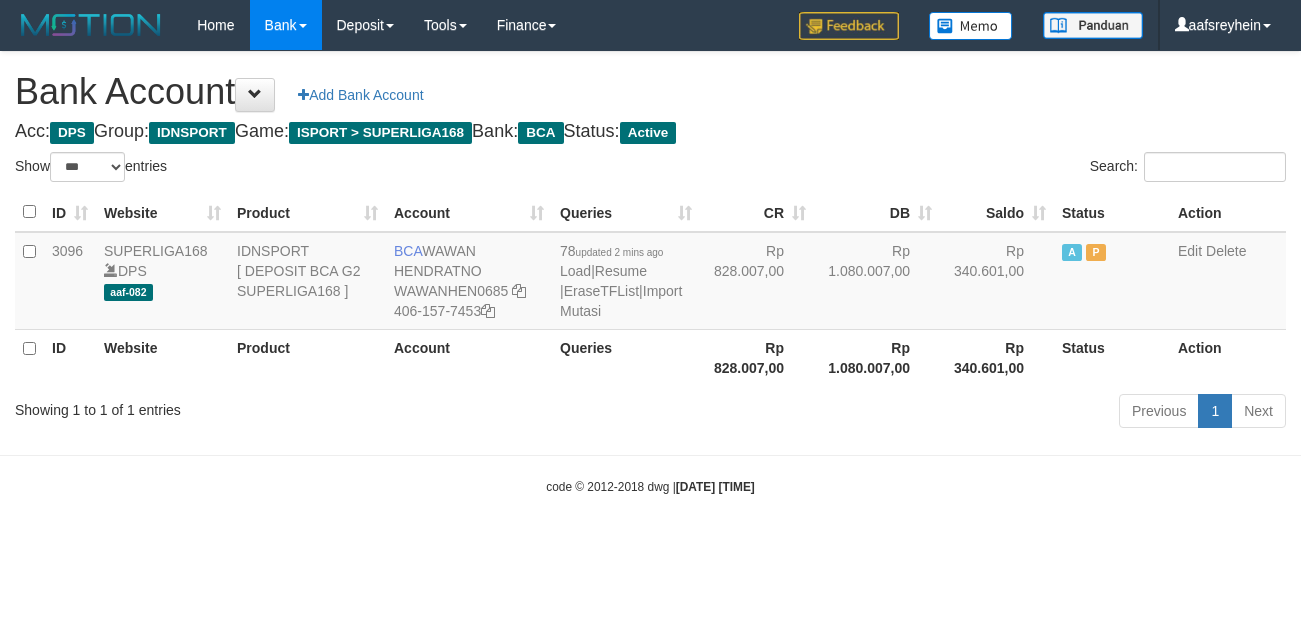 select on "***" 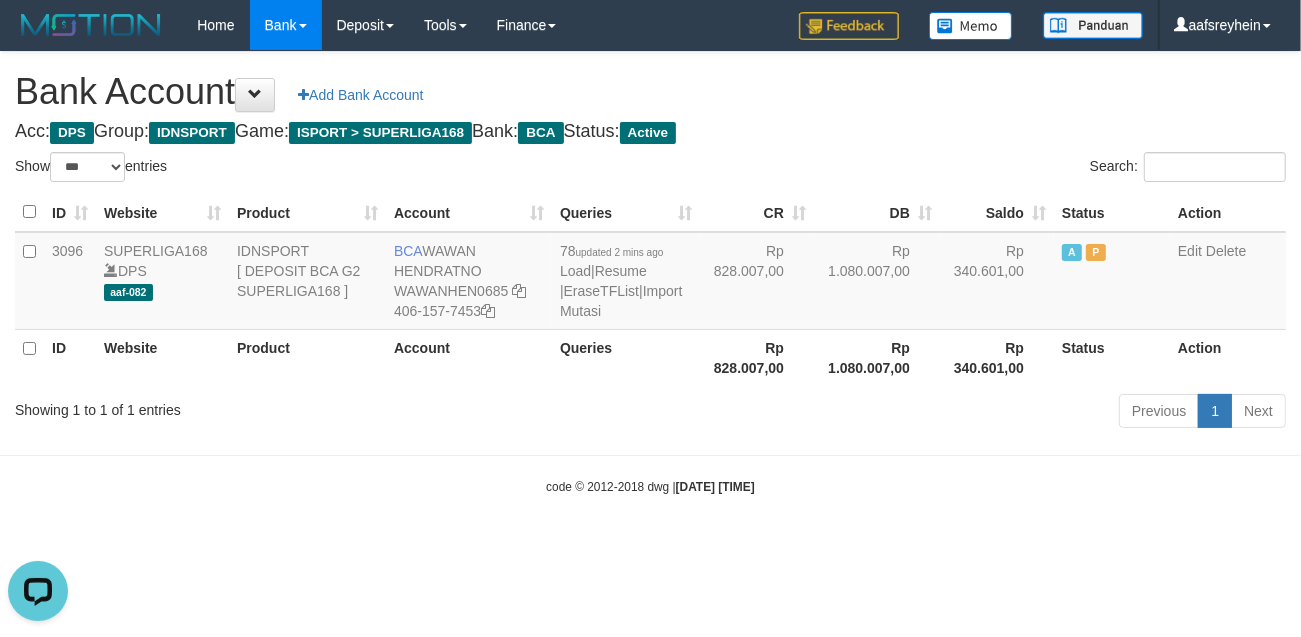 scroll, scrollTop: 0, scrollLeft: 0, axis: both 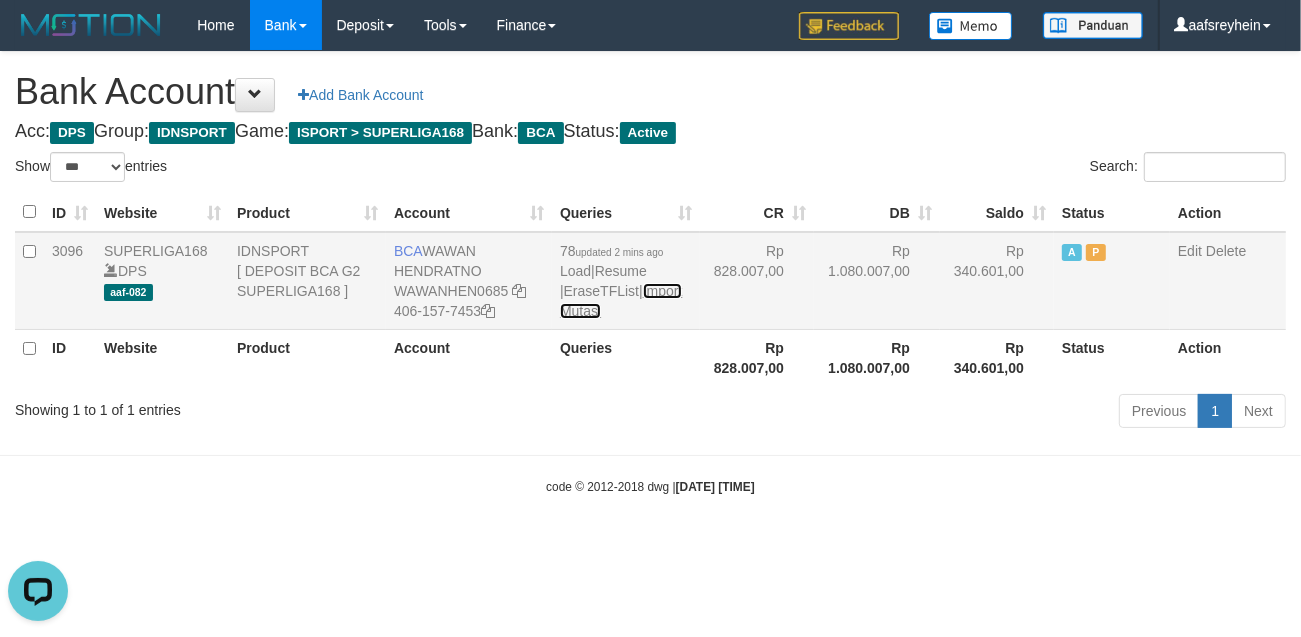 click on "Import Mutasi" at bounding box center [621, 301] 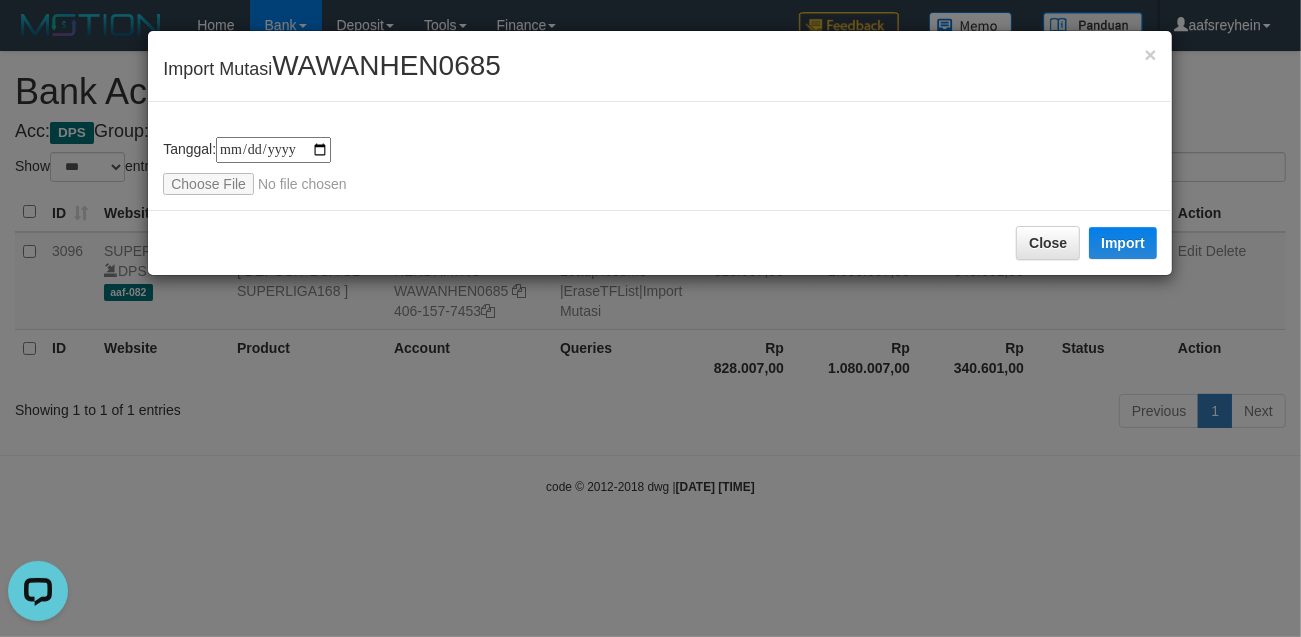 type on "**********" 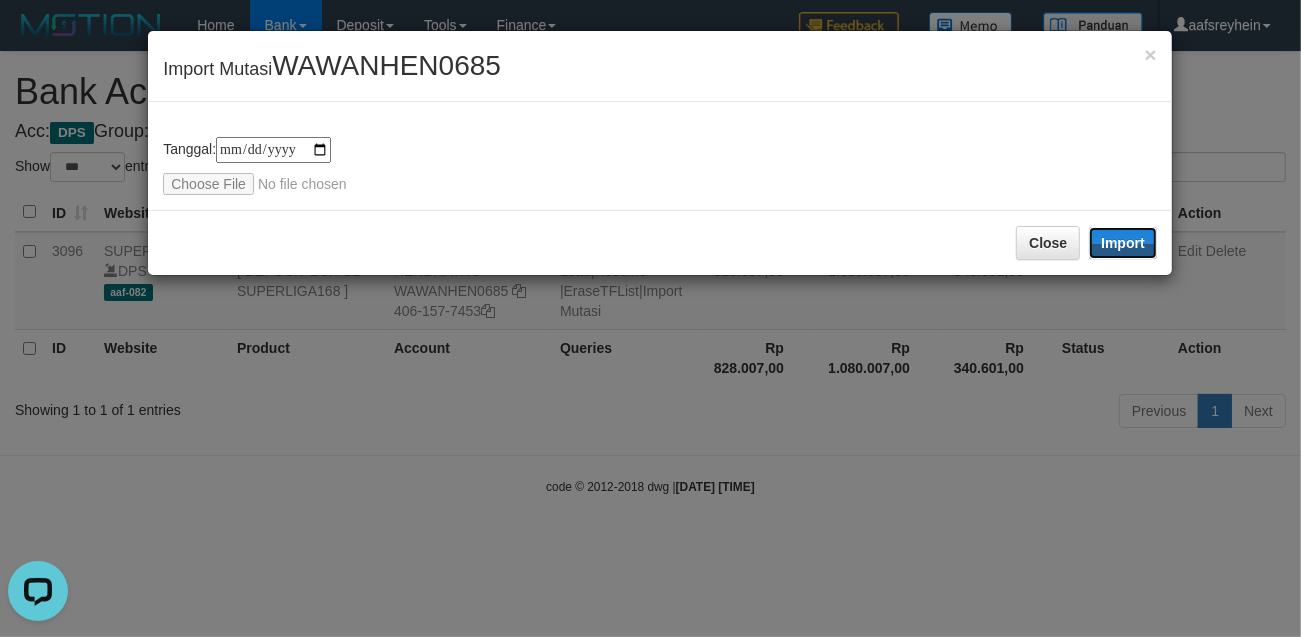 drag, startPoint x: 1125, startPoint y: 246, endPoint x: 131, endPoint y: 193, distance: 995.412 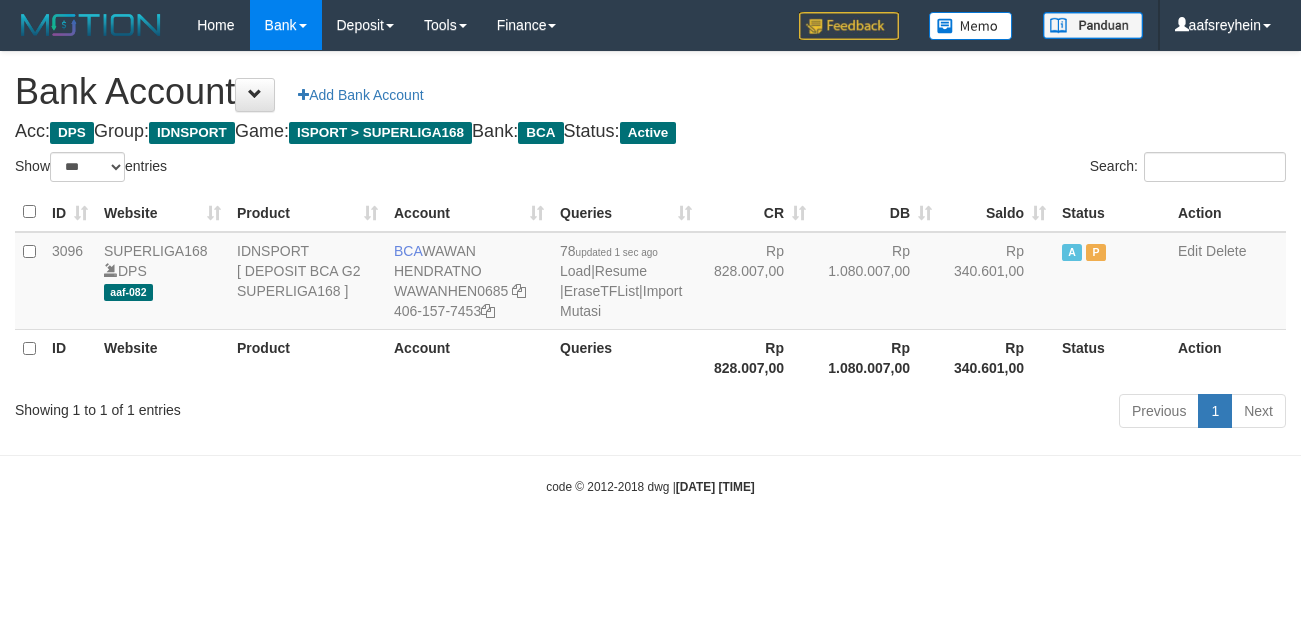 select on "***" 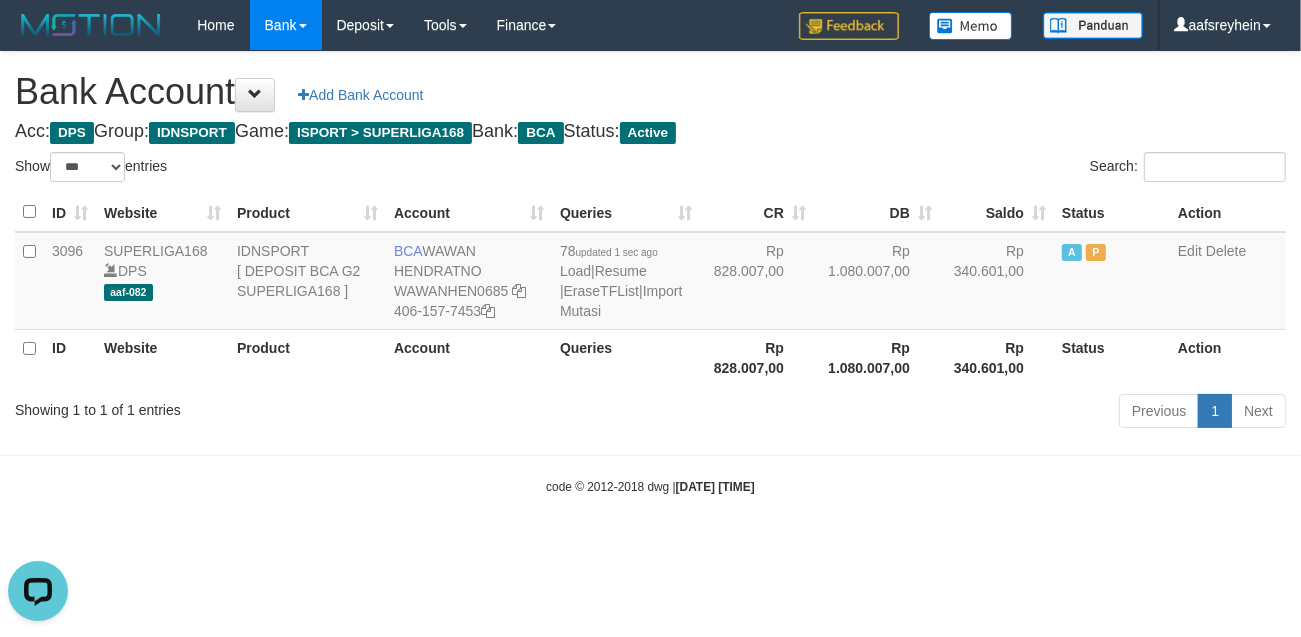 scroll, scrollTop: 0, scrollLeft: 0, axis: both 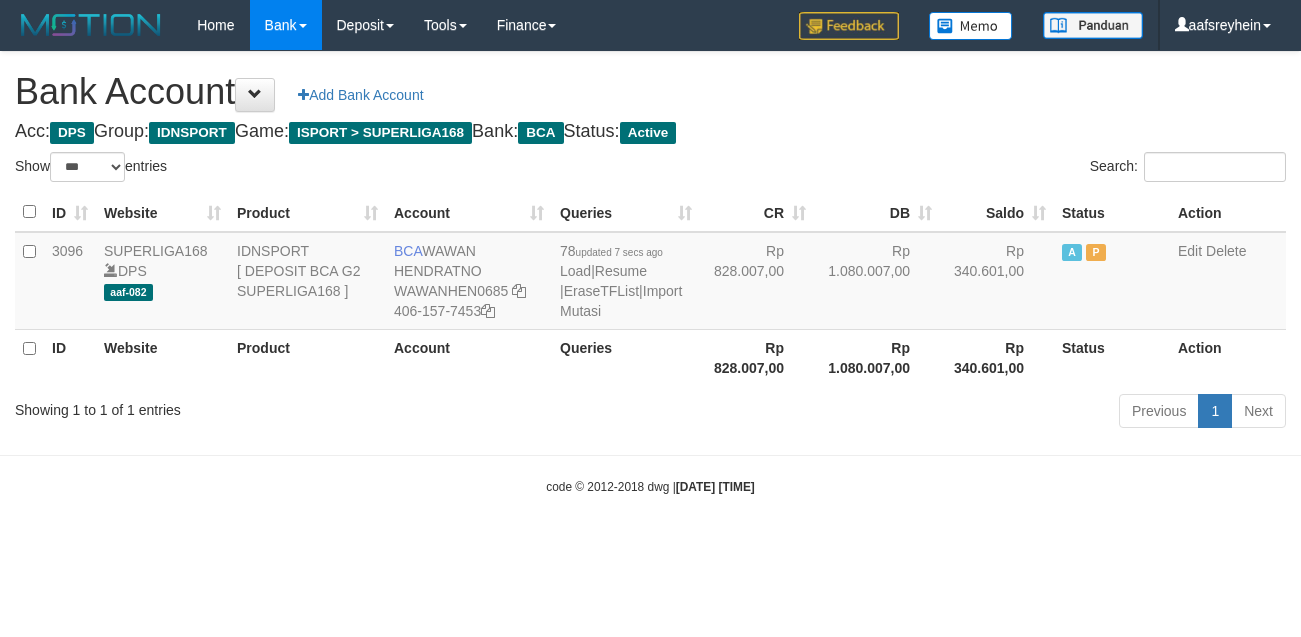 select on "***" 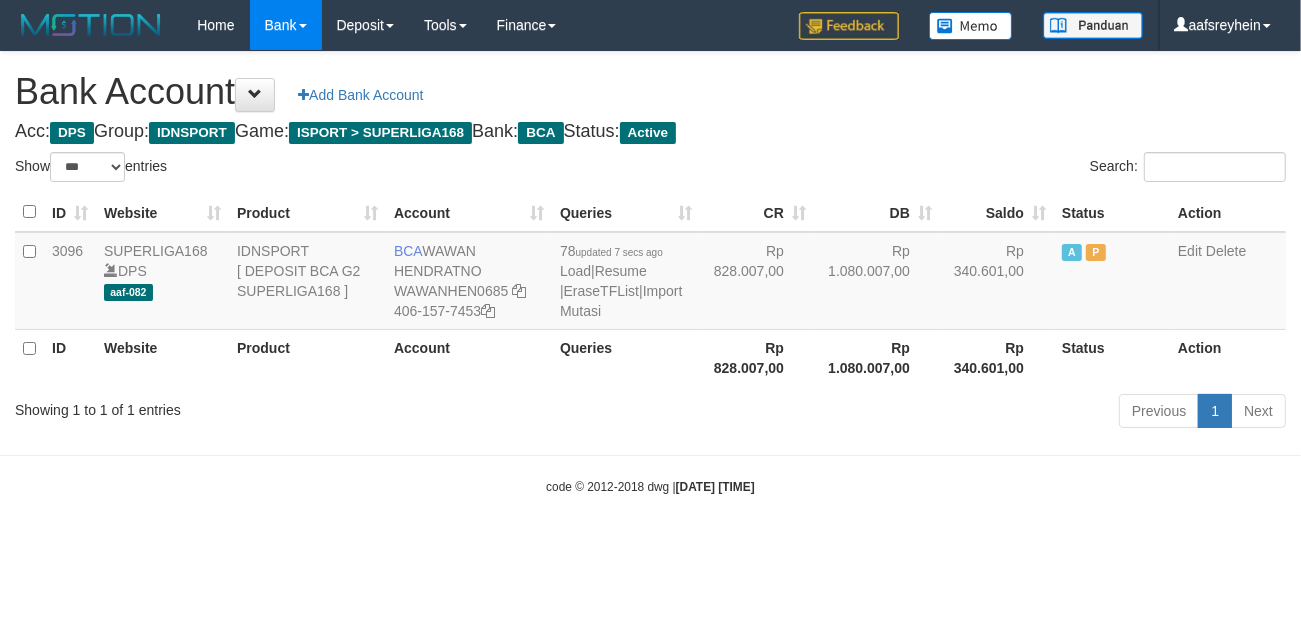 click on "Toggle navigation
Home
Bank
Account List
Load
By Website
Group
[ISPORT]													SUPERLIGA168
By Load Group (DPS)
-" at bounding box center (650, 273) 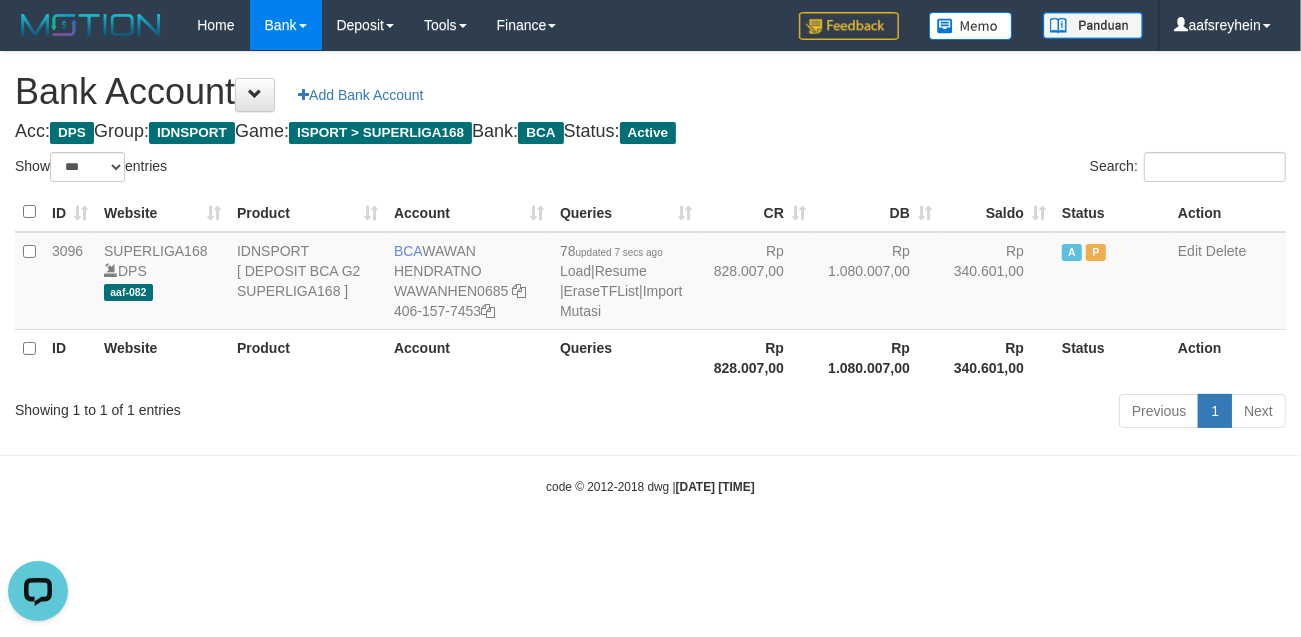 scroll, scrollTop: 0, scrollLeft: 0, axis: both 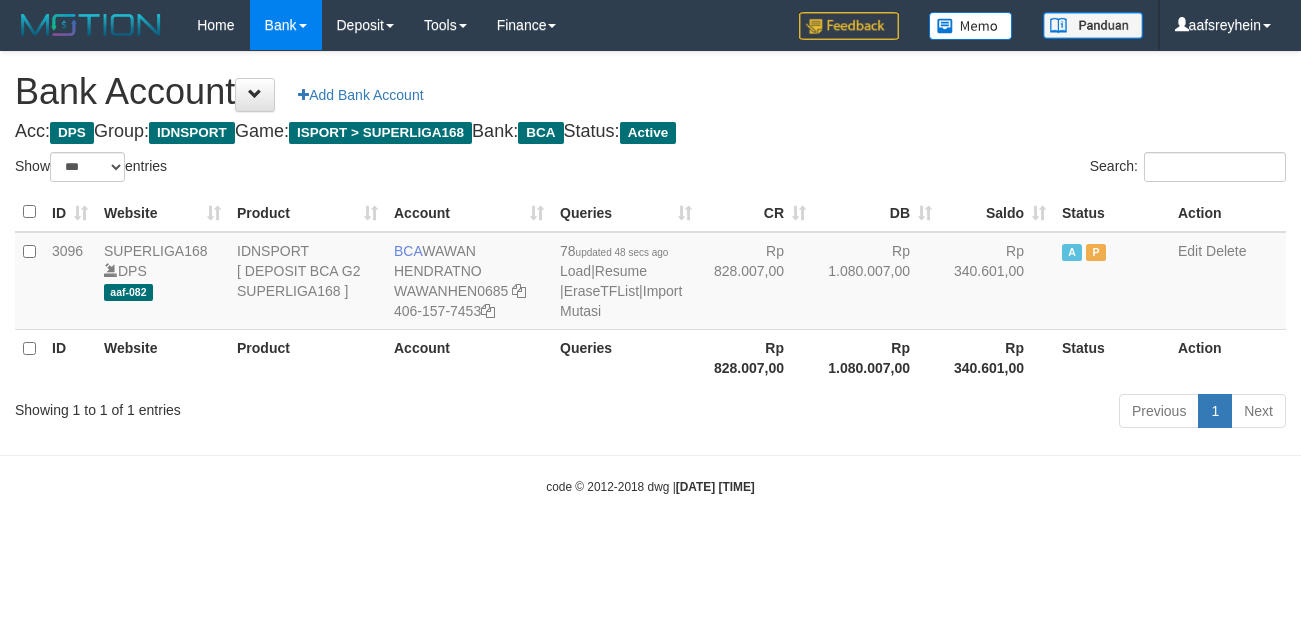 select on "***" 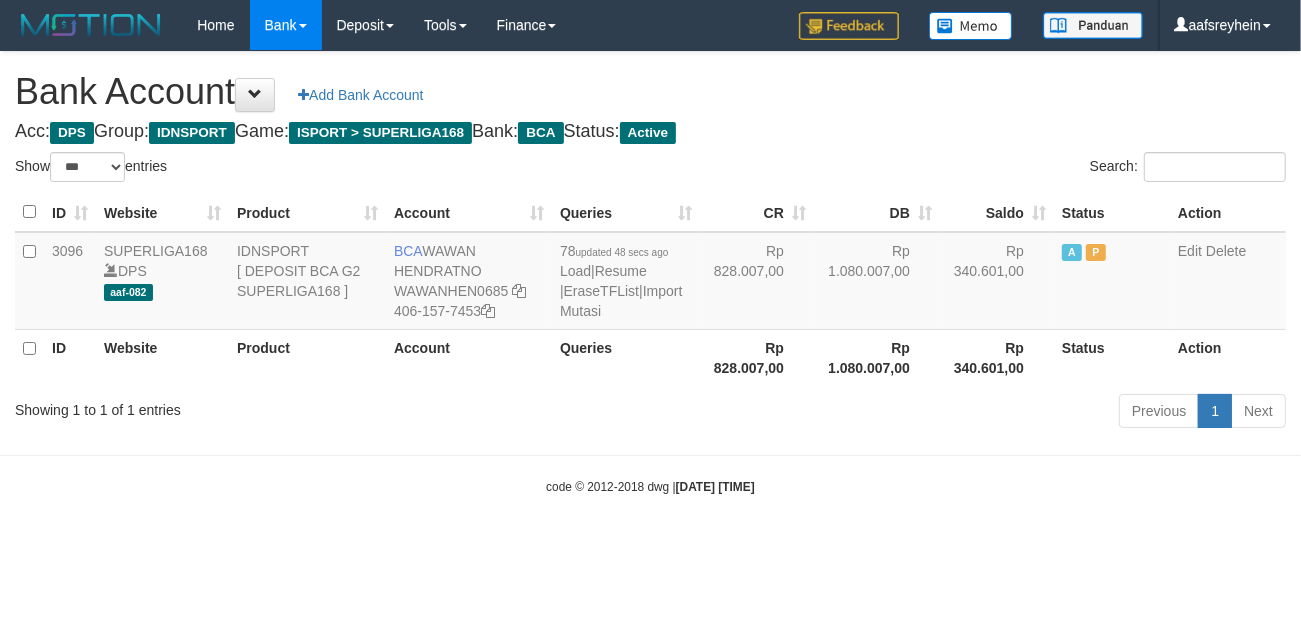 click on "Previous 1 Next" at bounding box center (921, 413) 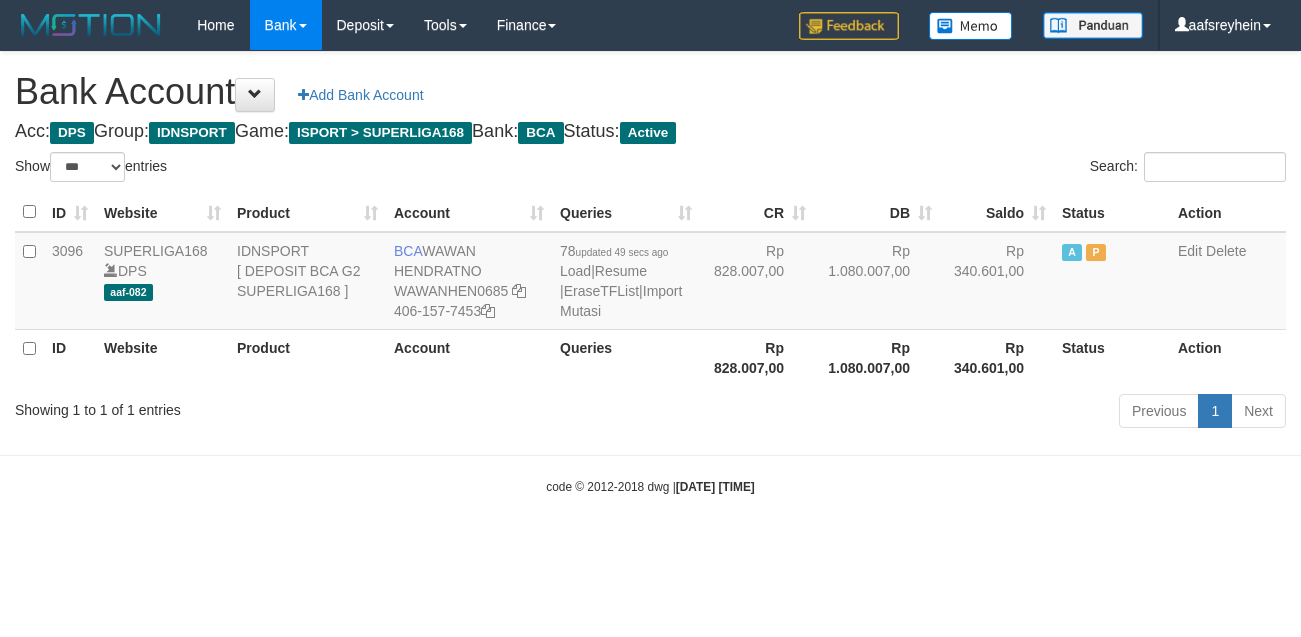 select on "***" 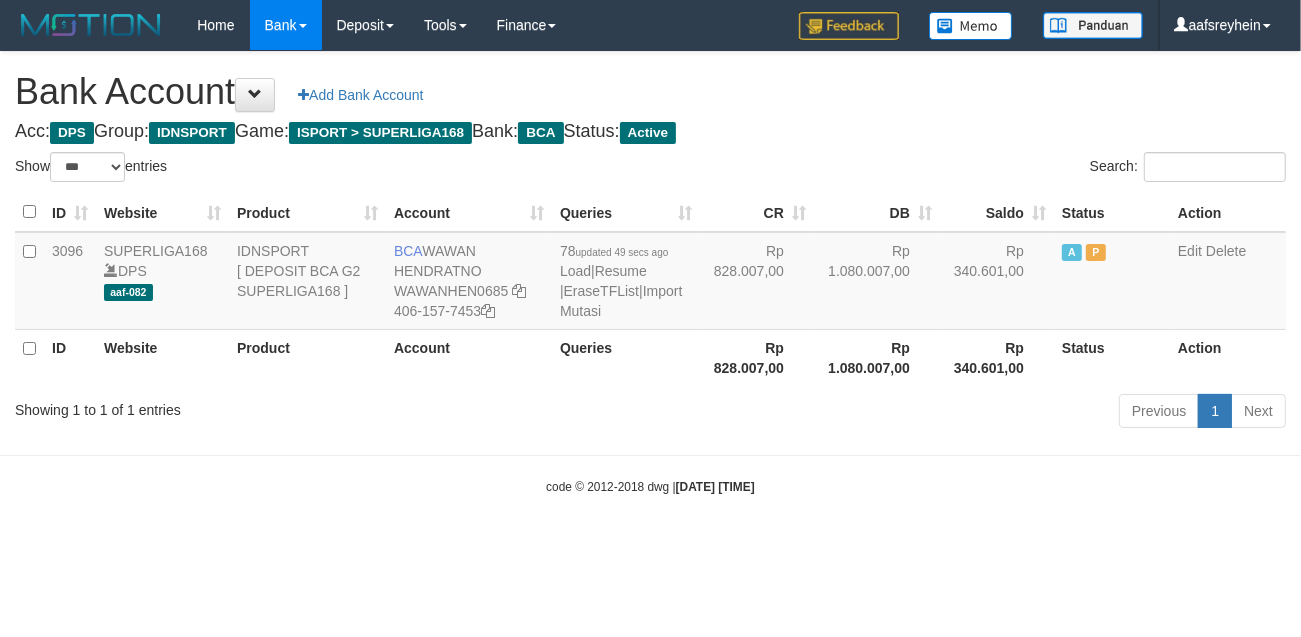 click on "Toggle navigation
Home
Bank
Account List
Load
By Website
Group
[ISPORT]													SUPERLIGA168
By Load Group (DPS)
-" at bounding box center [650, 273] 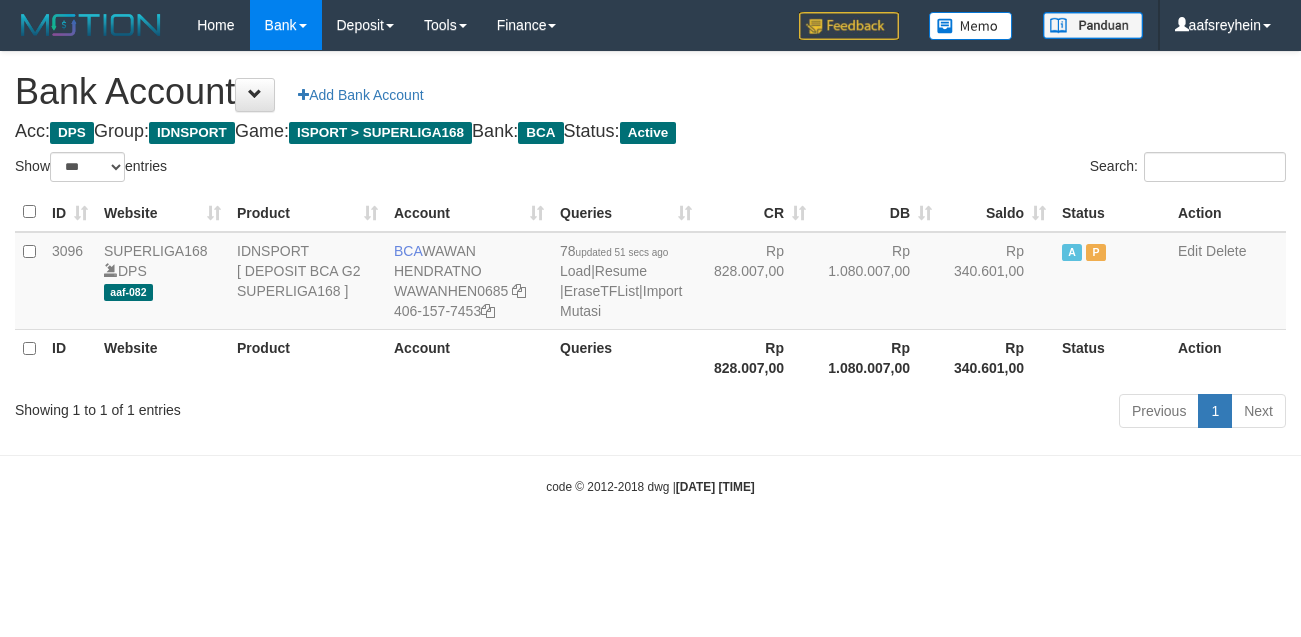 select on "***" 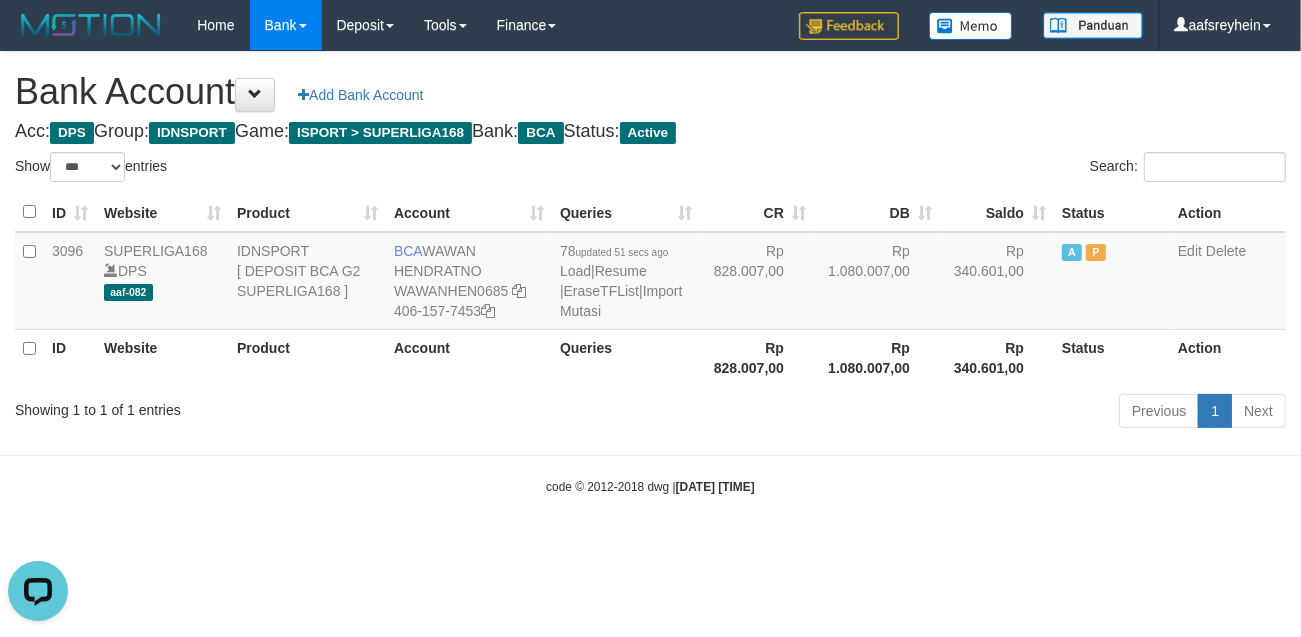 scroll, scrollTop: 0, scrollLeft: 0, axis: both 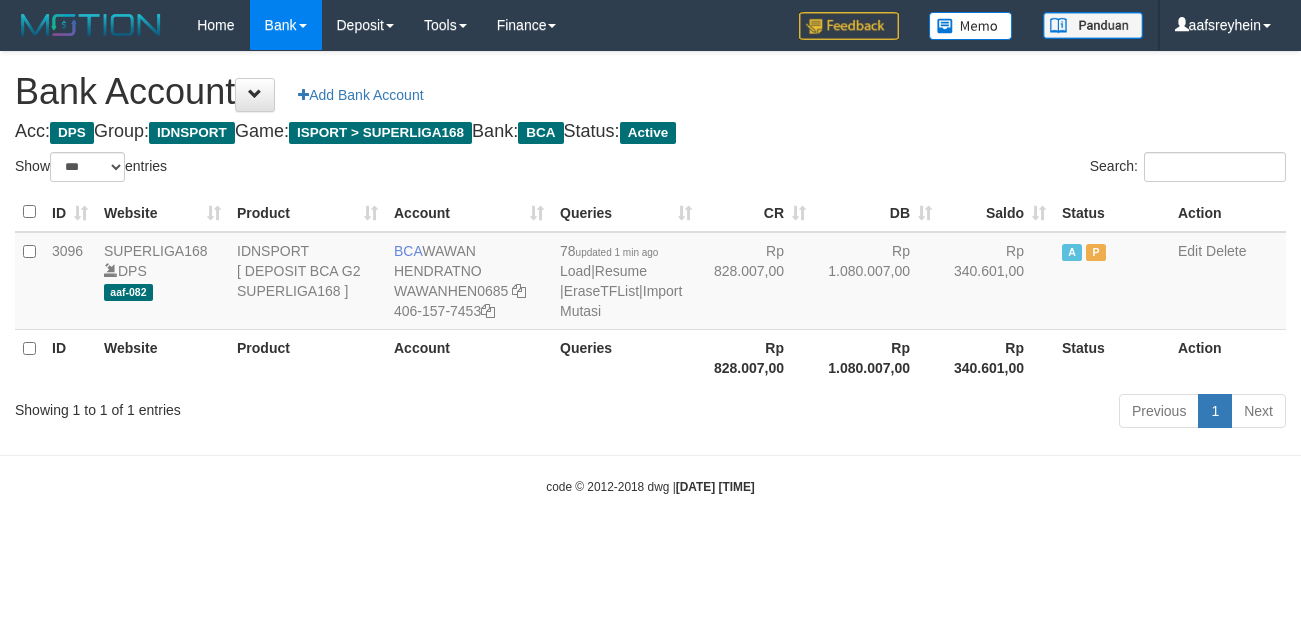 select on "***" 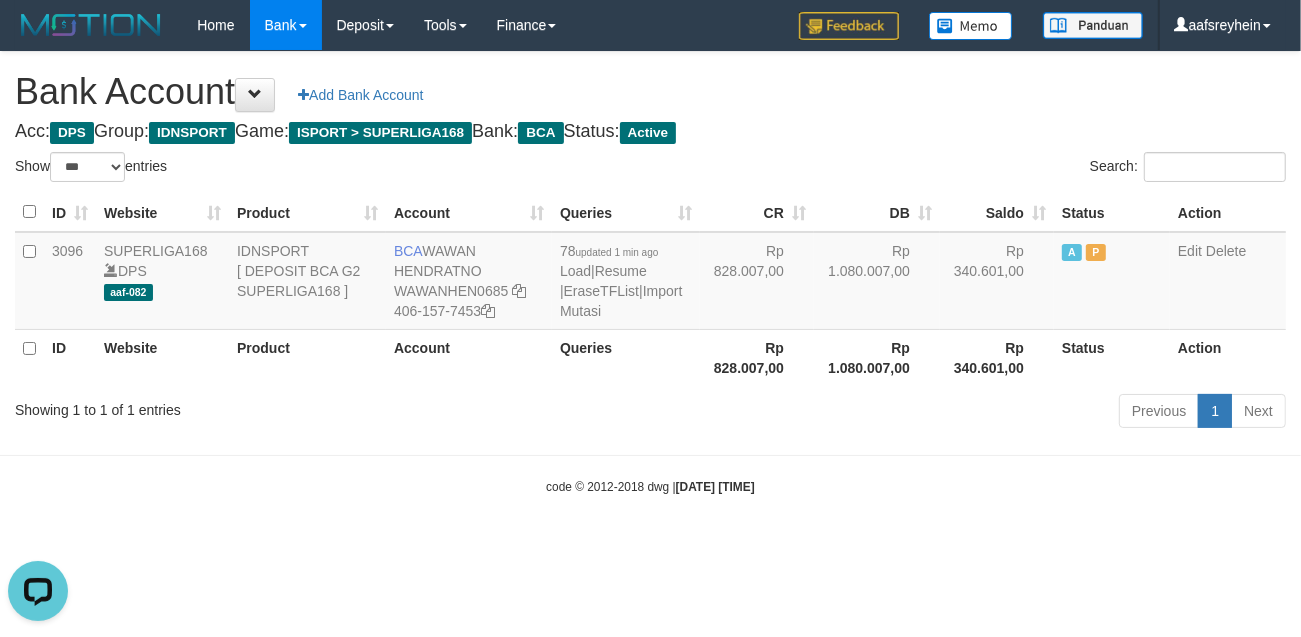 scroll, scrollTop: 0, scrollLeft: 0, axis: both 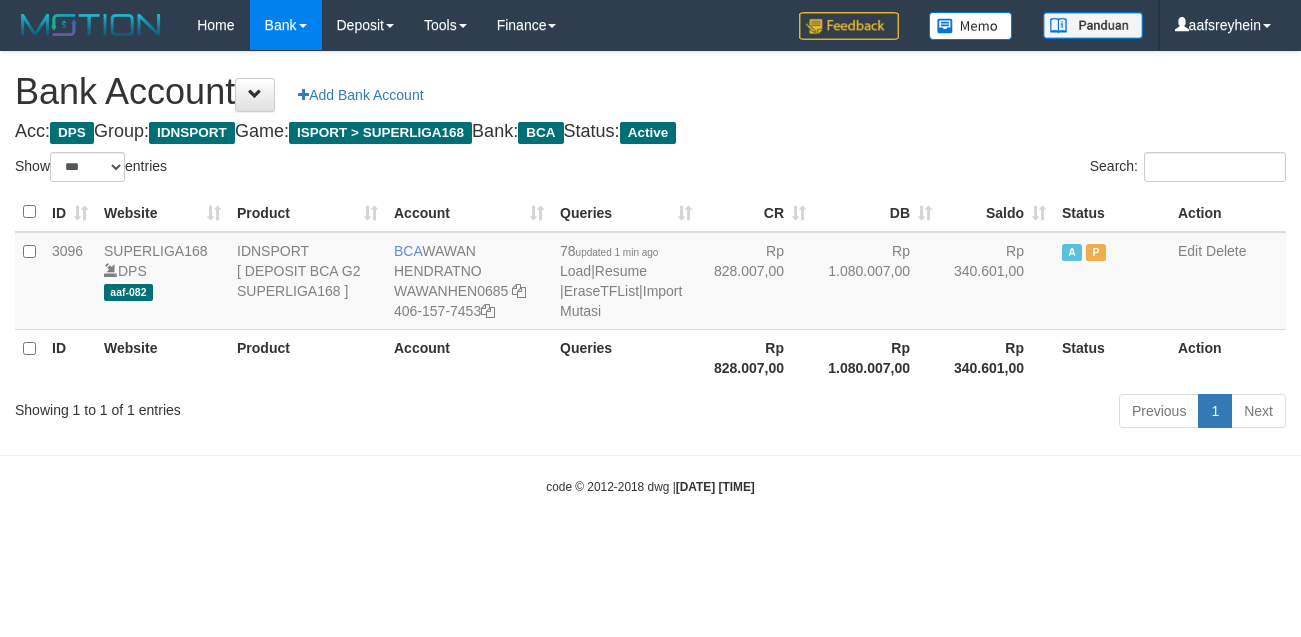 select on "***" 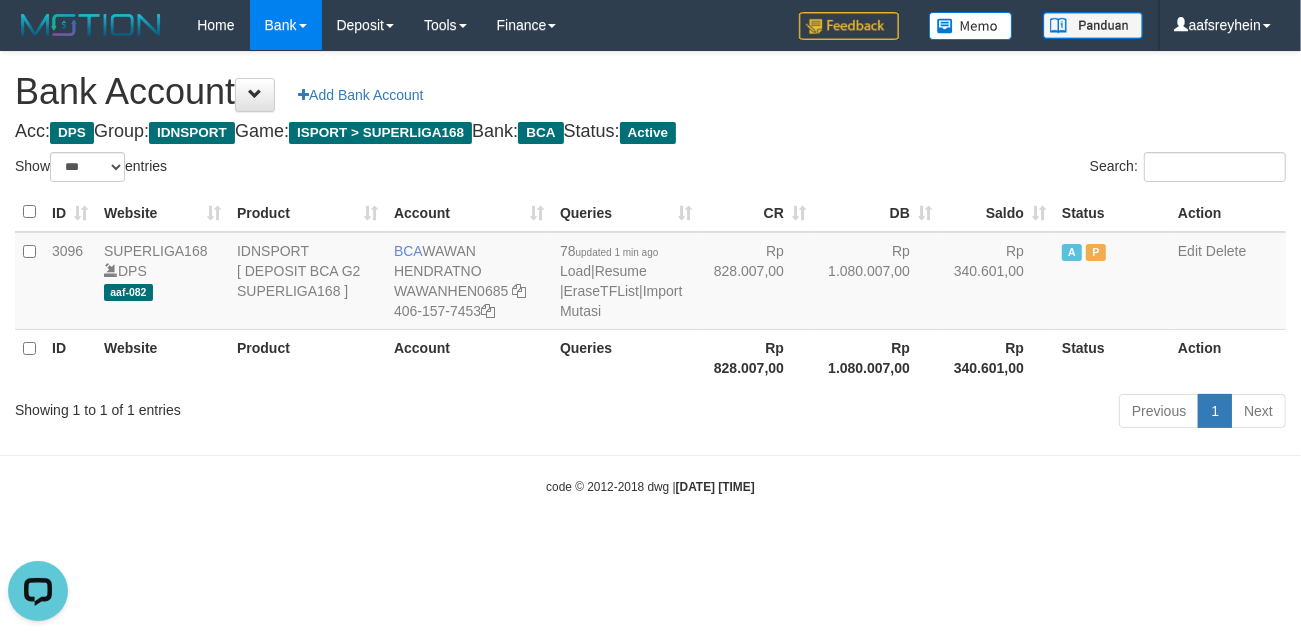 scroll, scrollTop: 0, scrollLeft: 0, axis: both 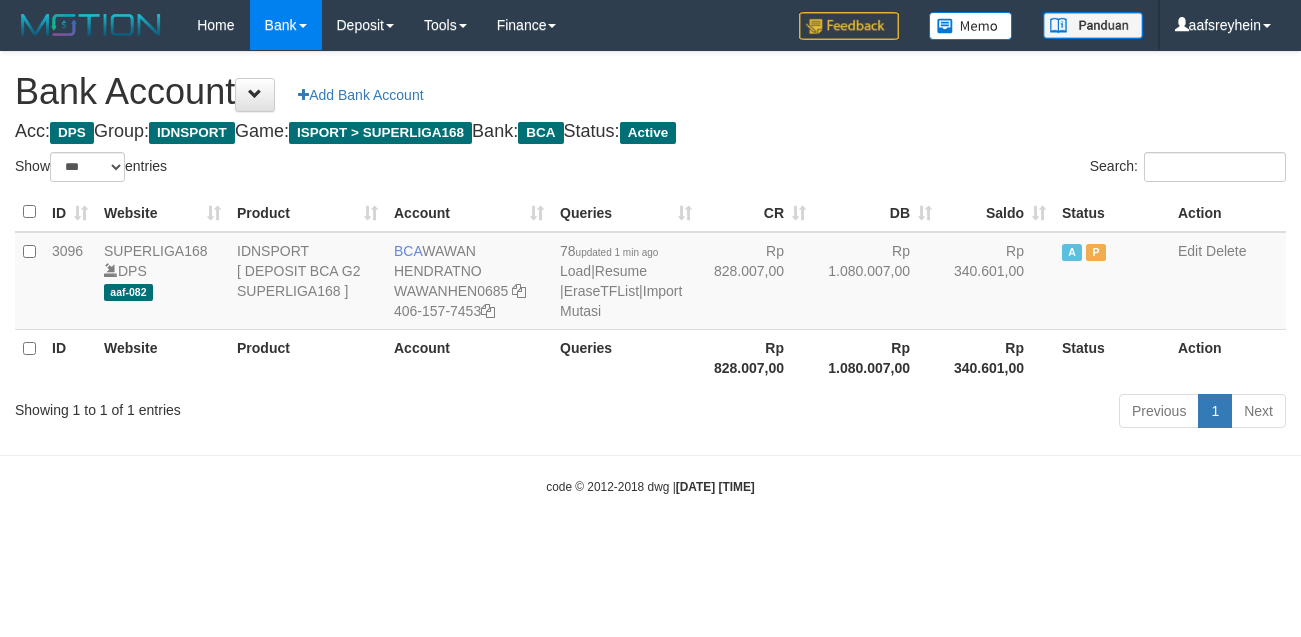 select on "***" 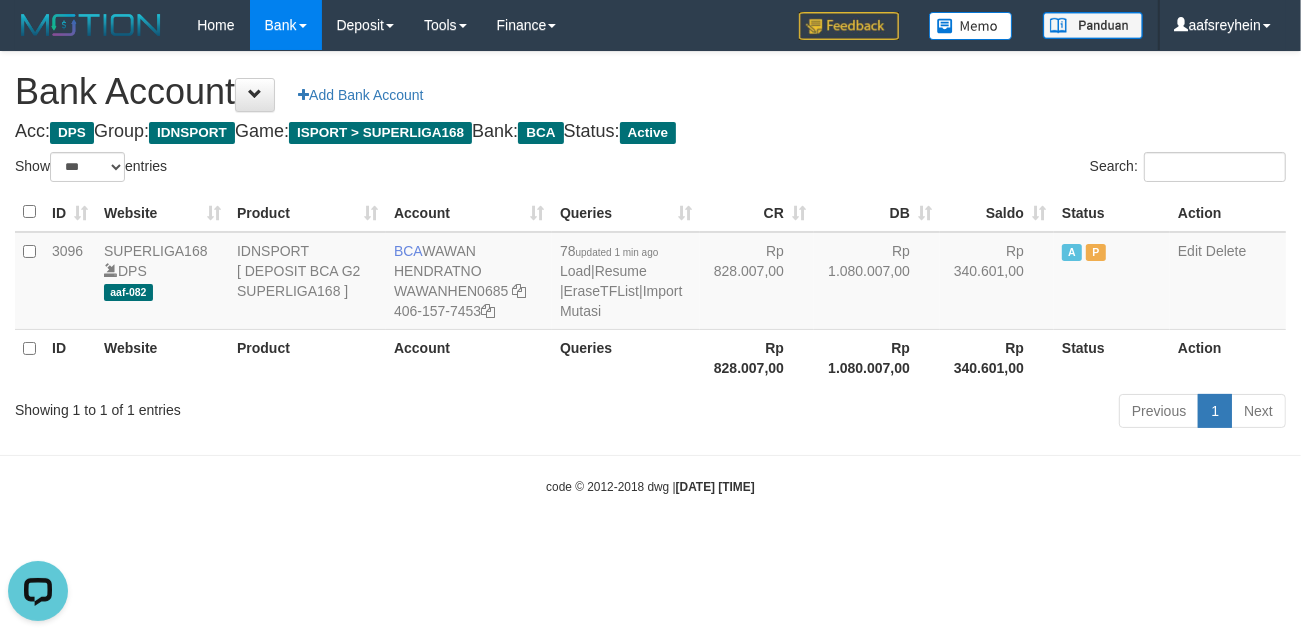 scroll, scrollTop: 0, scrollLeft: 0, axis: both 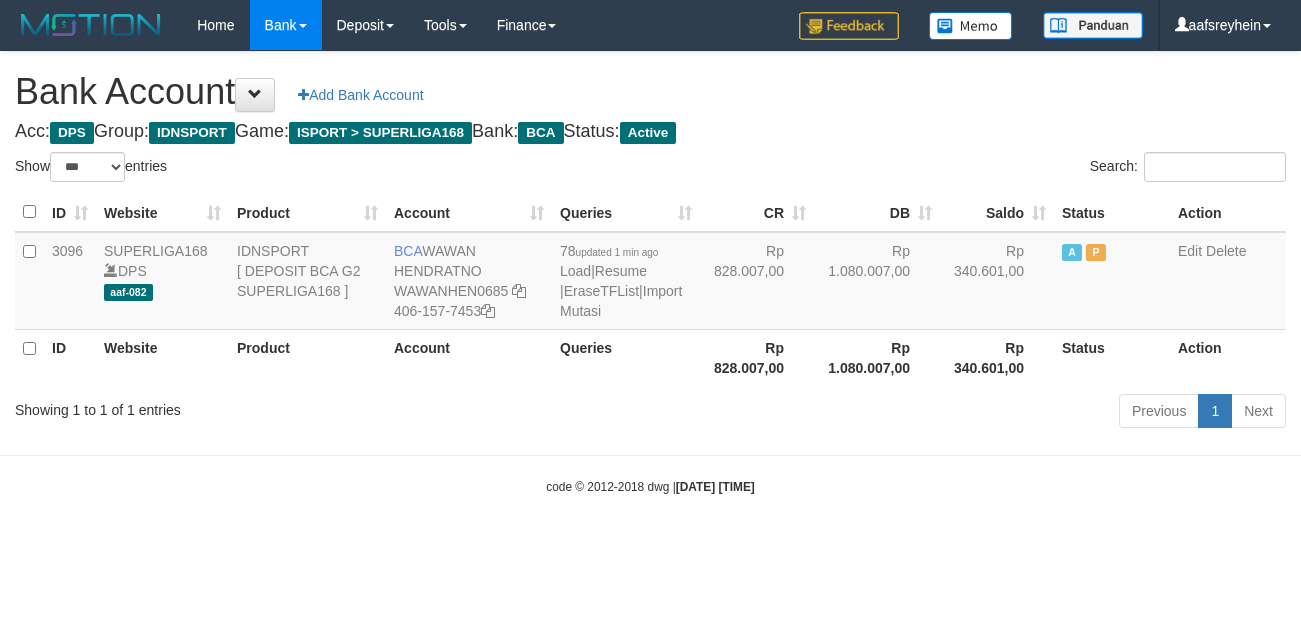 select on "***" 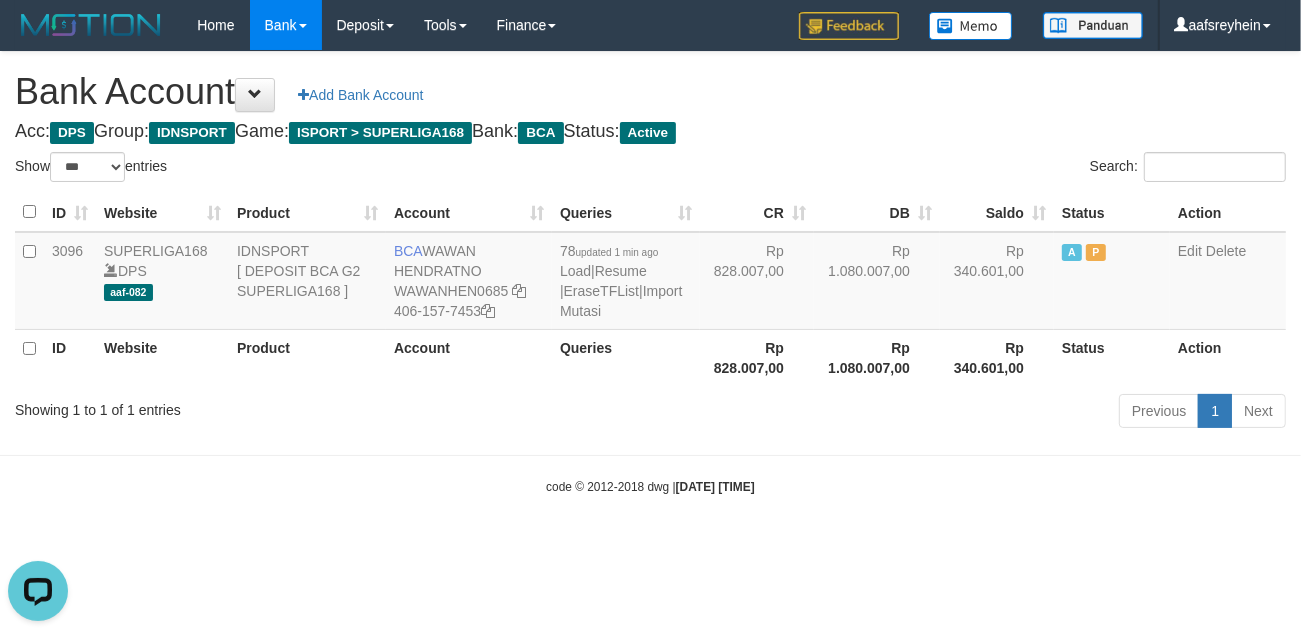 scroll, scrollTop: 0, scrollLeft: 0, axis: both 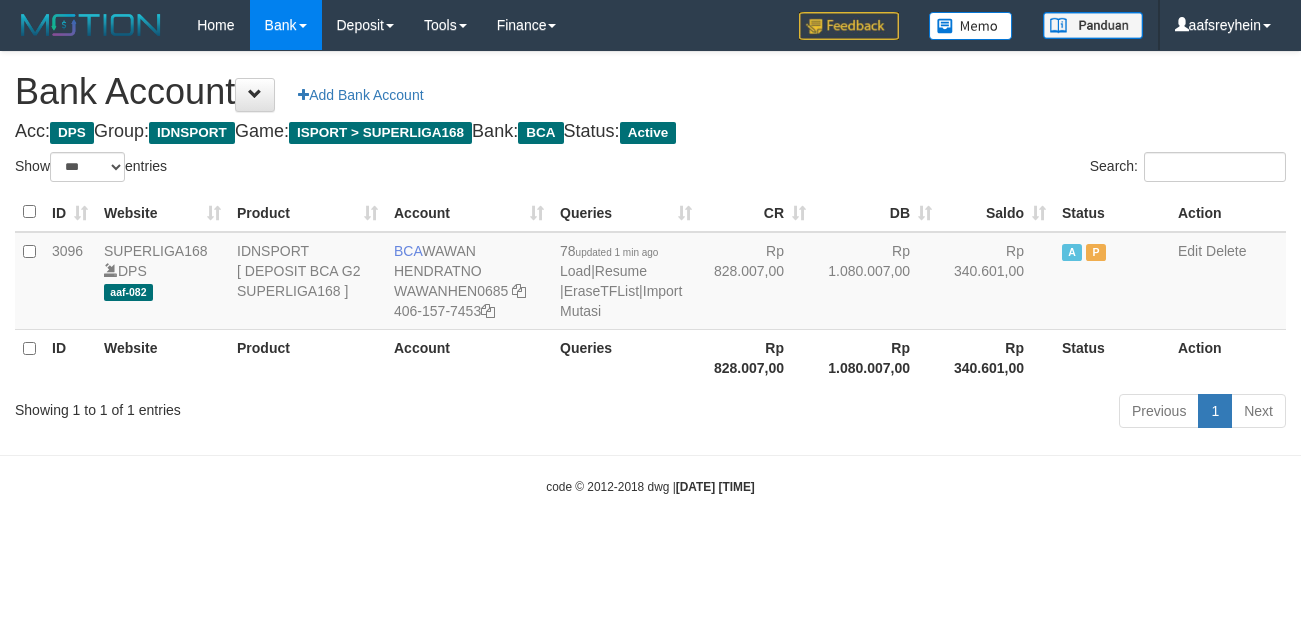 select on "***" 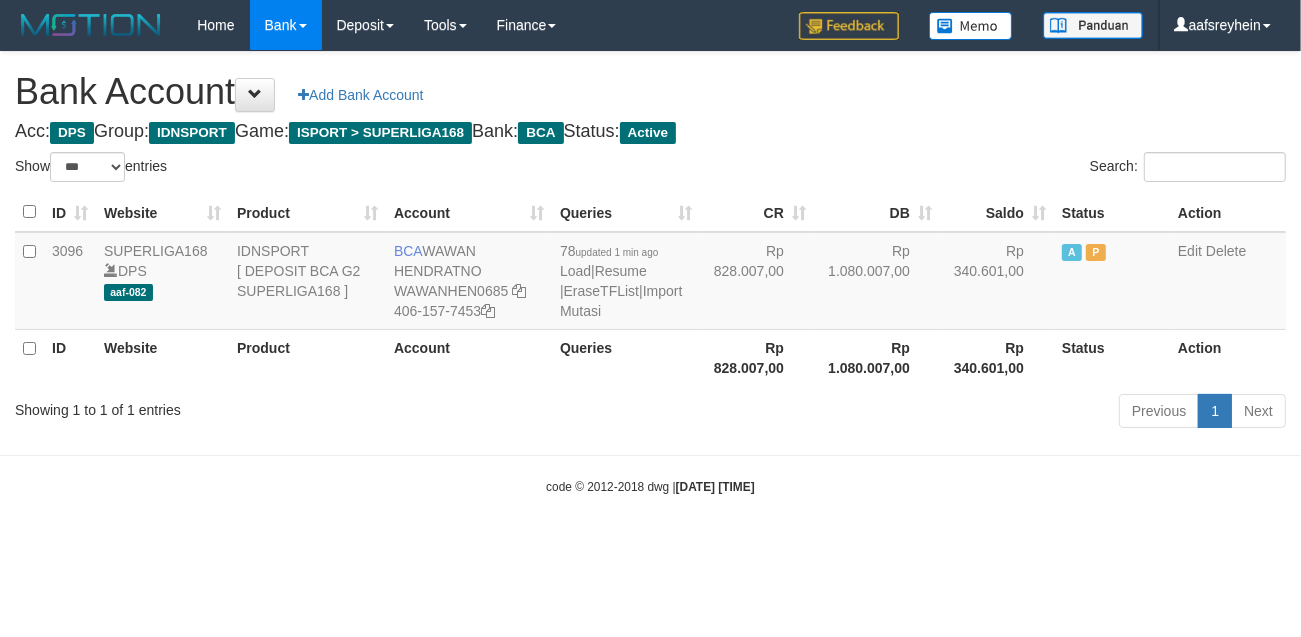 drag, startPoint x: 728, startPoint y: 518, endPoint x: 753, endPoint y: 521, distance: 25.179358 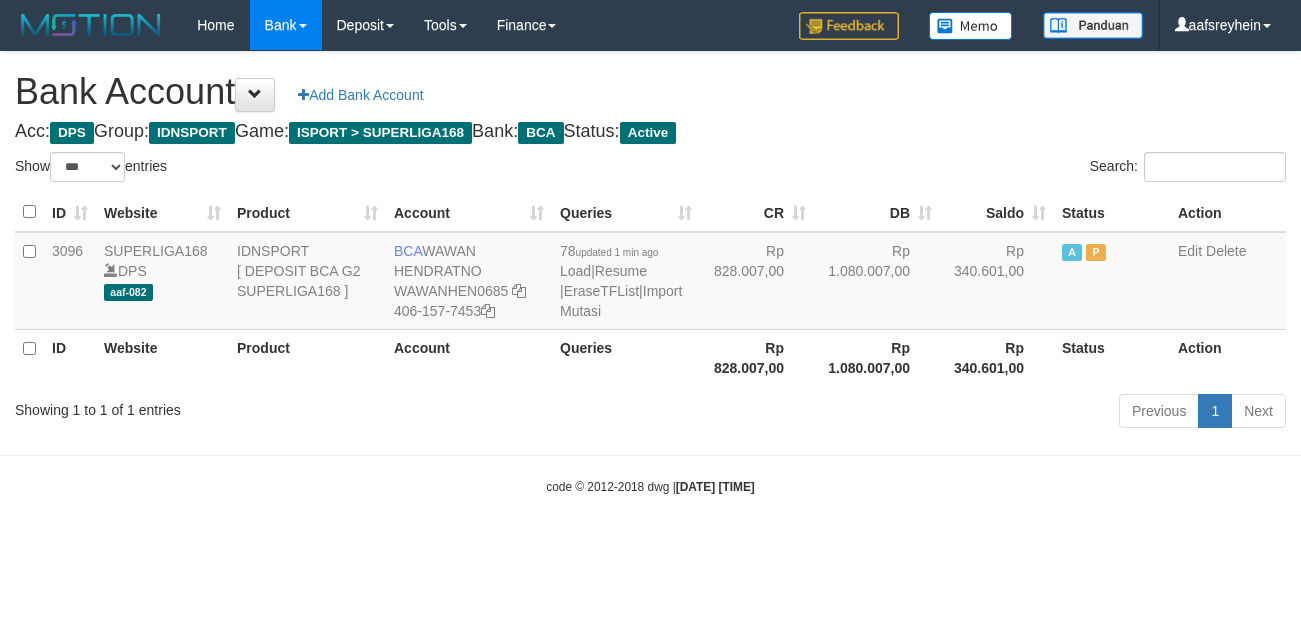 select on "***" 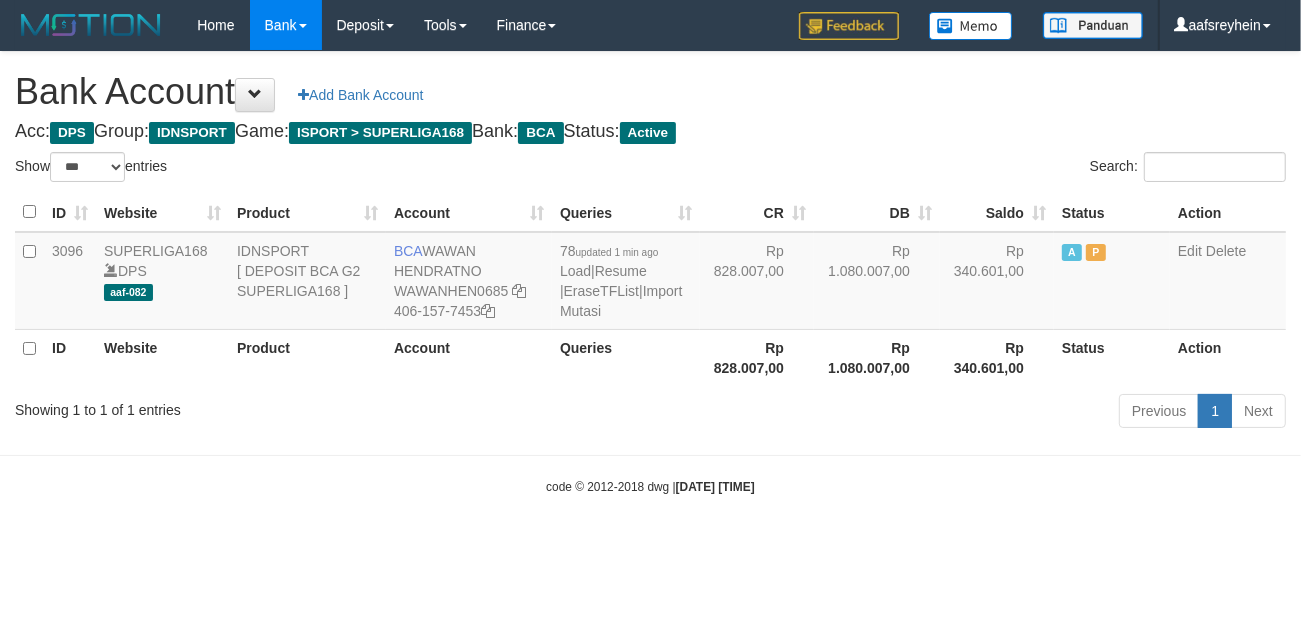 click on "Toggle navigation
Home
Bank
Account List
Load
By Website
Group
[ISPORT]													SUPERLIGA168
By Load Group (DPS)
-" at bounding box center [650, 273] 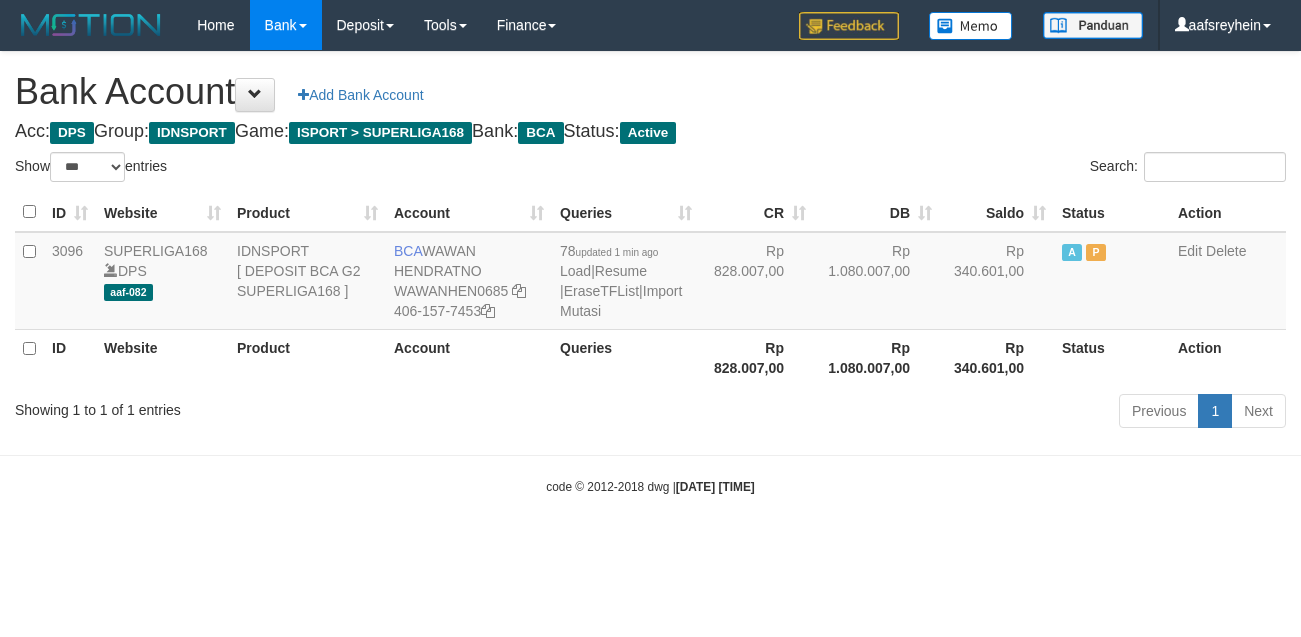 select on "***" 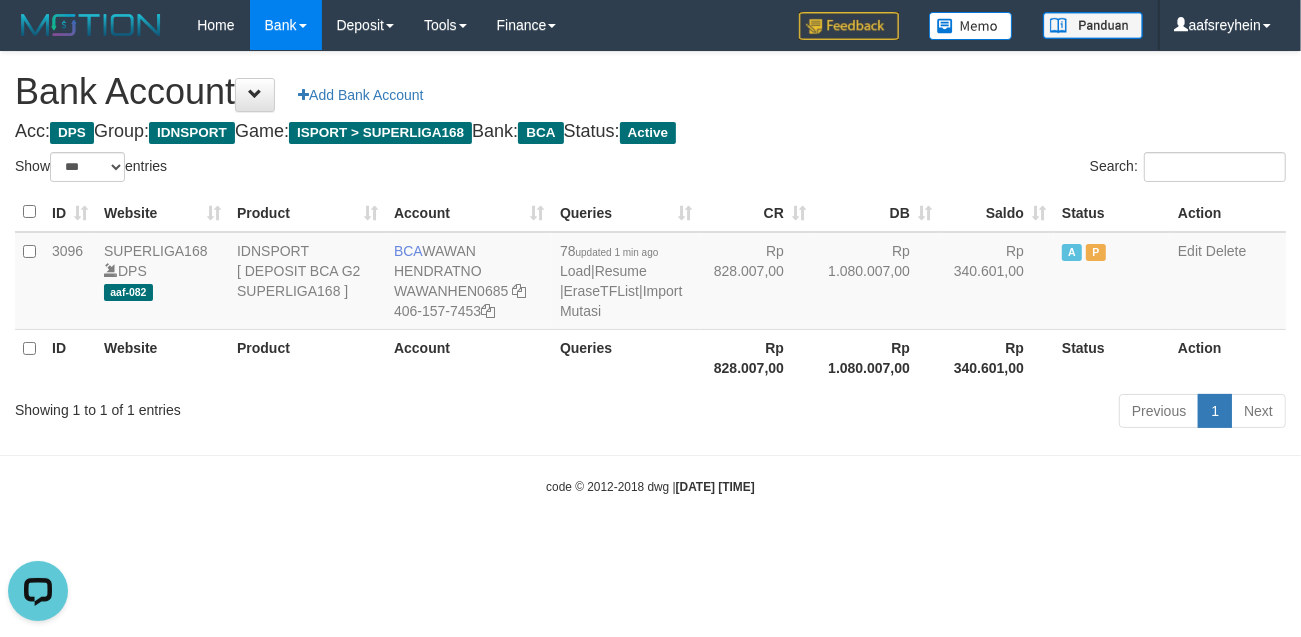 scroll, scrollTop: 0, scrollLeft: 0, axis: both 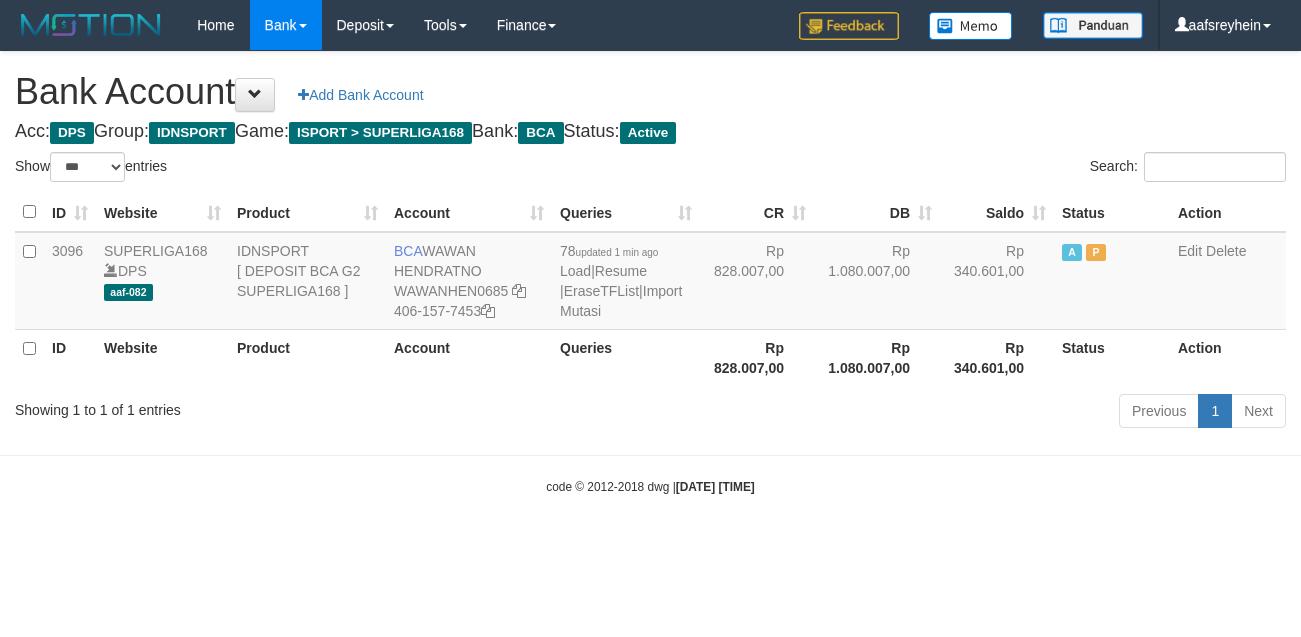 select on "***" 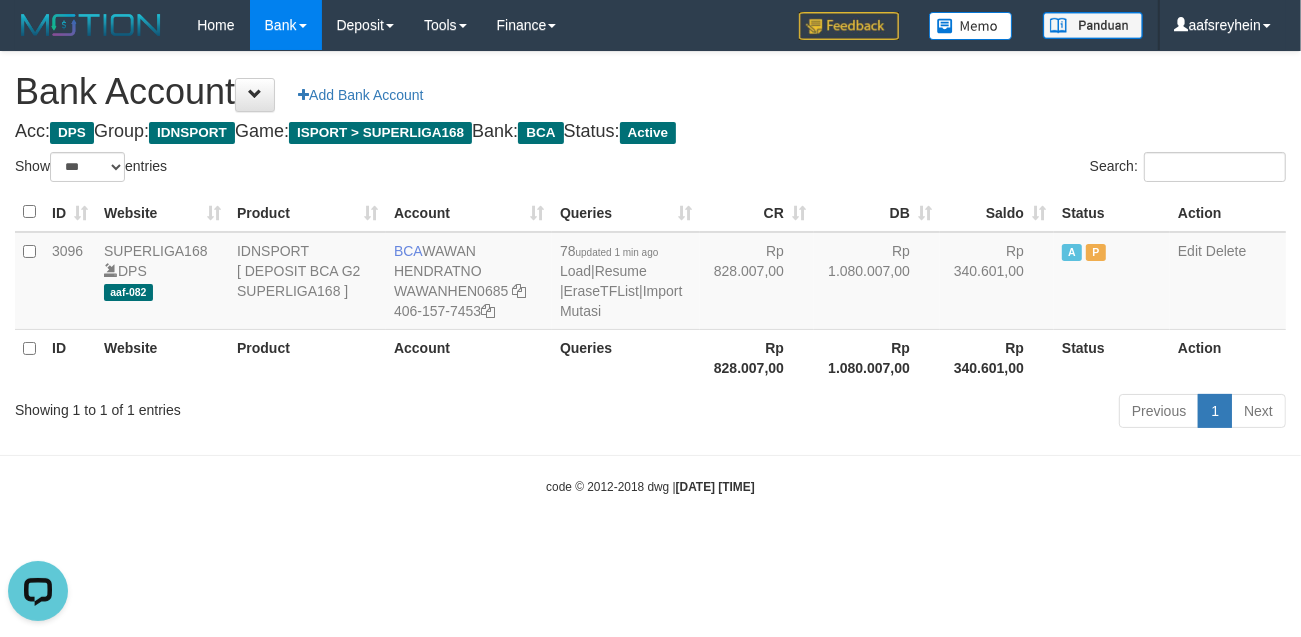 scroll, scrollTop: 0, scrollLeft: 0, axis: both 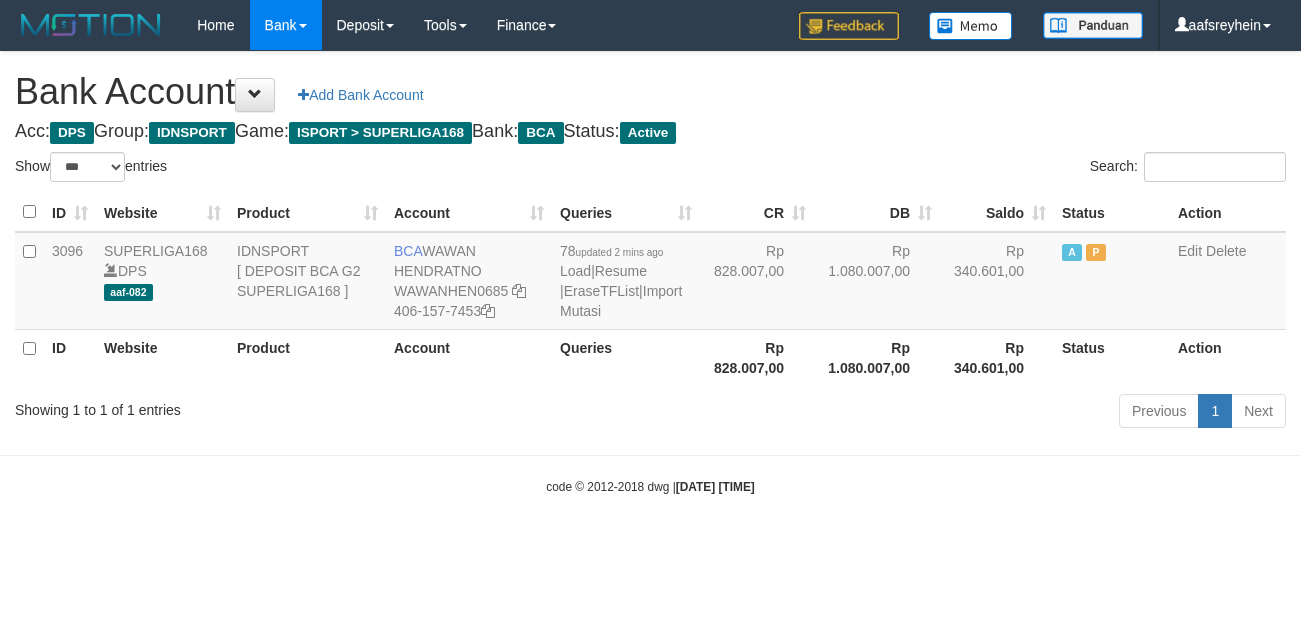 select on "***" 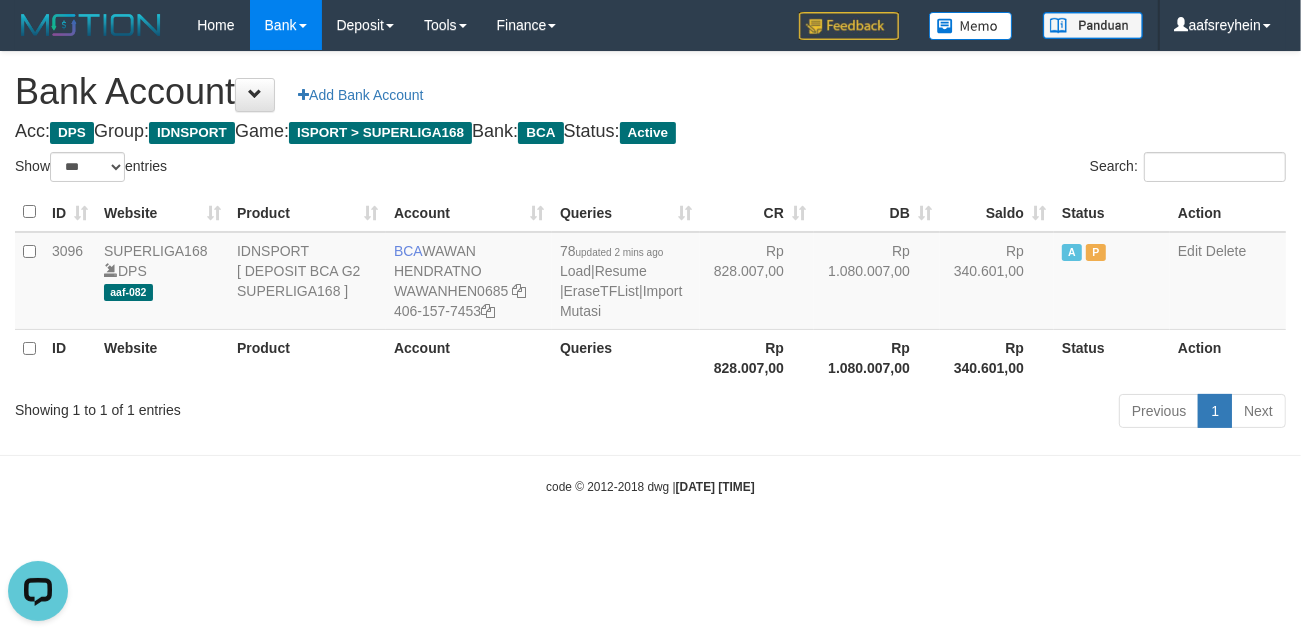 scroll, scrollTop: 0, scrollLeft: 0, axis: both 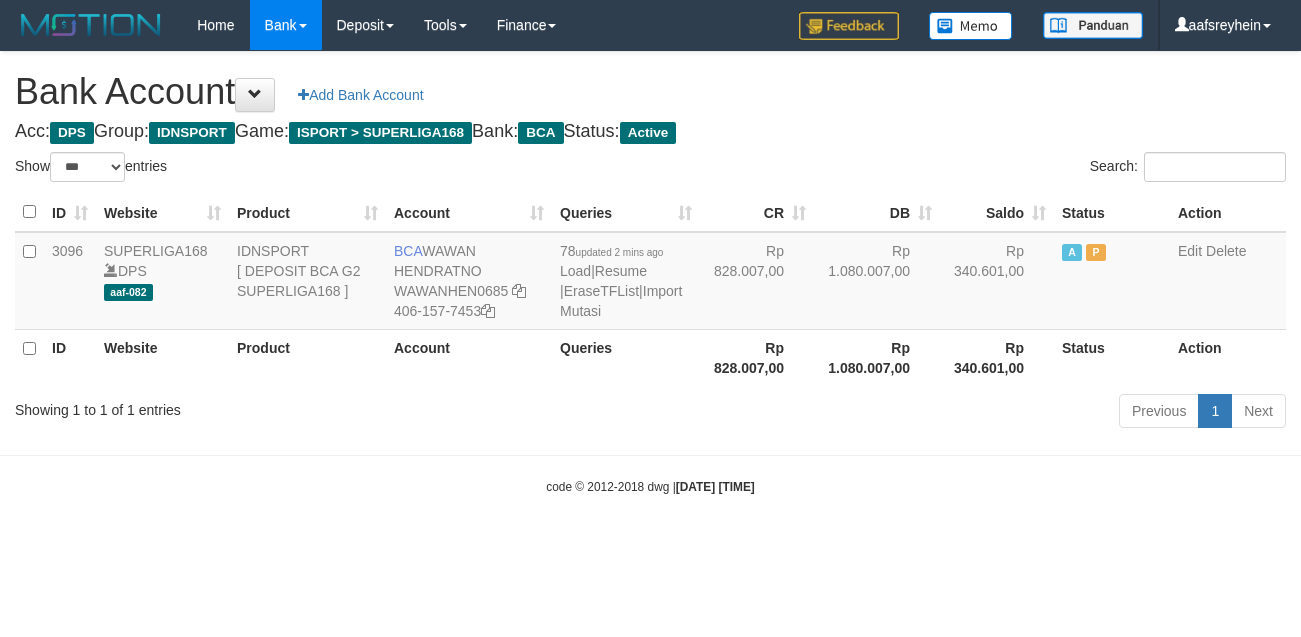 select on "***" 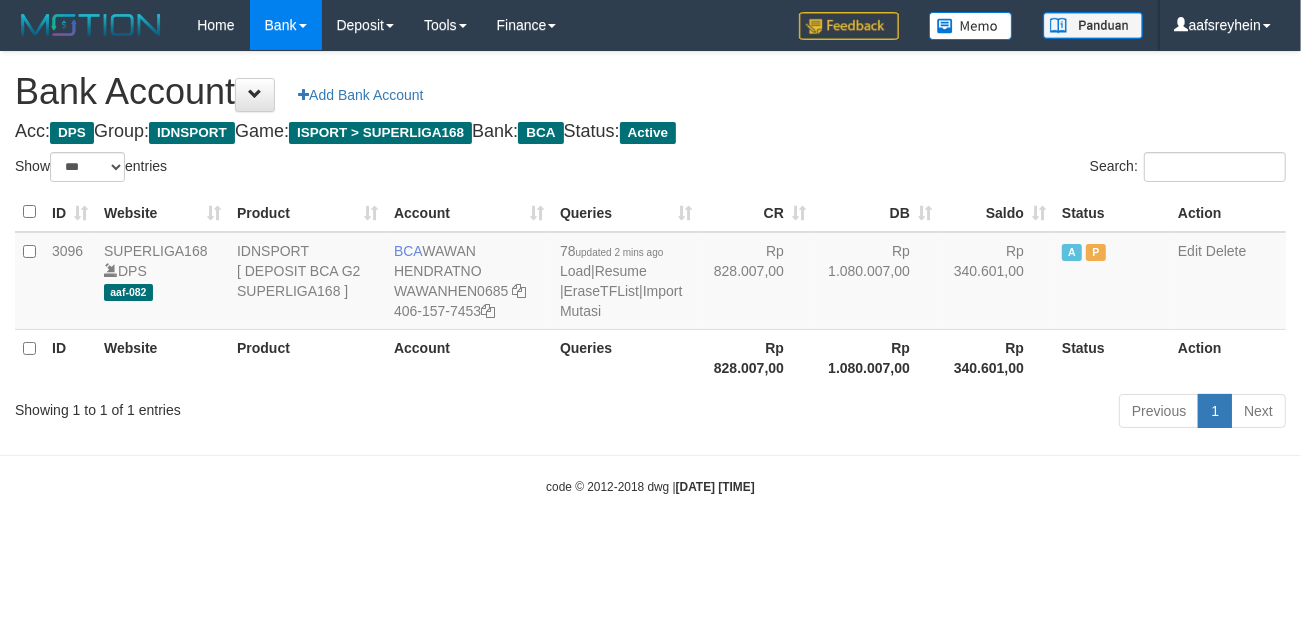 click on "Toggle navigation
Home
Bank
Account List
Load
By Website
Group
[ISPORT]													SUPERLIGA168
By Load Group (DPS)" at bounding box center (650, 273) 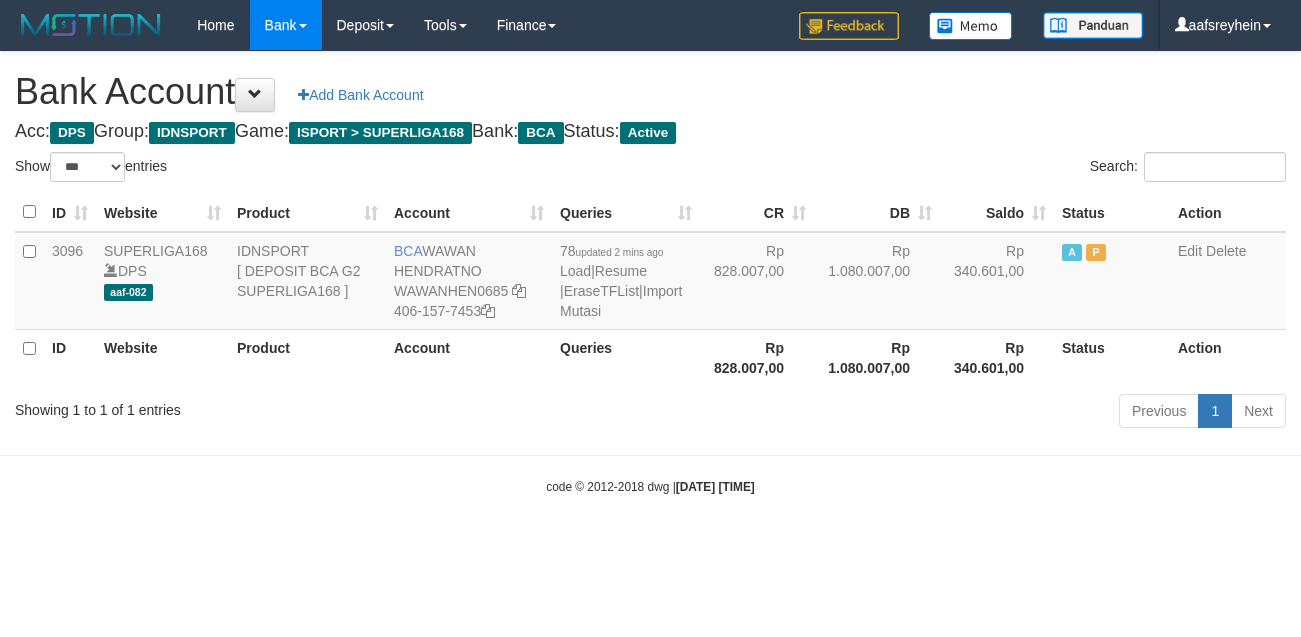 select on "***" 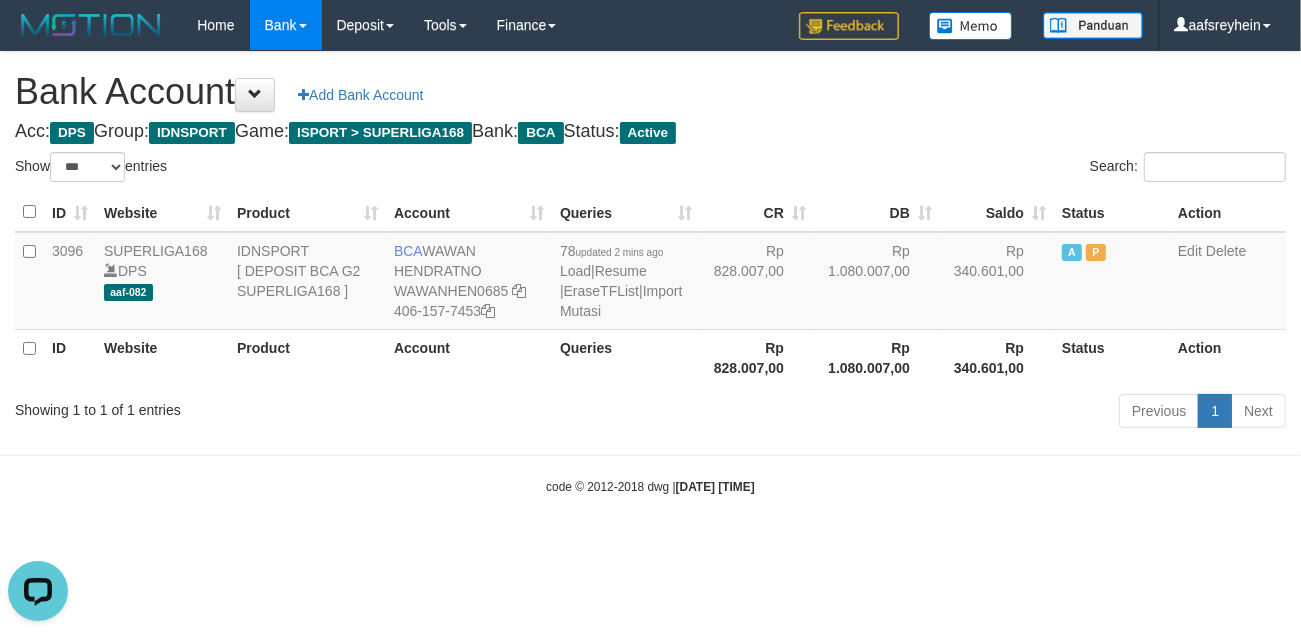 scroll, scrollTop: 0, scrollLeft: 0, axis: both 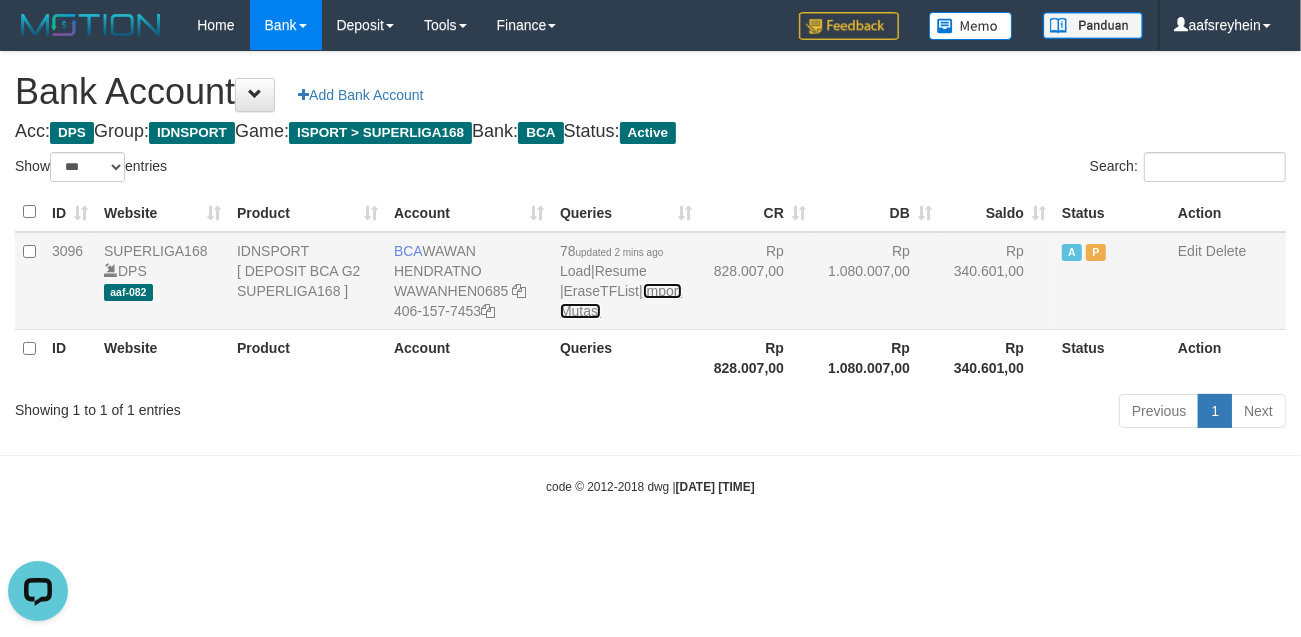 click on "Import Mutasi" at bounding box center (621, 301) 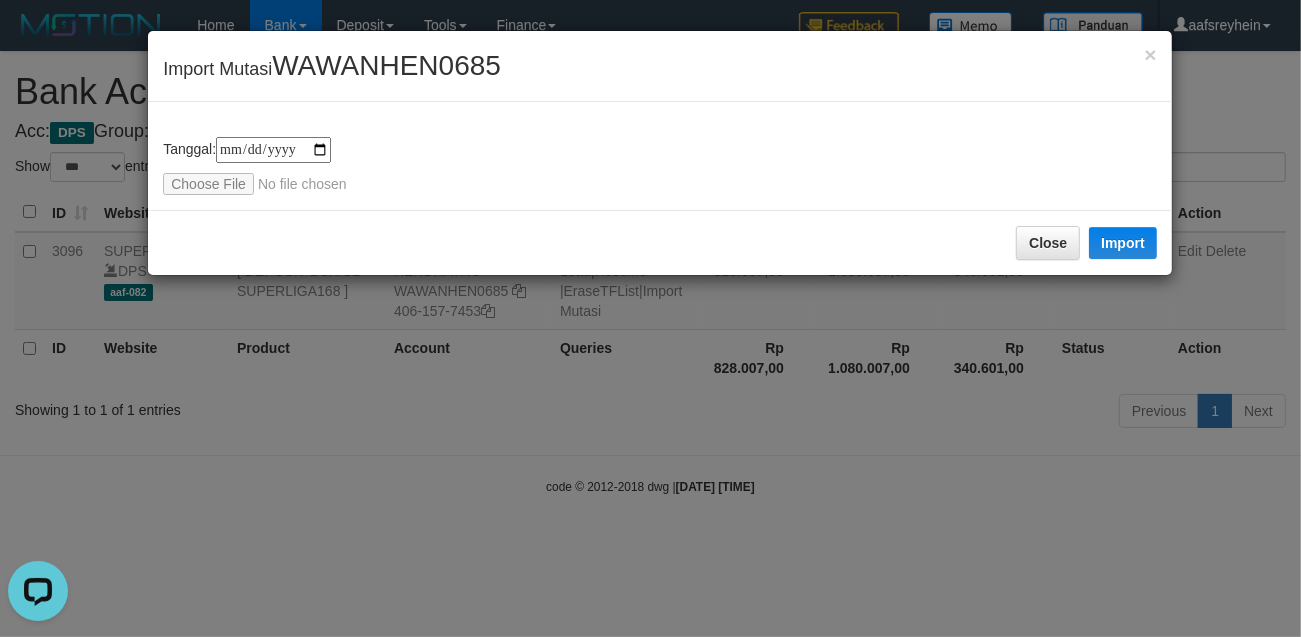 type on "**********" 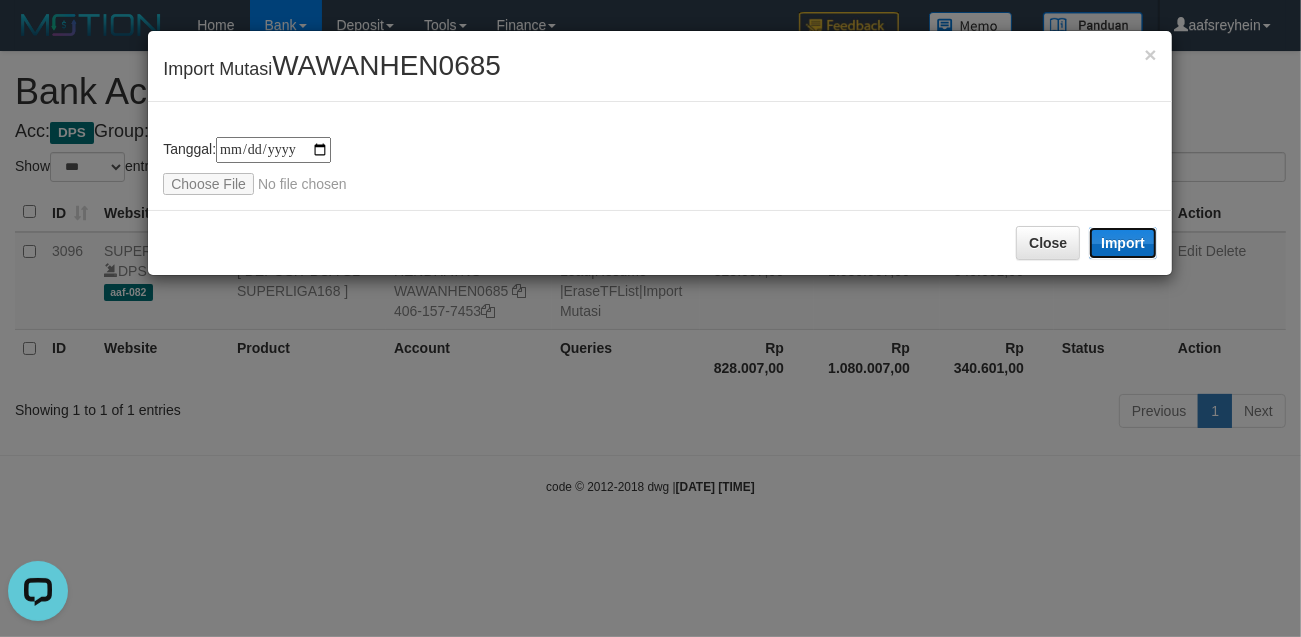 click on "Import" at bounding box center (1123, 243) 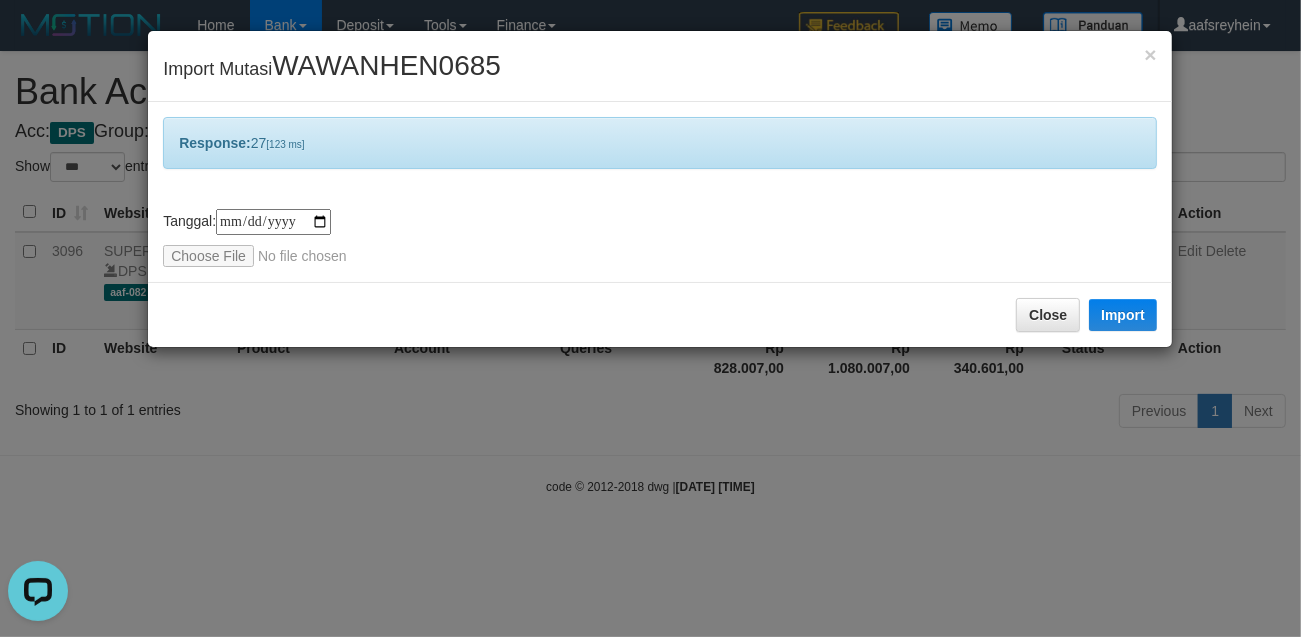 click on "**********" at bounding box center [650, 318] 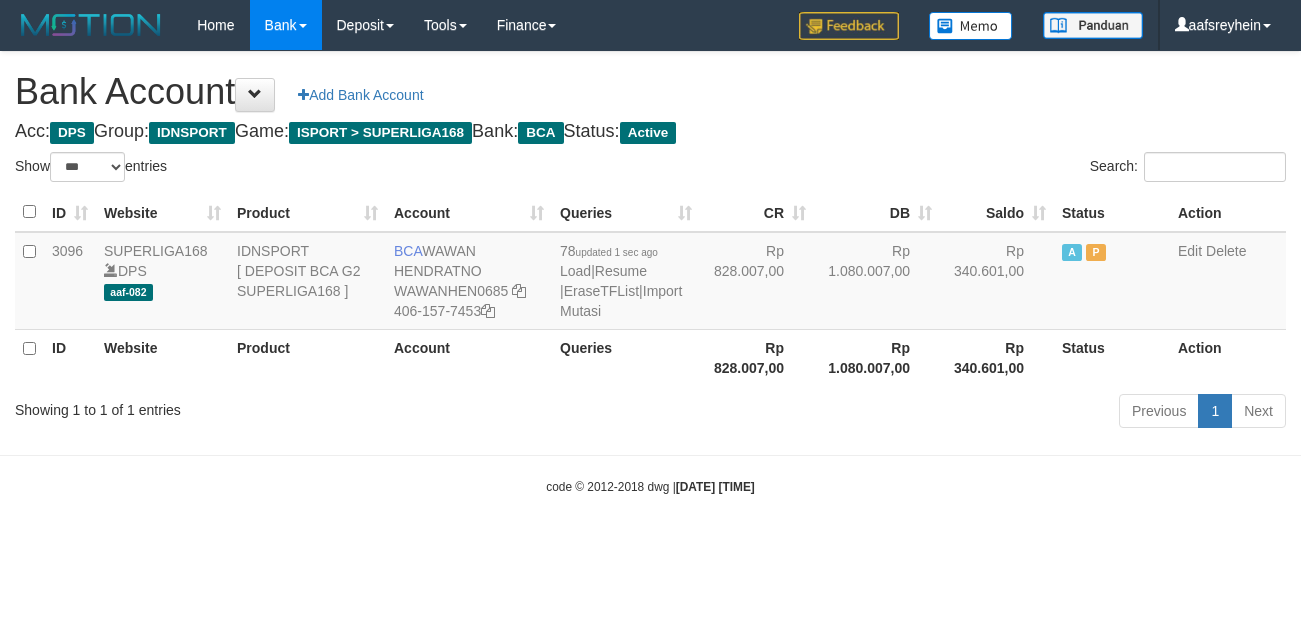 select on "***" 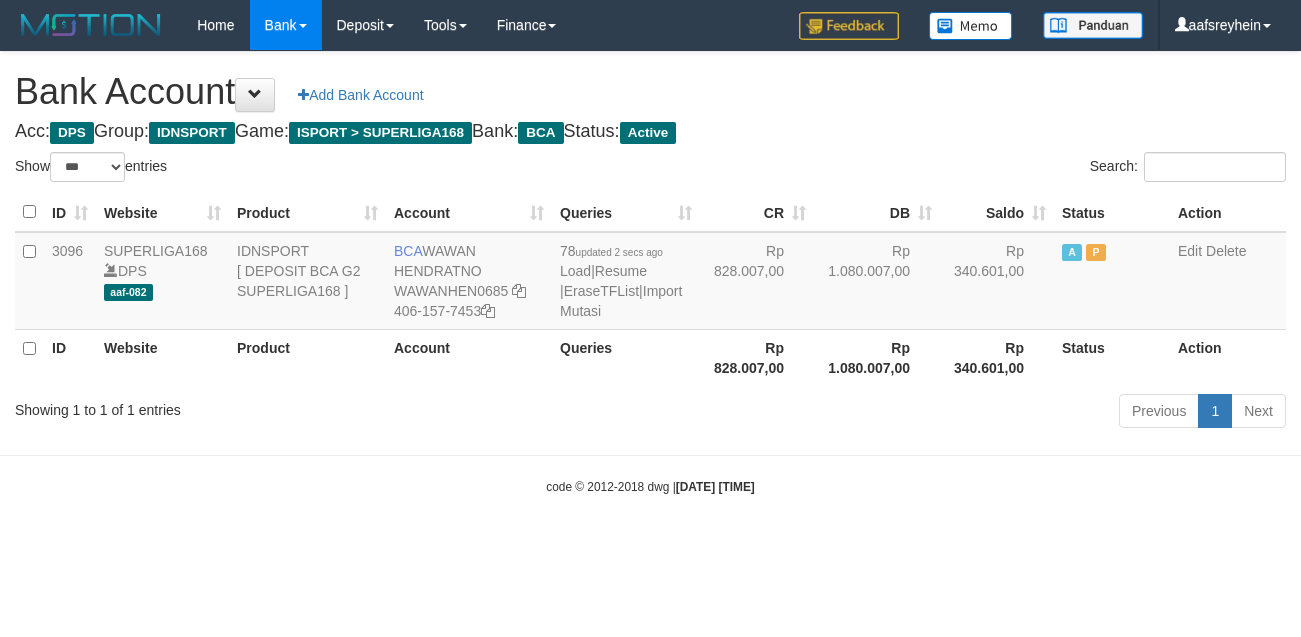 select on "***" 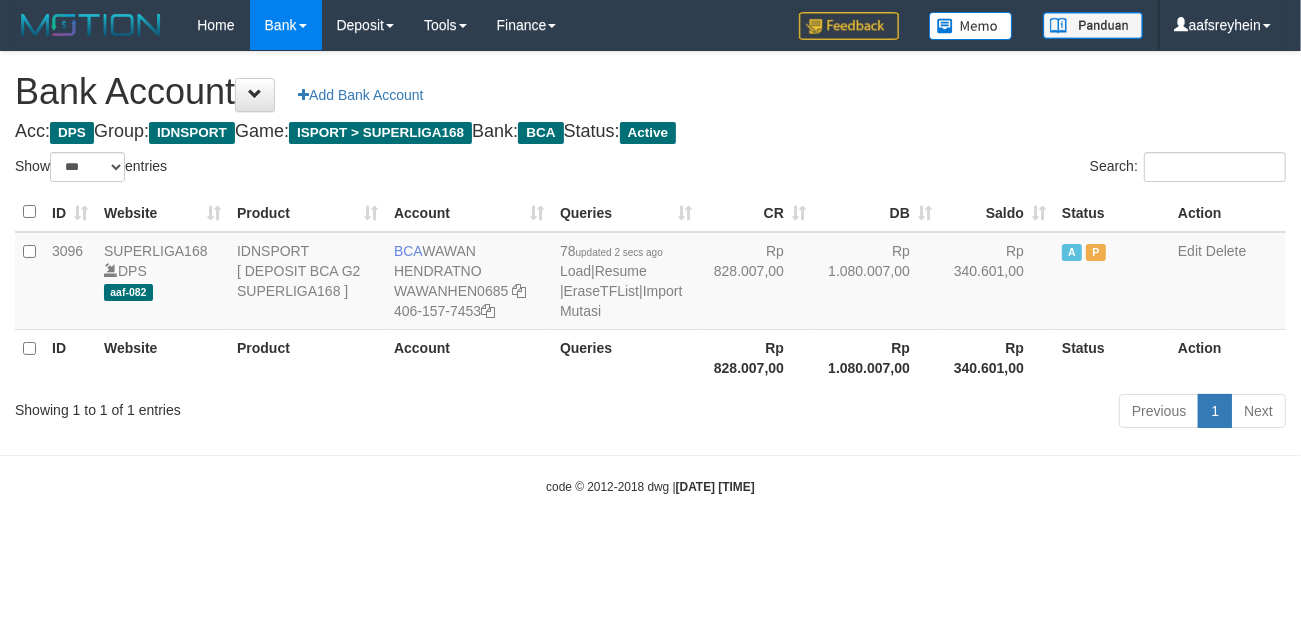 click on "code © 2012-2018 dwg |  [DATE] [TIME]" at bounding box center [650, 486] 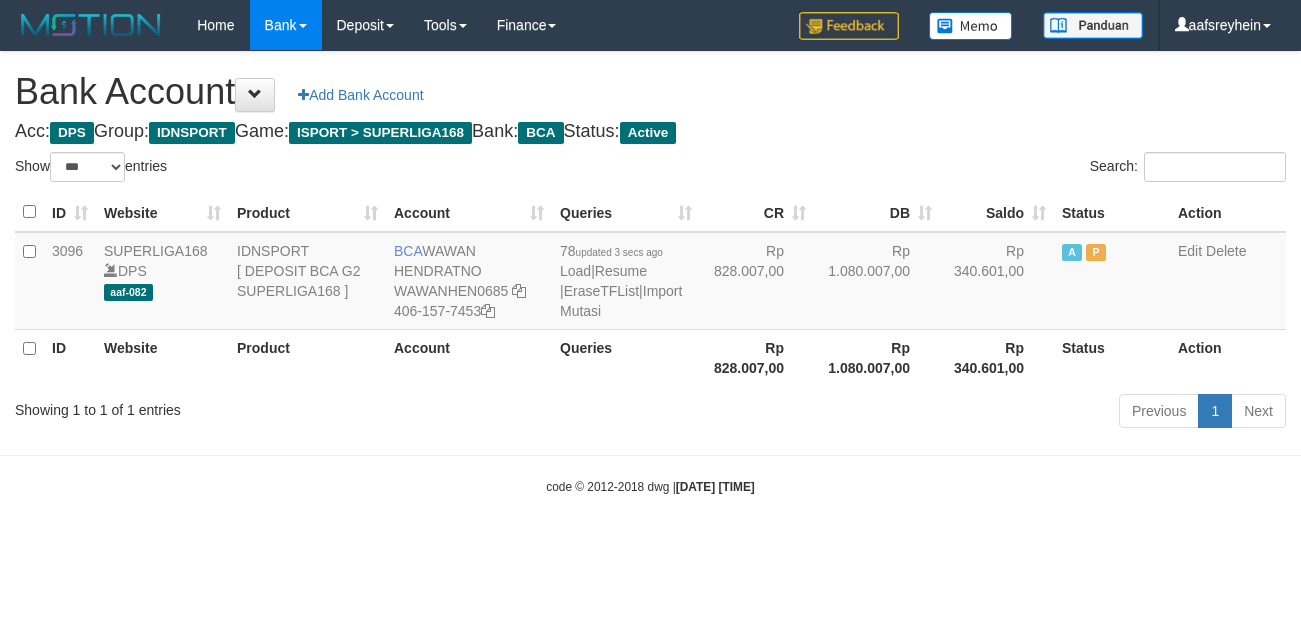 select on "***" 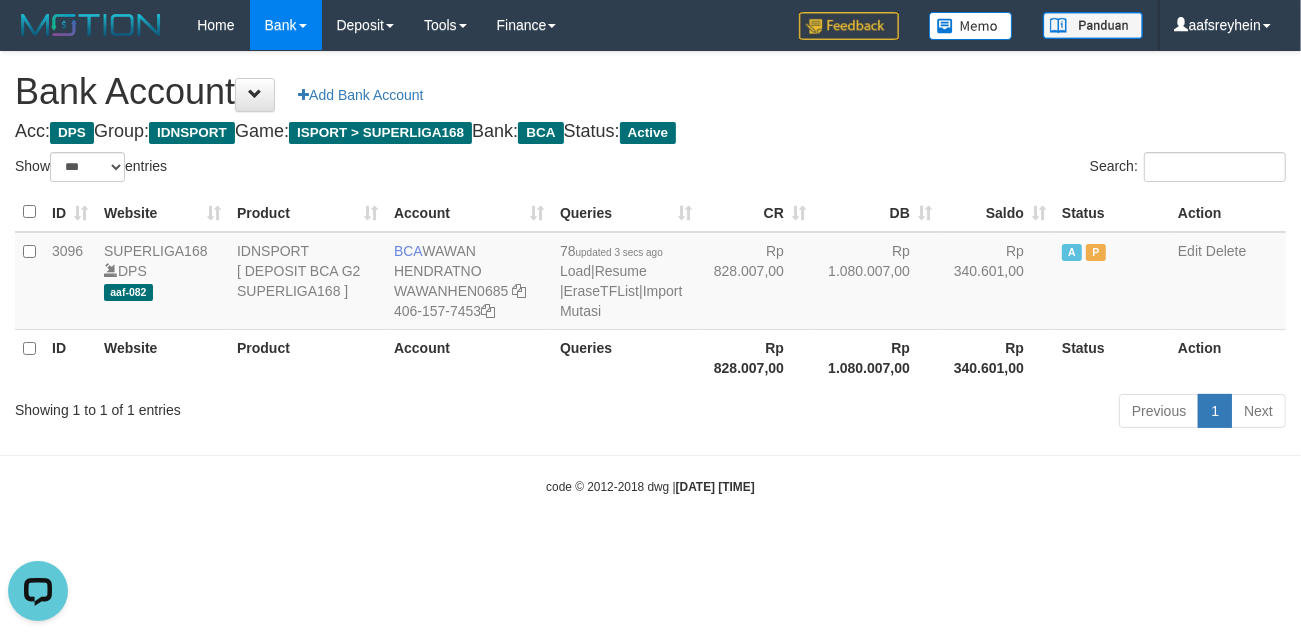 scroll, scrollTop: 0, scrollLeft: 0, axis: both 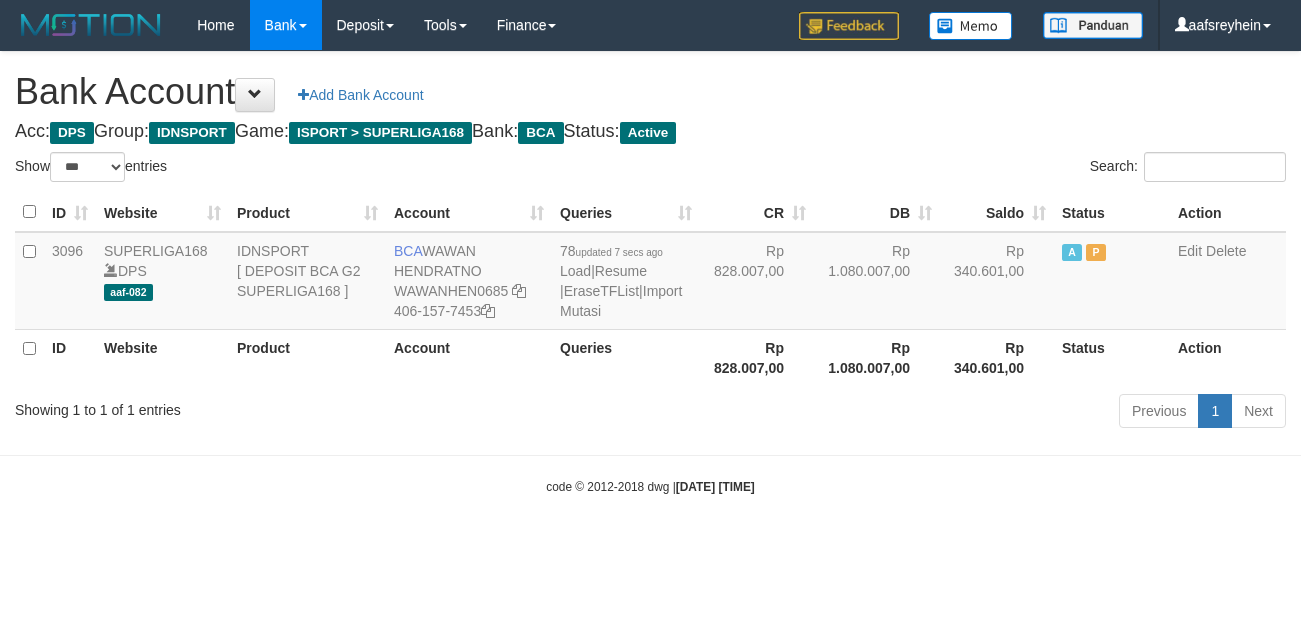 select on "***" 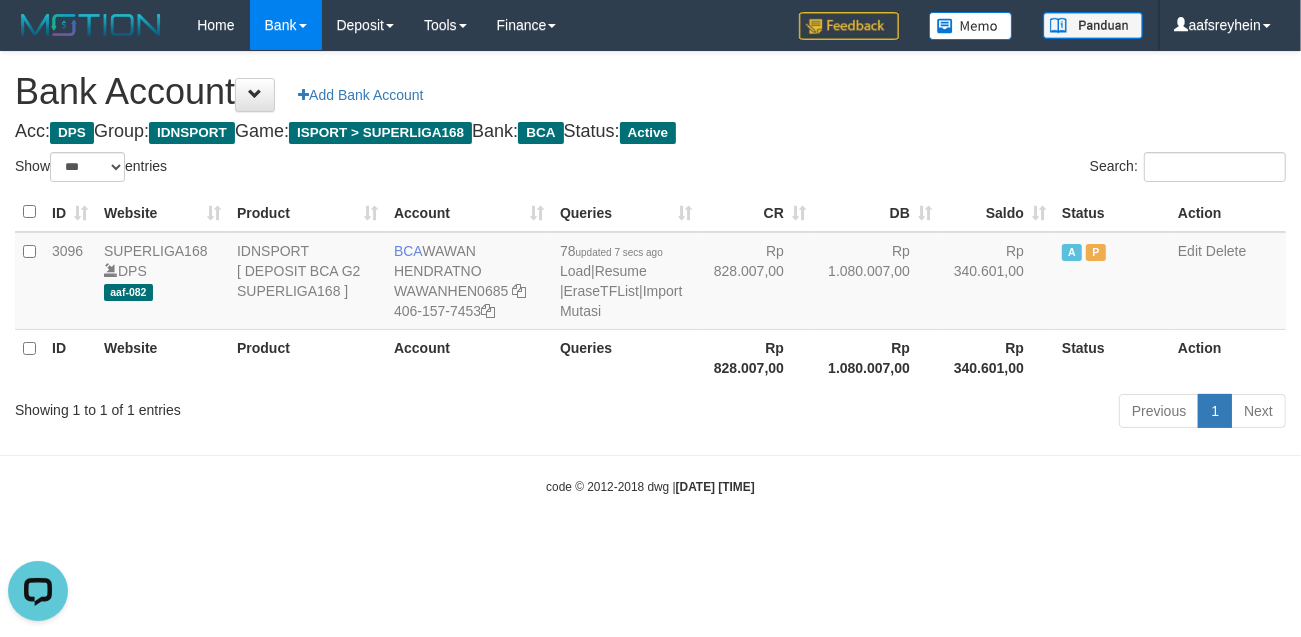 scroll, scrollTop: 0, scrollLeft: 0, axis: both 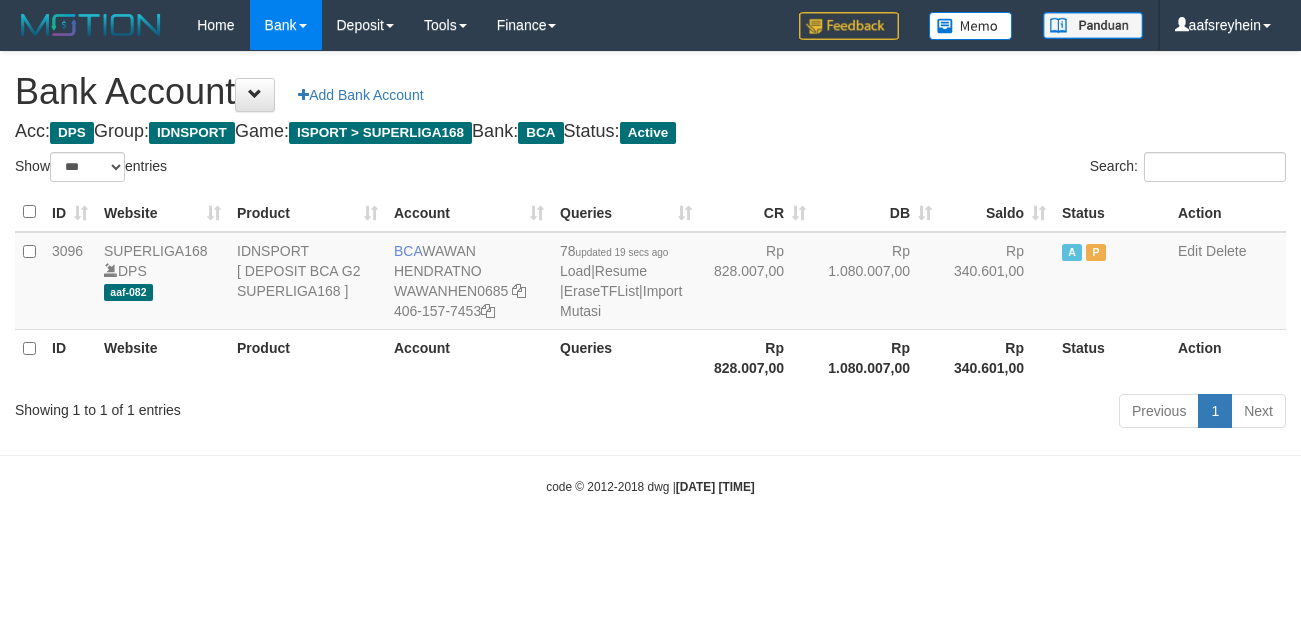 select on "***" 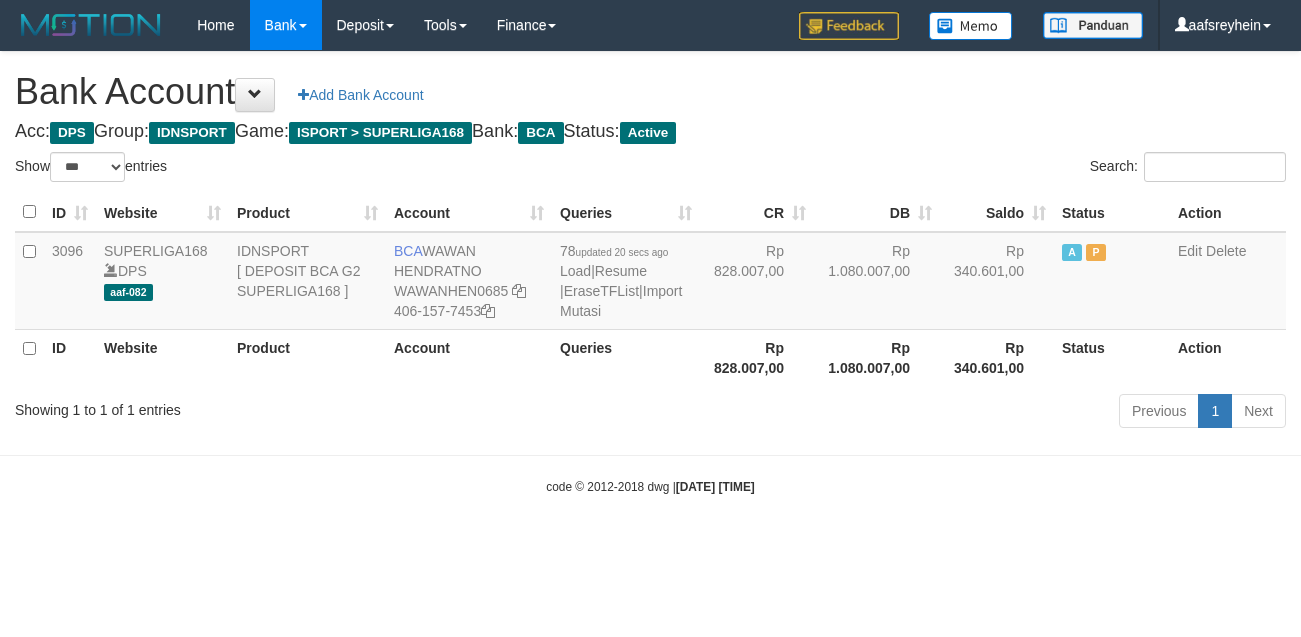 select on "***" 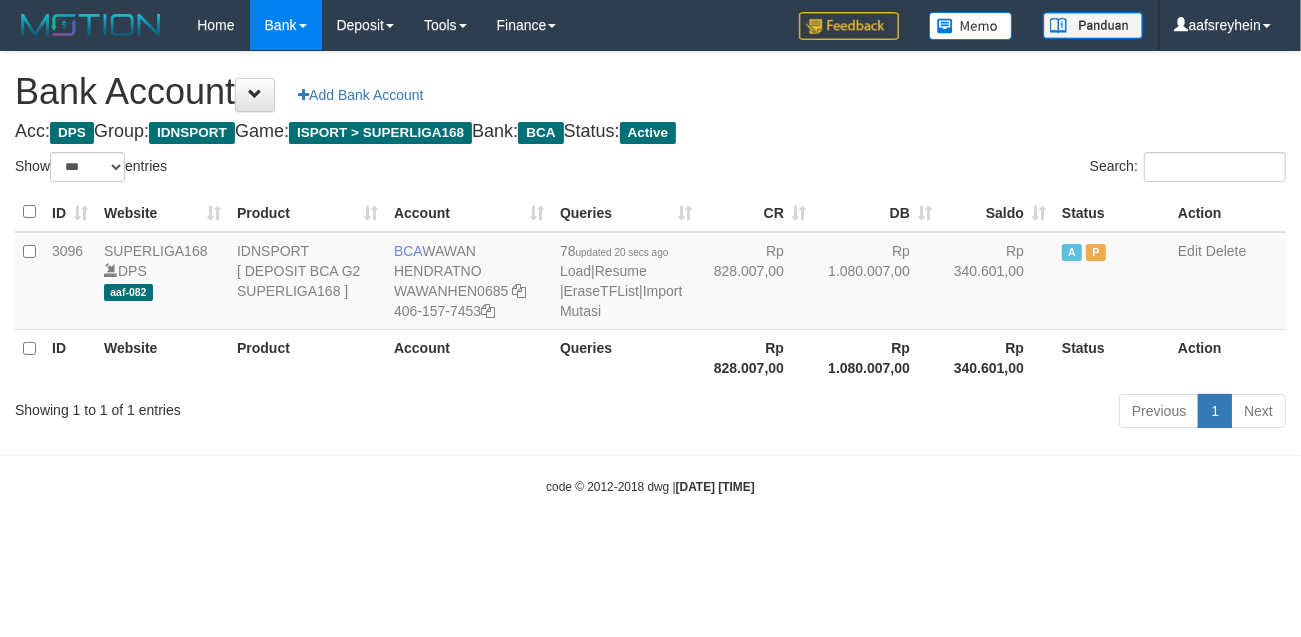 click on "code © 2012-2018 dwg |  2025/07/12 03:37:49" at bounding box center (650, 486) 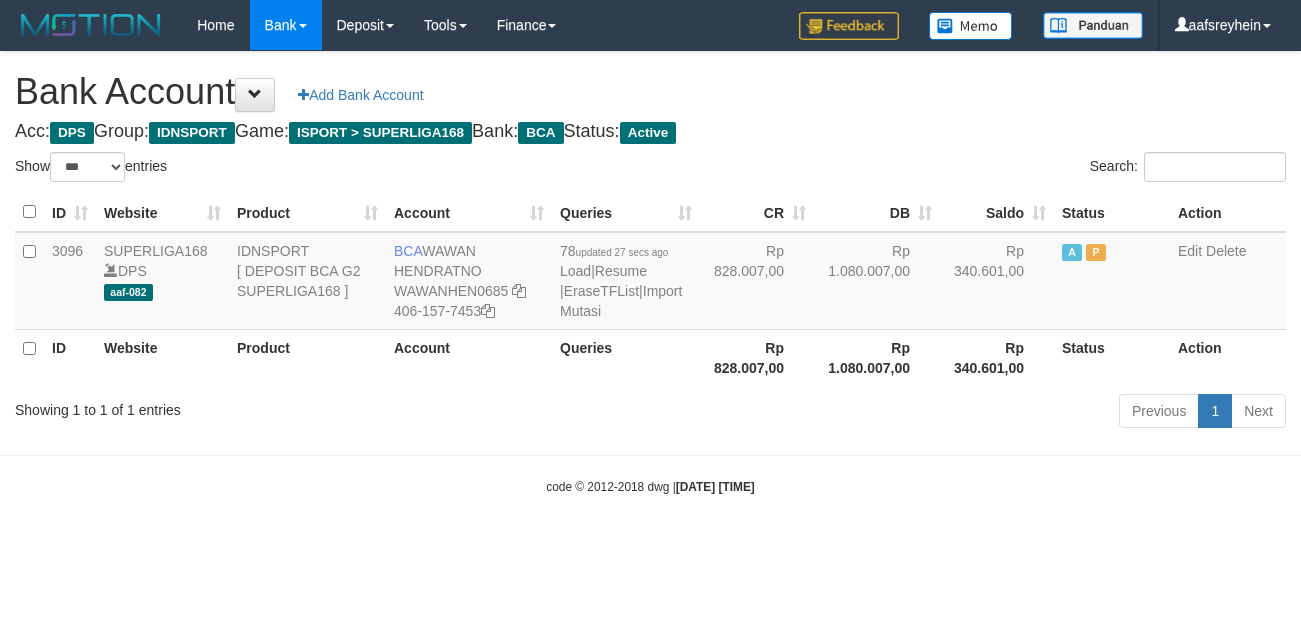 select on "***" 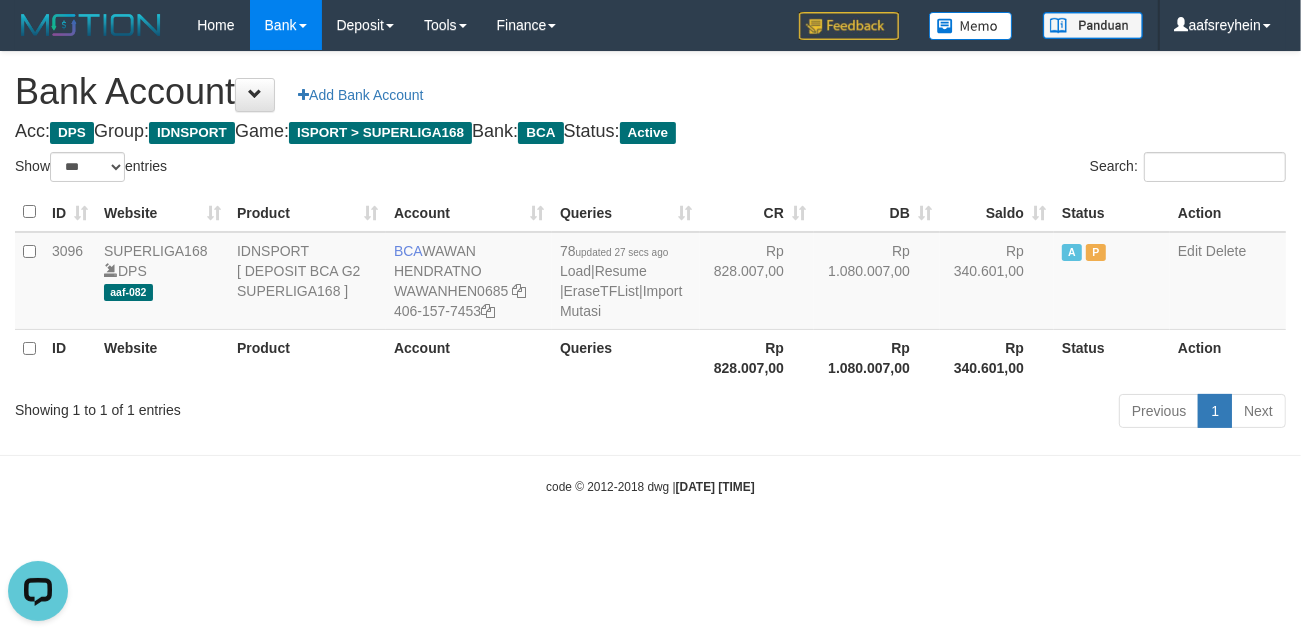 scroll, scrollTop: 0, scrollLeft: 0, axis: both 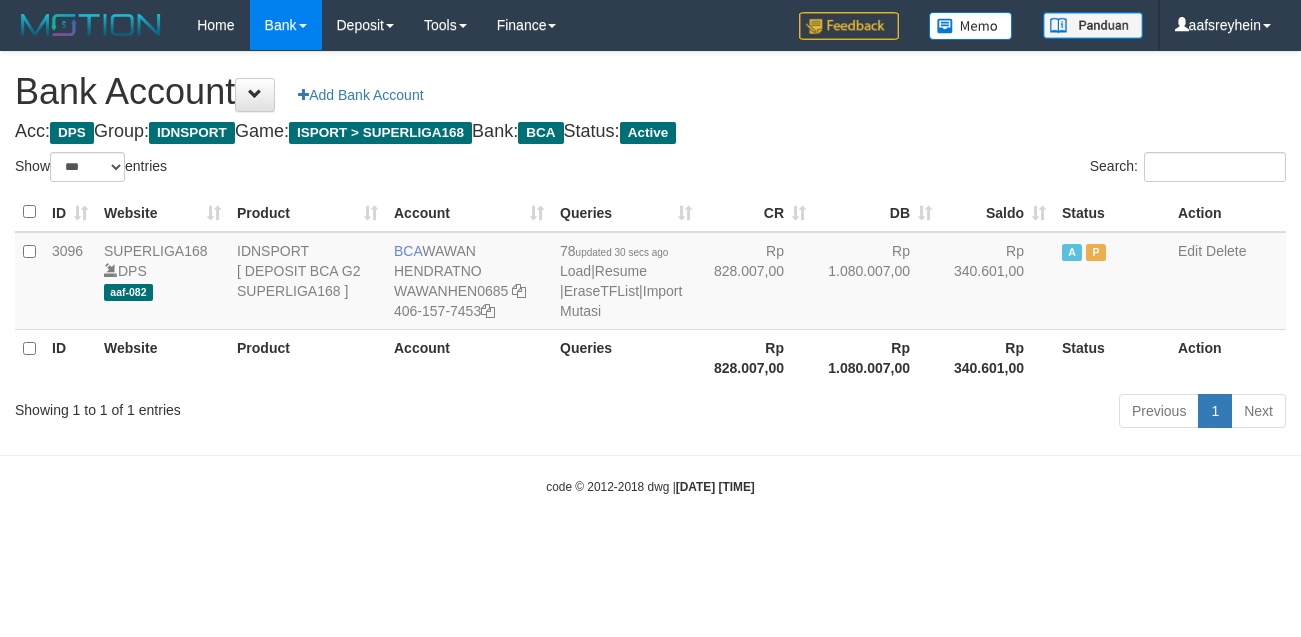 select on "***" 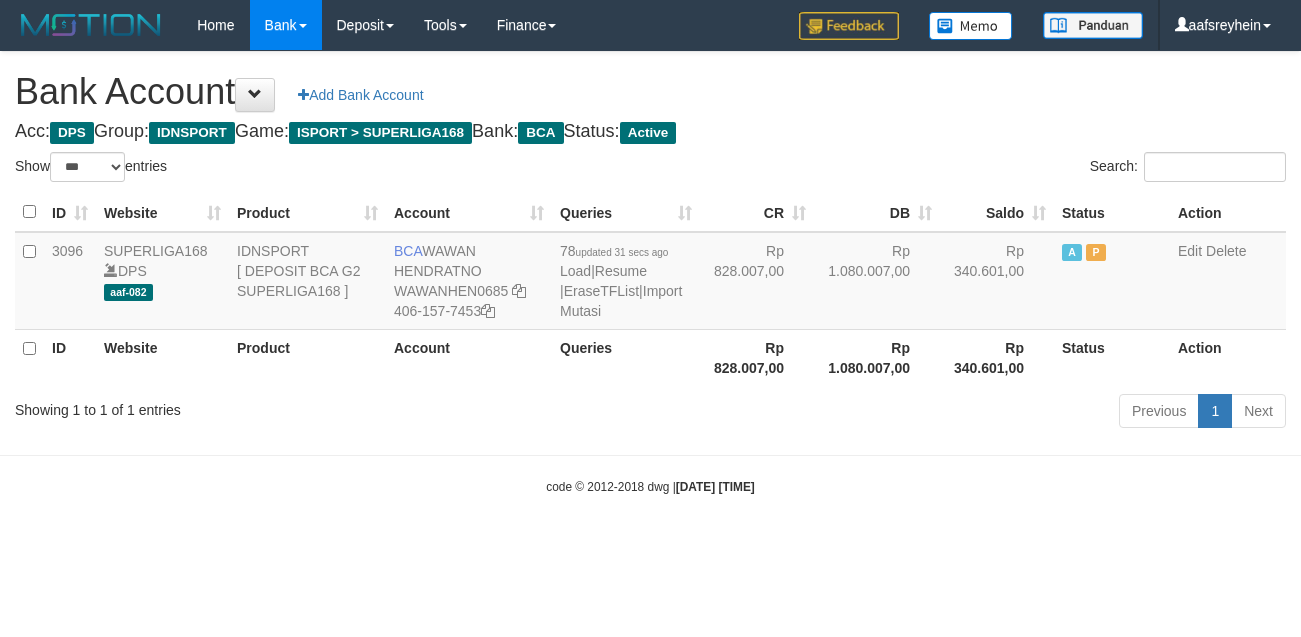 select on "***" 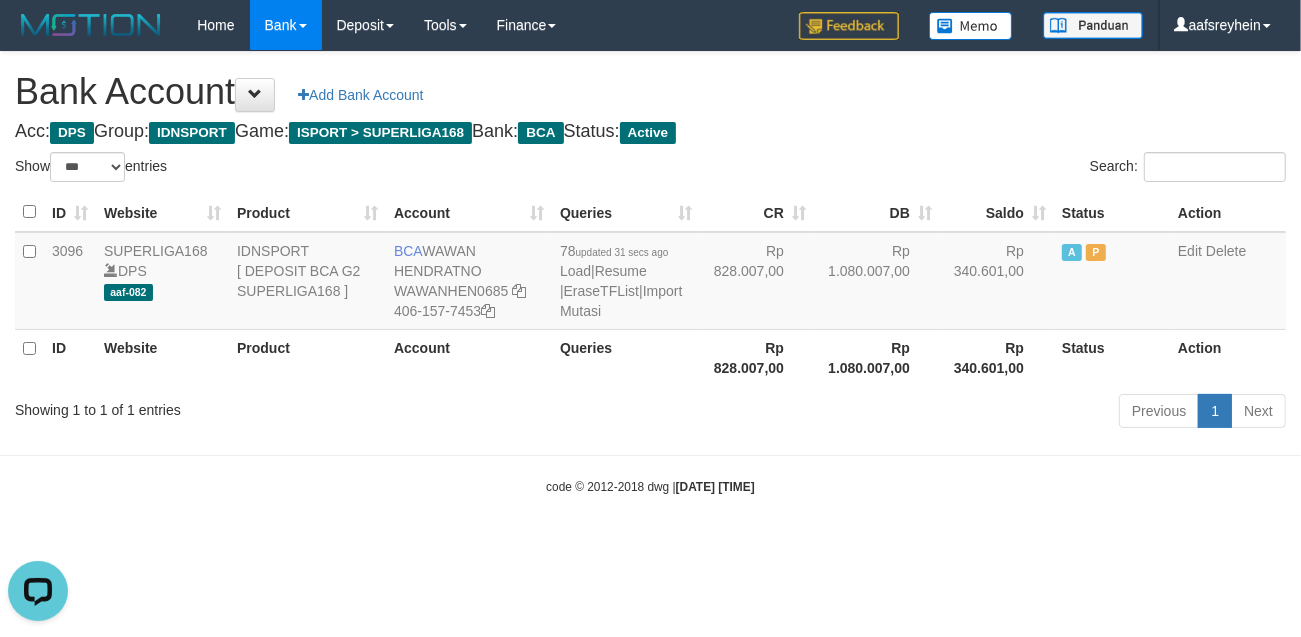 scroll, scrollTop: 0, scrollLeft: 0, axis: both 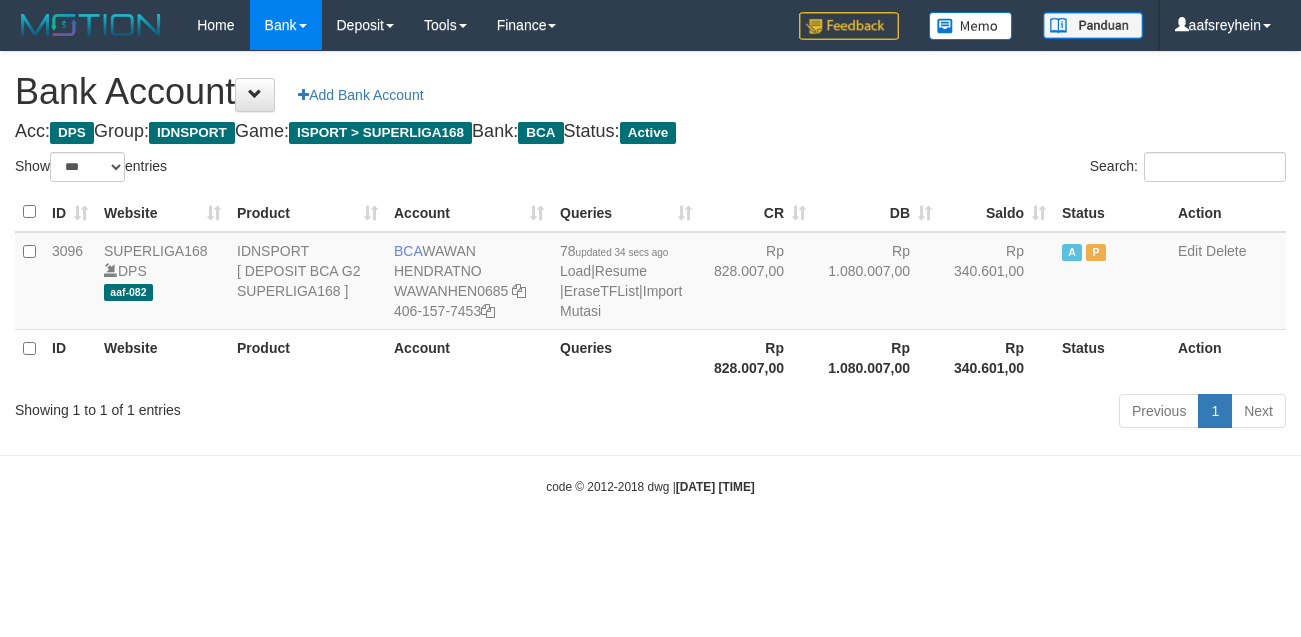 select on "***" 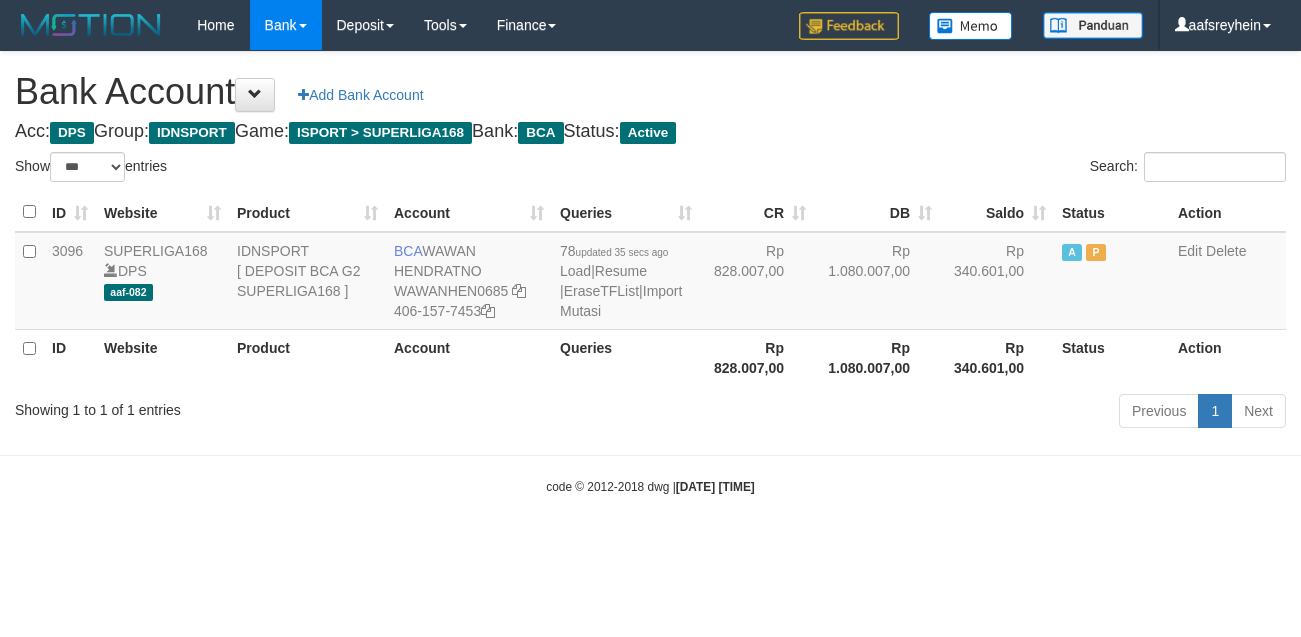 select on "***" 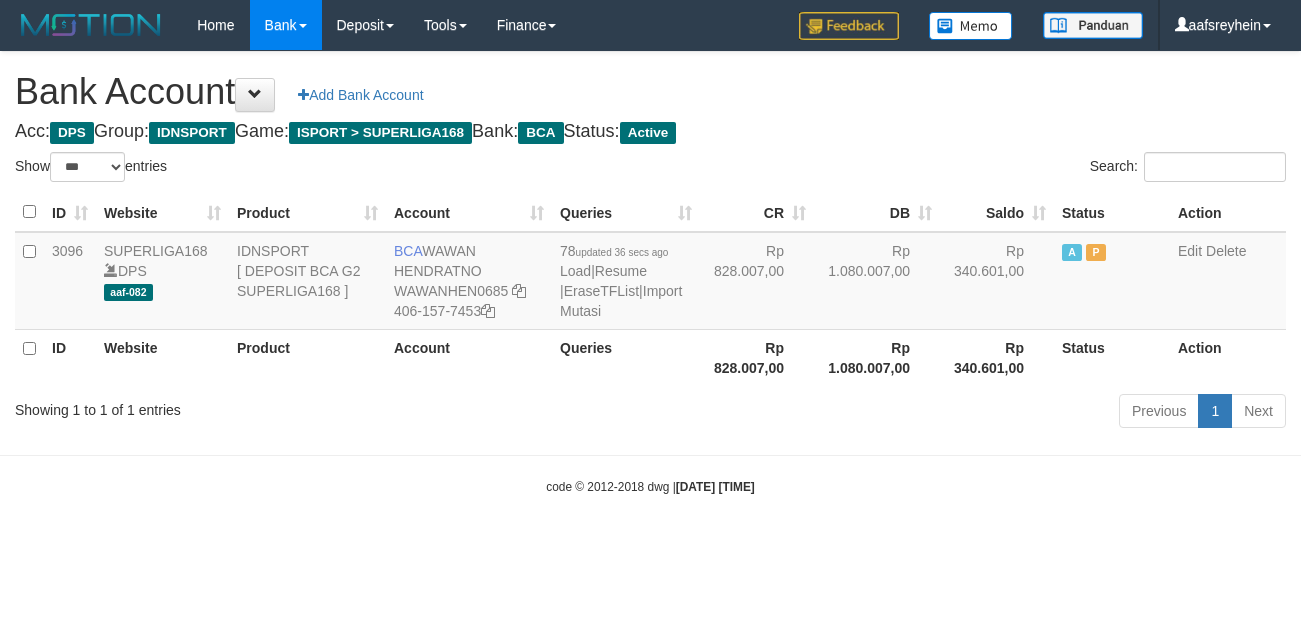 select on "***" 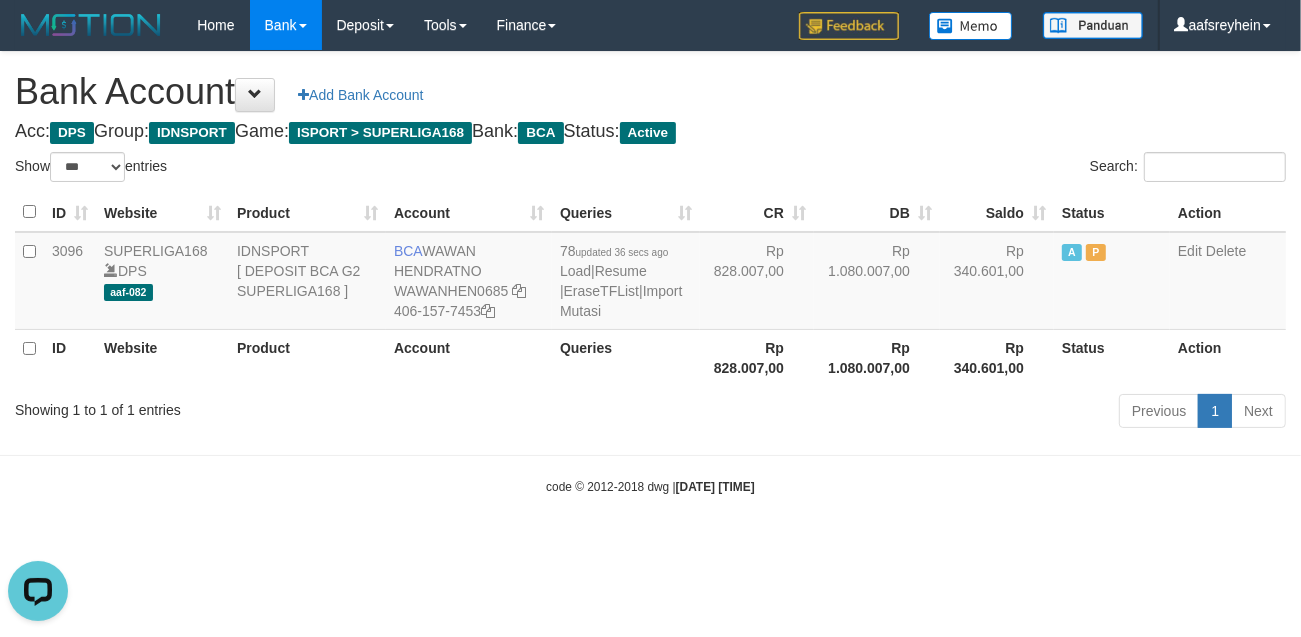 scroll, scrollTop: 0, scrollLeft: 0, axis: both 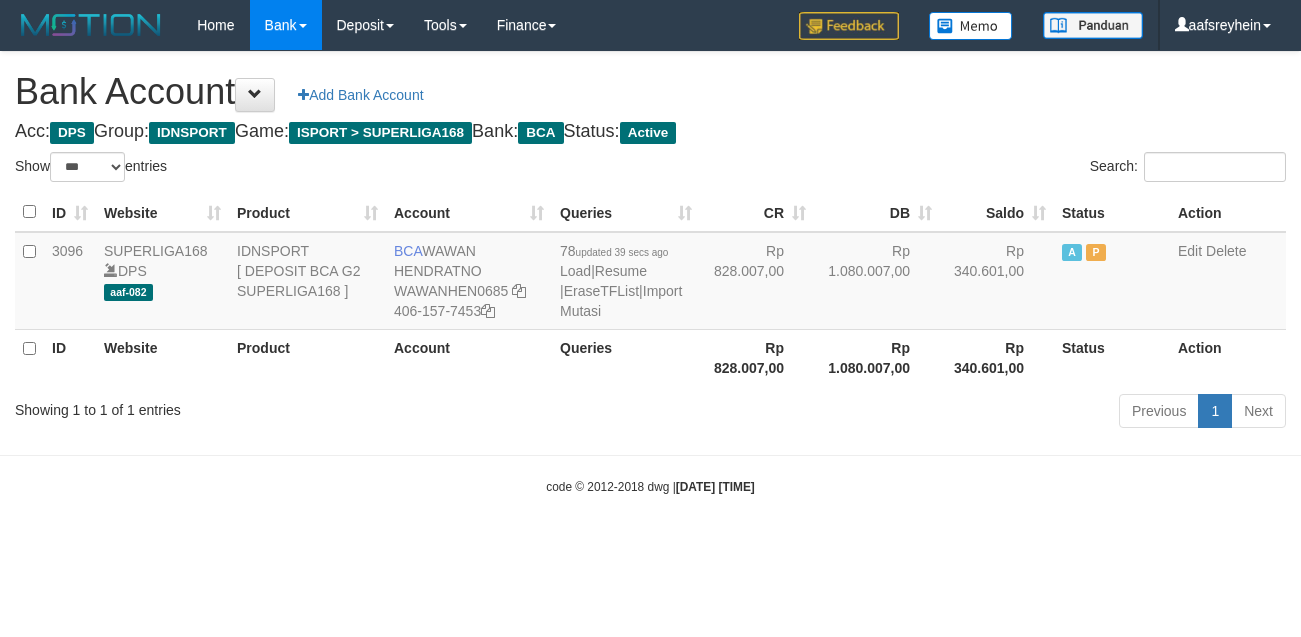 select on "***" 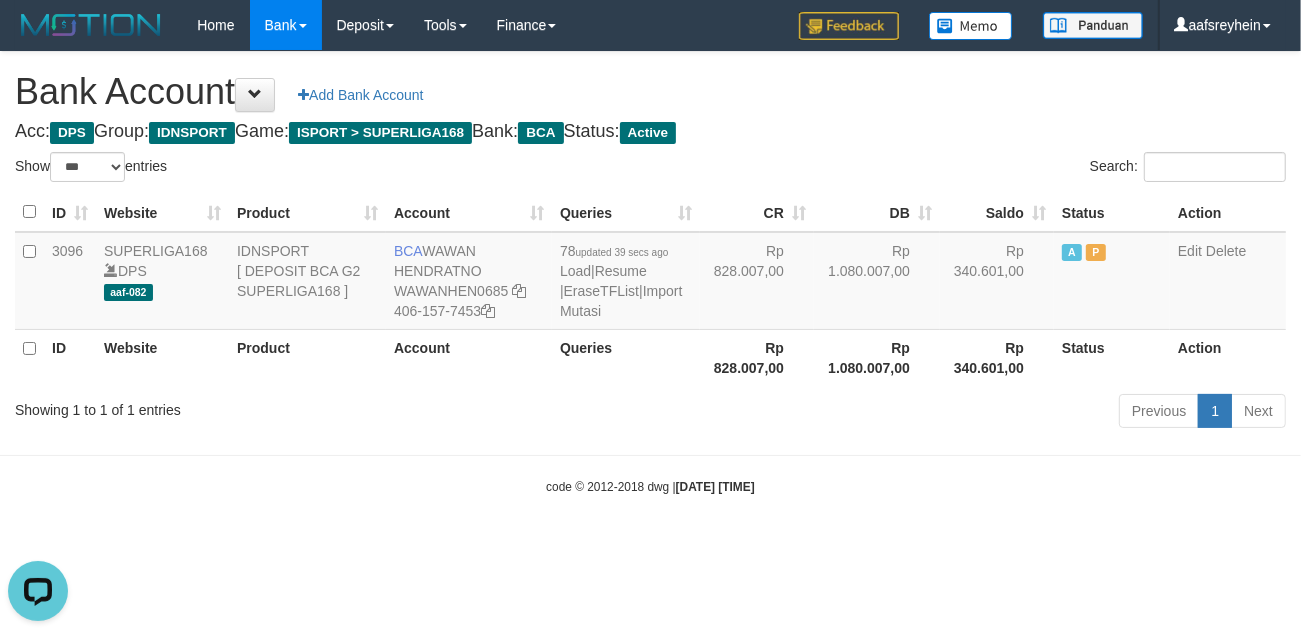 scroll, scrollTop: 0, scrollLeft: 0, axis: both 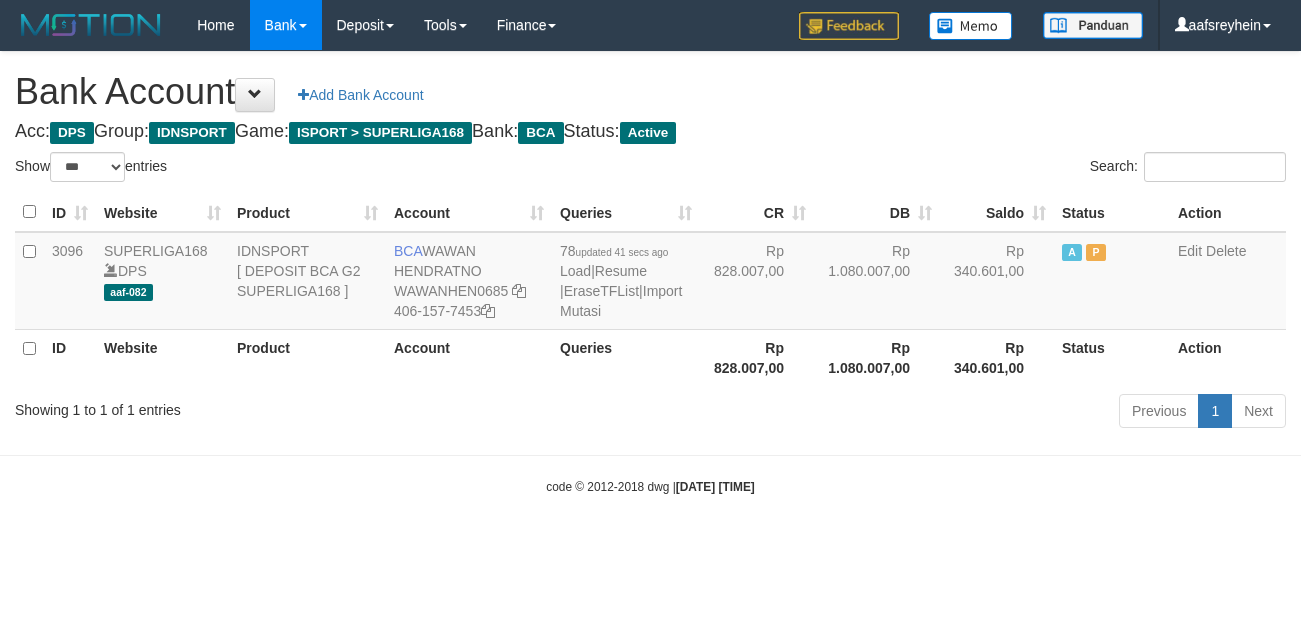 select on "***" 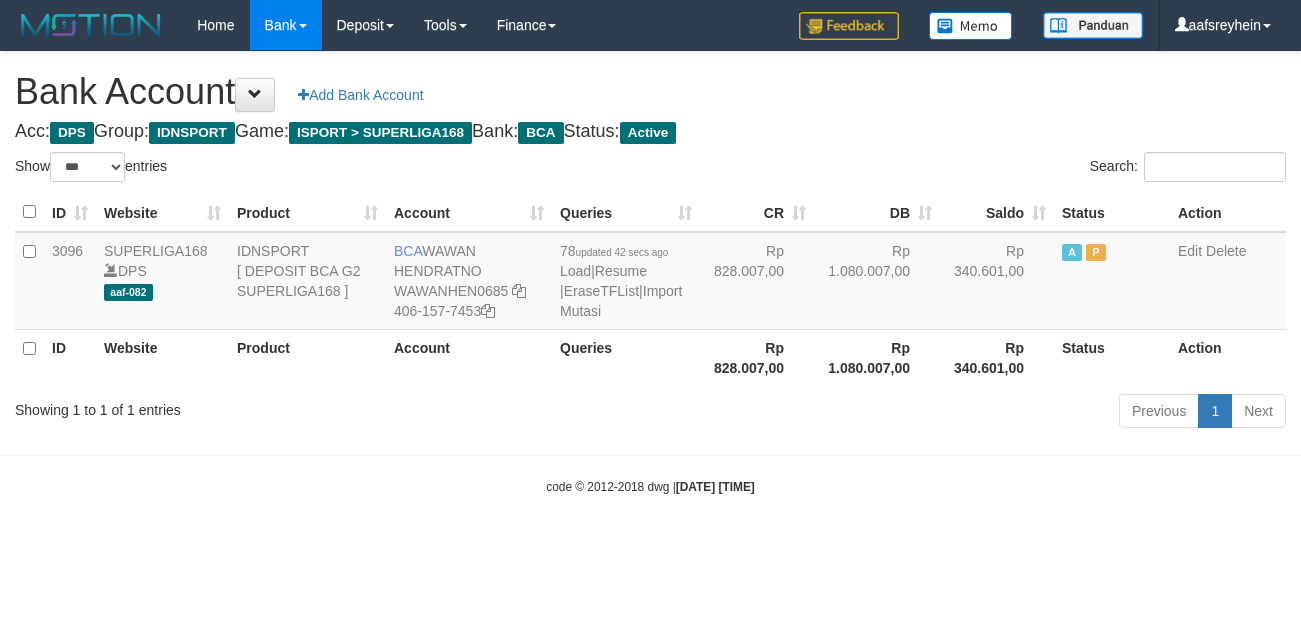 select on "***" 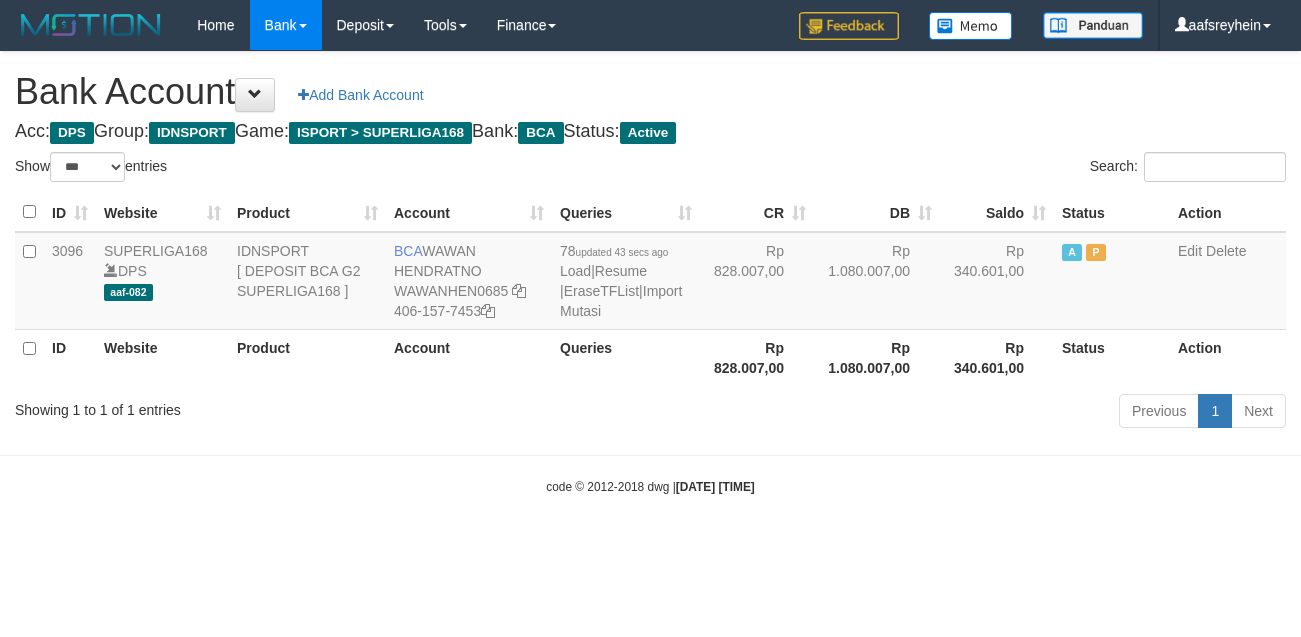 select on "***" 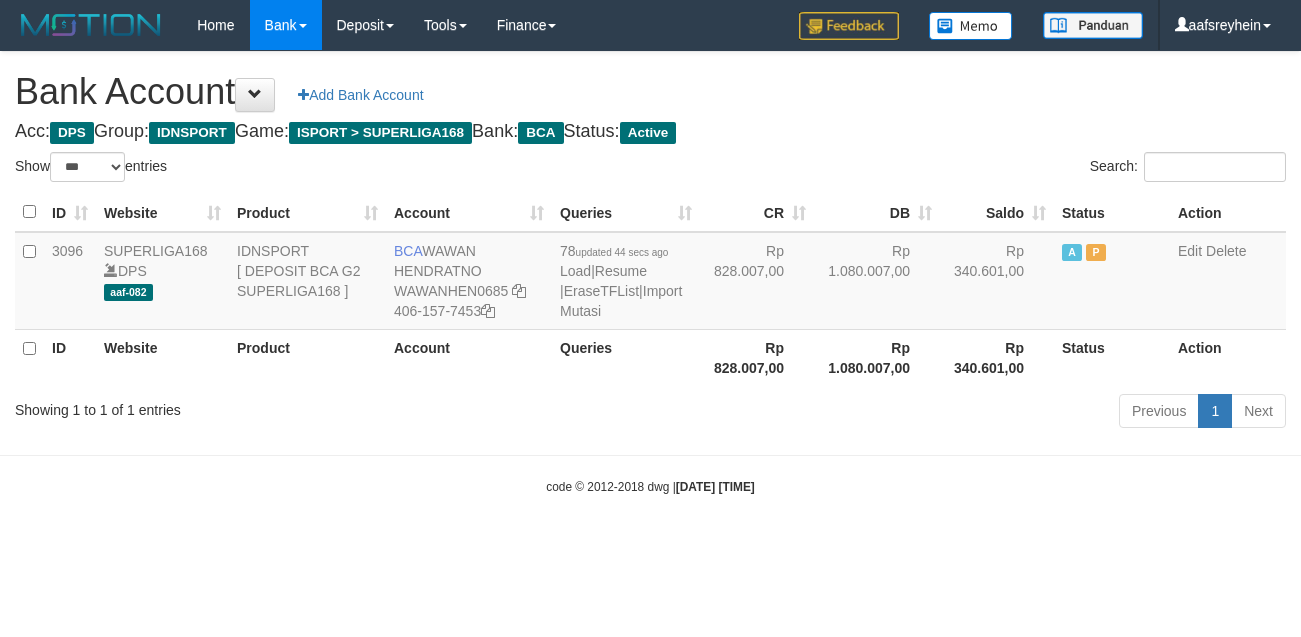 select on "***" 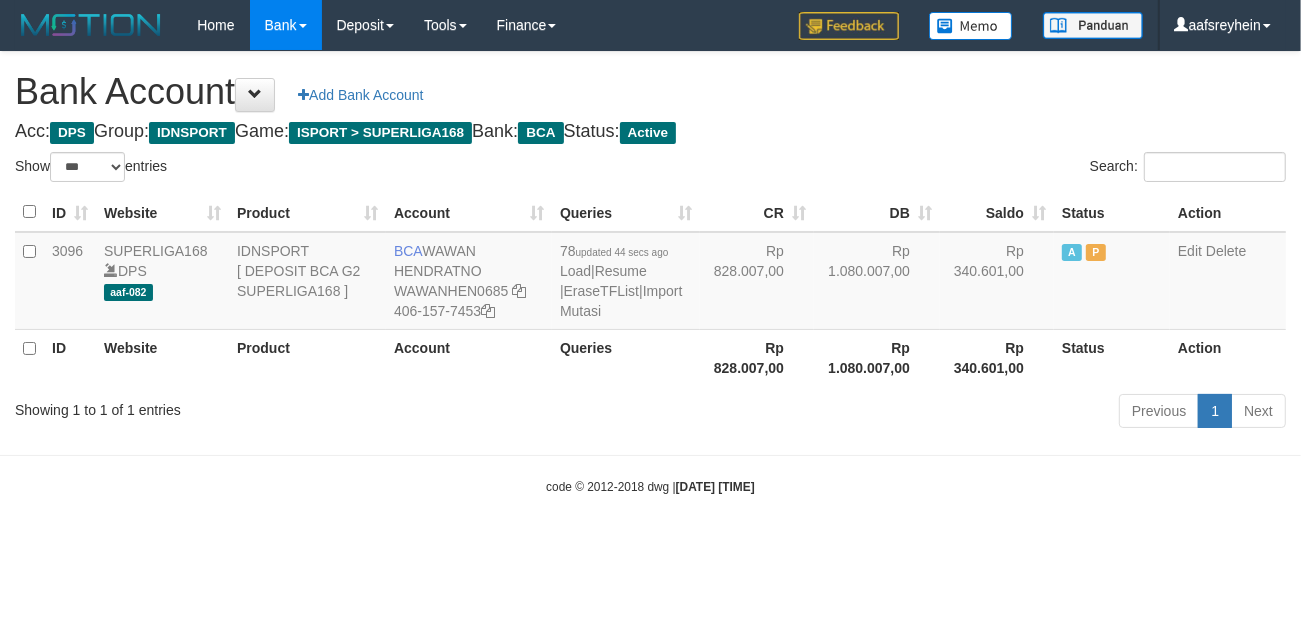 click on "Toggle navigation
Home
Bank
Account List
Load
By Website
Group
[ISPORT]													SUPERLIGA168
By Load Group (DPS)
-" at bounding box center (650, 273) 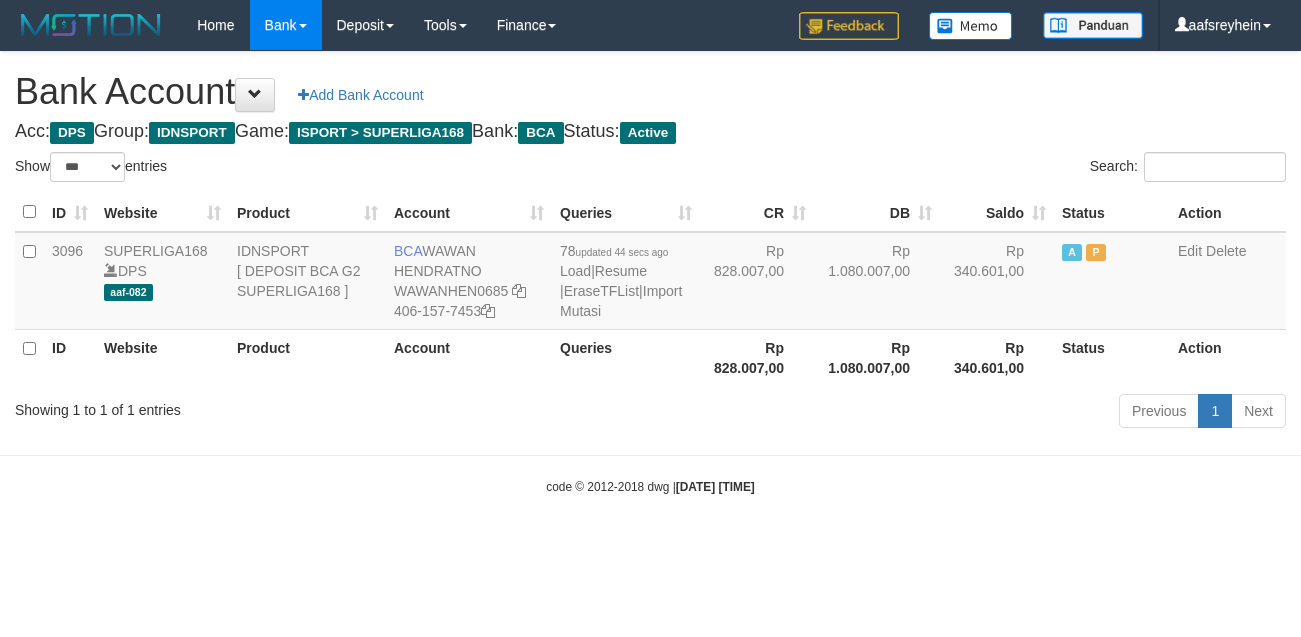 select on "***" 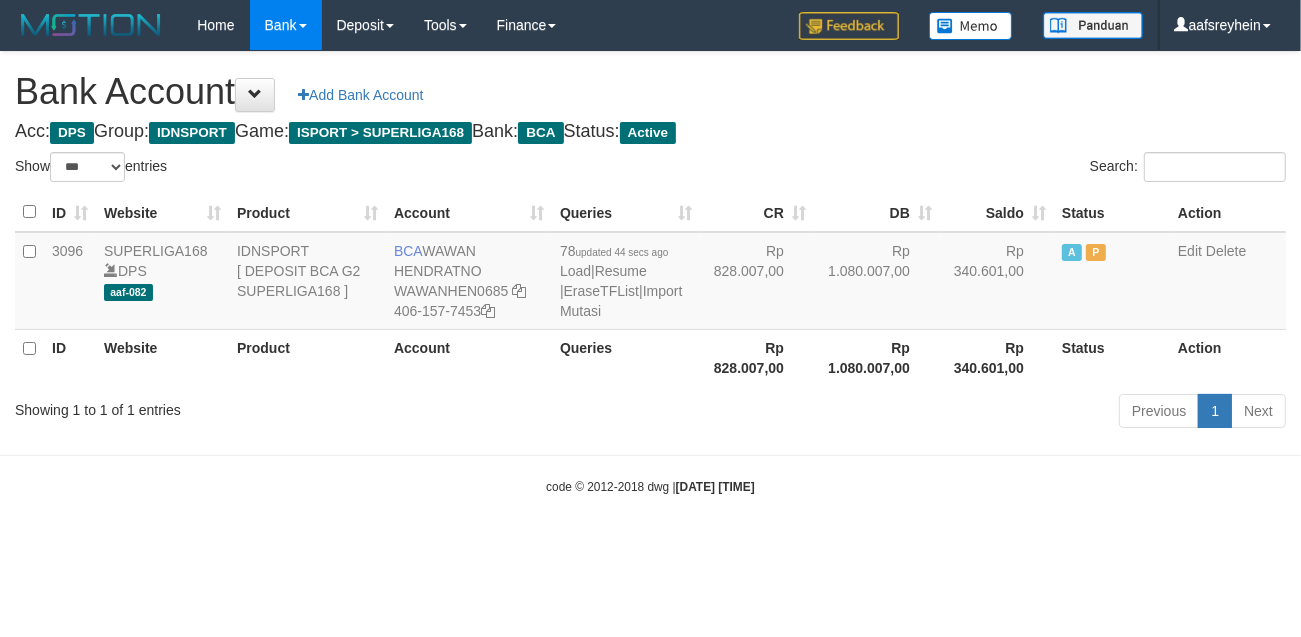 click on "Toggle navigation
Home
Bank
Account List
Load
By Website
Group
[ISPORT]													SUPERLIGA168
By Load Group (DPS)
-" at bounding box center (650, 273) 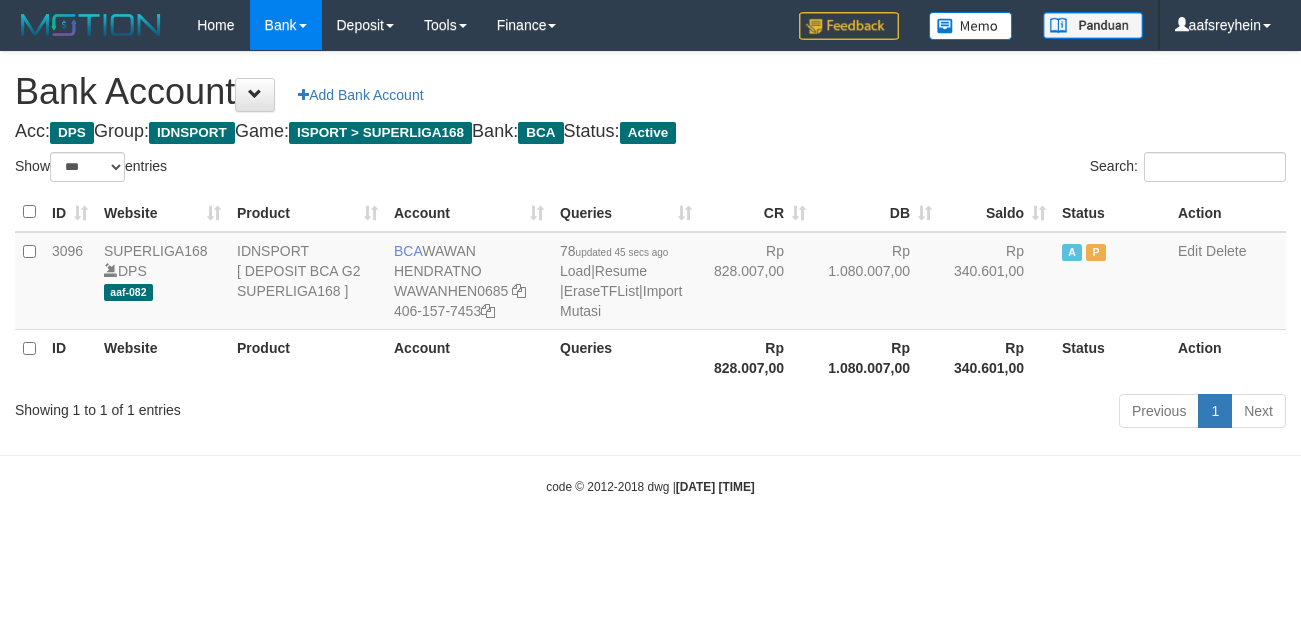 select on "***" 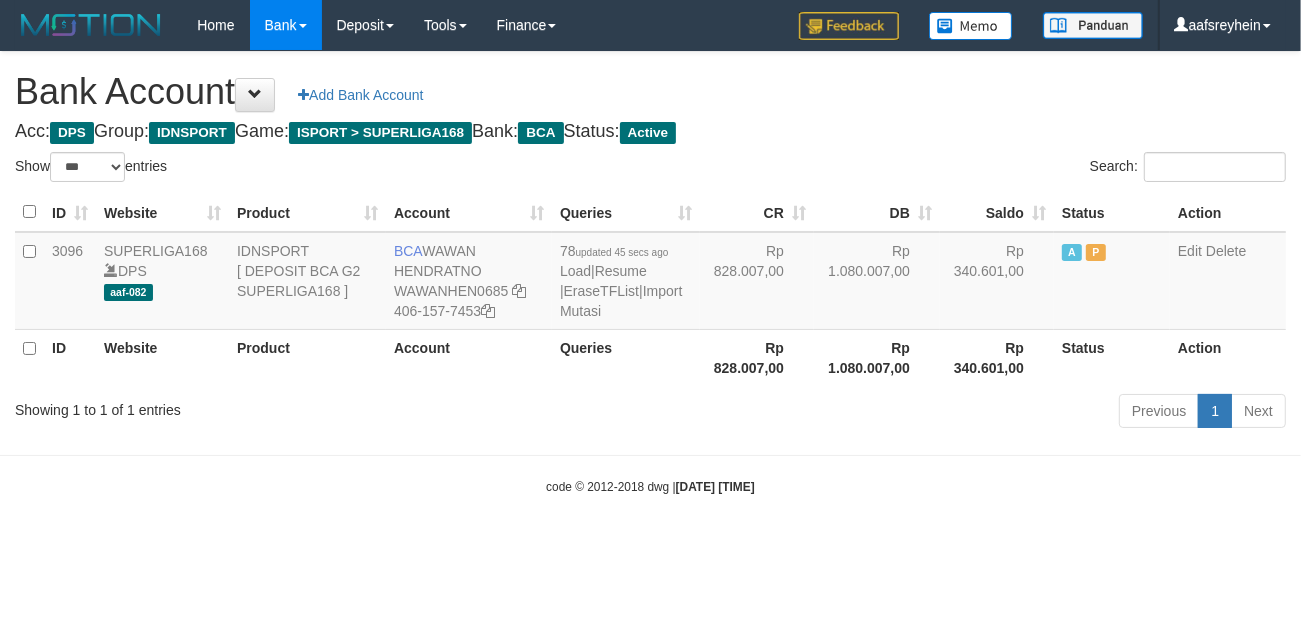 click on "Previous 1 Next" at bounding box center [921, 413] 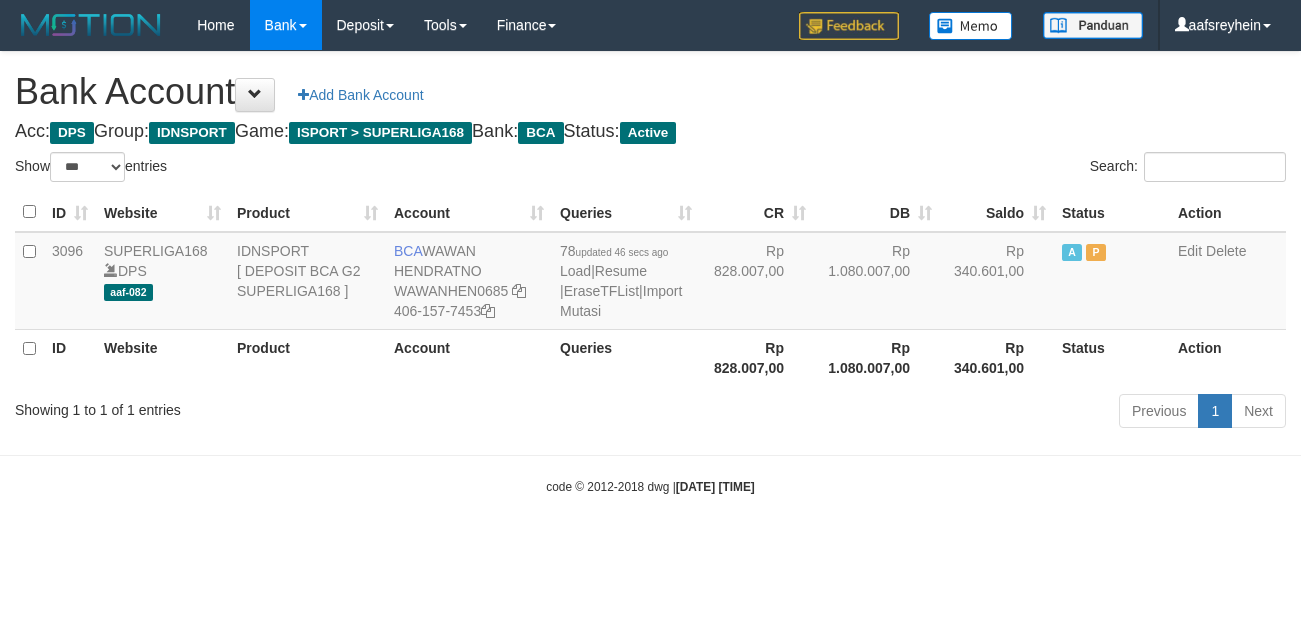 select on "***" 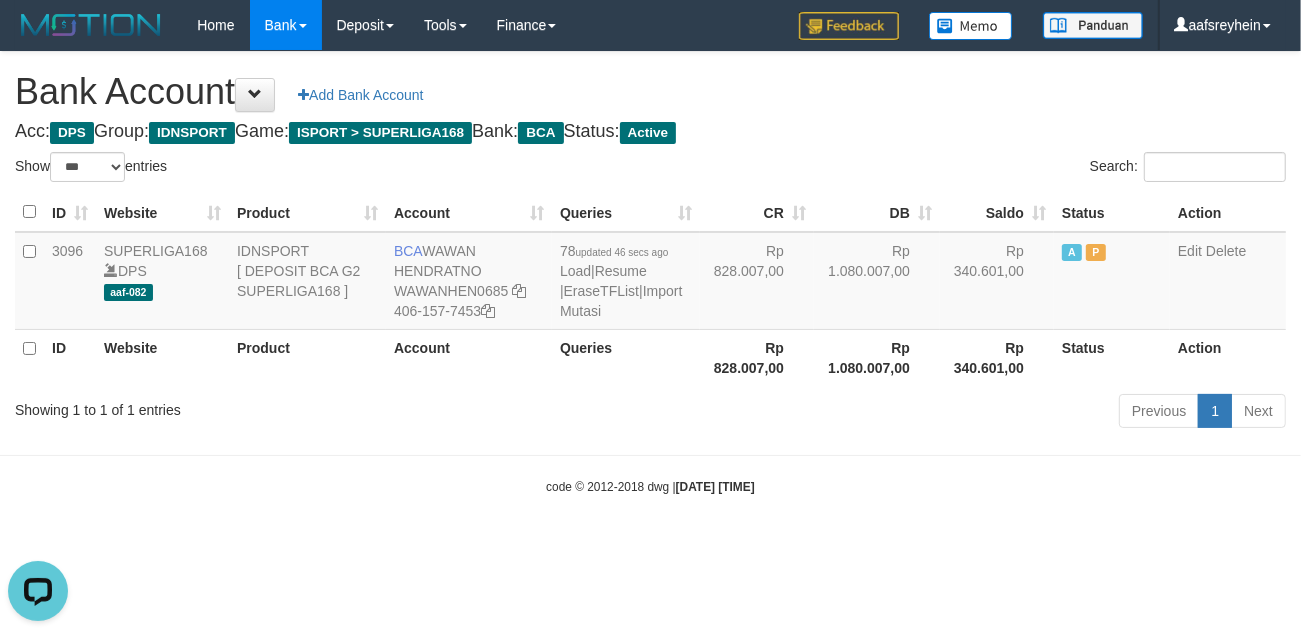 scroll, scrollTop: 0, scrollLeft: 0, axis: both 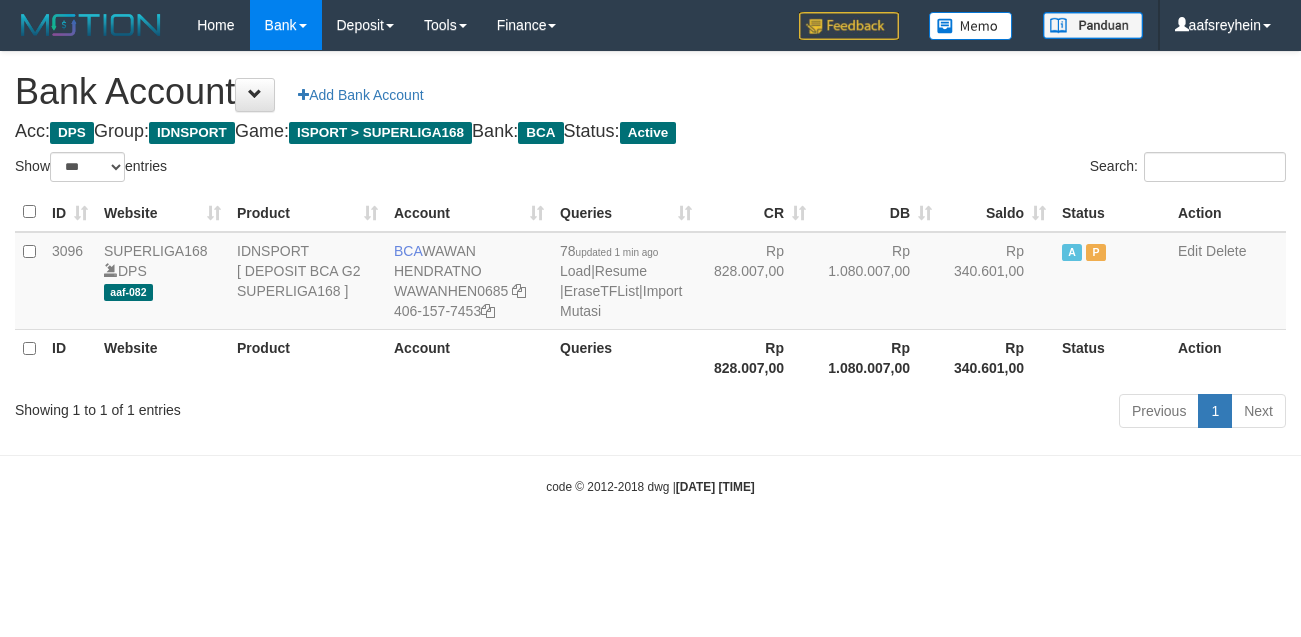 select on "***" 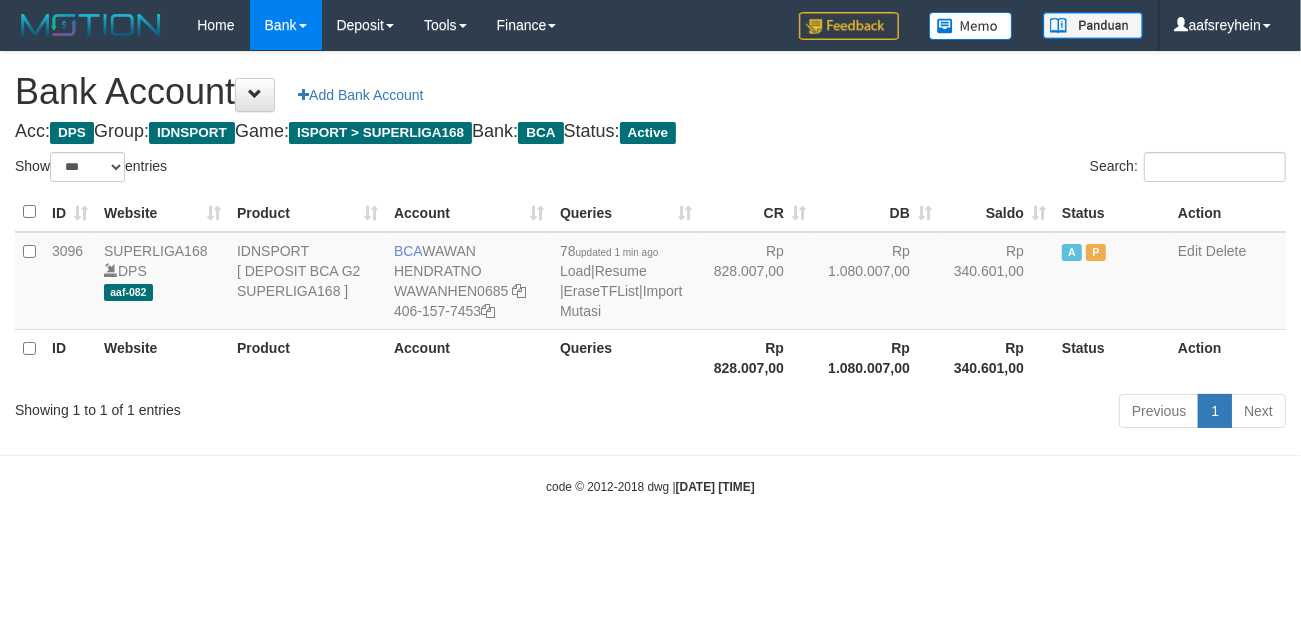 click on "Toggle navigation
Home
Bank
Account List
Load
By Website
Group
[ISPORT]													SUPERLIGA168
By Load Group (DPS)
-" at bounding box center (650, 273) 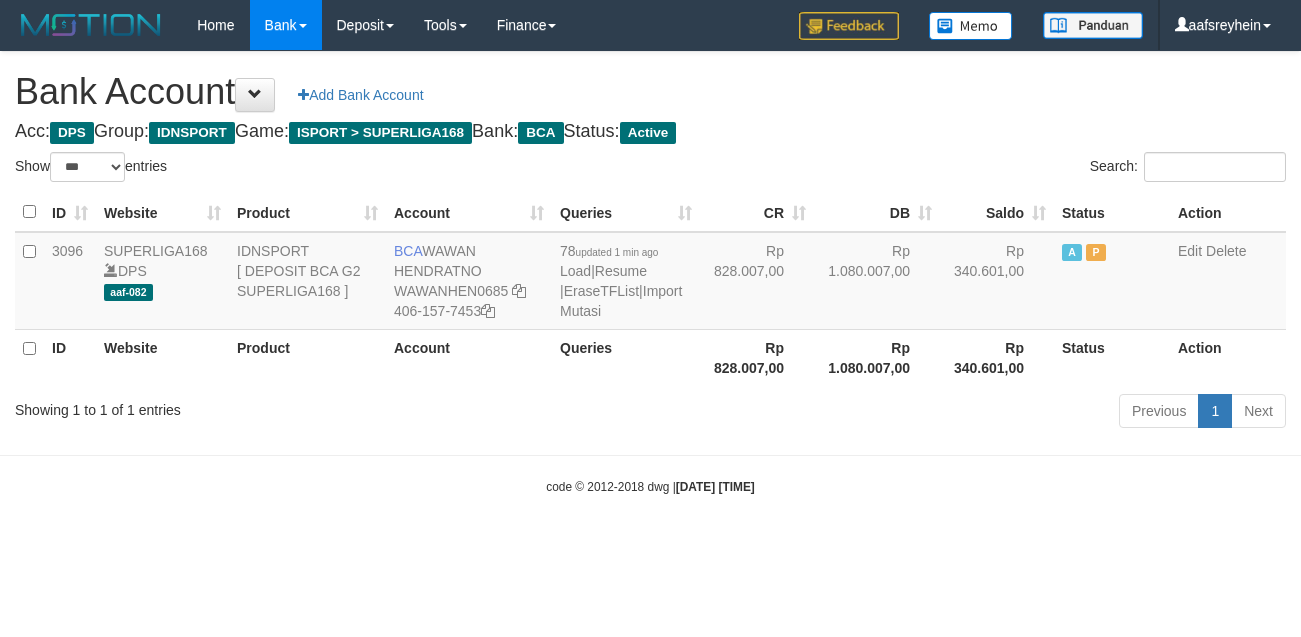 select on "***" 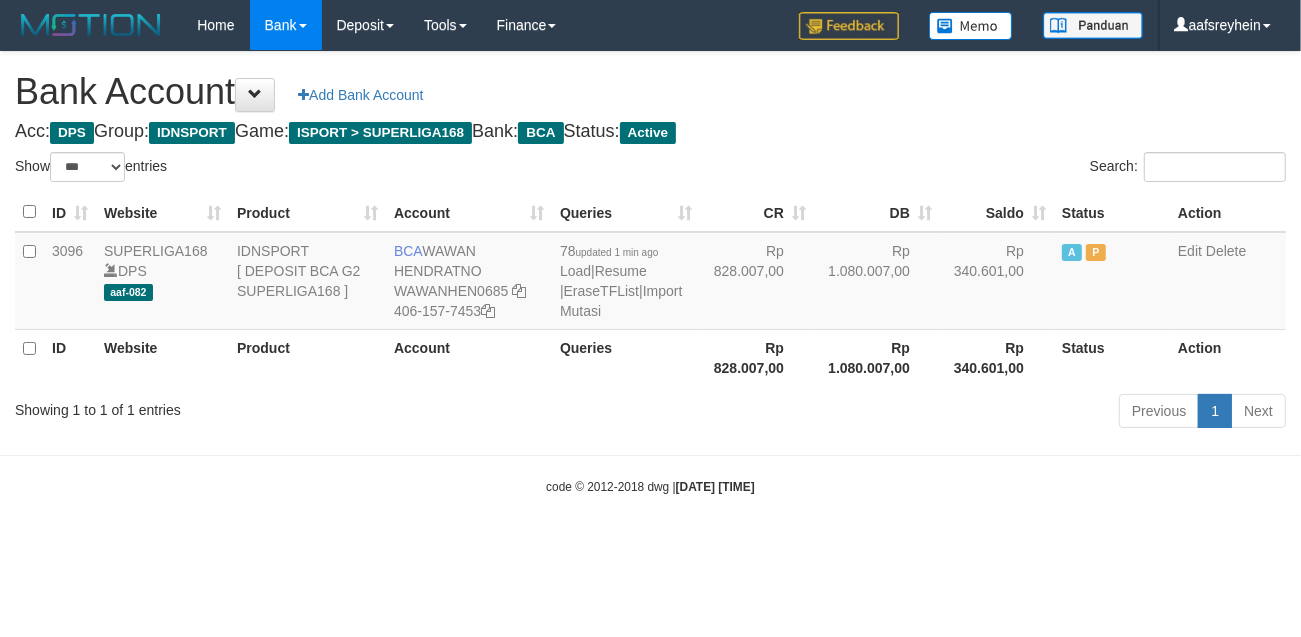click on "Toggle navigation
Home
Bank
Account List
Load
By Website
Group
[ISPORT]													SUPERLIGA168
By Load Group (DPS)
-" at bounding box center [650, 273] 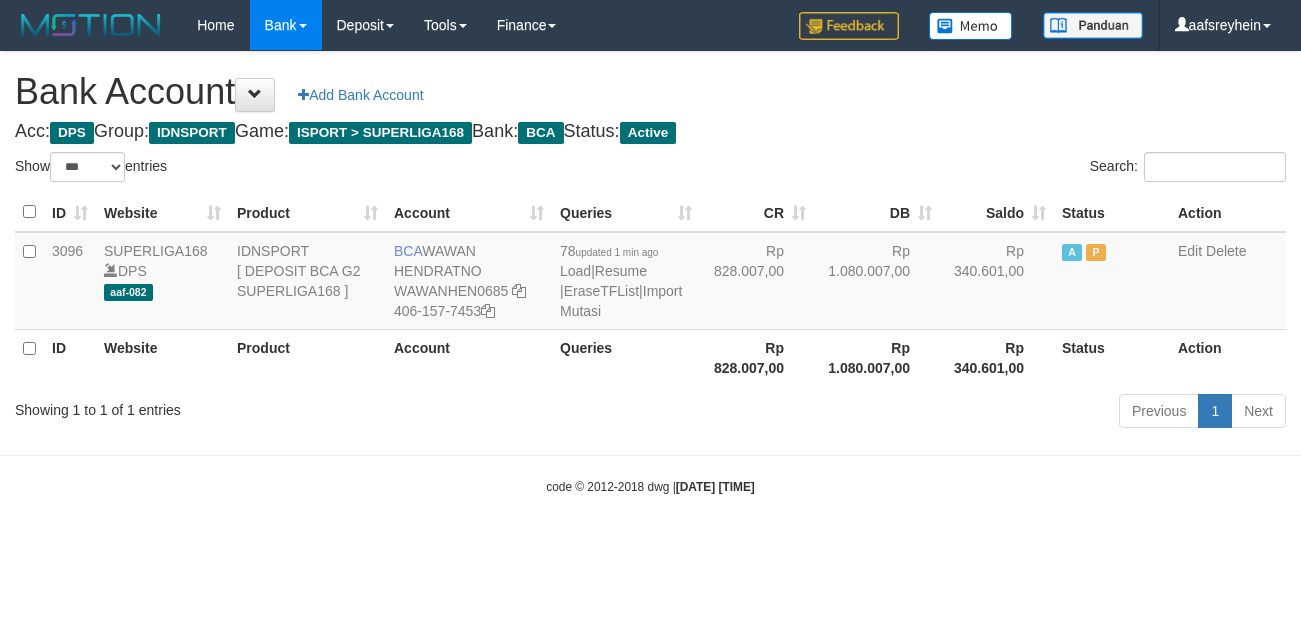 select on "***" 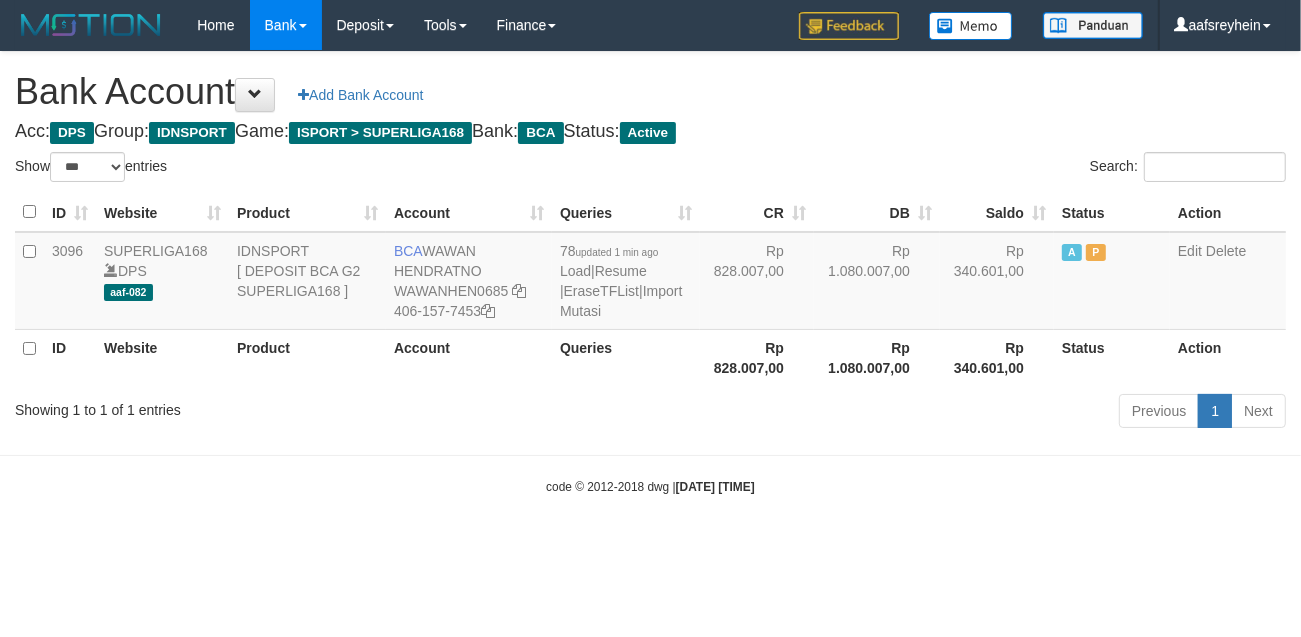 click on "Toggle navigation
Home
Bank
Account List
Load
By Website
Group
[ISPORT]													SUPERLIGA168
By Load Group (DPS)
-" at bounding box center (650, 273) 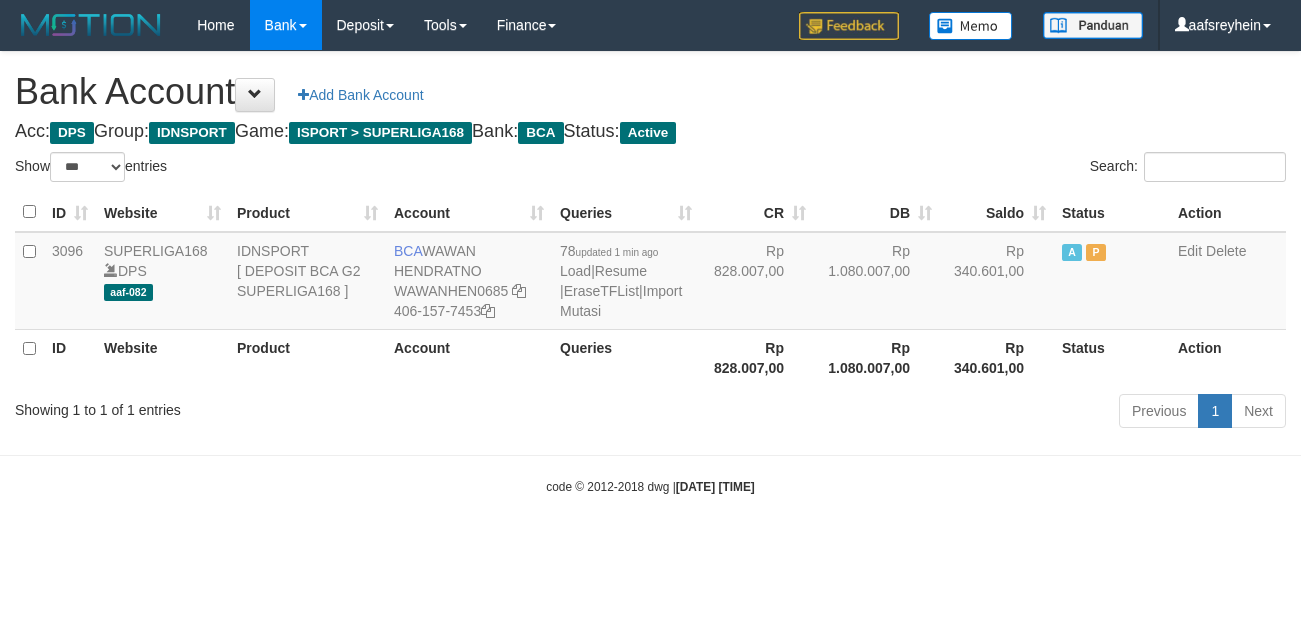 select on "***" 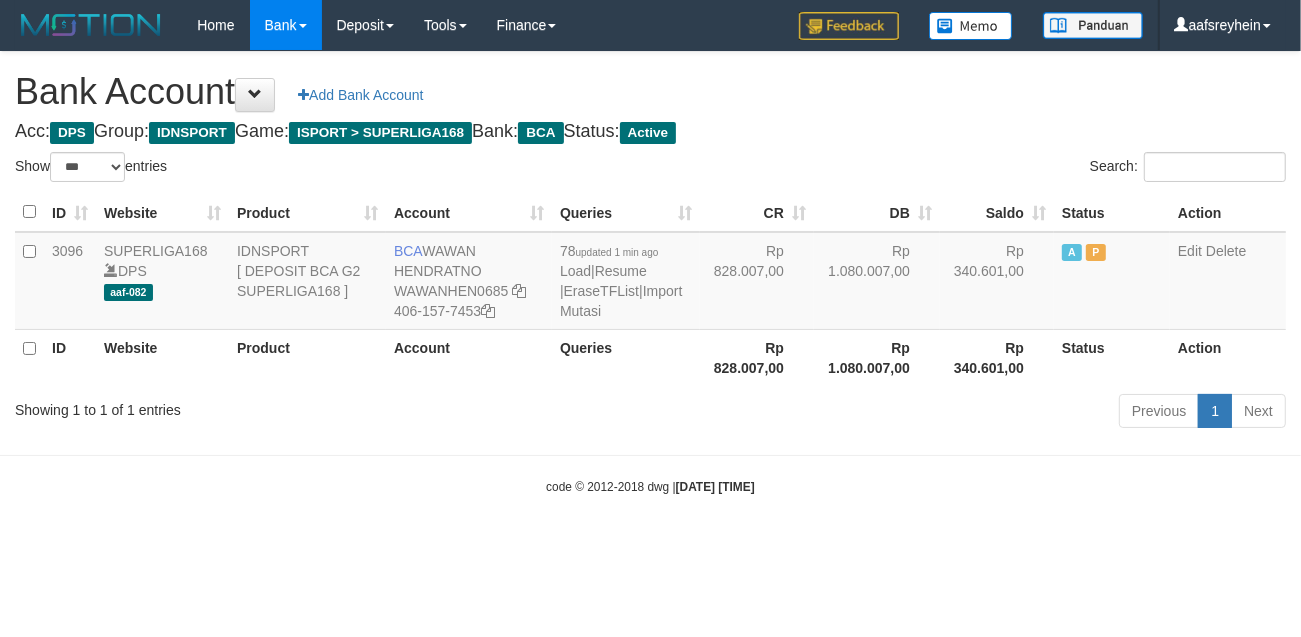click on "Toggle navigation
Home
Bank
Account List
Load
By Website
Group
[ISPORT]													SUPERLIGA168
By Load Group (DPS)
-" at bounding box center [650, 273] 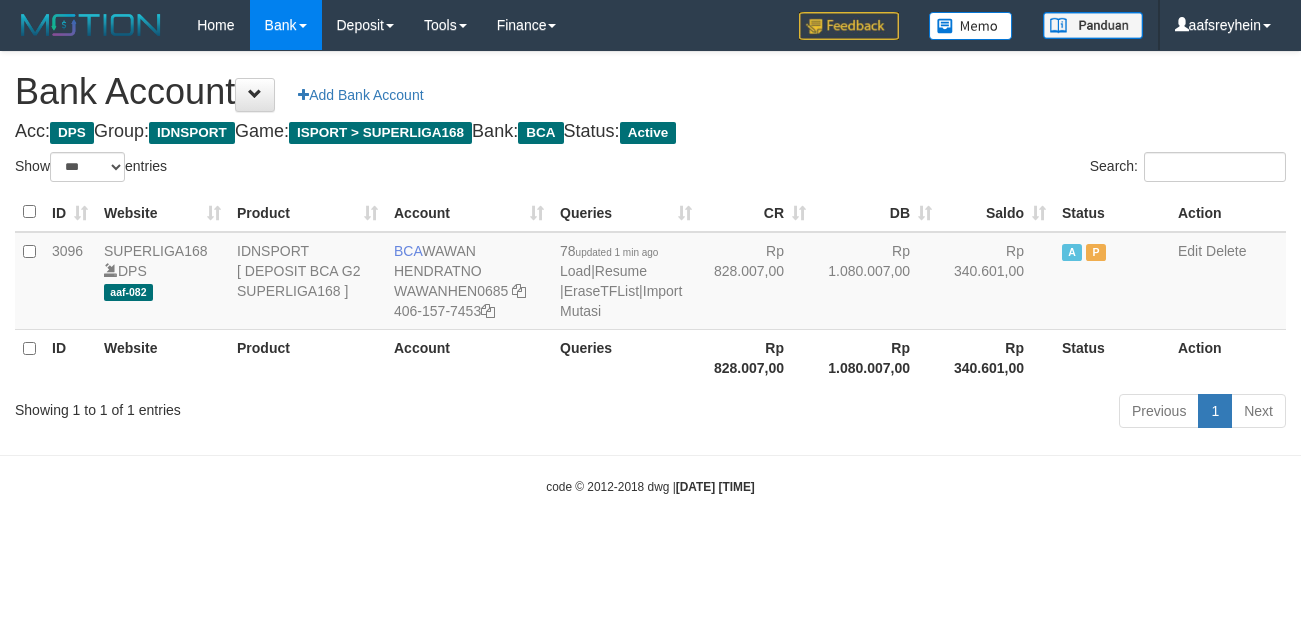 select on "***" 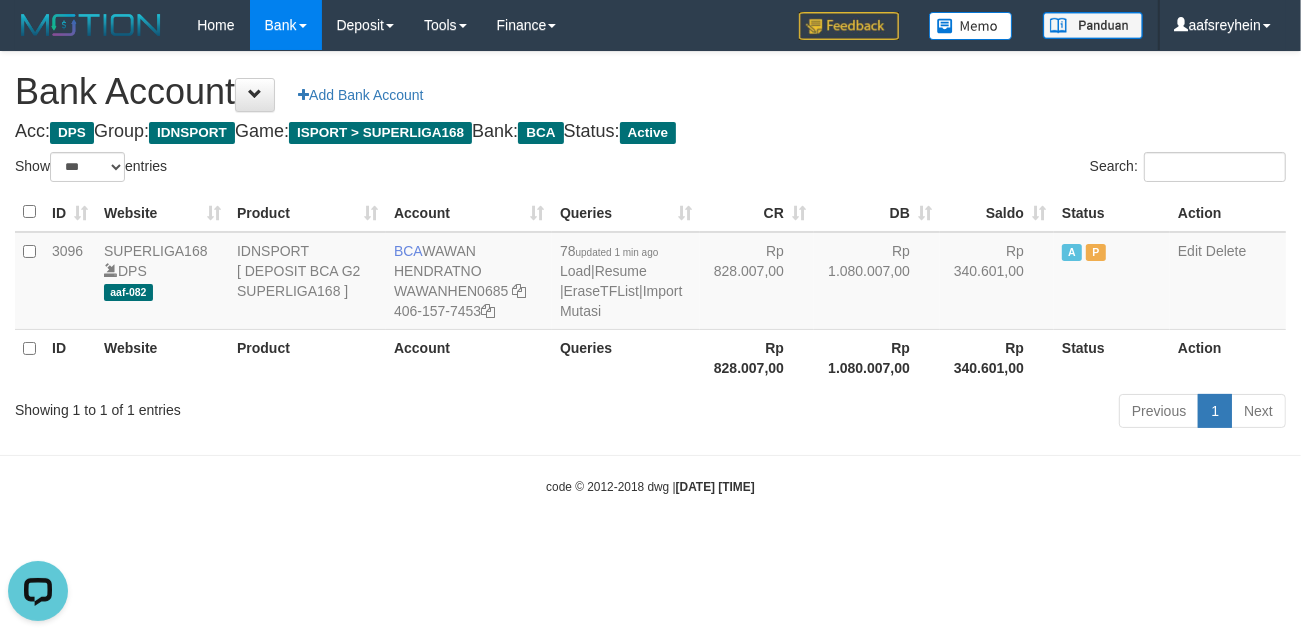 scroll, scrollTop: 0, scrollLeft: 0, axis: both 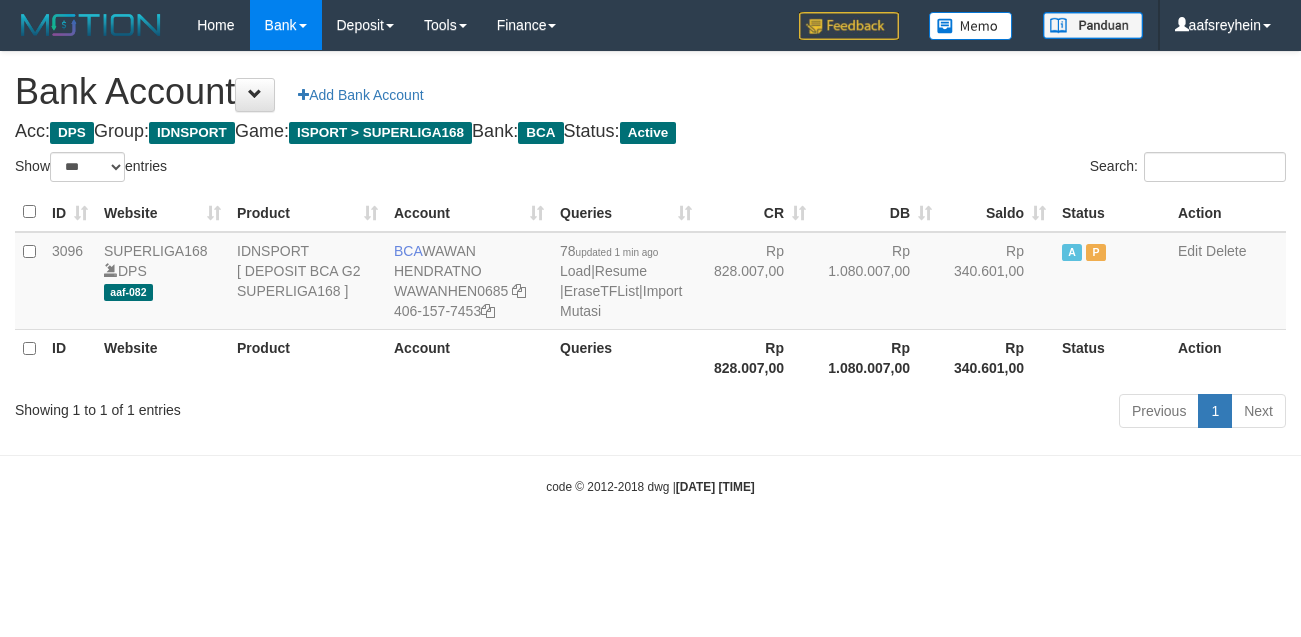 select on "***" 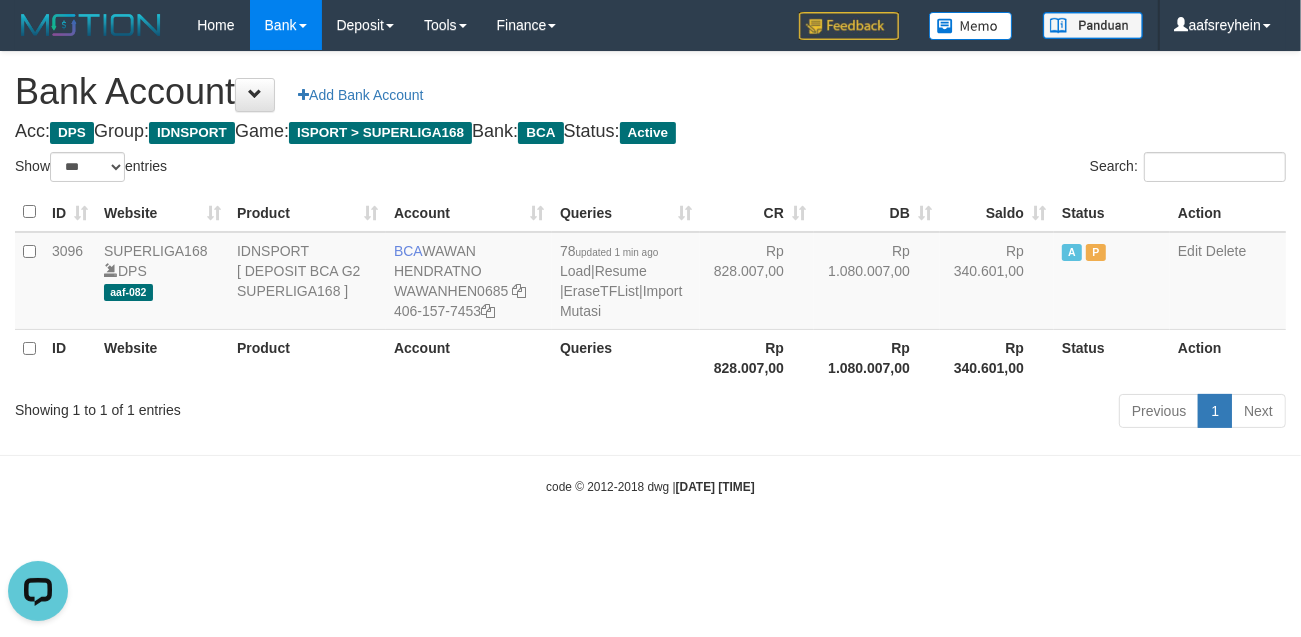 scroll, scrollTop: 0, scrollLeft: 0, axis: both 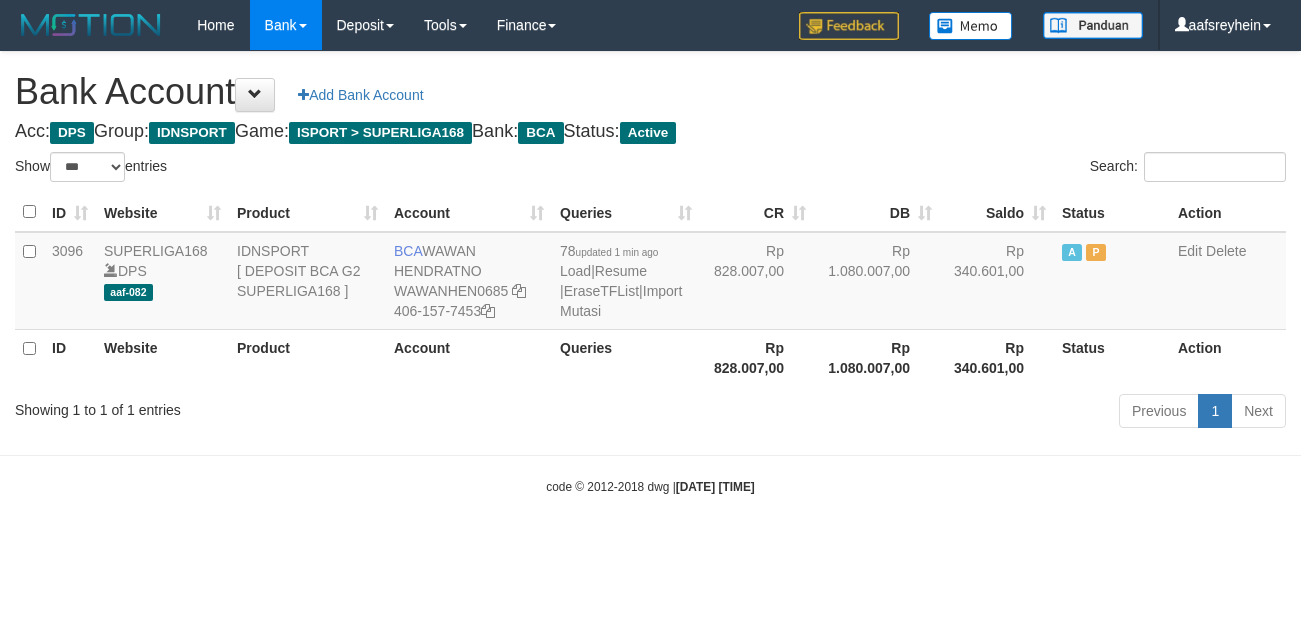 select on "***" 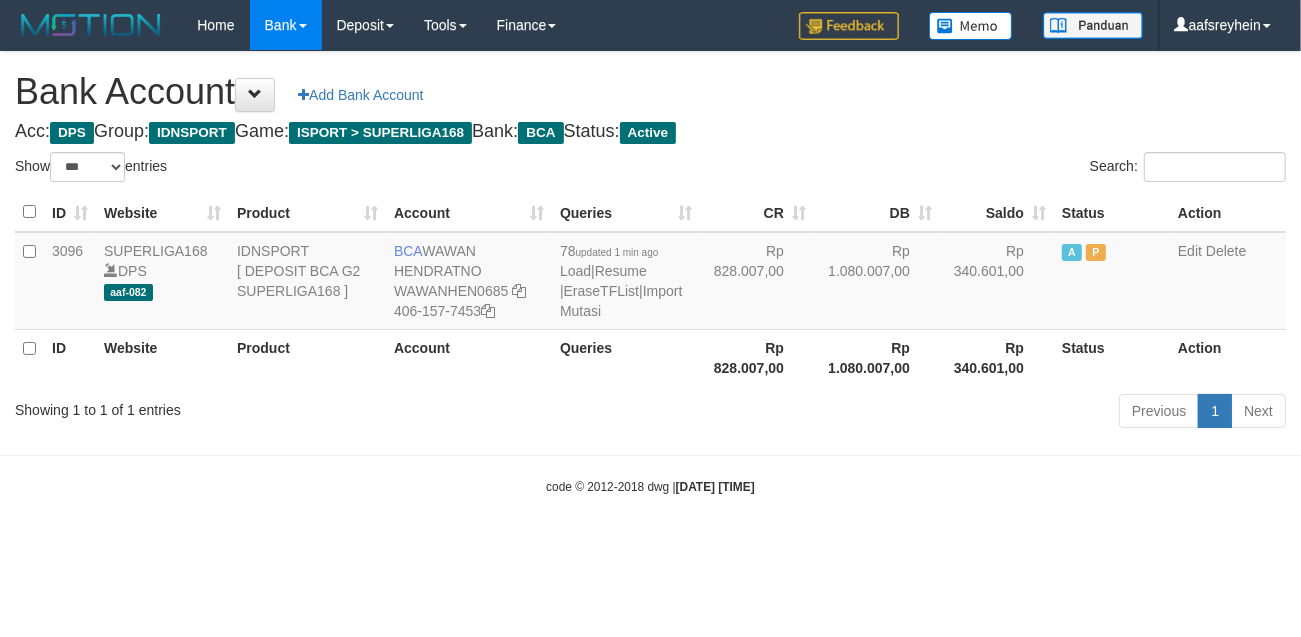 click on "Toggle navigation
Home
Bank
Account List
Load
By Website
Group
[ISPORT]													SUPERLIGA168
By Load Group (DPS)
-" at bounding box center [650, 273] 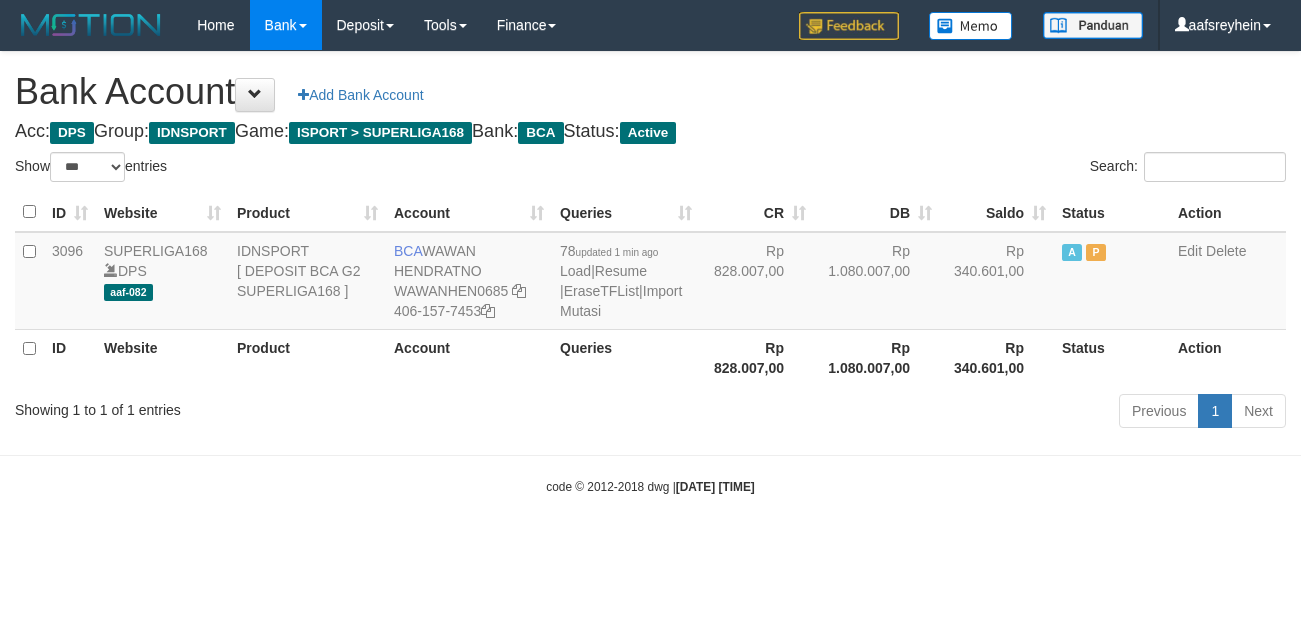 select on "***" 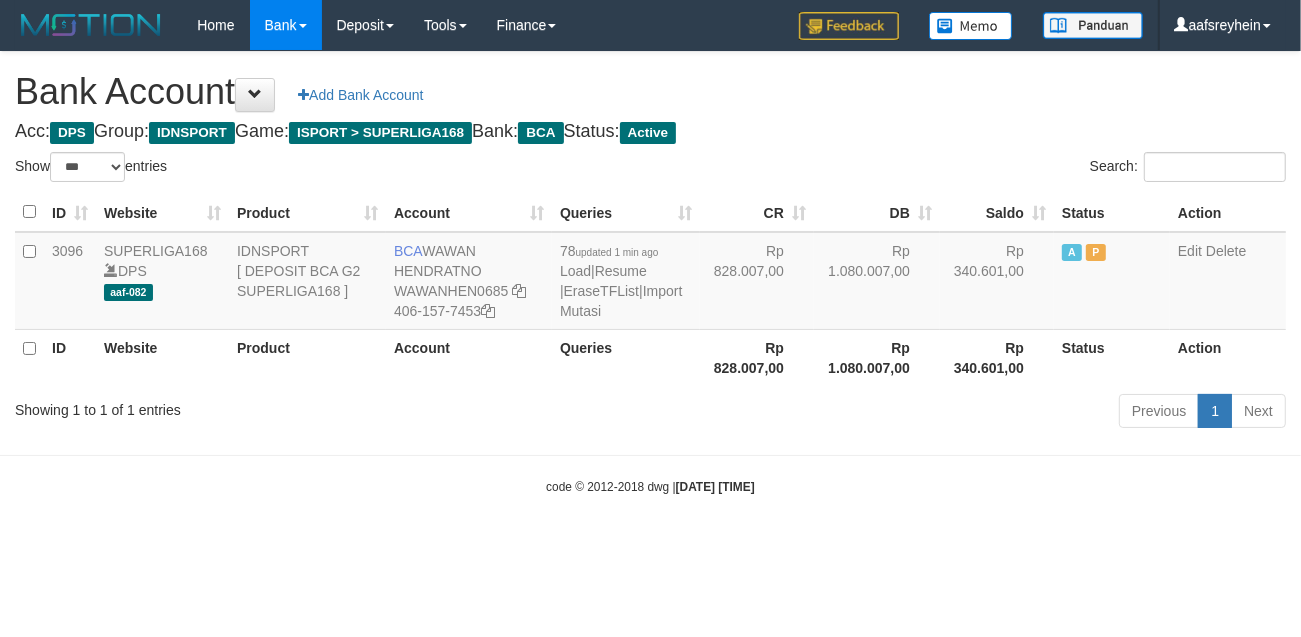 click on "Toggle navigation
Home
Bank
Account List
Load
By Website
Group
[ISPORT]													SUPERLIGA168
By Load Group (DPS)
-" at bounding box center (650, 273) 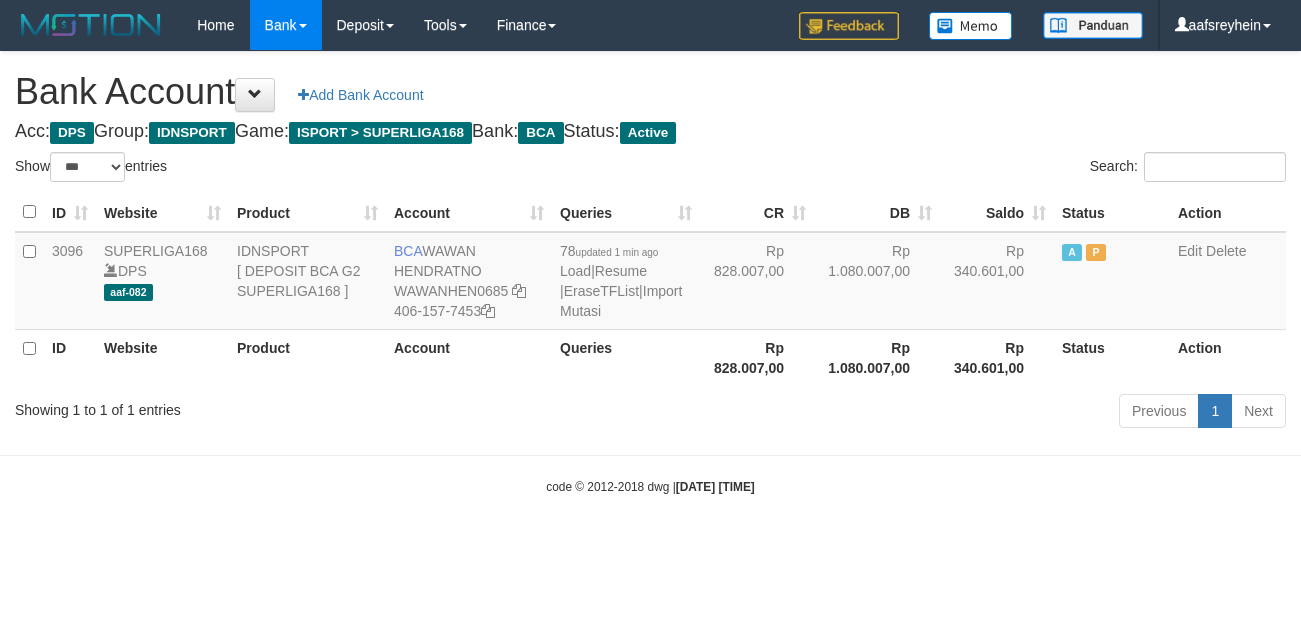 select on "***" 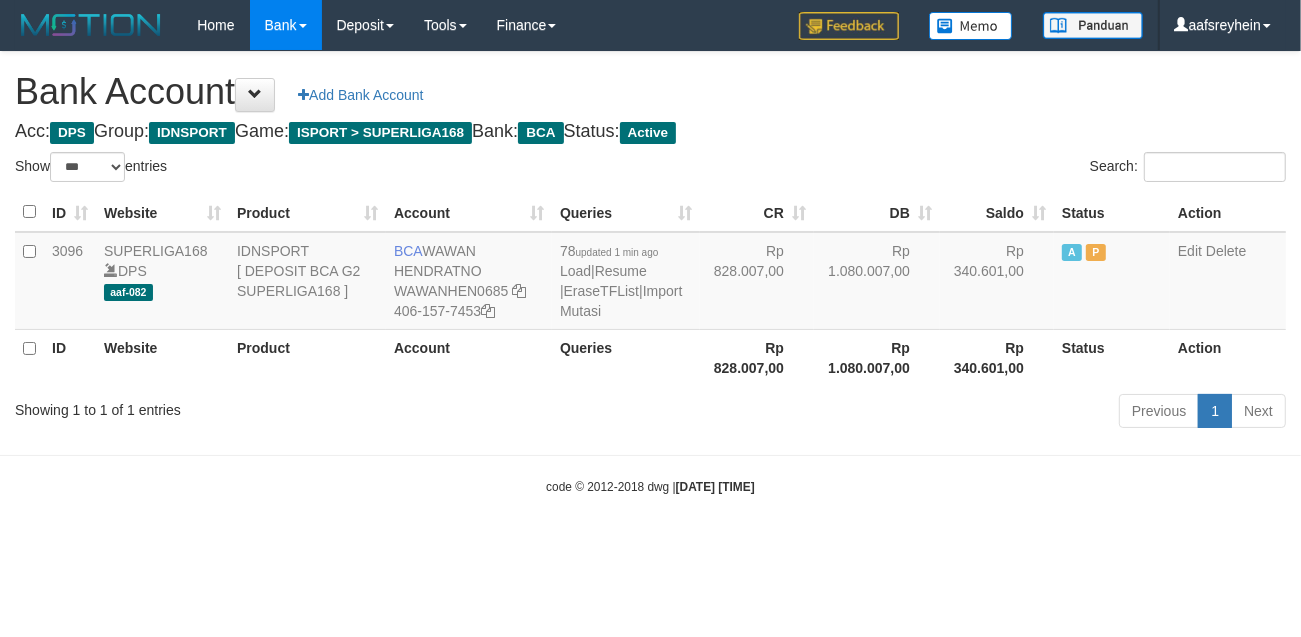 click on "Toggle navigation
Home
Bank
Account List
Load
By Website
Group
[ISPORT]													SUPERLIGA168
By Load Group (DPS)
-" at bounding box center (650, 273) 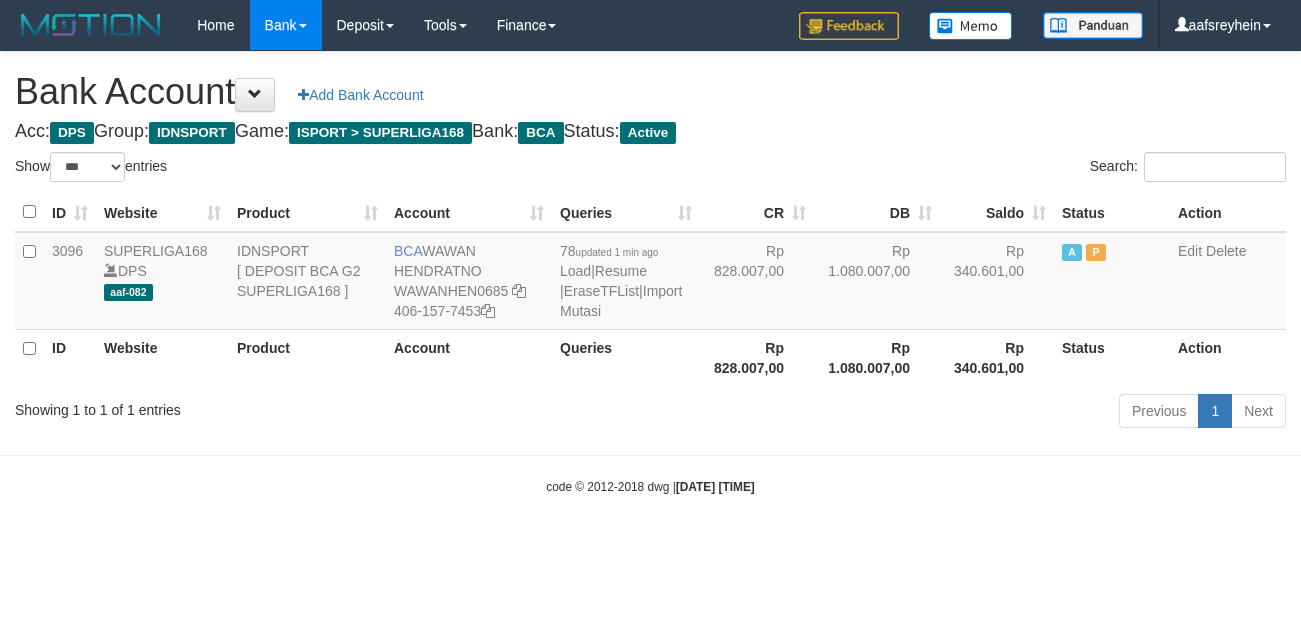 select on "***" 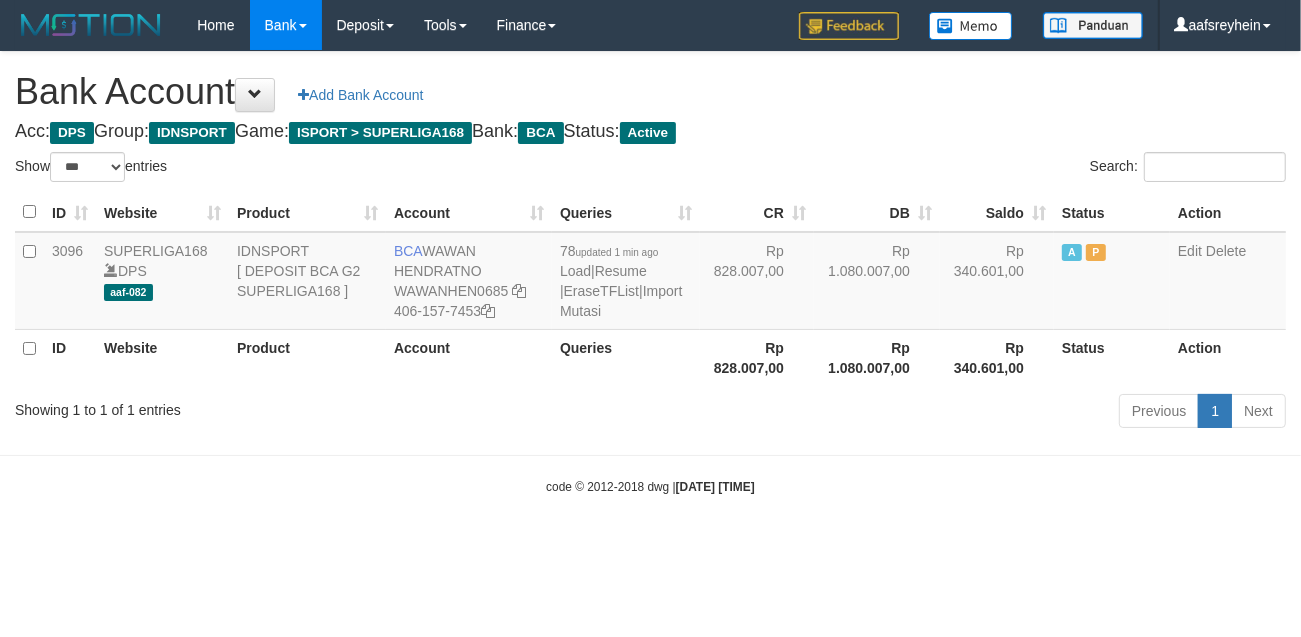 click on "Toggle navigation
Home
Bank
Account List
Load
By Website
Group
[ISPORT]													SUPERLIGA168
By Load Group (DPS)
-" at bounding box center (650, 273) 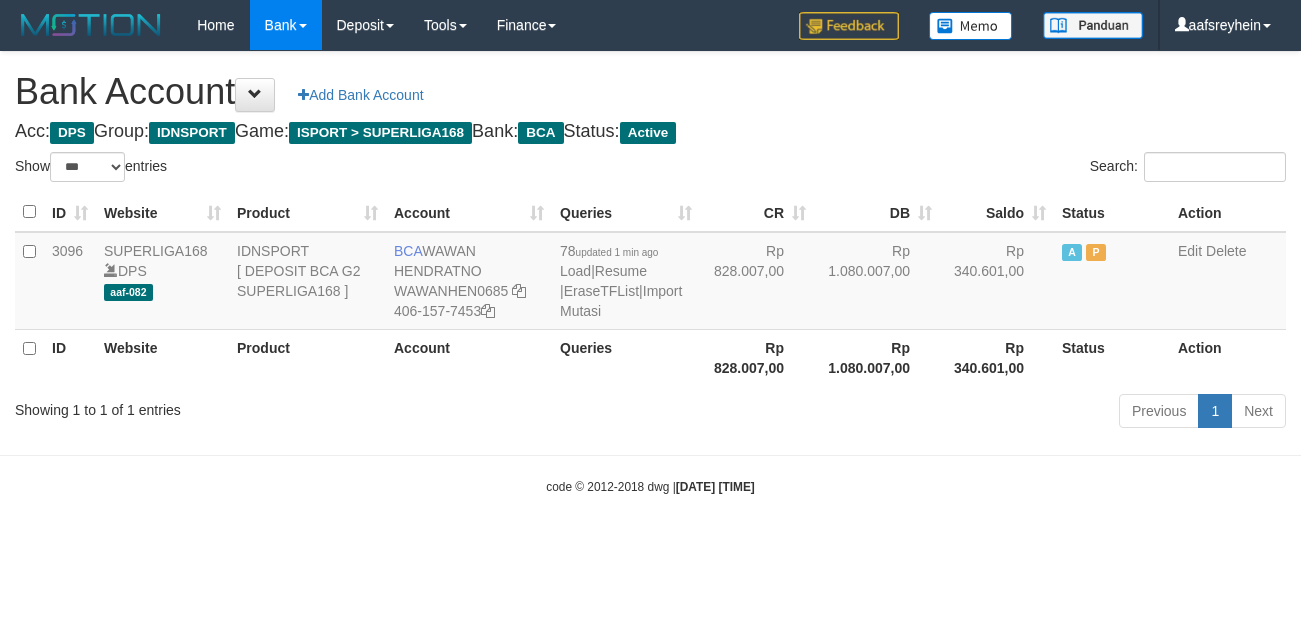 select on "***" 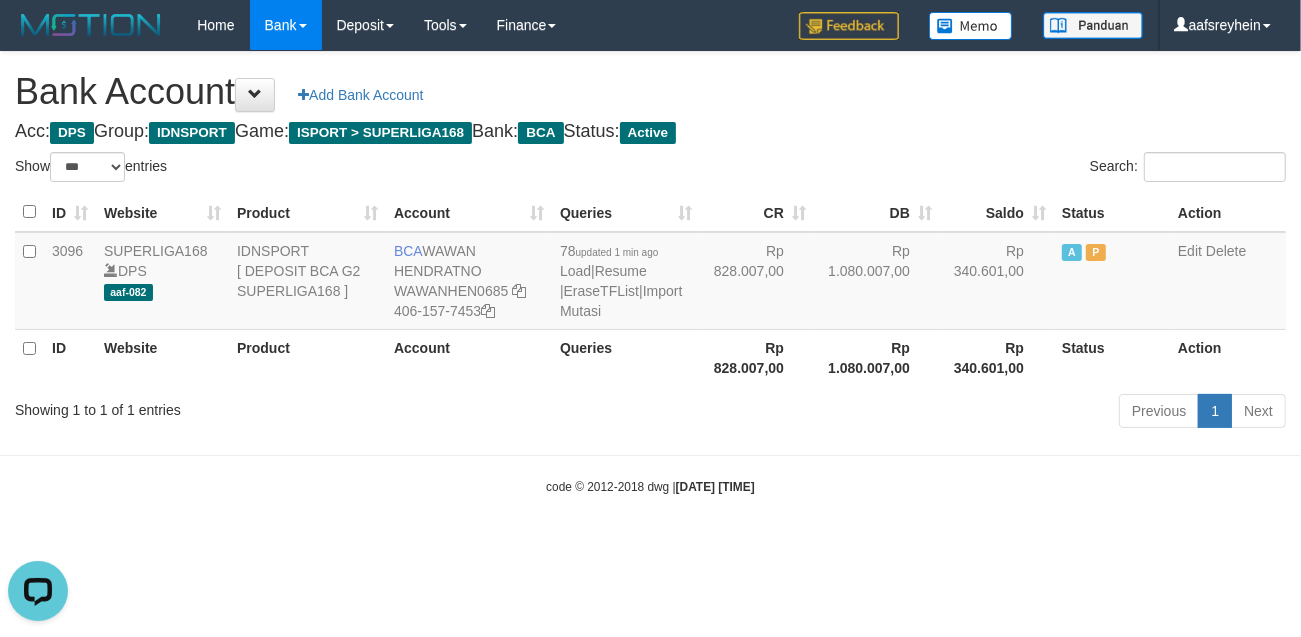 scroll, scrollTop: 0, scrollLeft: 0, axis: both 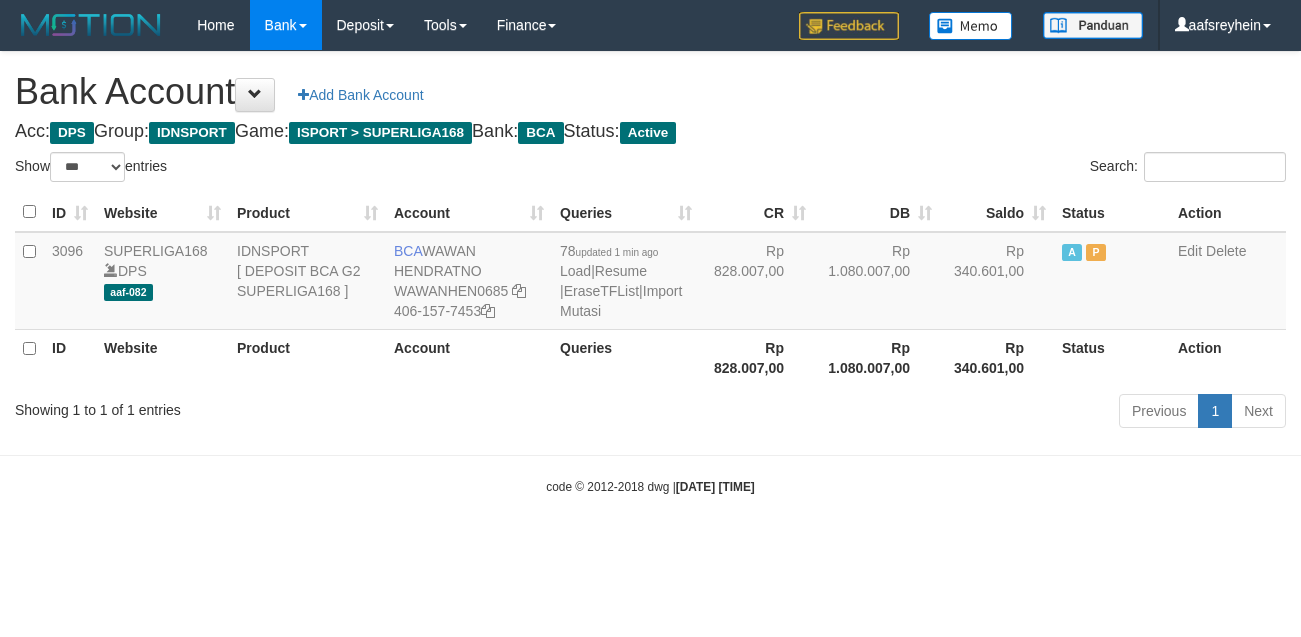 select on "***" 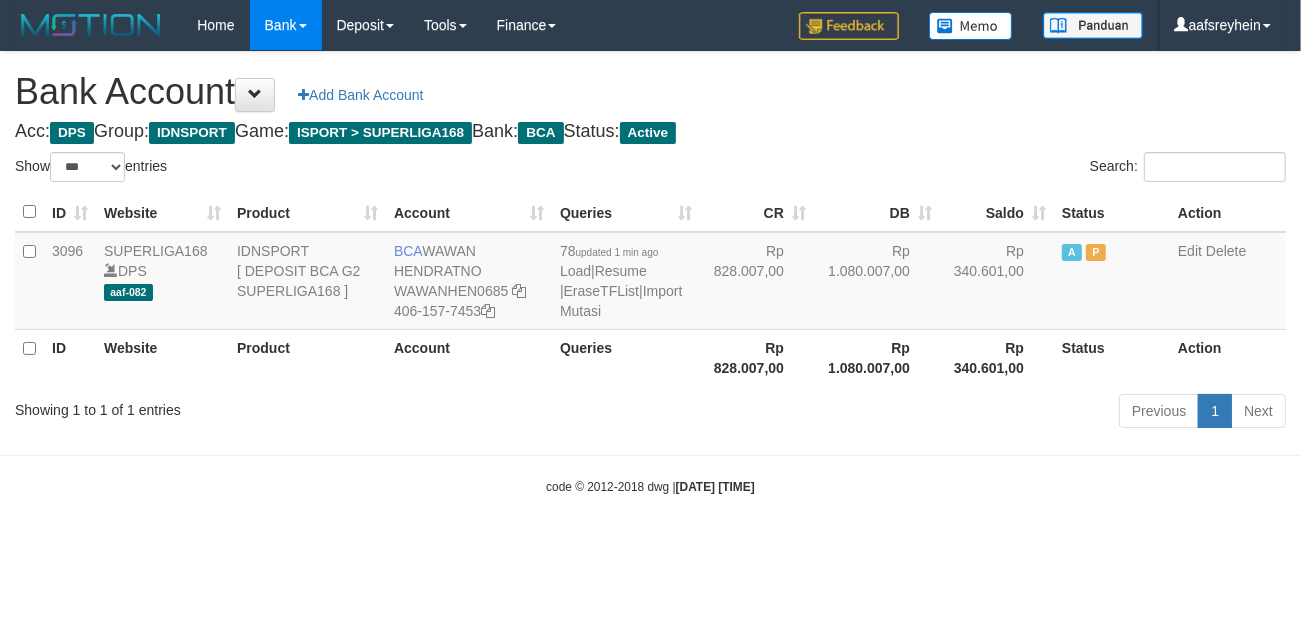 click on "Toggle navigation
Home
Bank
Account List
Load
By Website
Group
[ISPORT]													SUPERLIGA168
By Load Group (DPS)
-" at bounding box center (650, 273) 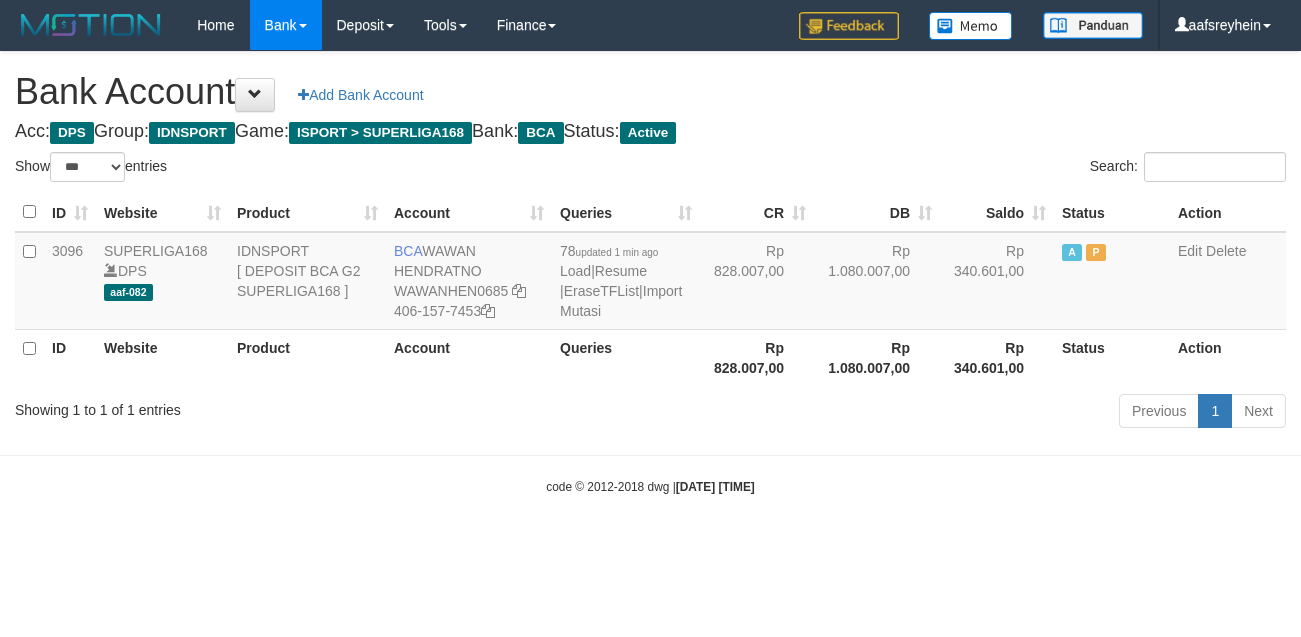 select on "***" 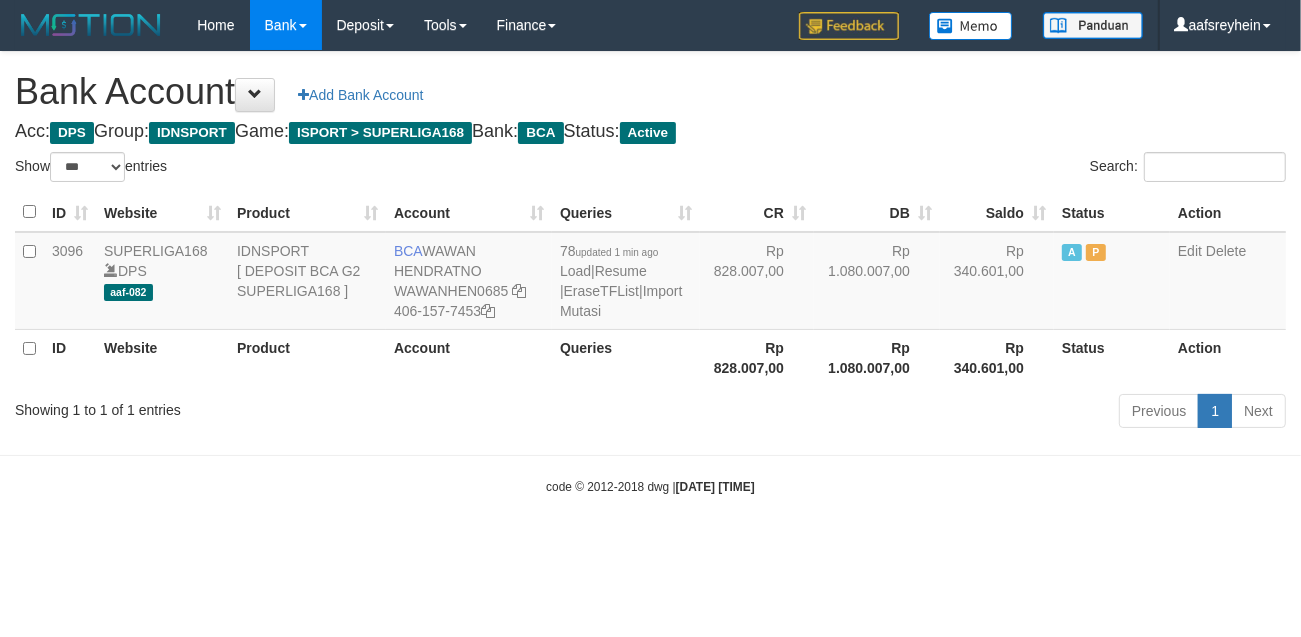 click on "Toggle navigation
Home
Bank
Account List
Load
By Website
Group
[ISPORT]													SUPERLIGA168
By Load Group (DPS)
-" at bounding box center [650, 273] 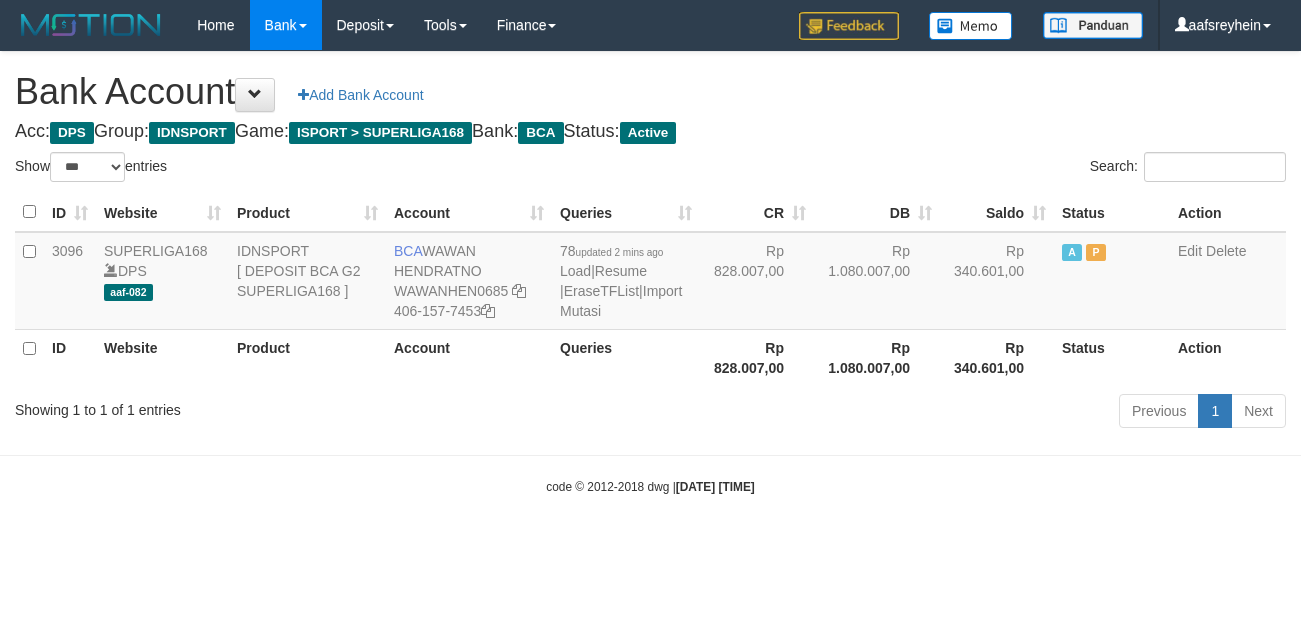 select on "***" 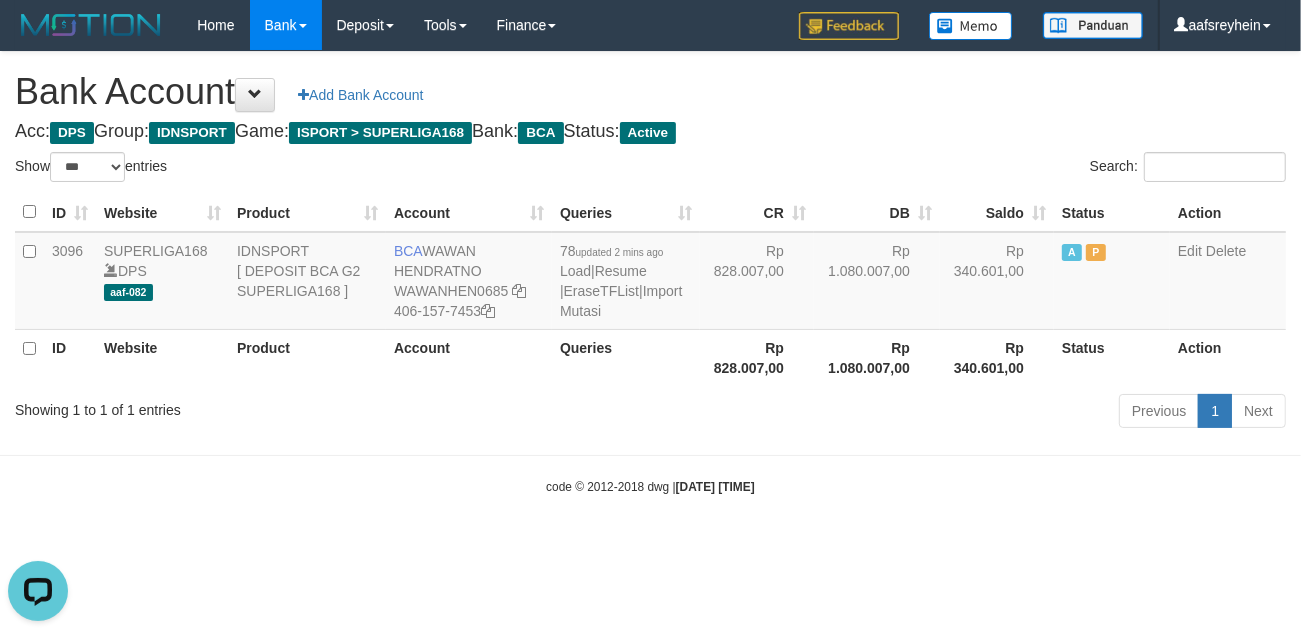 scroll, scrollTop: 0, scrollLeft: 0, axis: both 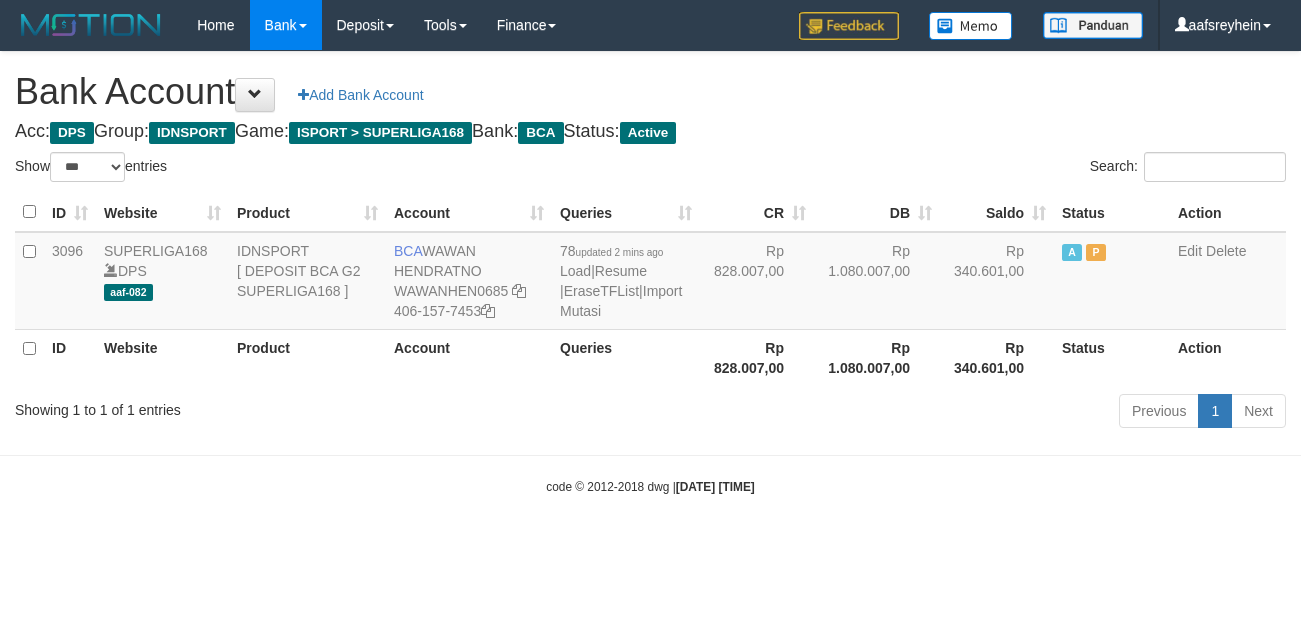 select on "***" 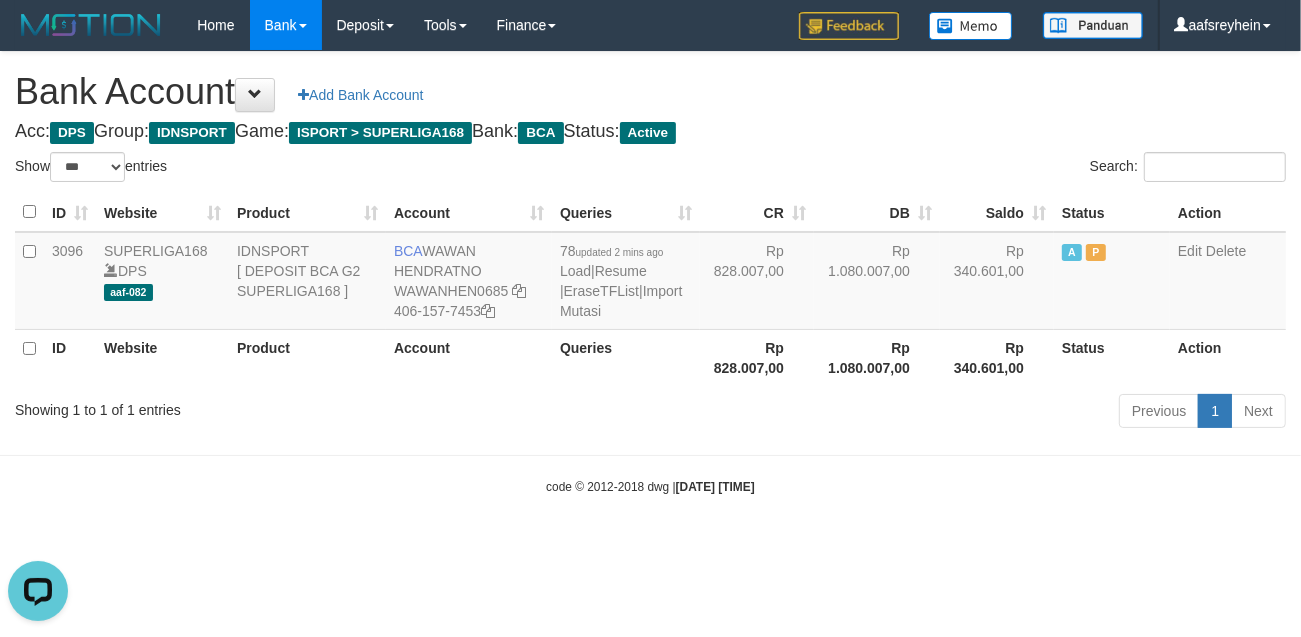 scroll, scrollTop: 0, scrollLeft: 0, axis: both 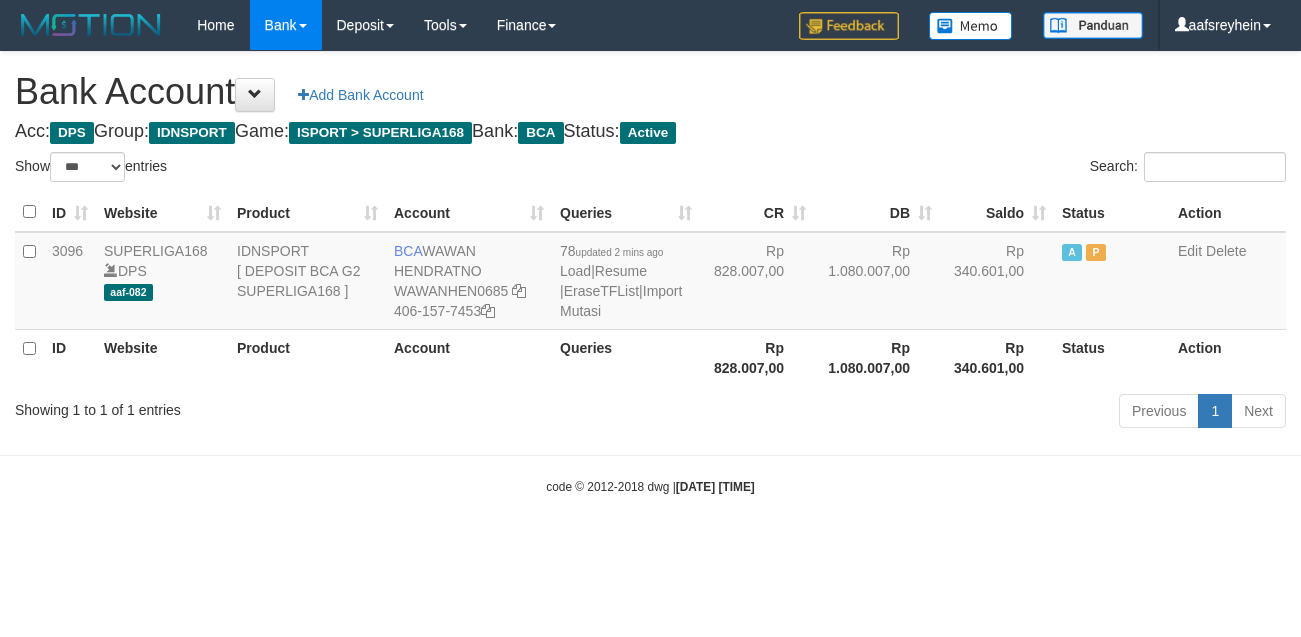 select on "***" 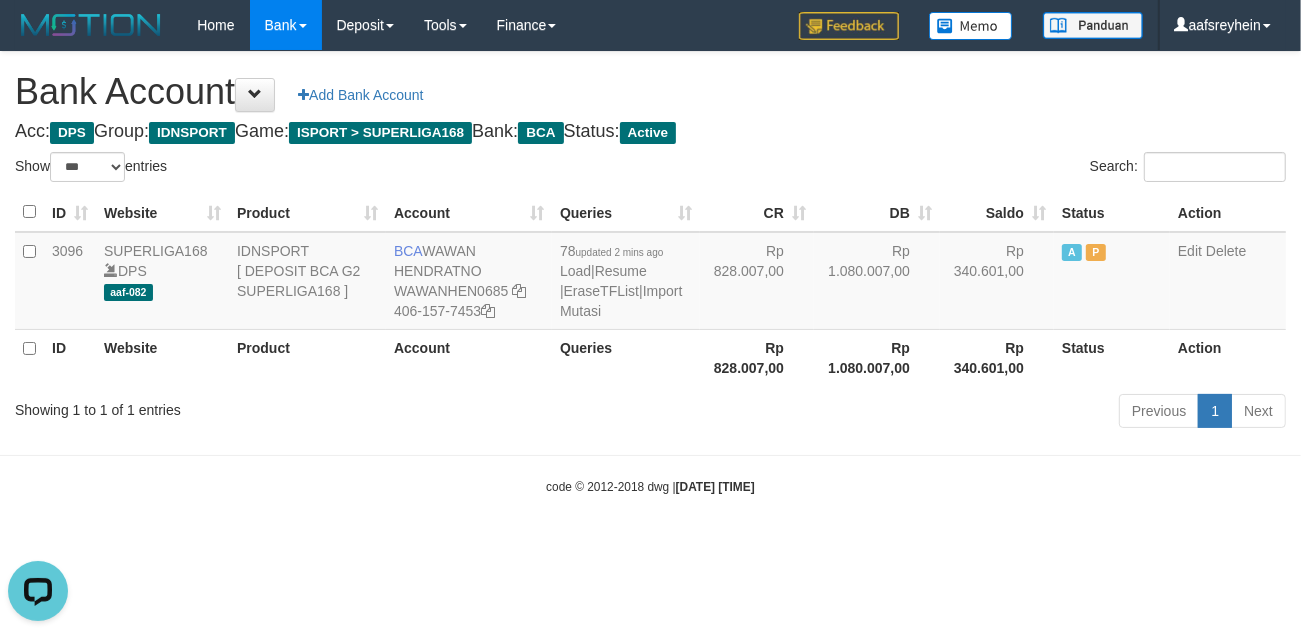 scroll, scrollTop: 0, scrollLeft: 0, axis: both 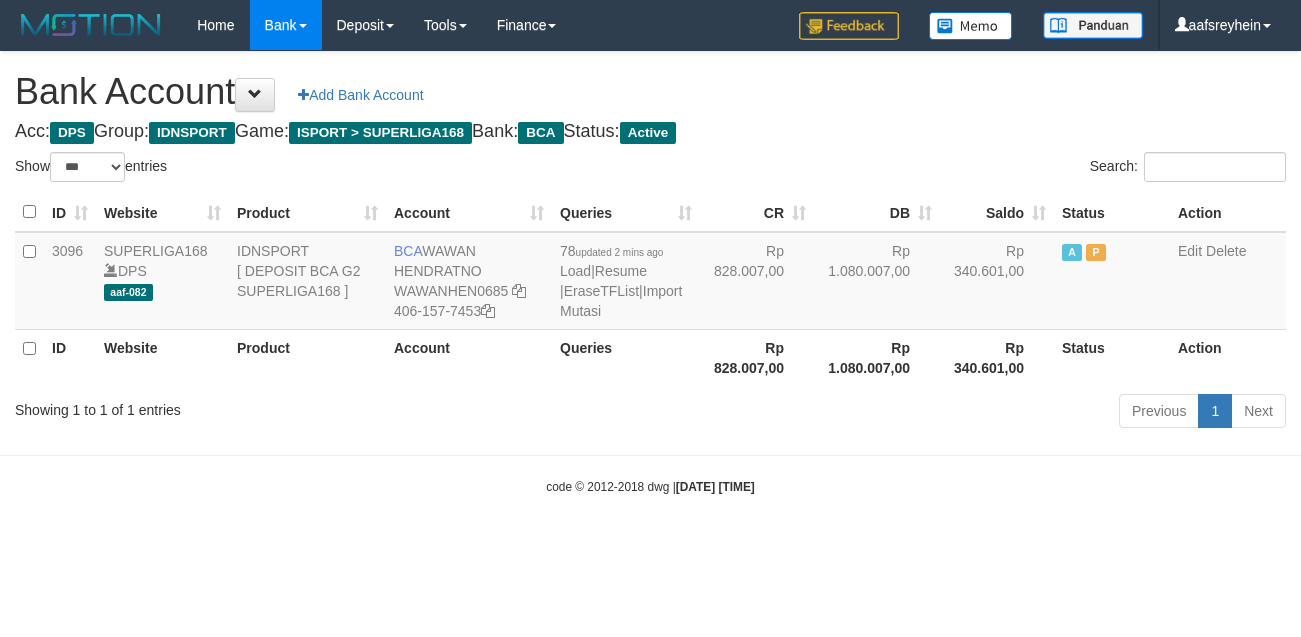 select on "***" 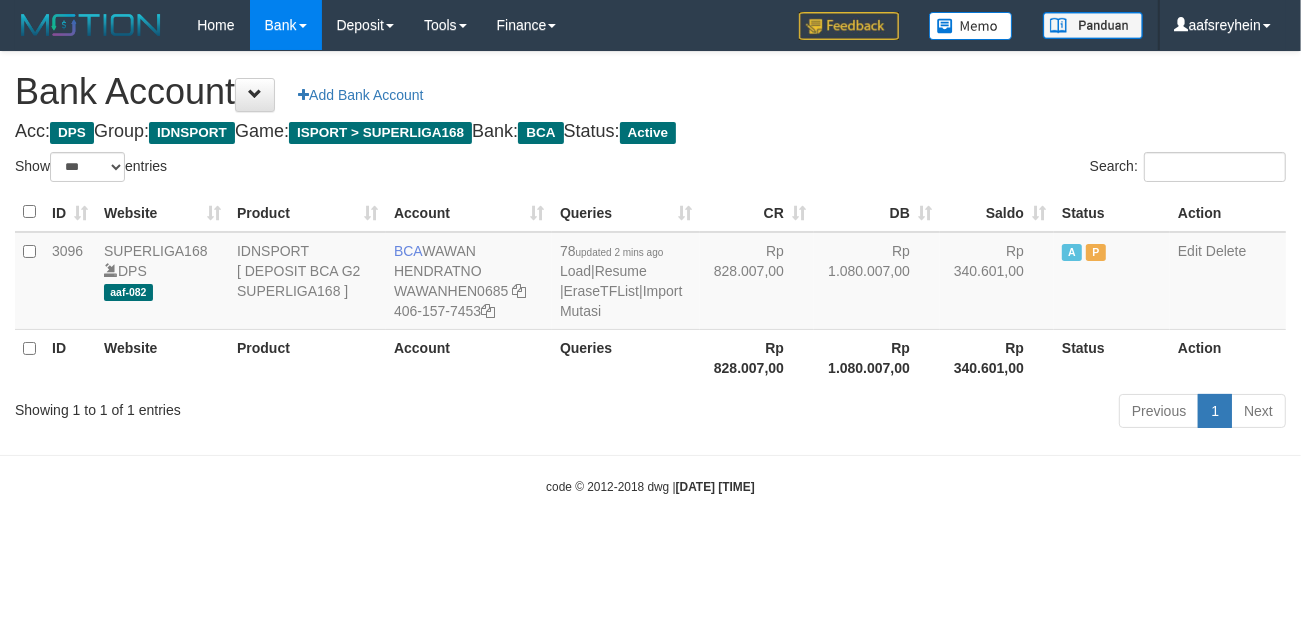 click on "Toggle navigation
Home
Bank
Account List
Load
By Website
Group
[ISPORT]													SUPERLIGA168
By Load Group (DPS)
-" at bounding box center [650, 273] 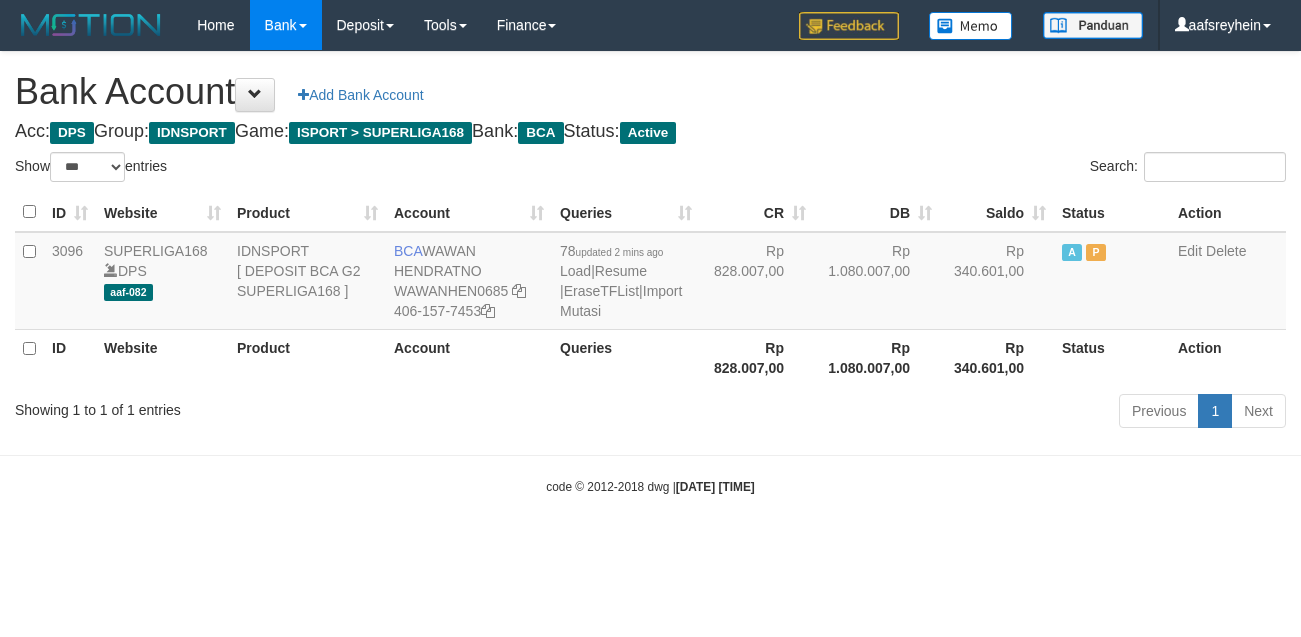 select on "***" 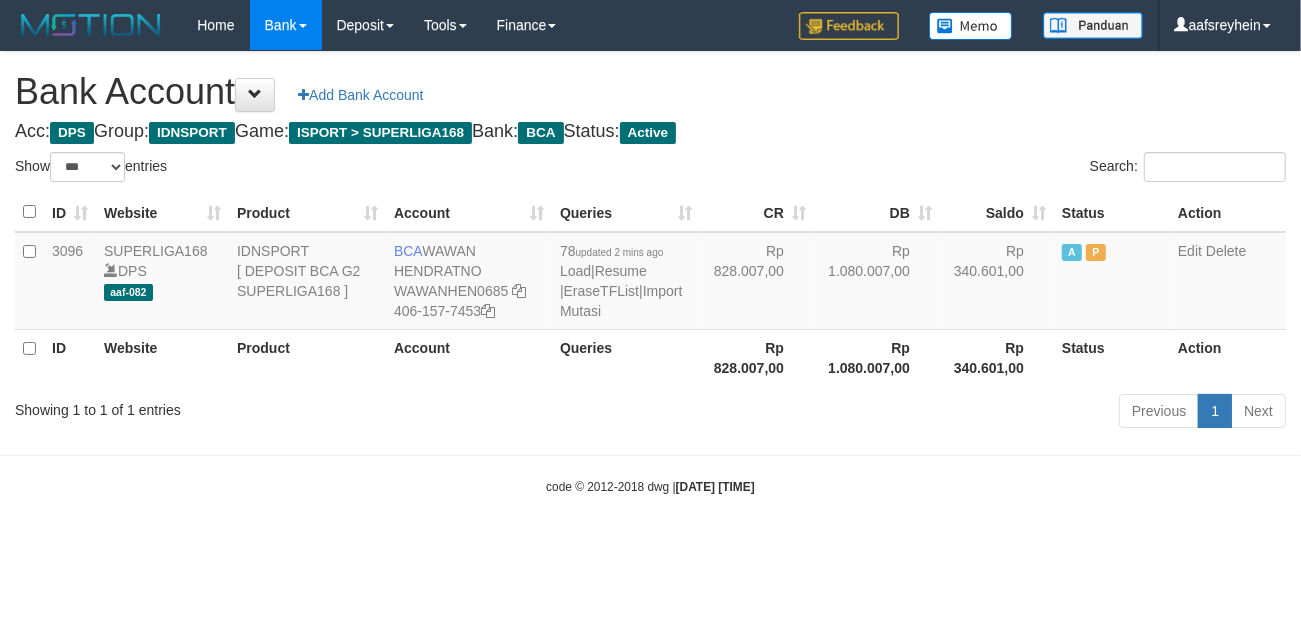 click on "Toggle navigation
Home
Bank
Account List
Load
By Website
Group
[ISPORT]													SUPERLIGA168
By Load Group (DPS)
-" at bounding box center (650, 273) 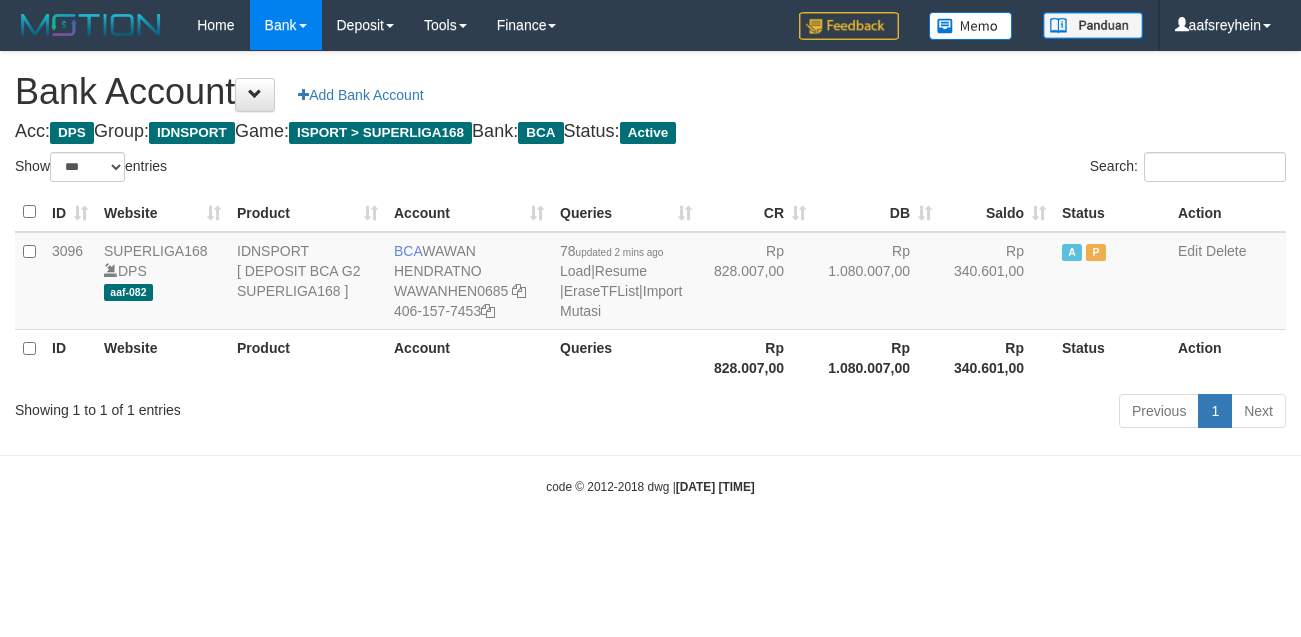 select on "***" 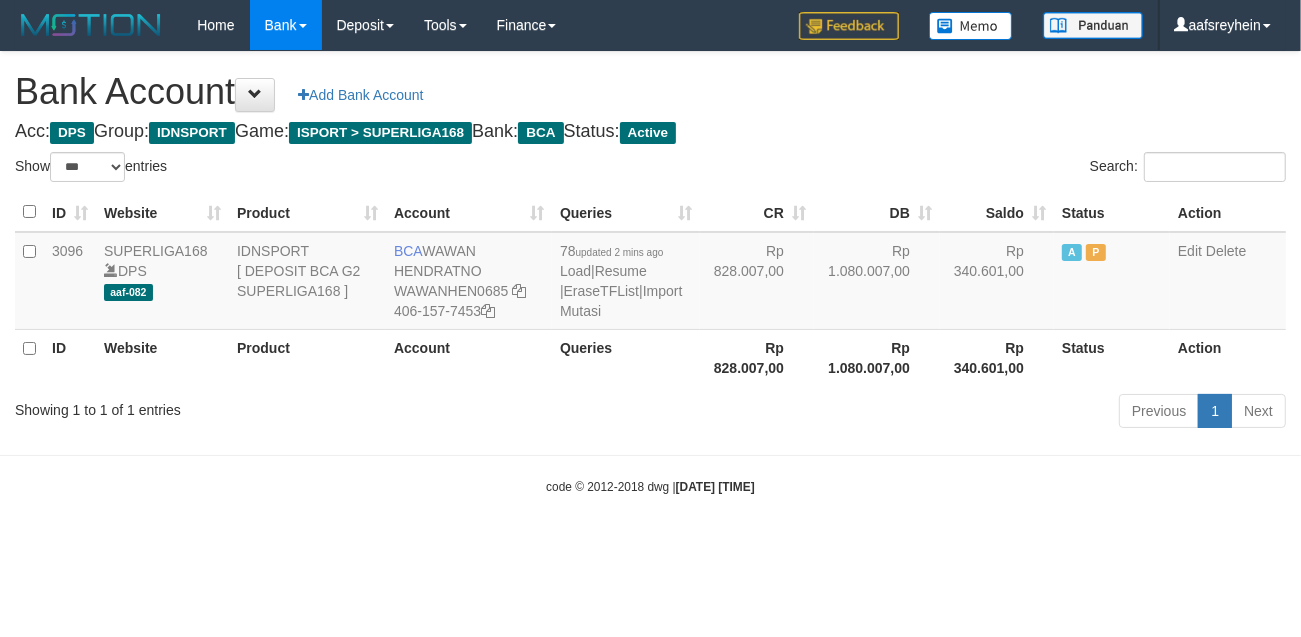 click on "Toggle navigation
Home
Bank
Account List
Load
By Website
Group
[ISPORT]													SUPERLIGA168
By Load Group (DPS)
-" at bounding box center (650, 273) 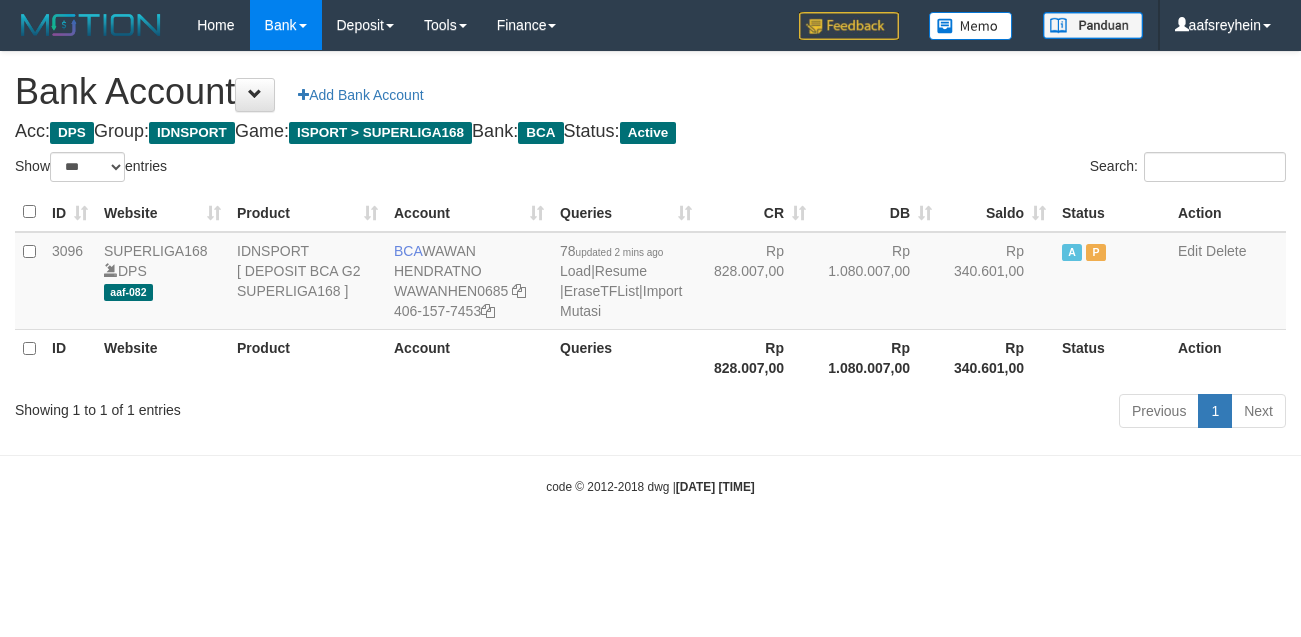 select on "***" 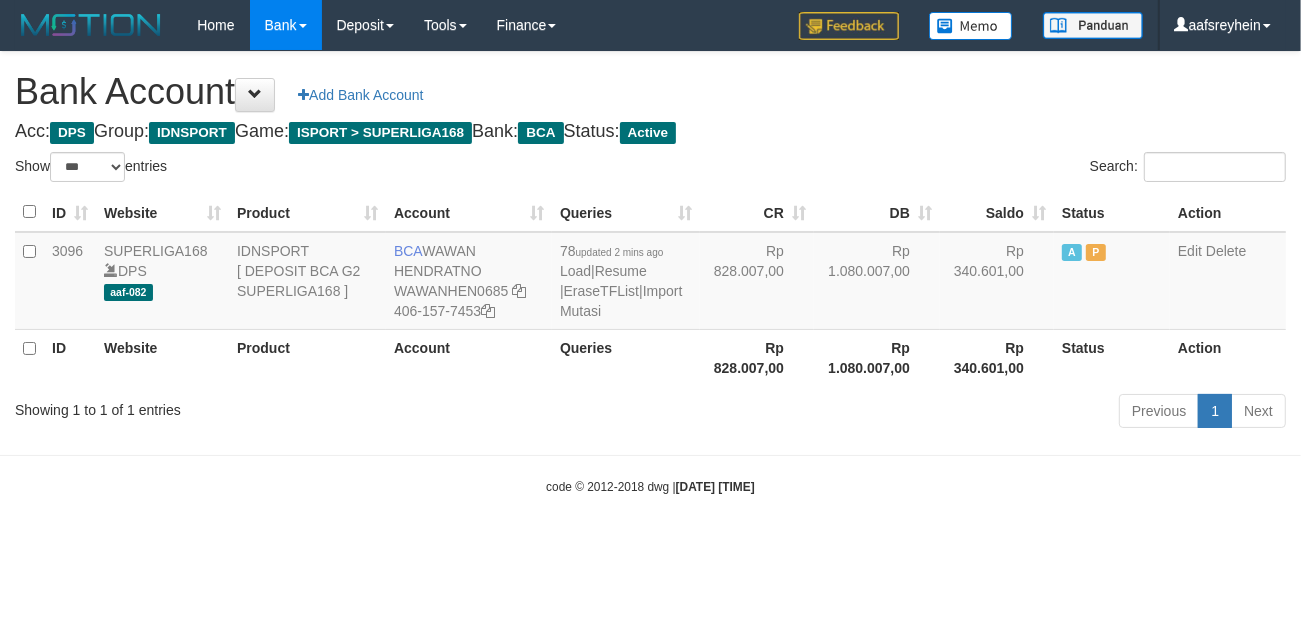 click on "Bank Account
Add Bank Account
Acc: 										 DPS
Group:   IDNSPORT    		Game:   ISPORT > SUPERLIGA168    		Bank:   BCA    		Status:  Active
Filter Account Type
*******
***
**
***
DPS
SELECT ALL  SELECT TYPE  - ALL -
DPS
WD
TMP
Filter Product
*******
******
********
********
*******
********
IDNSPORT
SELECT ALL  SELECT GROUP  - ALL -
BETHUB
IDNPOKER
IDNSPORT
IDNTOTO
LOADONLY
Filter Website
*******" at bounding box center (650, 243) 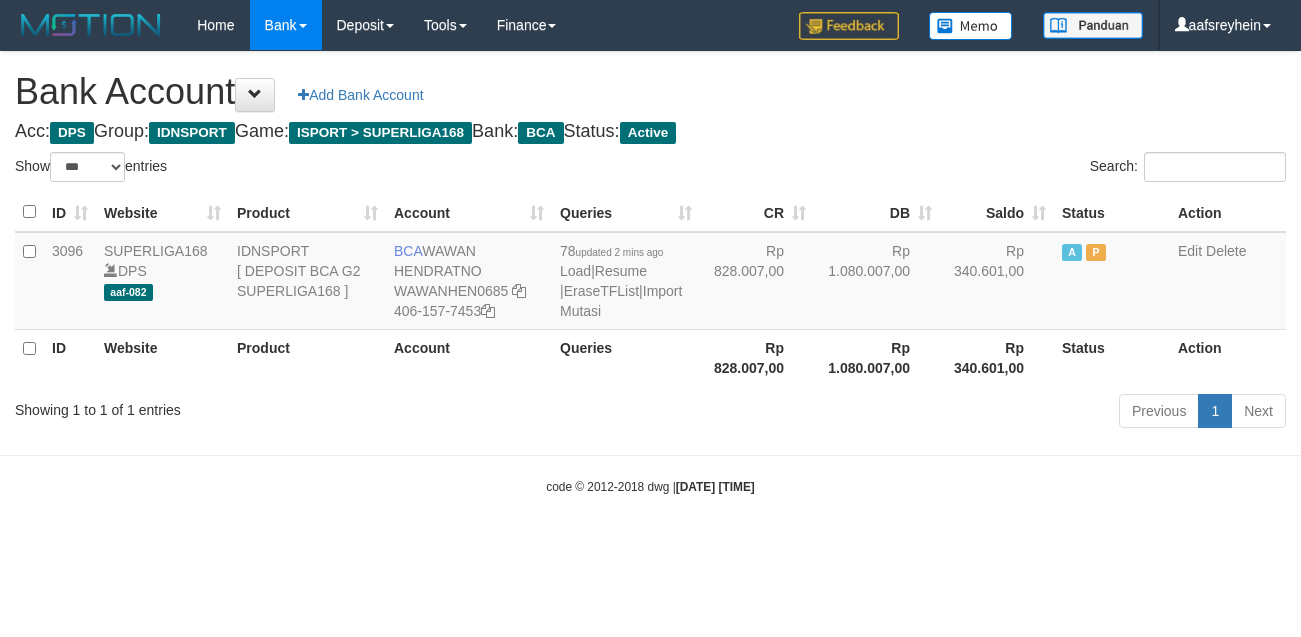 select on "***" 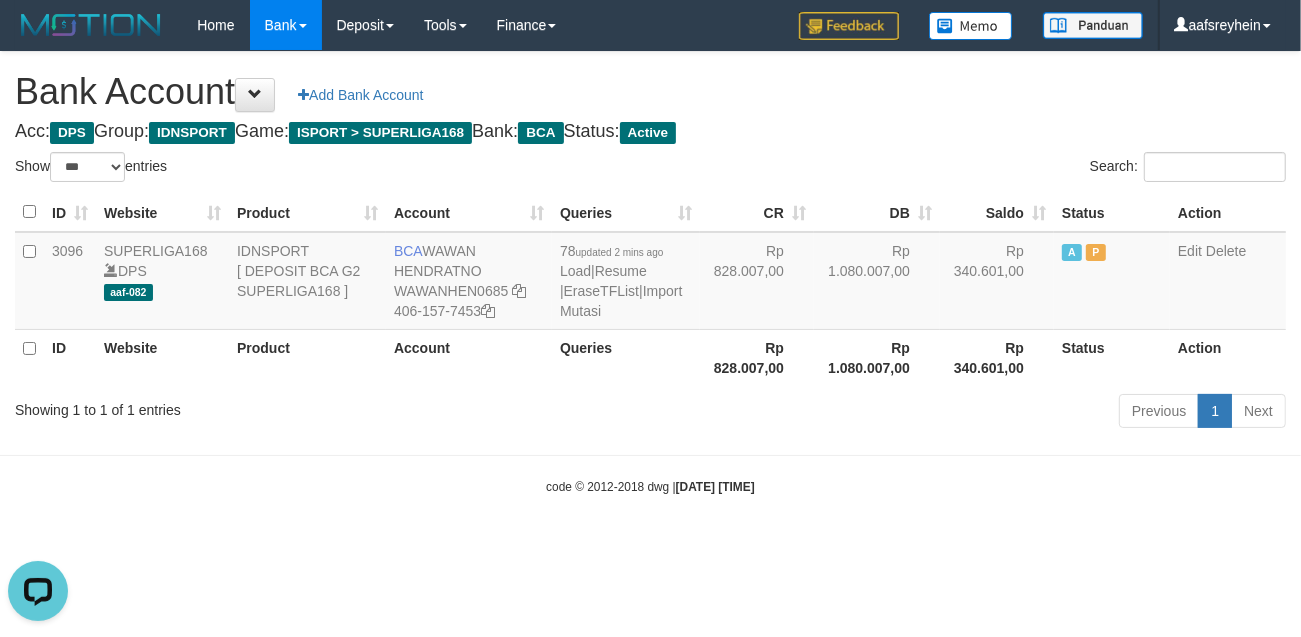 scroll, scrollTop: 0, scrollLeft: 0, axis: both 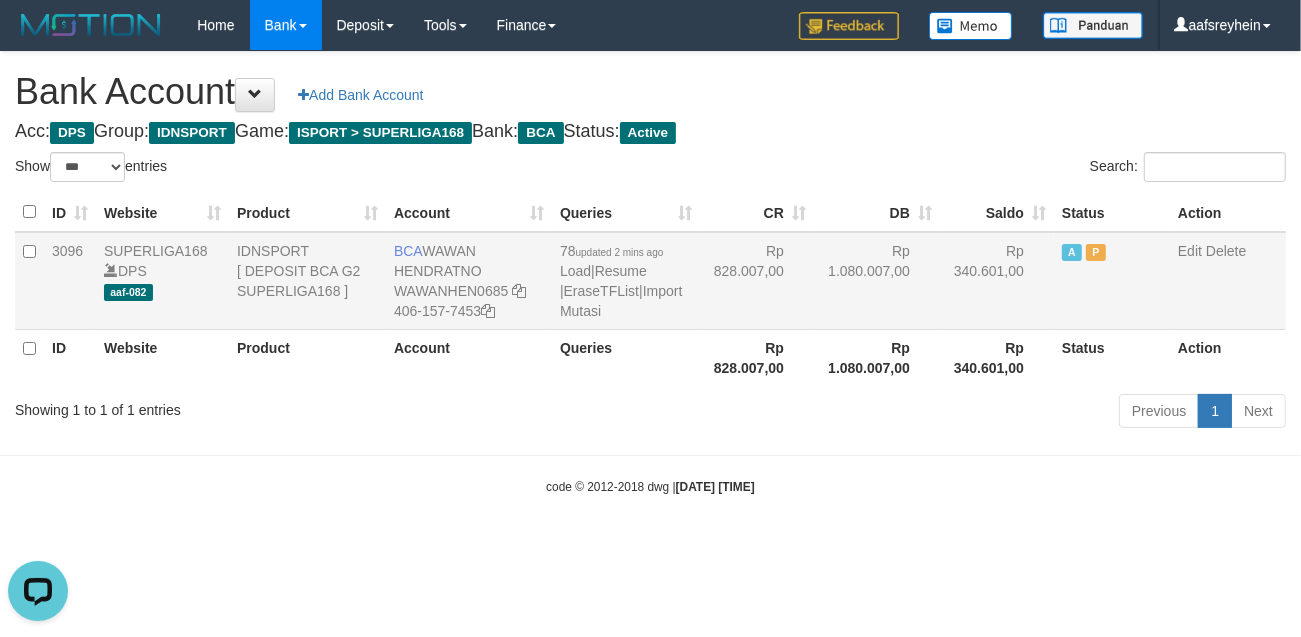 click on "78  updated 2 mins ago
Load
|
Resume
|
EraseTFList
|
Import Mutasi" at bounding box center (626, 281) 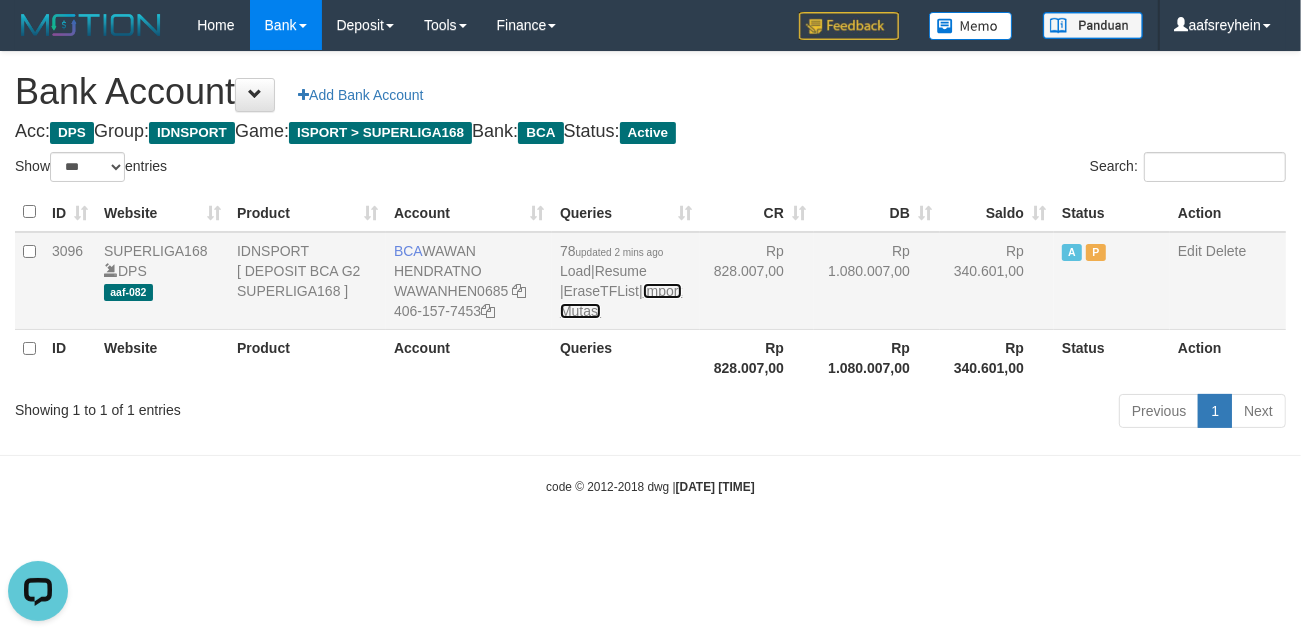 click on "Import Mutasi" at bounding box center (621, 301) 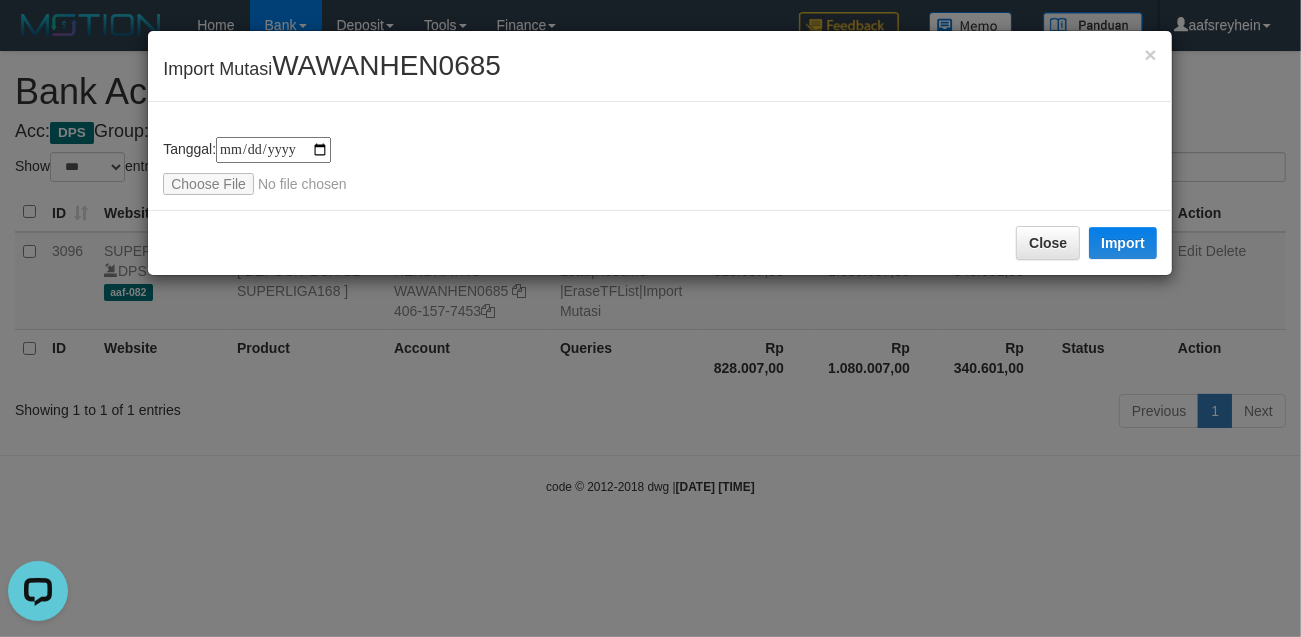 type on "**********" 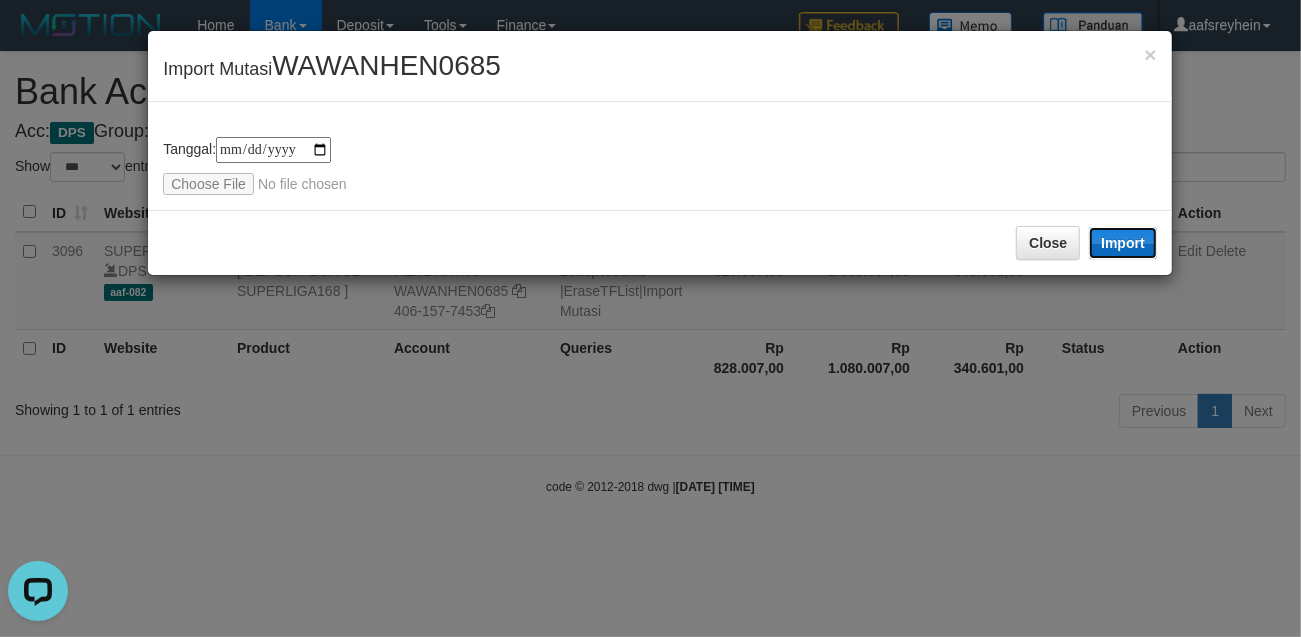 click on "Import" at bounding box center [1123, 243] 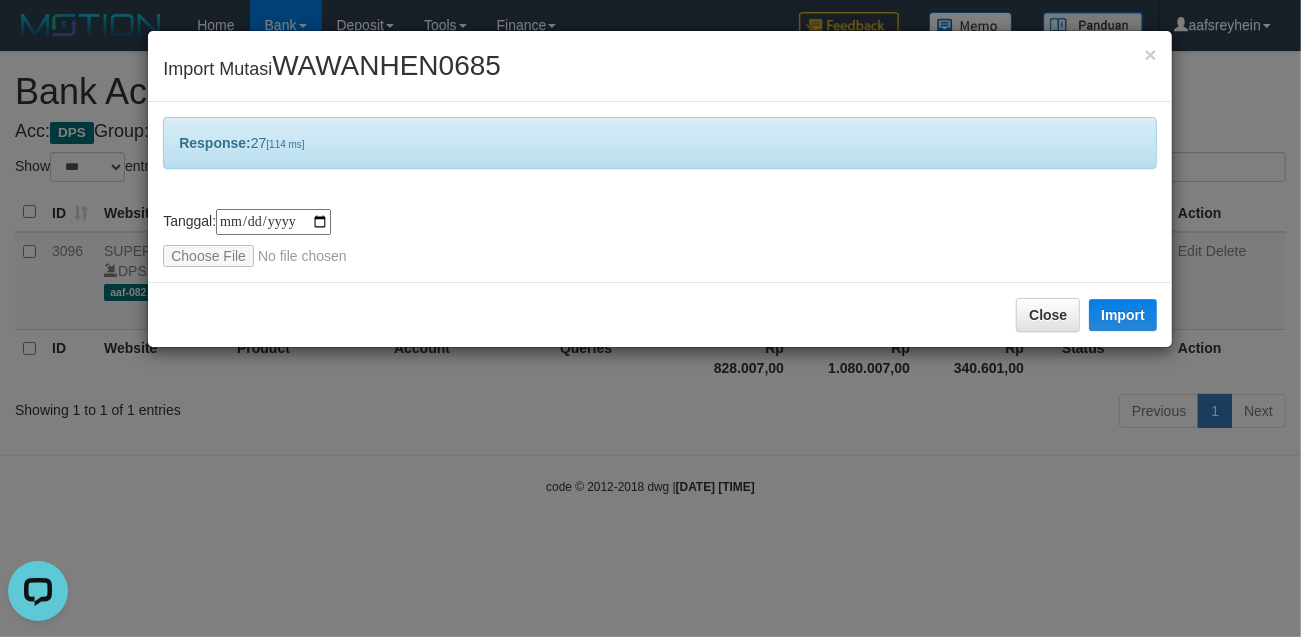 click on "**********" at bounding box center [650, 318] 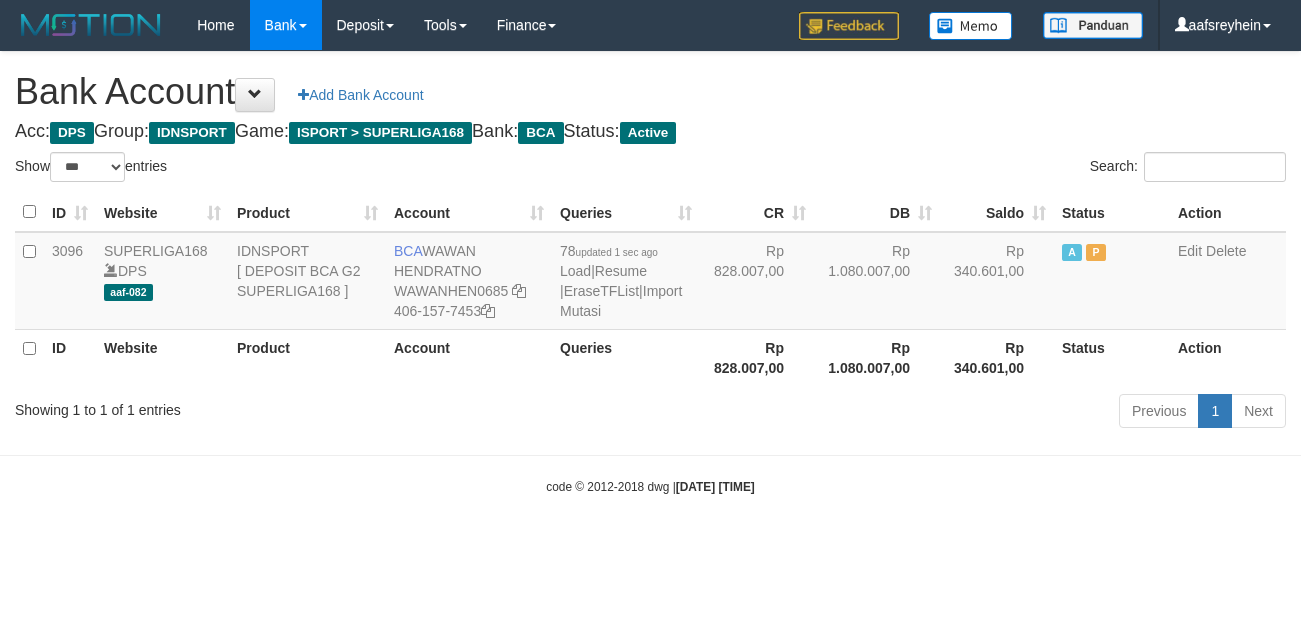select on "***" 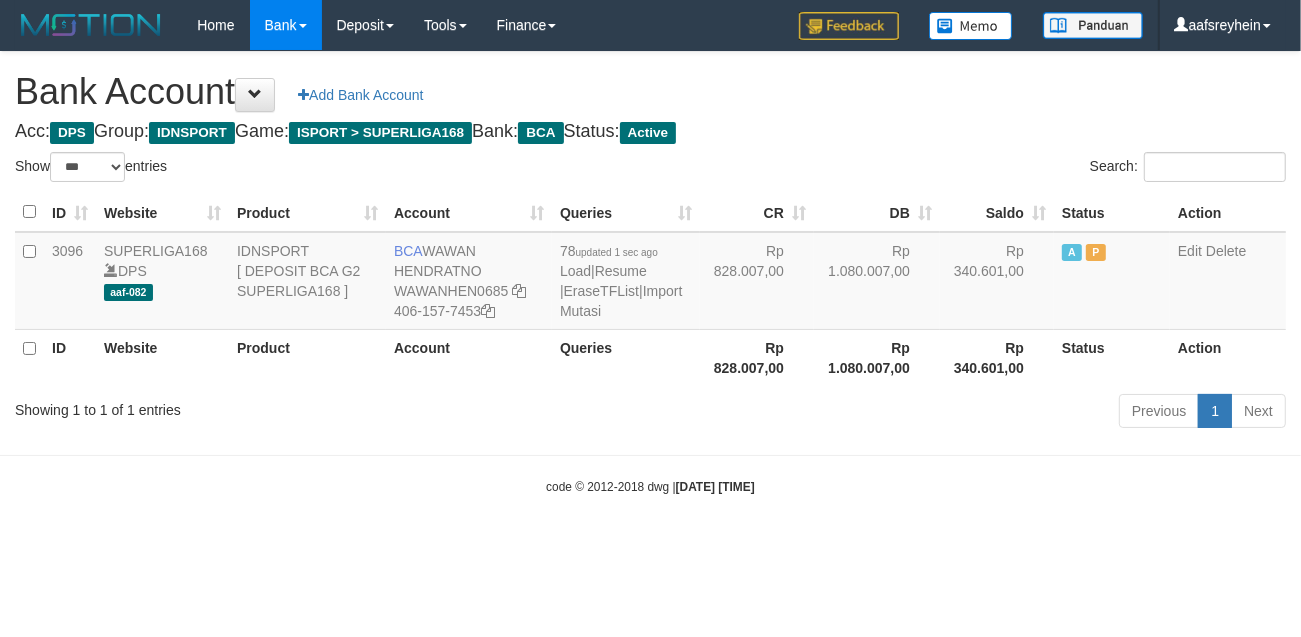 click on "code © 2012-2018 dwg |  2025/07/12 03:39:31" at bounding box center [650, 486] 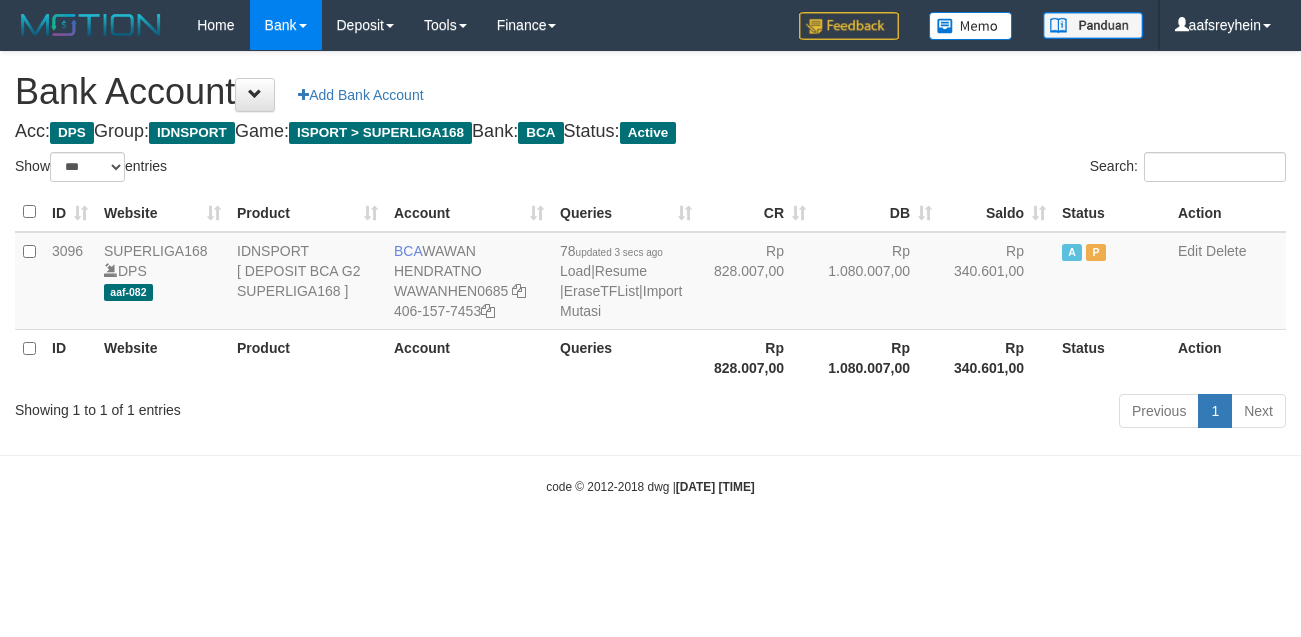 select on "***" 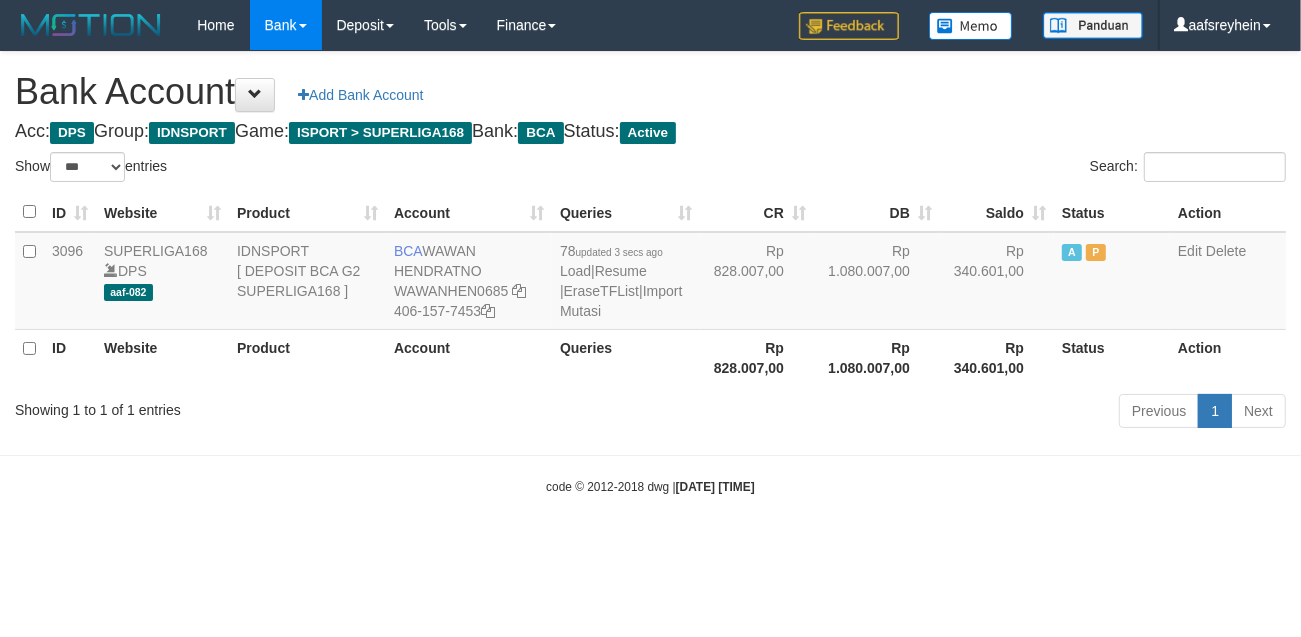 click on "Toggle navigation
Home
Bank
Account List
Load
By Website
Group
[ISPORT]													SUPERLIGA168
By Load Group (DPS)
-" at bounding box center [650, 273] 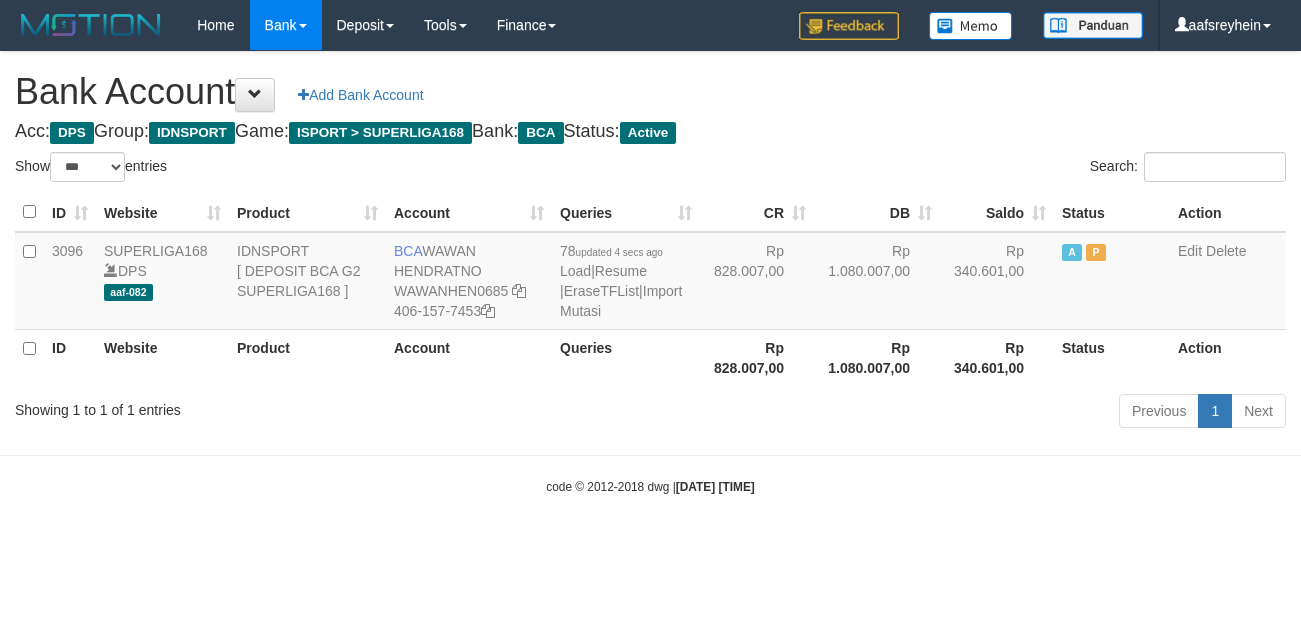 select on "***" 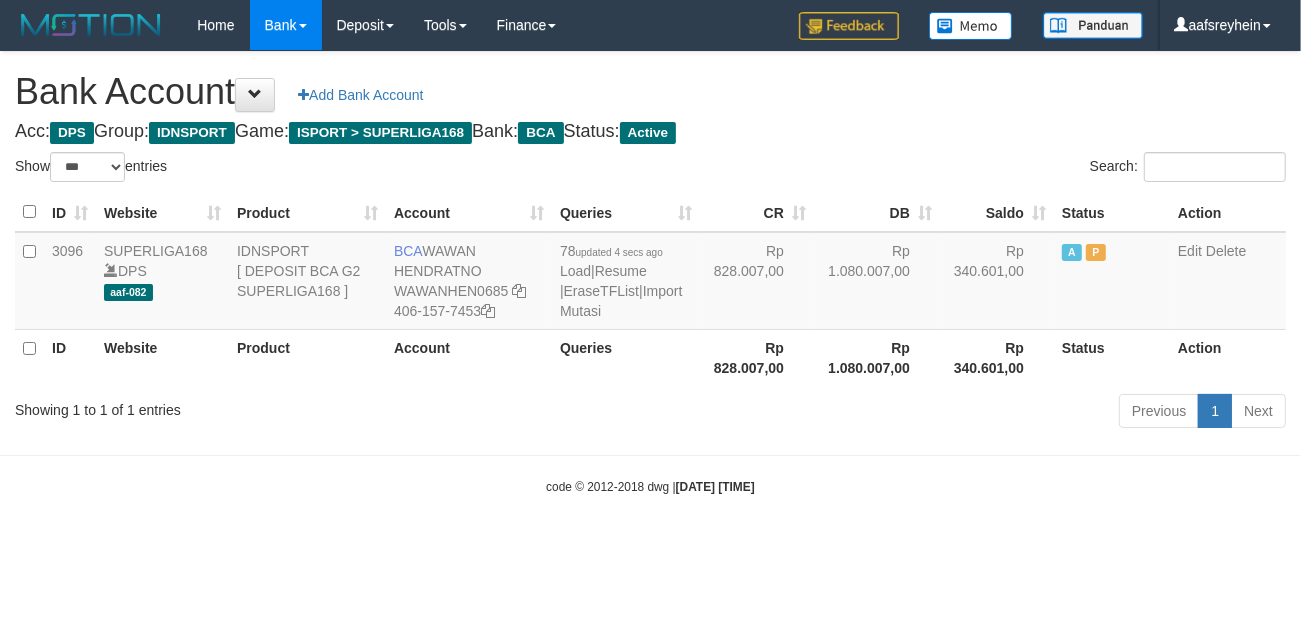 click on "Toggle navigation
Home
Bank
Account List
Load
By Website
Group
[ISPORT]													SUPERLIGA168
By Load Group (DPS)
-" at bounding box center [650, 273] 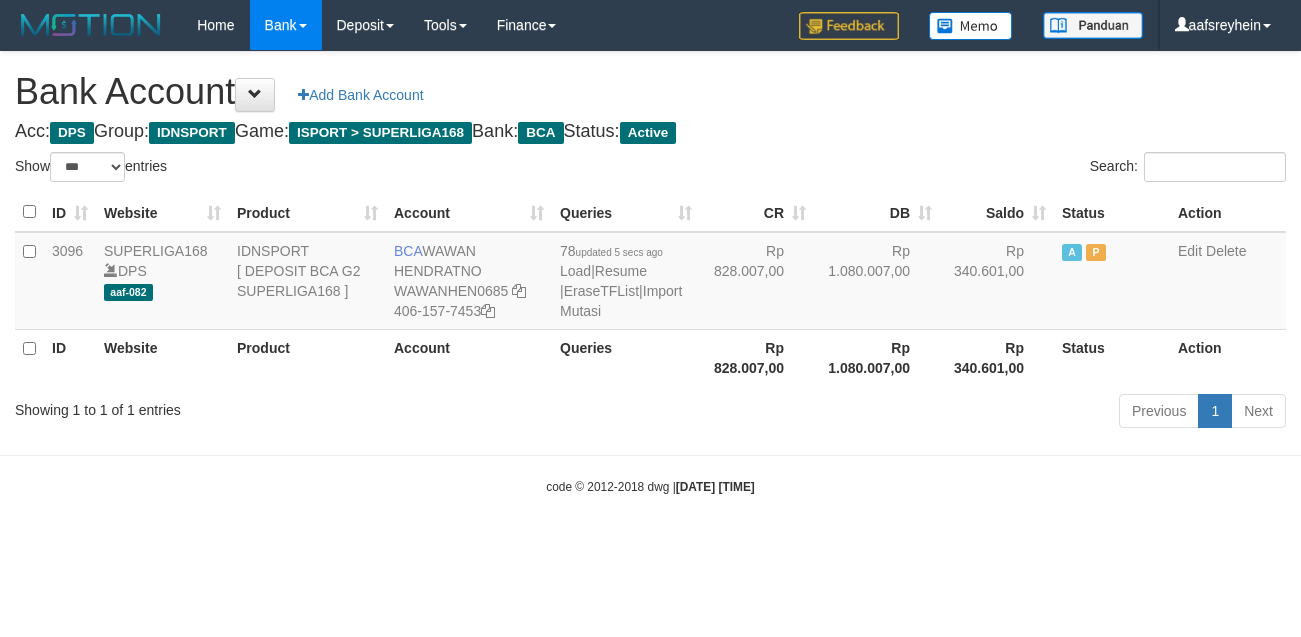 select on "***" 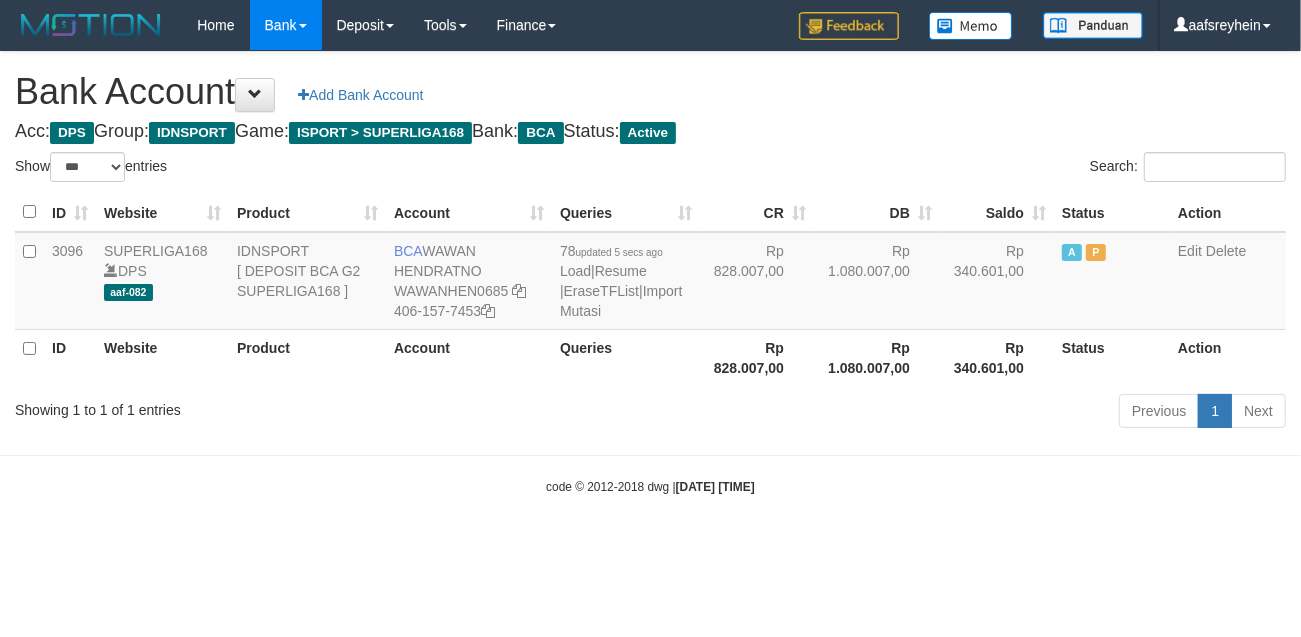 click on "Toggle navigation
Home
Bank
Account List
Load
By Website
Group
[ISPORT]													SUPERLIGA168
By Load Group (DPS)
-" at bounding box center [650, 273] 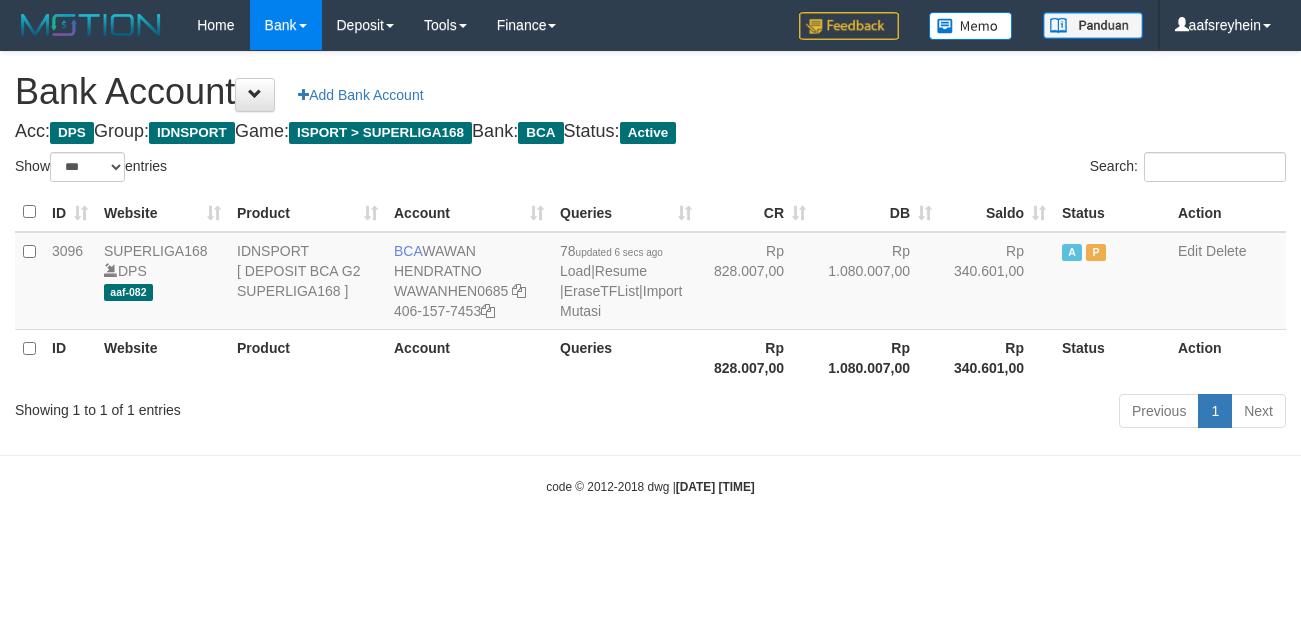 select on "***" 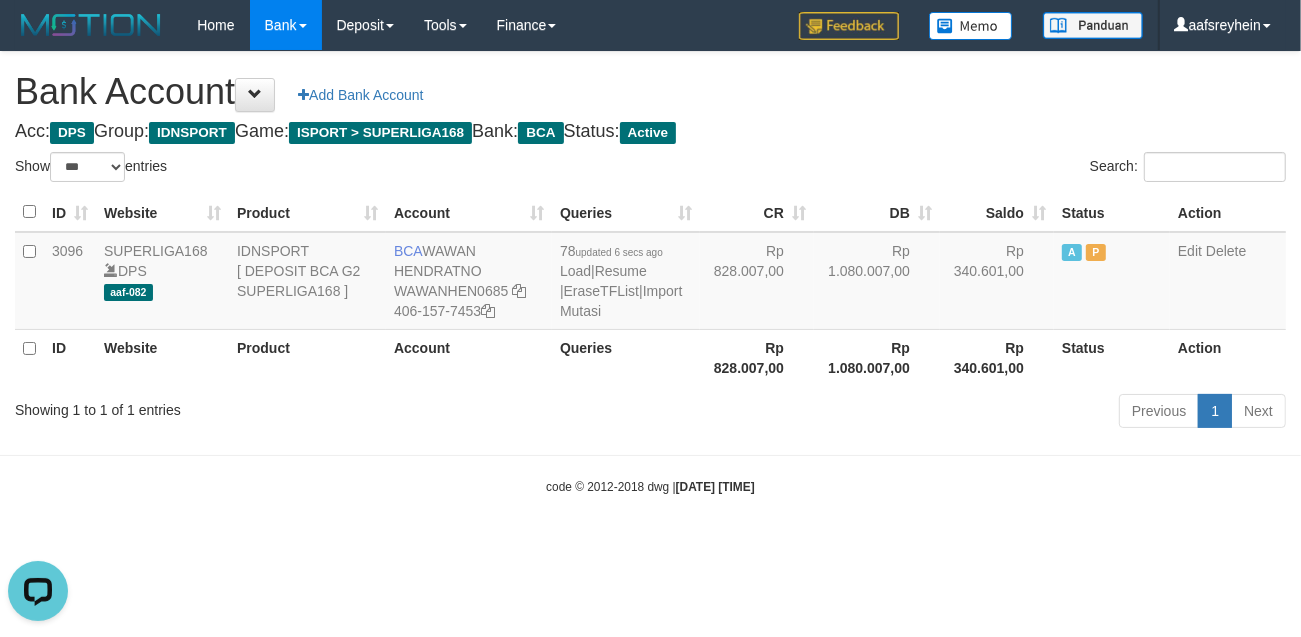 scroll, scrollTop: 0, scrollLeft: 0, axis: both 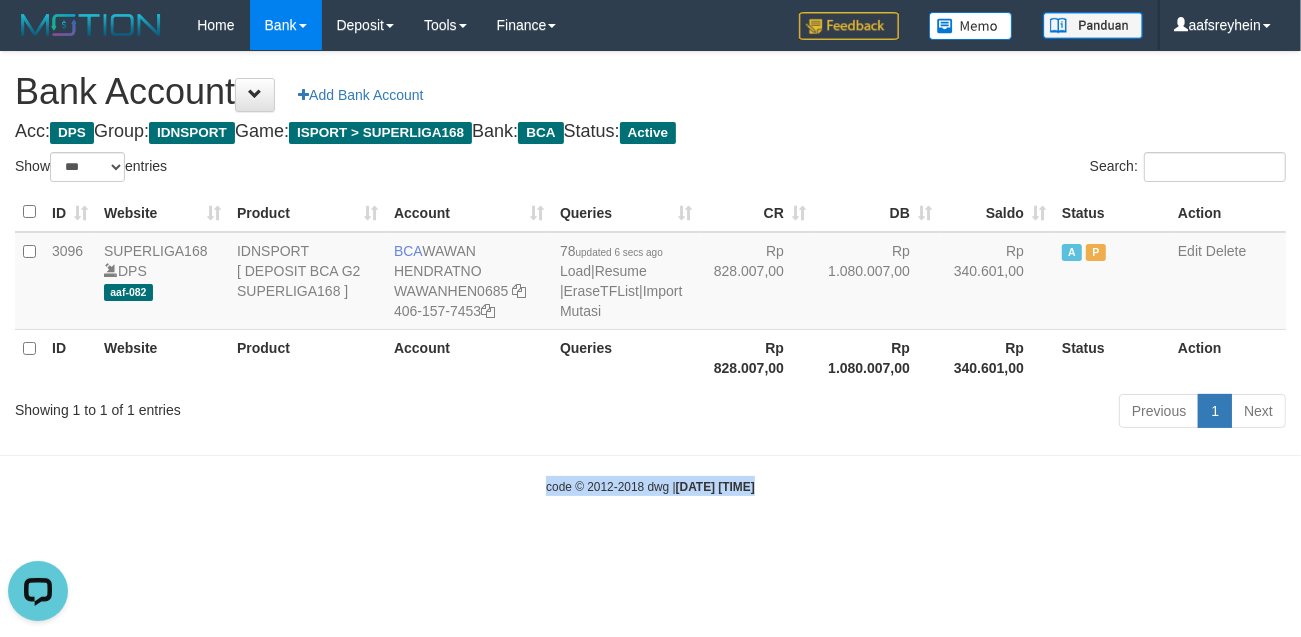 click on "Toggle navigation
Home
Bank
Account List
Load
By Website
Group
[ISPORT]													SUPERLIGA168
By Load Group (DPS)
-" at bounding box center (650, 273) 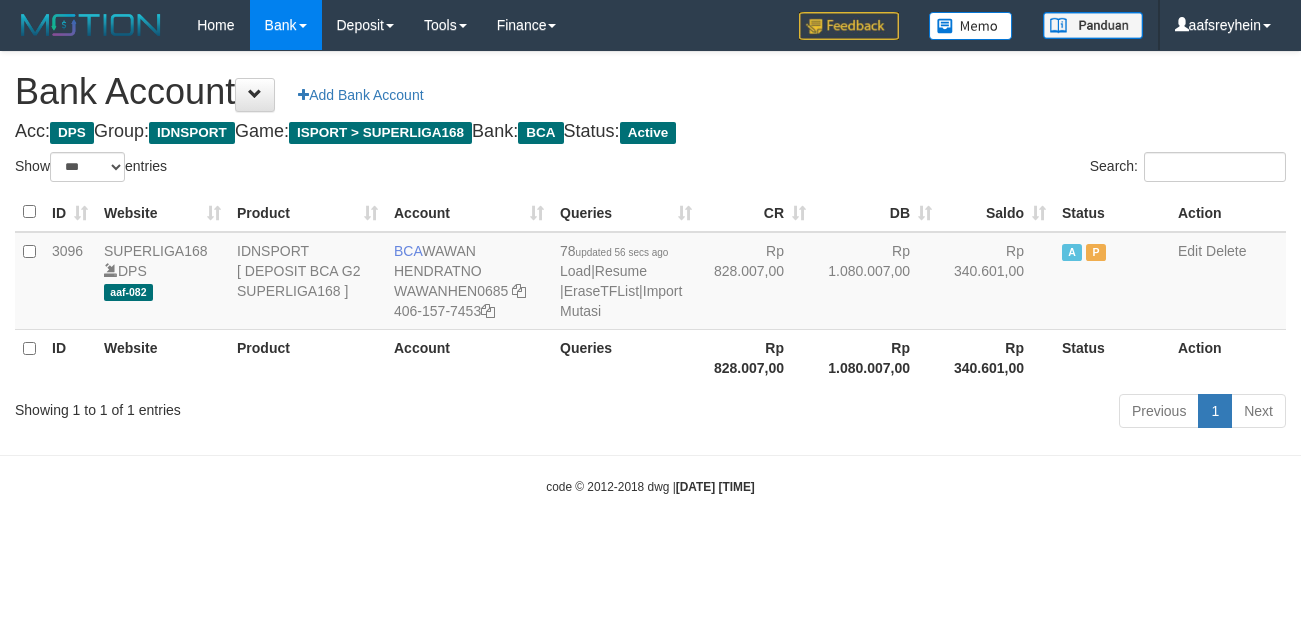 select on "***" 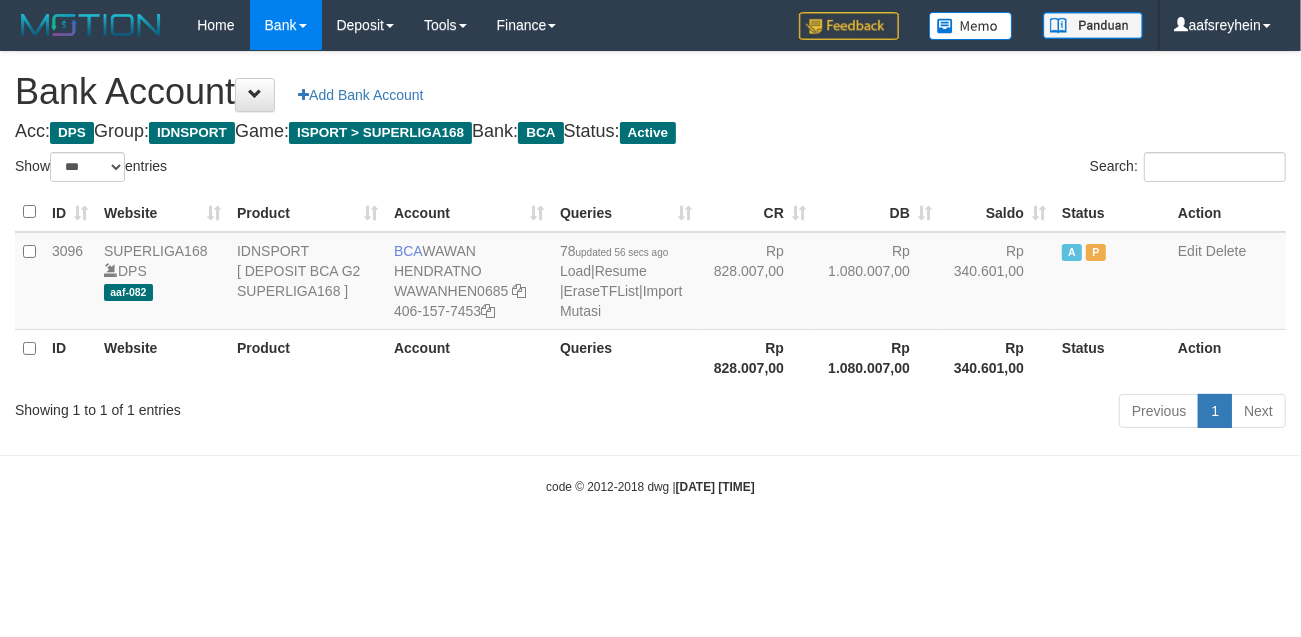 click on "Toggle navigation
Home
Bank
Account List
Load
By Website
Group
[ISPORT]													SUPERLIGA168
By Load Group (DPS)
-" at bounding box center [650, 273] 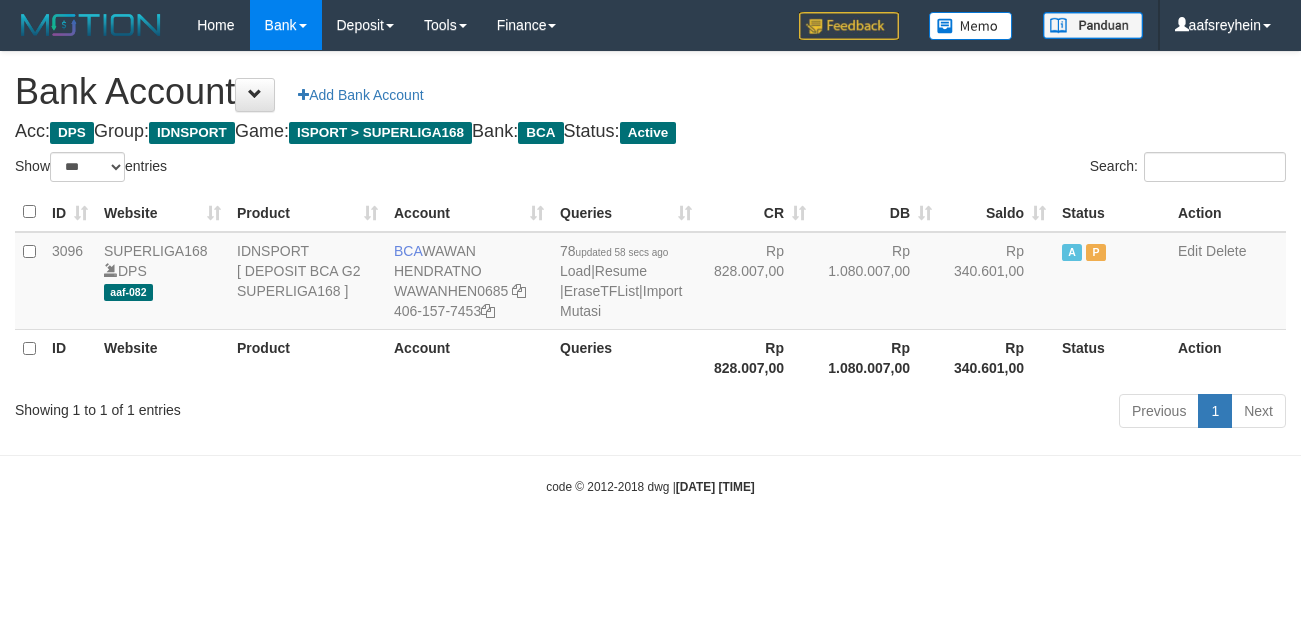 select on "***" 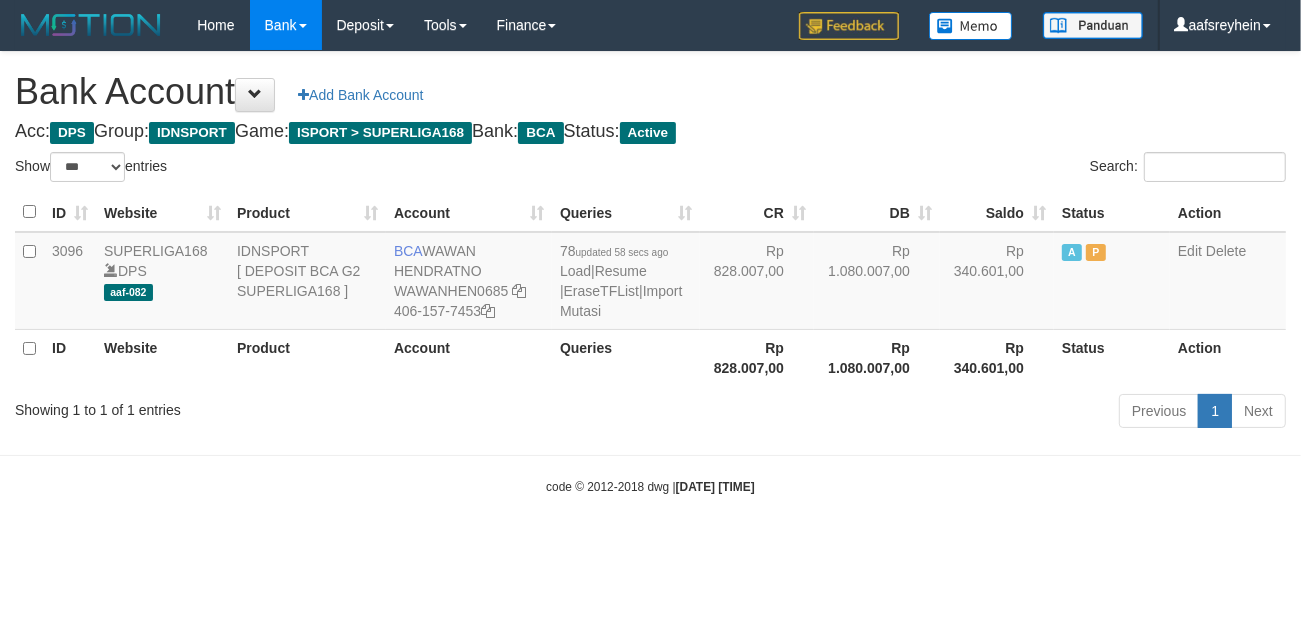 click on "code © 2012-2018 dwg |  2025/07/12 03:40:28" at bounding box center (650, 486) 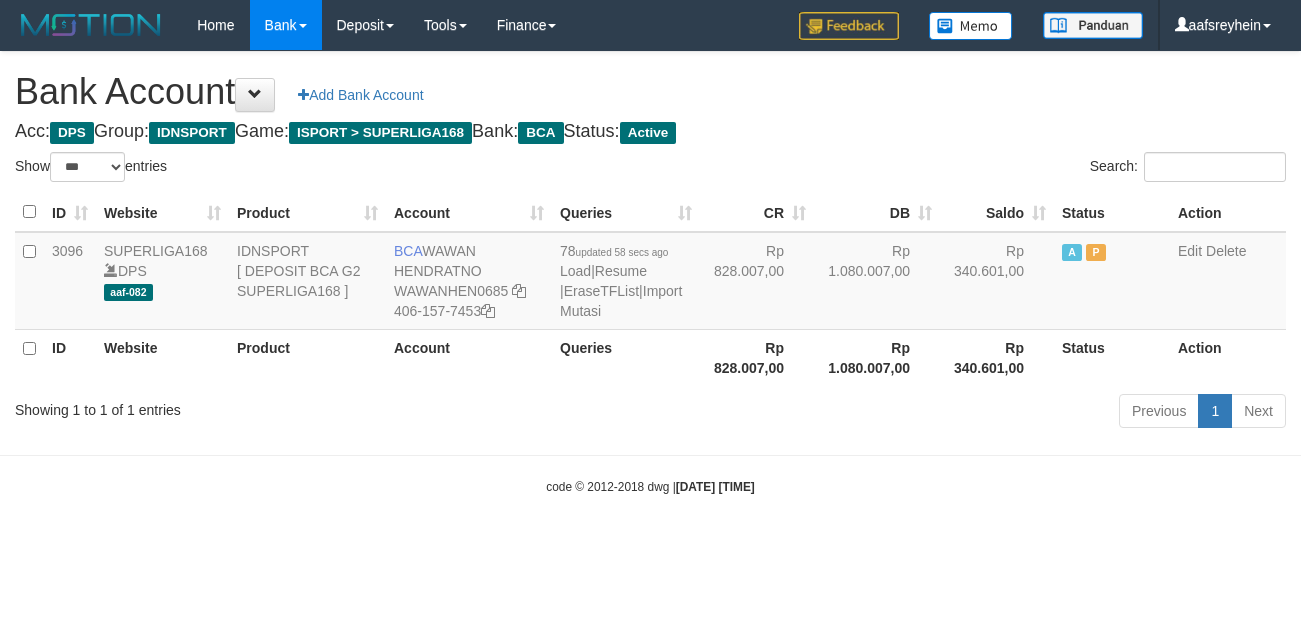 select on "***" 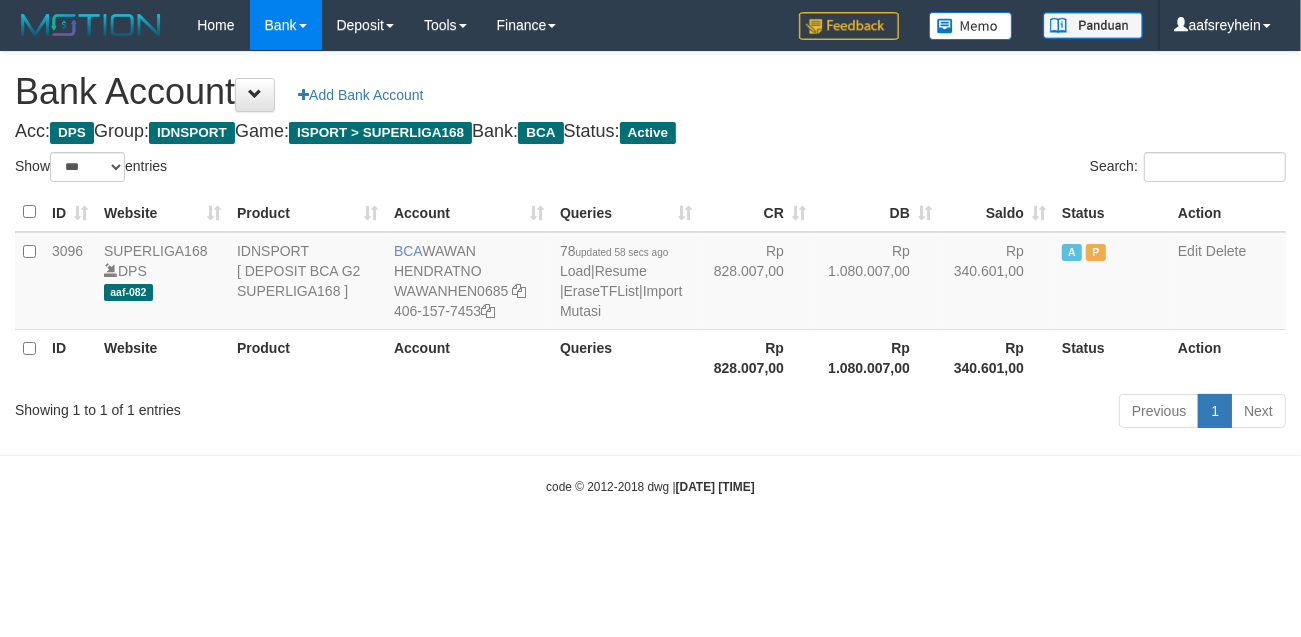 click on "Toggle navigation
Home
Bank
Account List
Load
By Website
Group
[ISPORT]													SUPERLIGA168
By Load Group (DPS)
-" at bounding box center (650, 273) 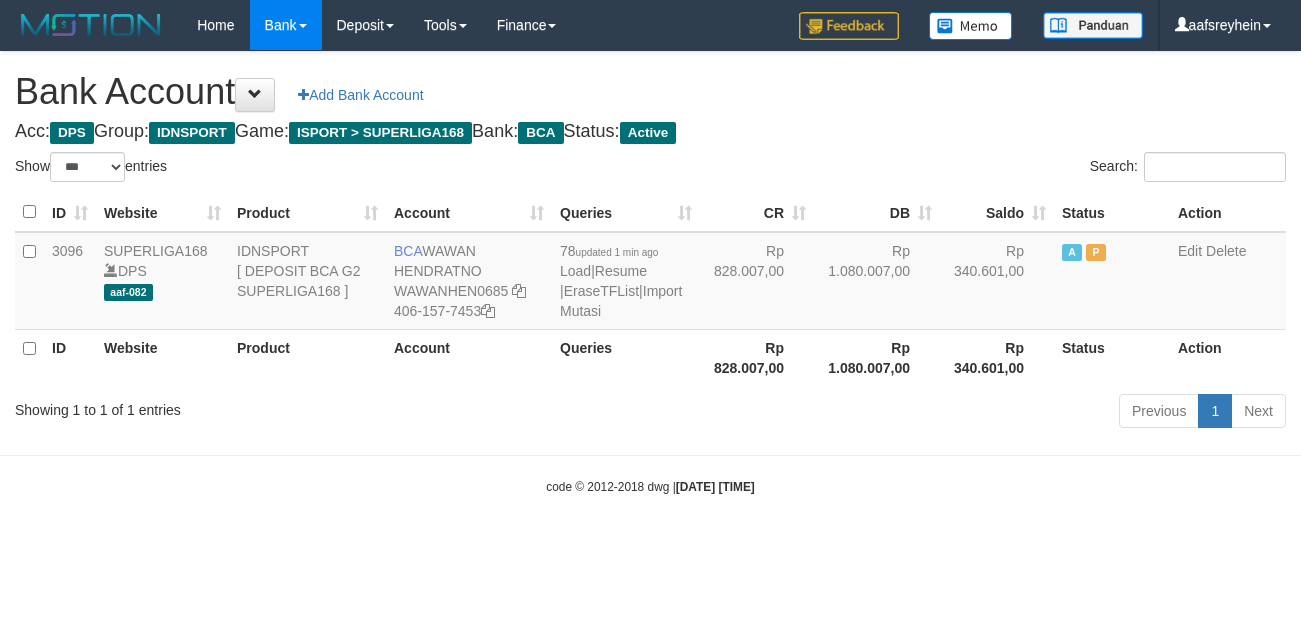 select on "***" 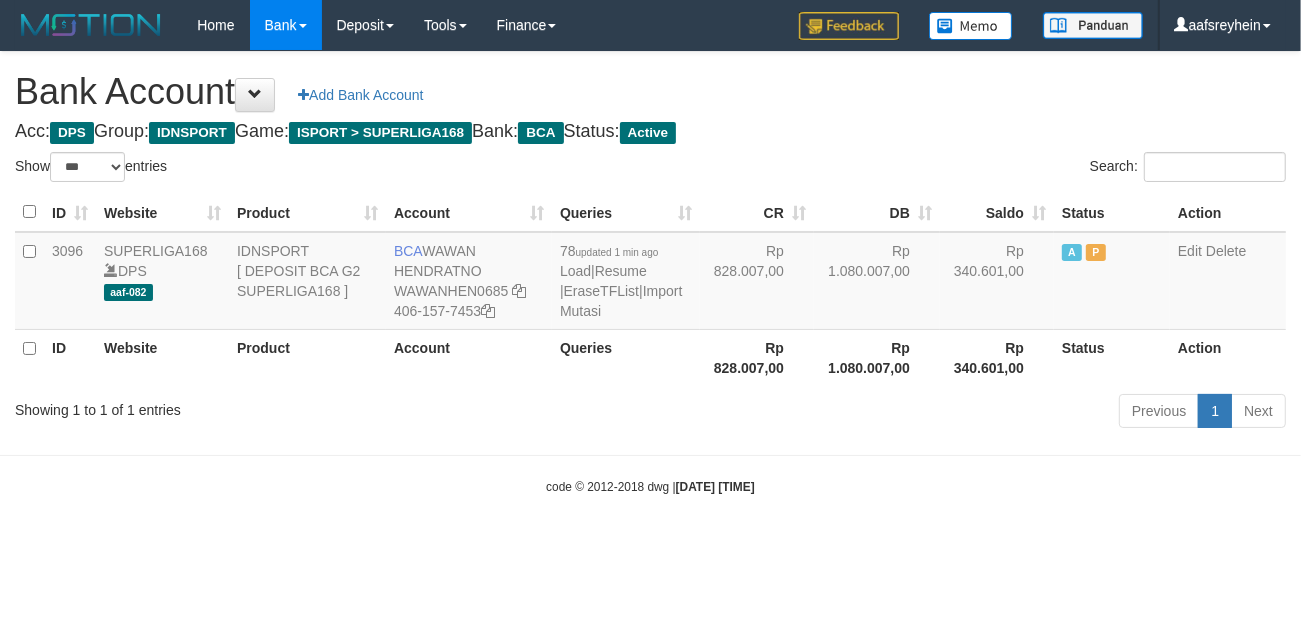 click on "Toggle navigation
Home
Bank
Account List
Load
By Website
Group
[ISPORT]													SUPERLIGA168
By Load Group (DPS)
-" at bounding box center (650, 273) 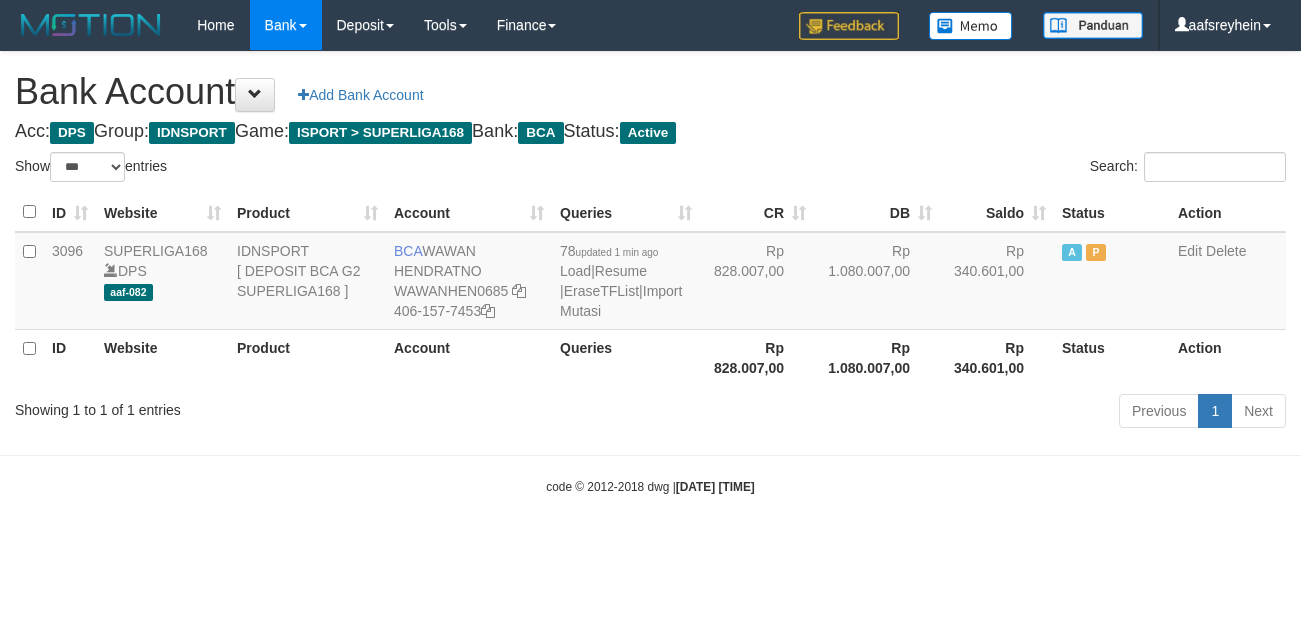 select on "***" 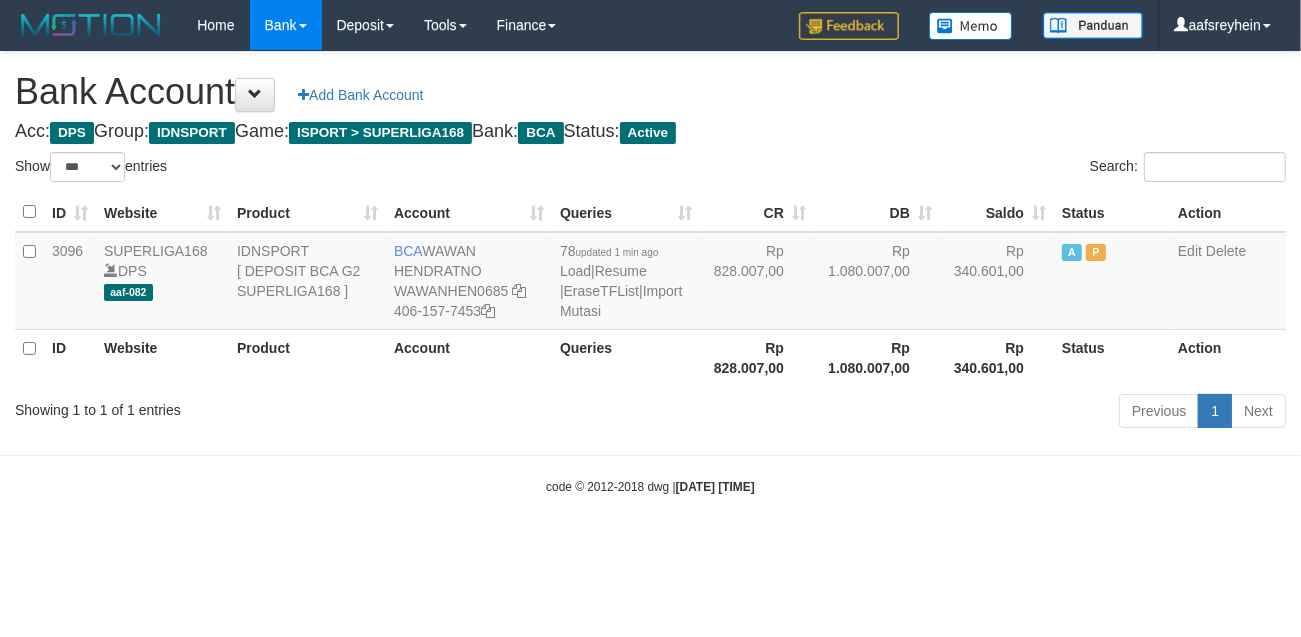 click on "Toggle navigation
Home
Bank
Account List
Load
By Website
Group
[ISPORT]													SUPERLIGA168
By Load Group (DPS)
-" at bounding box center [650, 273] 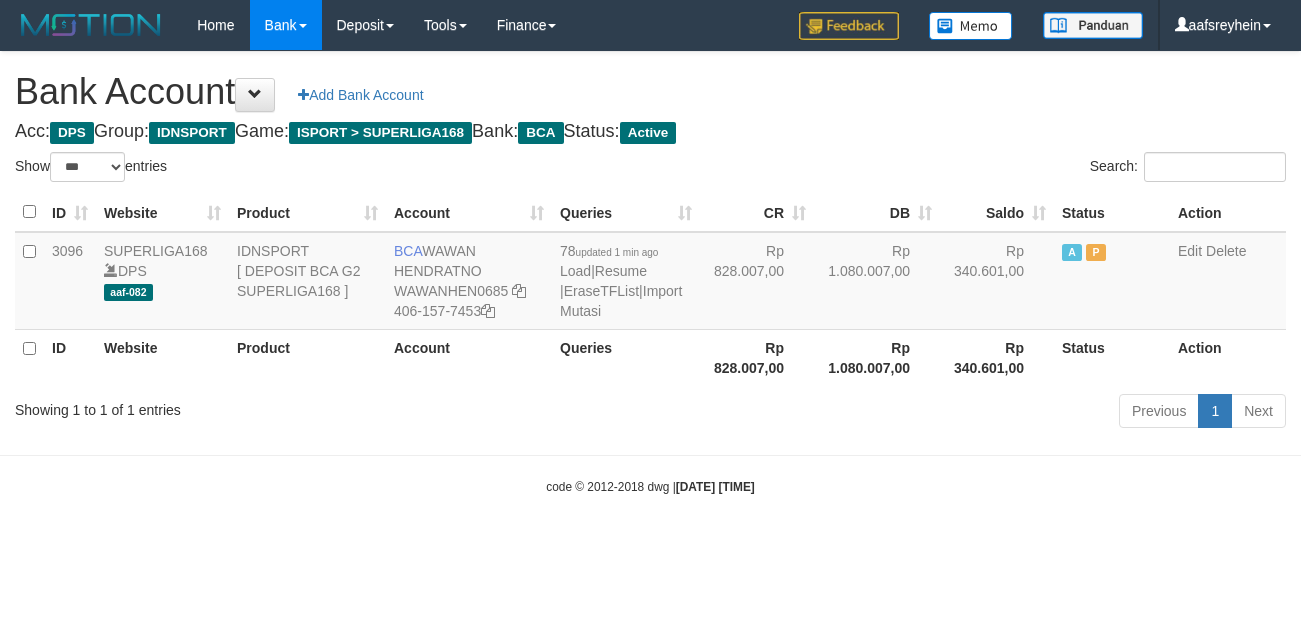 select on "***" 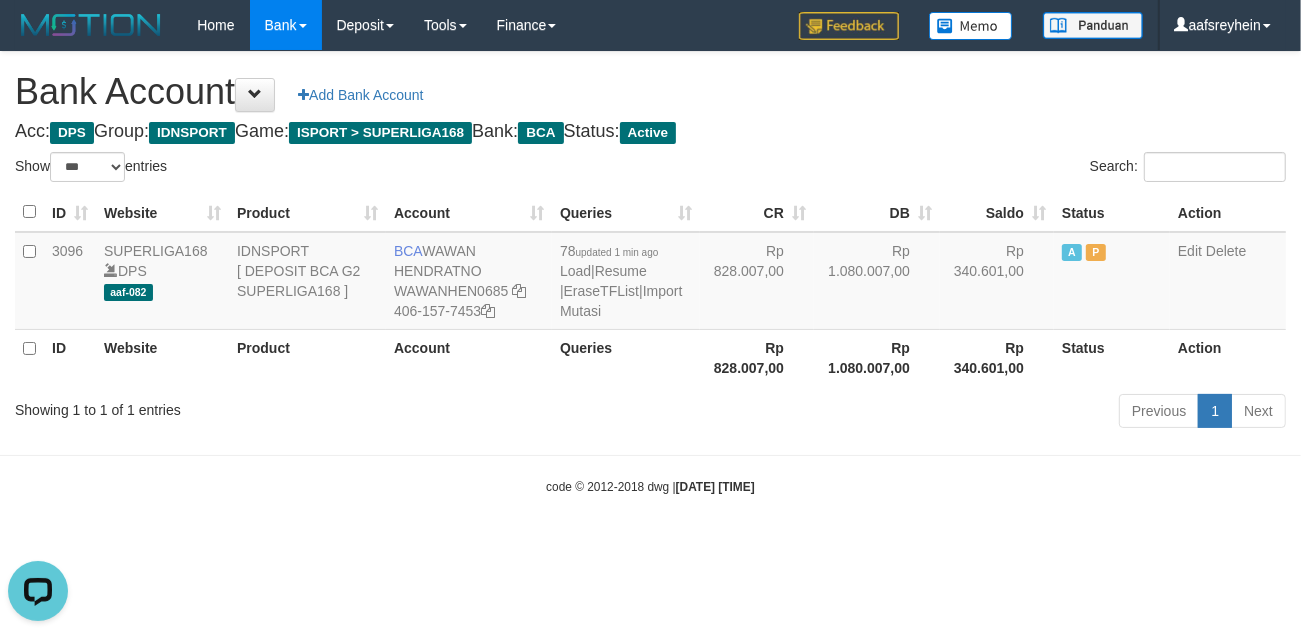 scroll, scrollTop: 0, scrollLeft: 0, axis: both 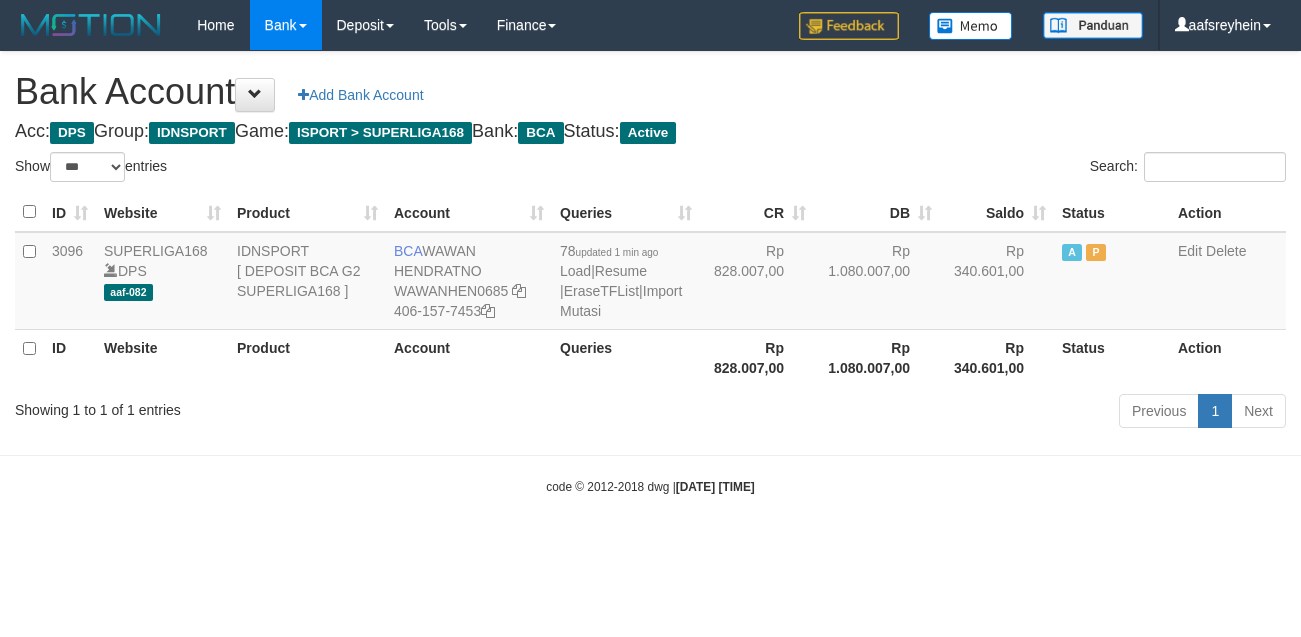 select on "***" 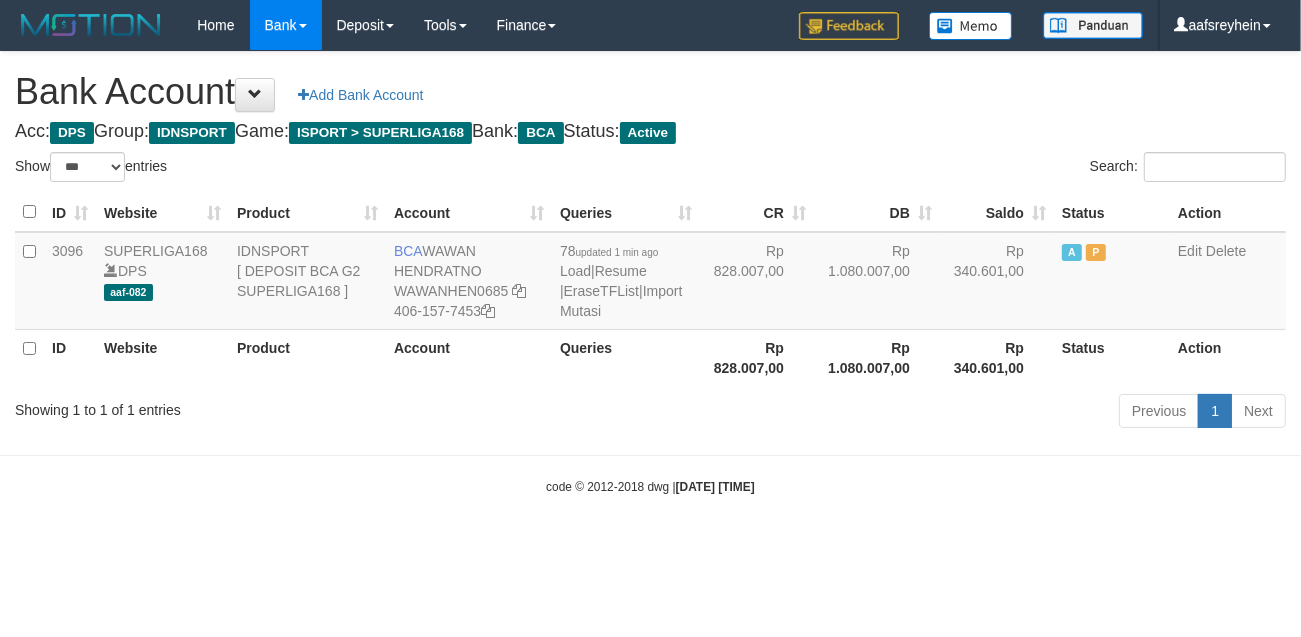 click on "Toggle navigation
Home
Bank
Account List
Load
By Website
Group
[ISPORT]													SUPERLIGA168
By Load Group (DPS)
-" at bounding box center (650, 273) 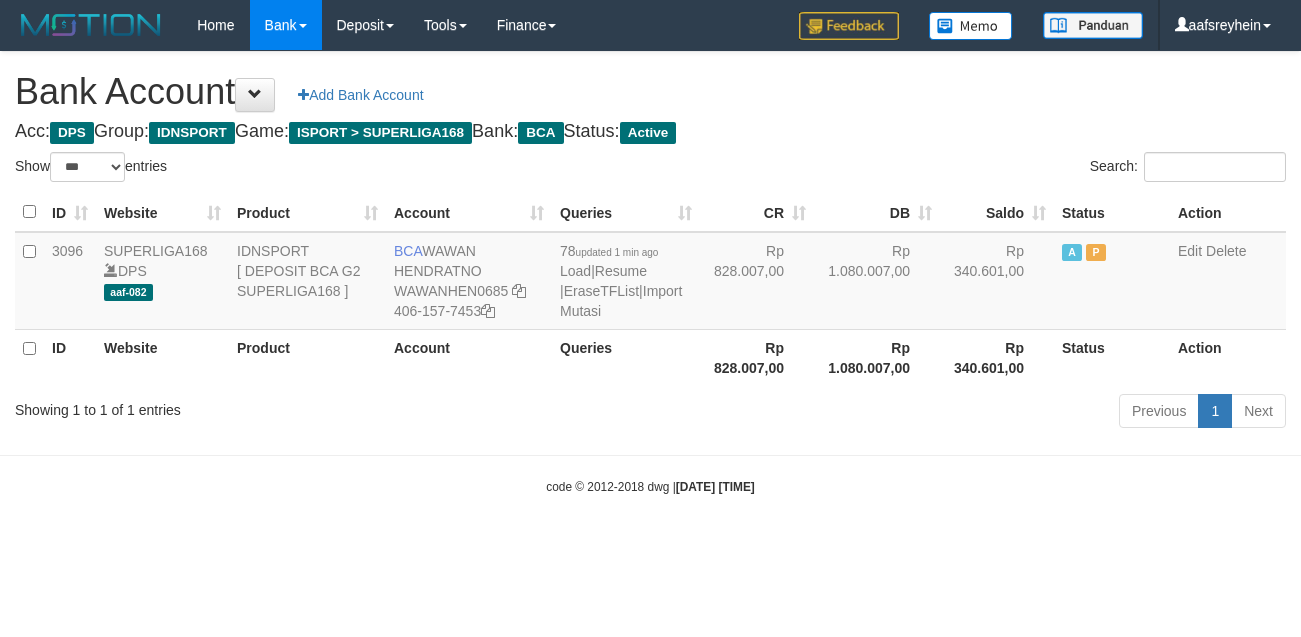 select on "***" 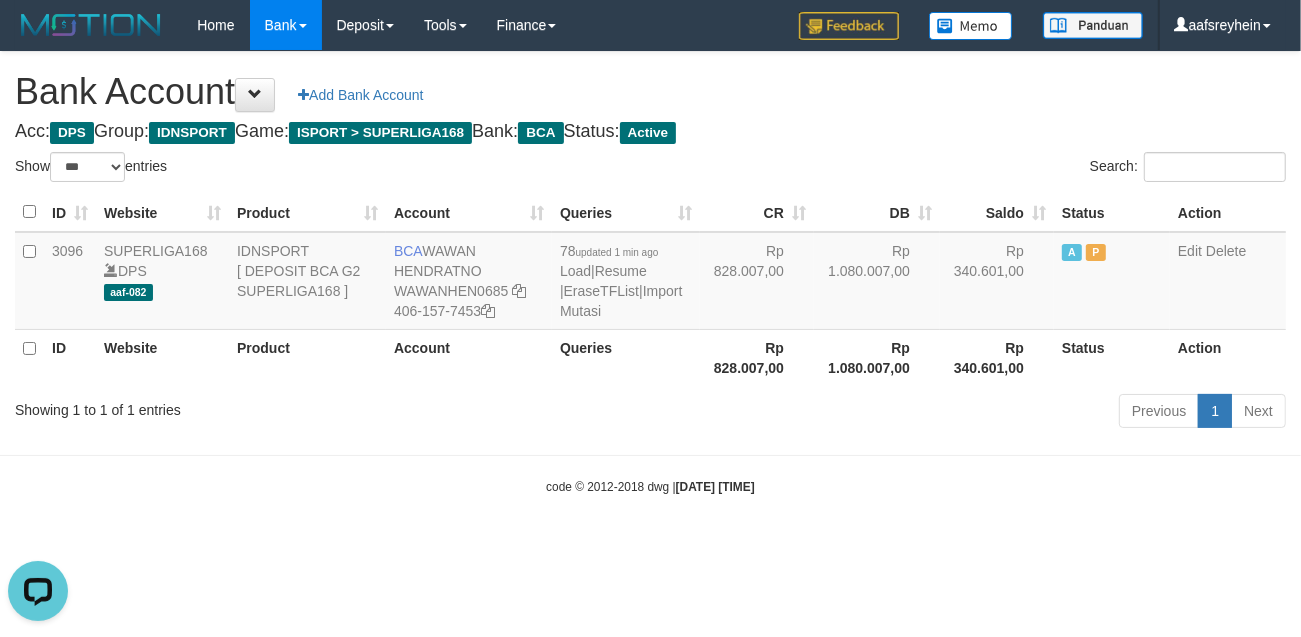 scroll, scrollTop: 0, scrollLeft: 0, axis: both 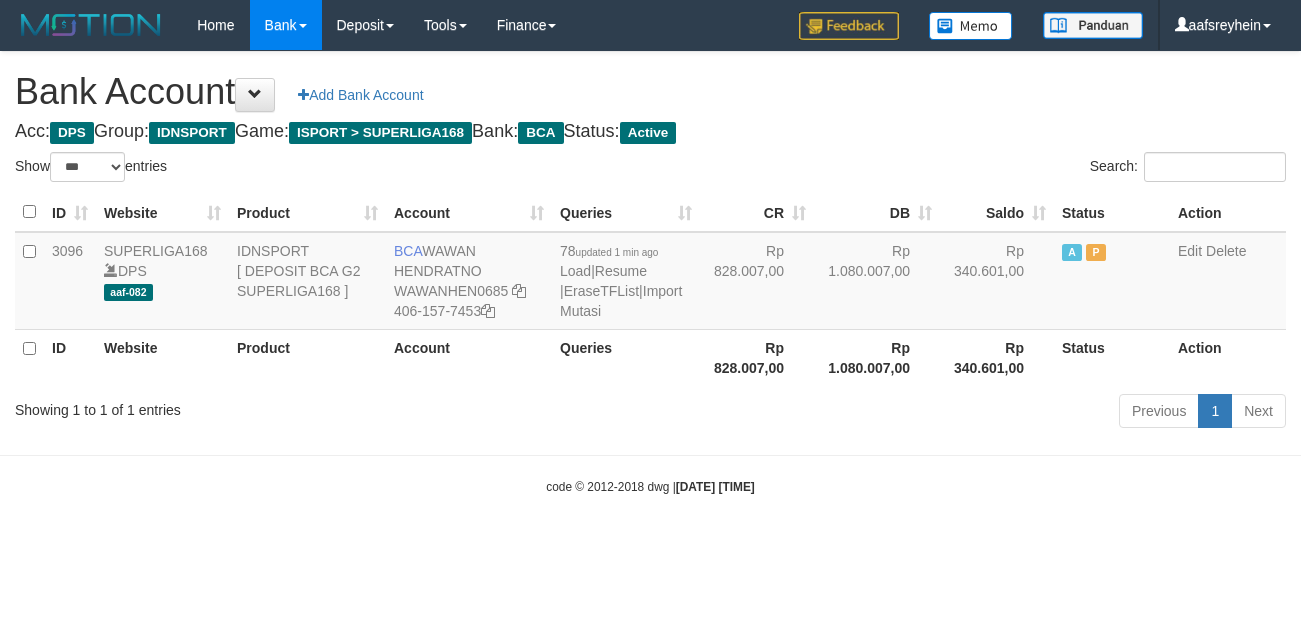 select on "***" 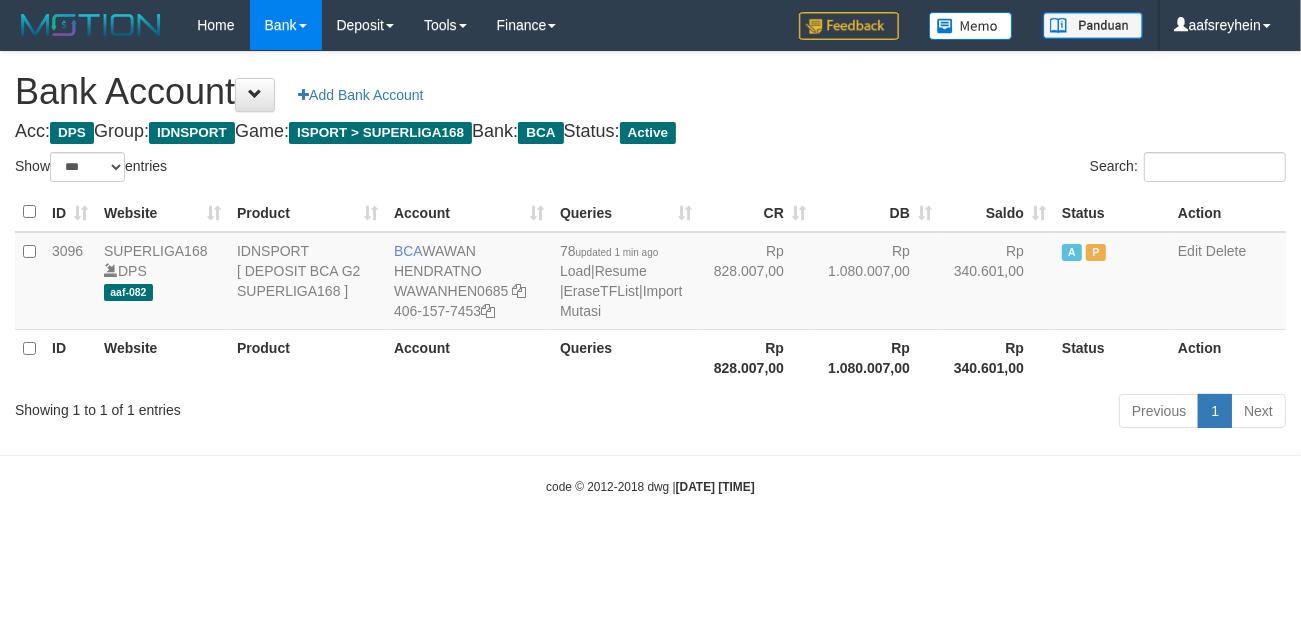 click on "Bank Account
Add Bank Account
Acc: 										 DPS
Group:   IDNSPORT    		Game:   ISPORT > SUPERLIGA168    		Bank:   BCA    		Status:  Active
Filter Account Type
*******
***
**
***
DPS
SELECT ALL  SELECT TYPE  - ALL -
DPS
WD
TMP
Filter Product
*******
******
********
********
*******
********
IDNSPORT
SELECT ALL  SELECT GROUP  - ALL -
BETHUB
IDNPOKER
IDNSPORT
IDNTOTO
LOADONLY
Filter Website
*******" at bounding box center [650, 243] 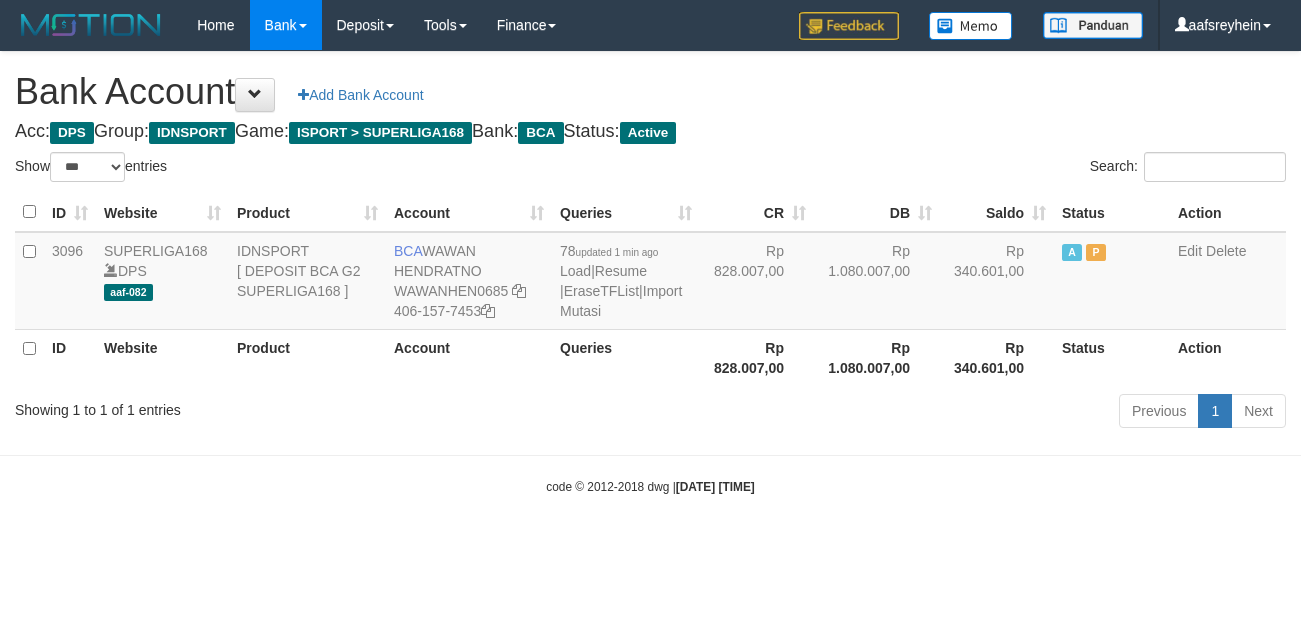 select on "***" 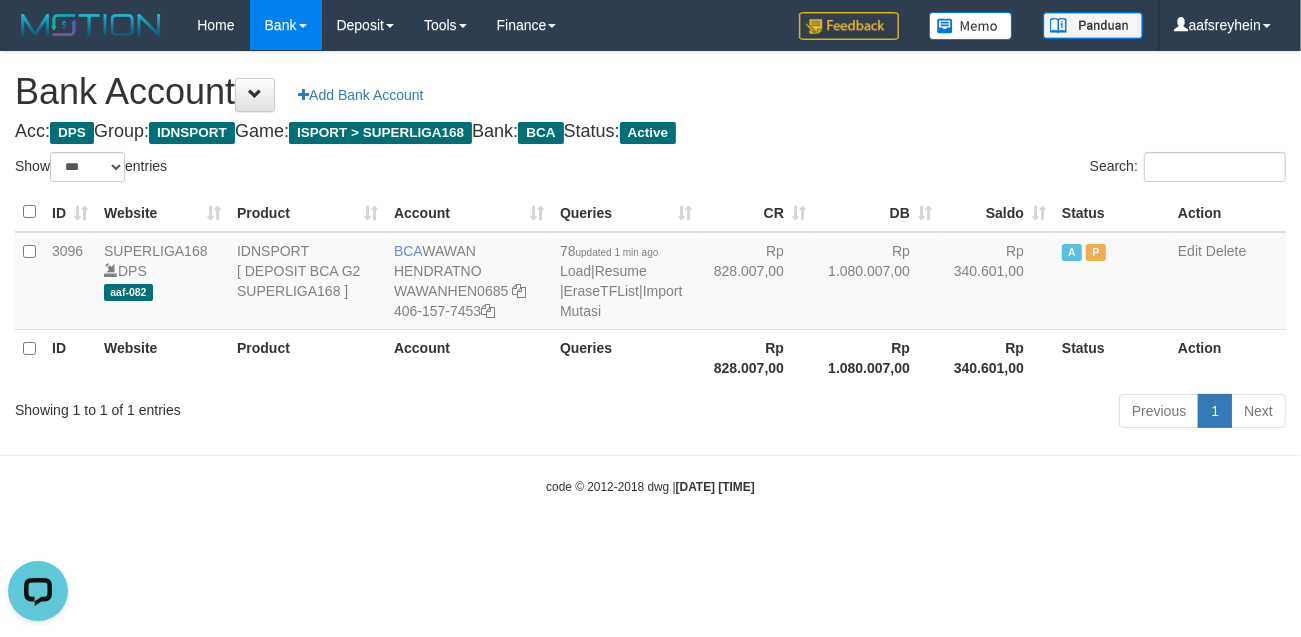 scroll, scrollTop: 0, scrollLeft: 0, axis: both 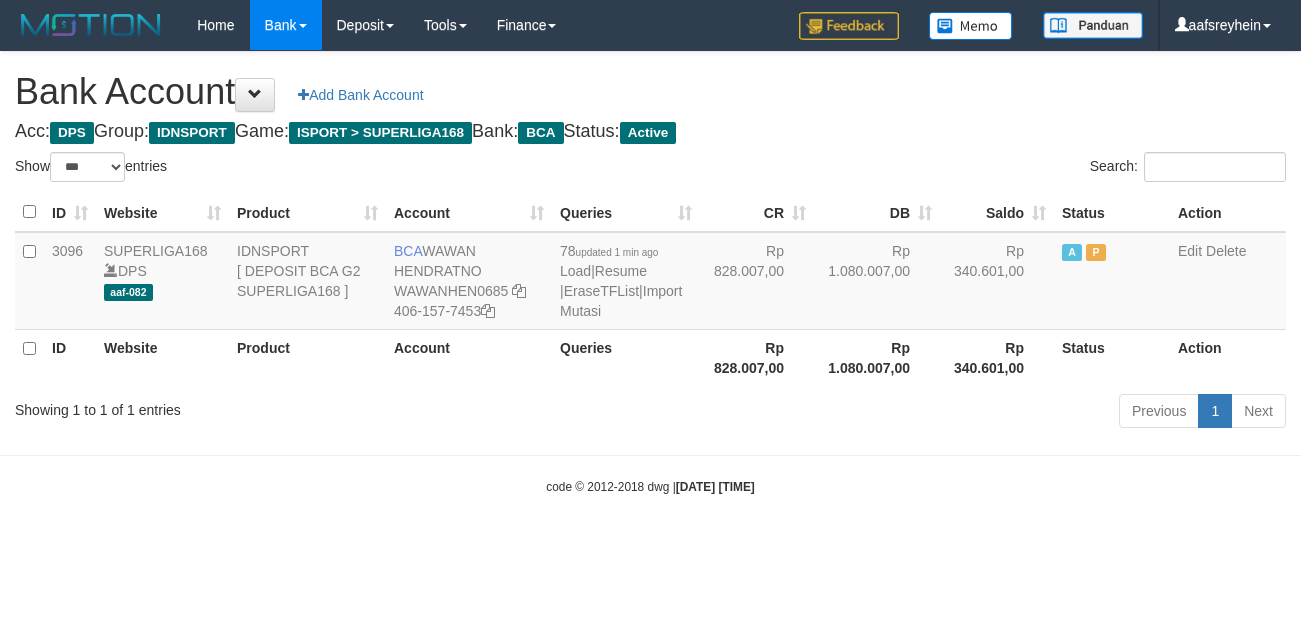 select on "***" 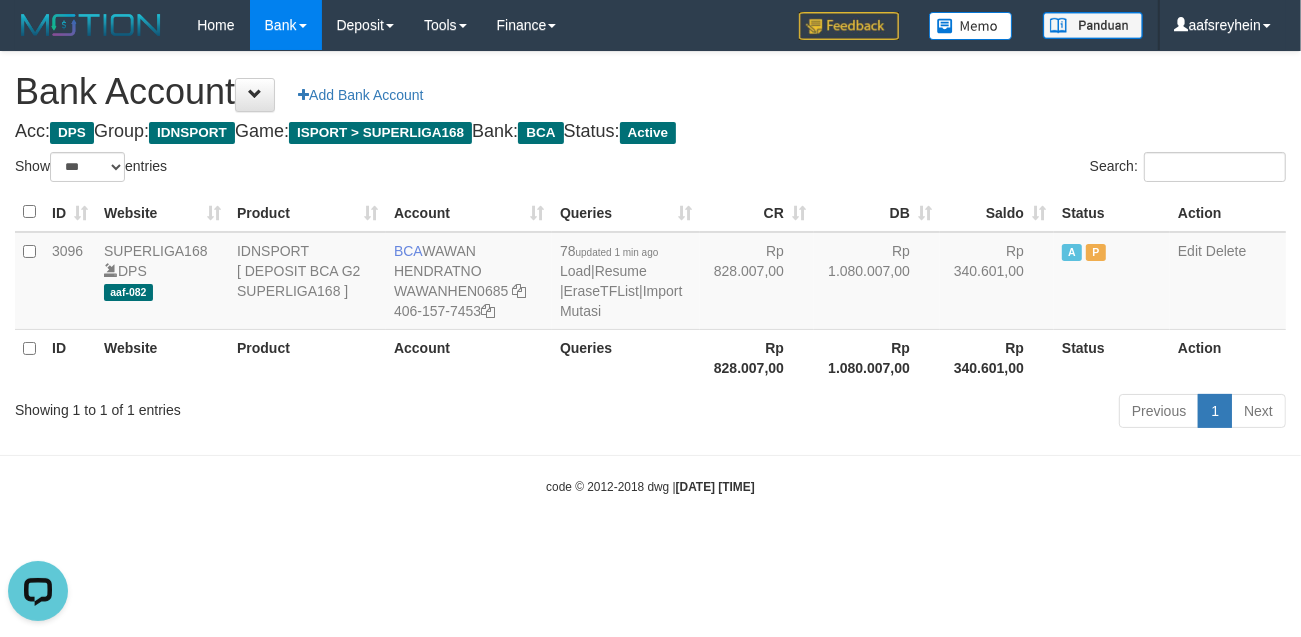 scroll, scrollTop: 0, scrollLeft: 0, axis: both 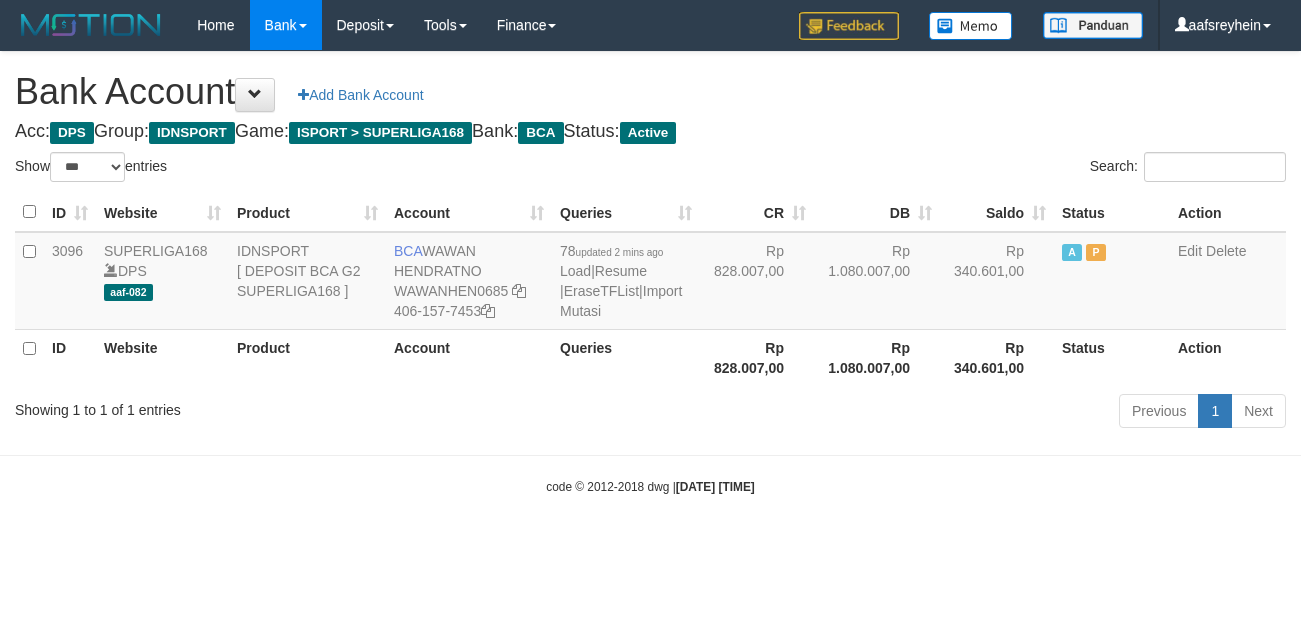 select on "***" 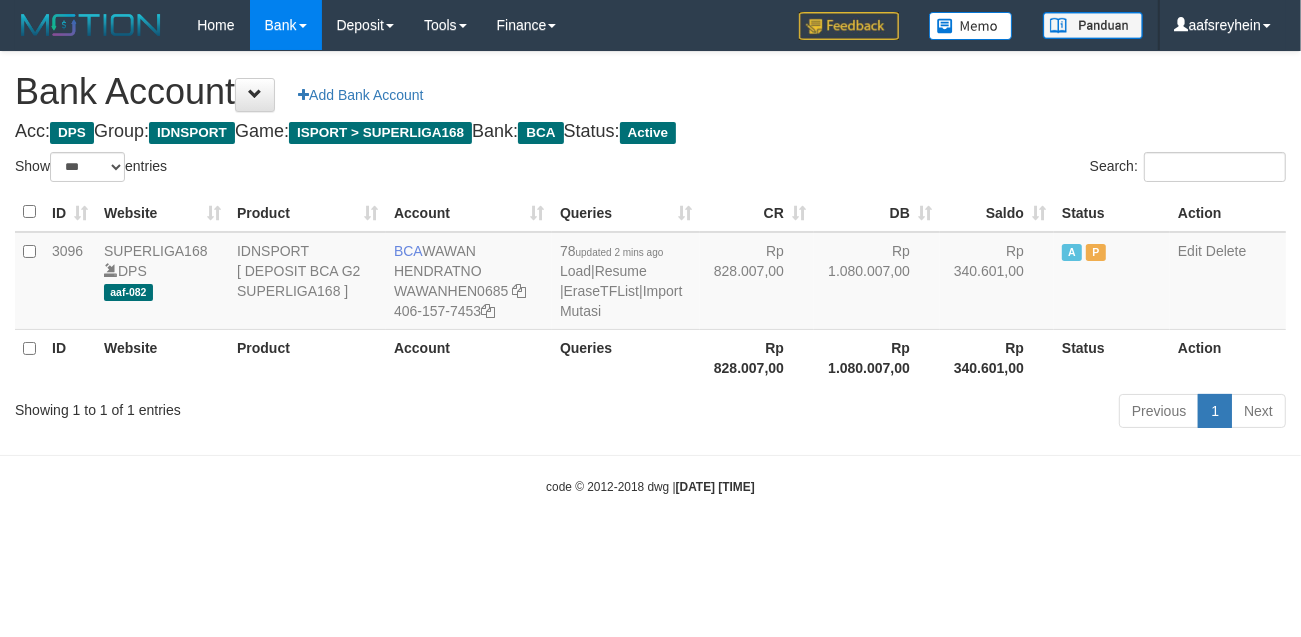click on "Toggle navigation
Home
Bank
Account List
Load
By Website
Group
[ISPORT]													SUPERLIGA168
By Load Group (DPS)
-" at bounding box center (650, 273) 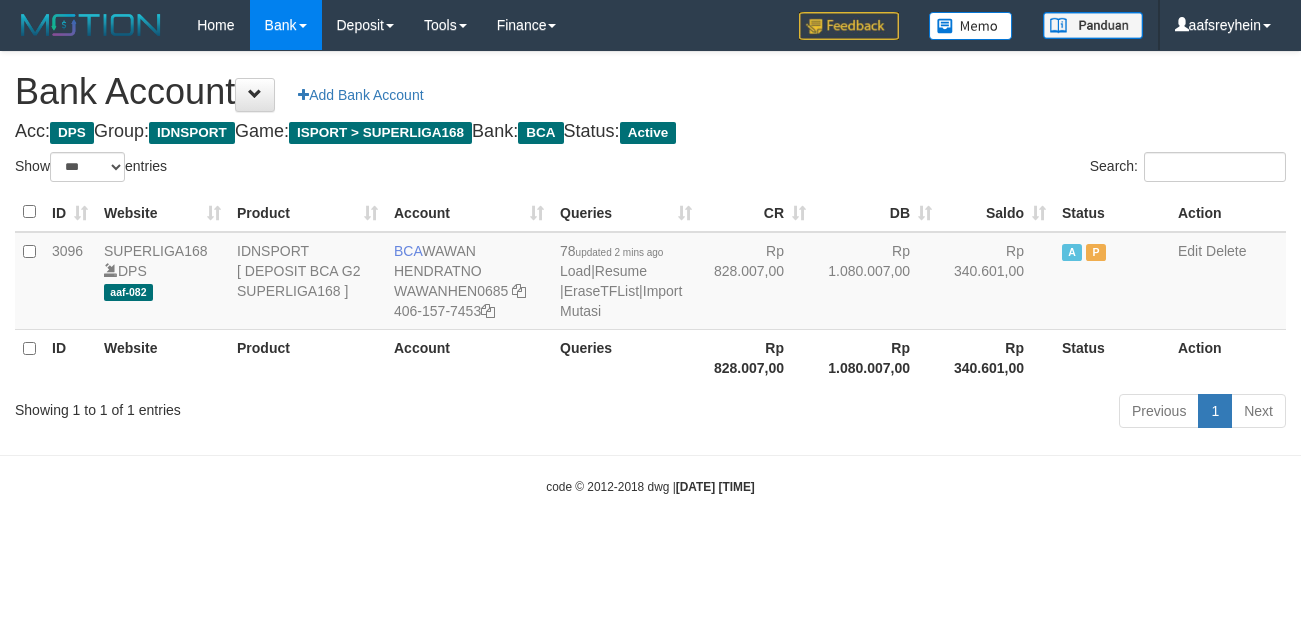 select on "***" 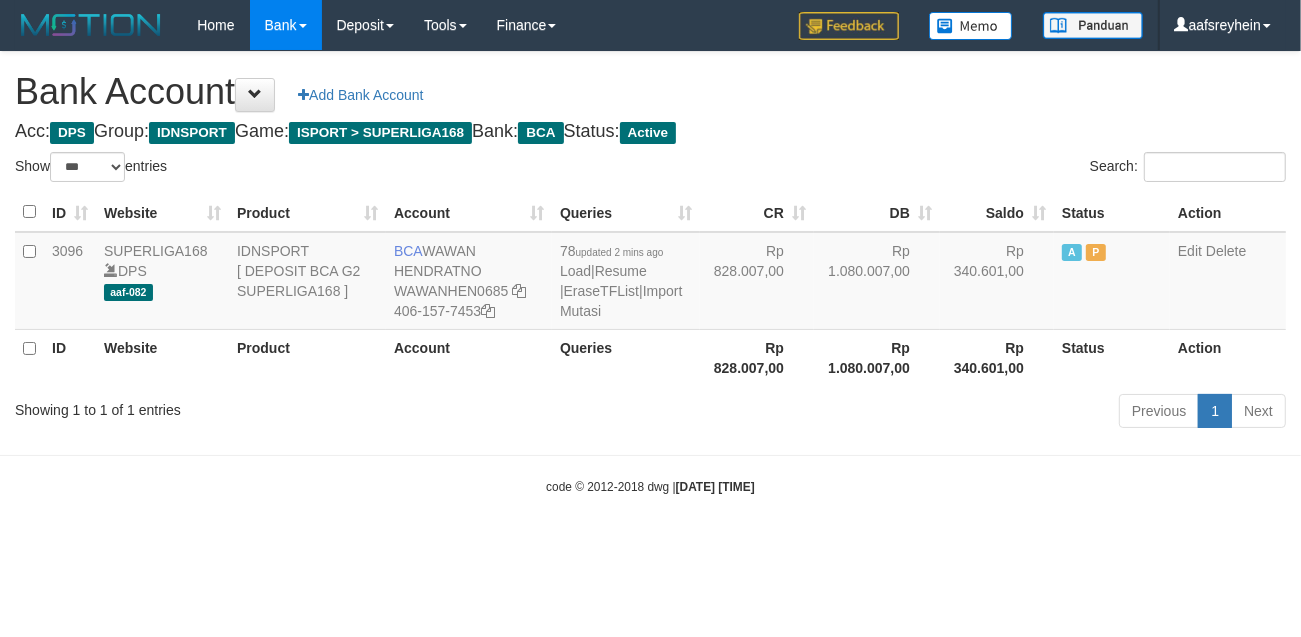 click on "Toggle navigation
Home
Bank
Account List
Load
By Website
Group
[ISPORT]													SUPERLIGA168
By Load Group (DPS)
-" at bounding box center (650, 273) 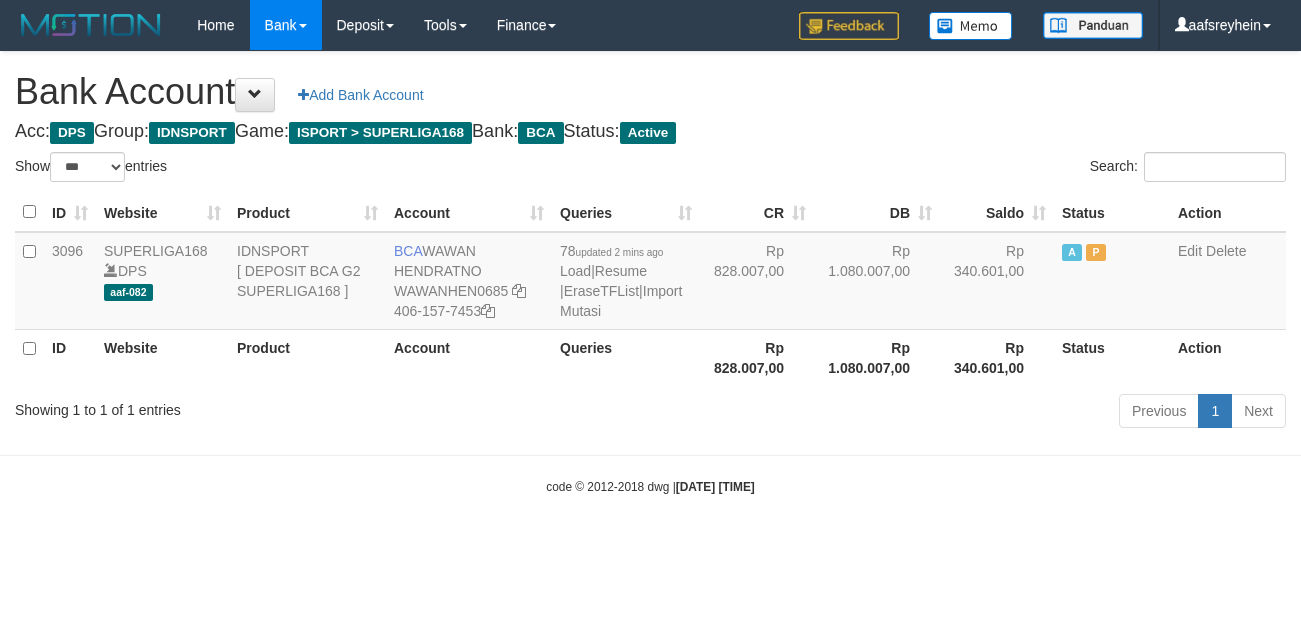 select on "***" 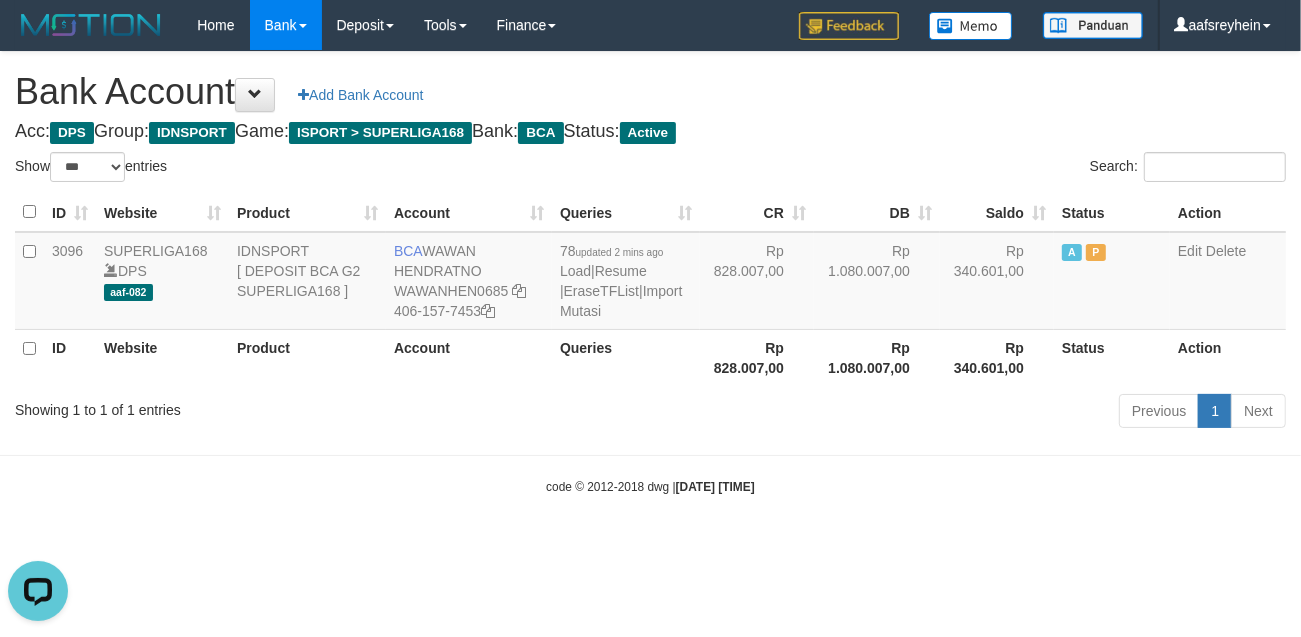 scroll, scrollTop: 0, scrollLeft: 0, axis: both 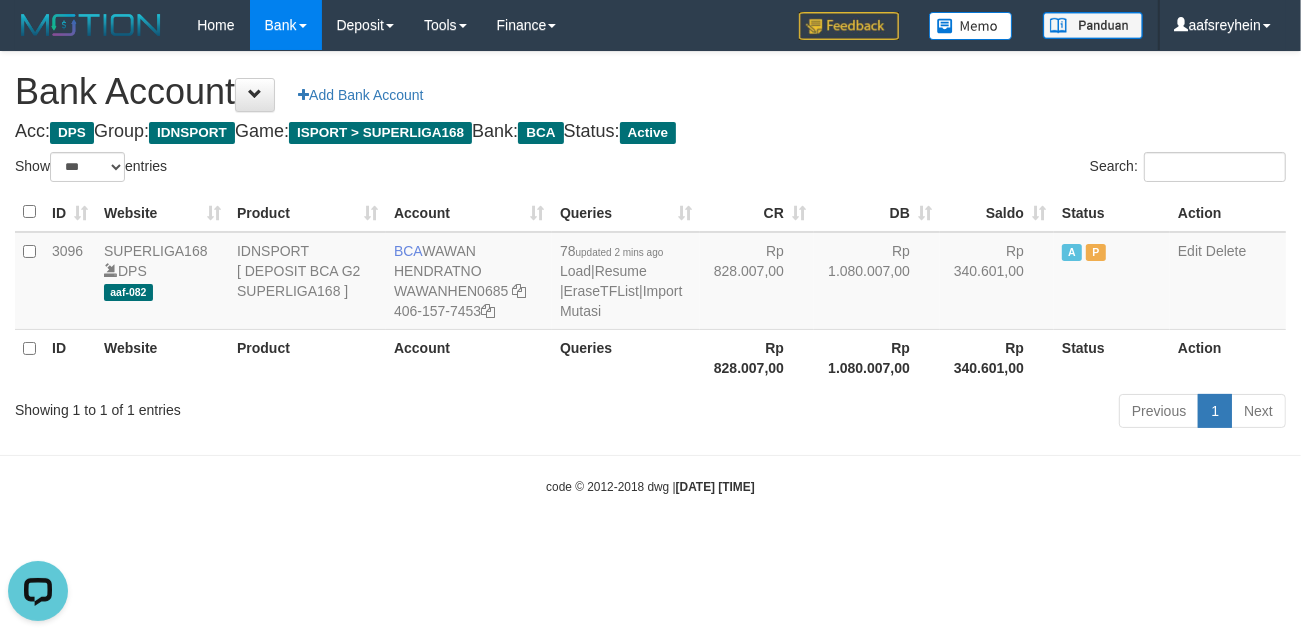 click on "code © 2012-2018 dwg |  [DATE] [TIME]" at bounding box center [650, 486] 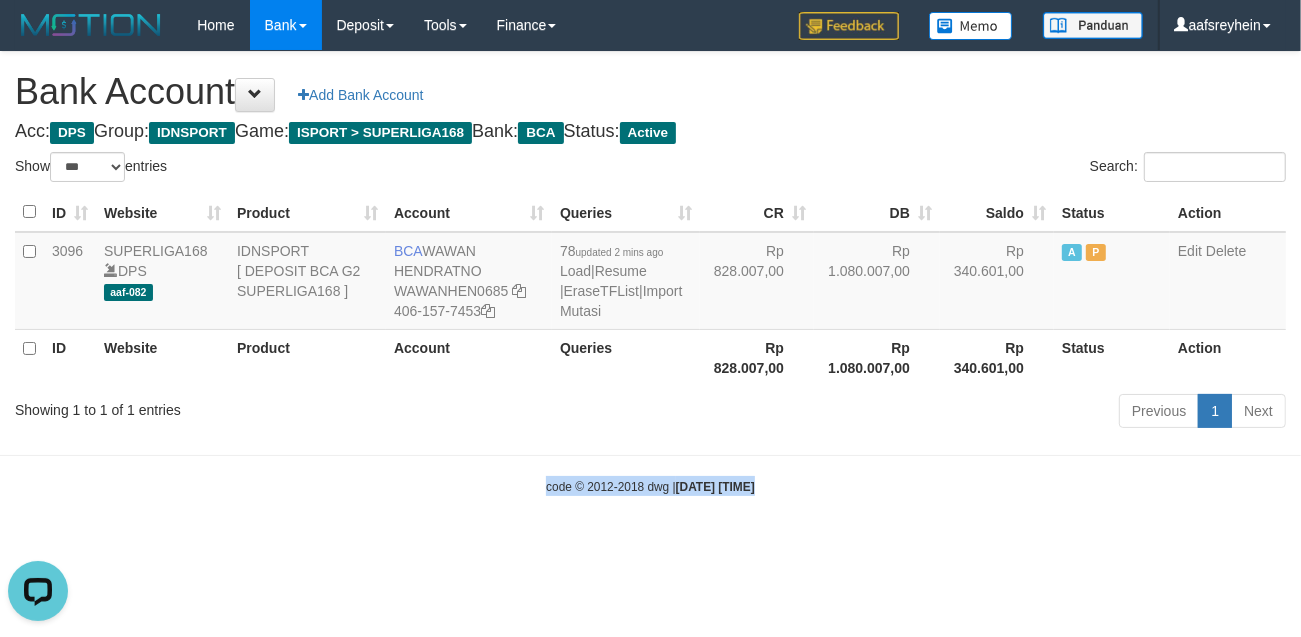 click on "code © 2012-2018 dwg |  2025/07/12 03:41:14" at bounding box center (650, 486) 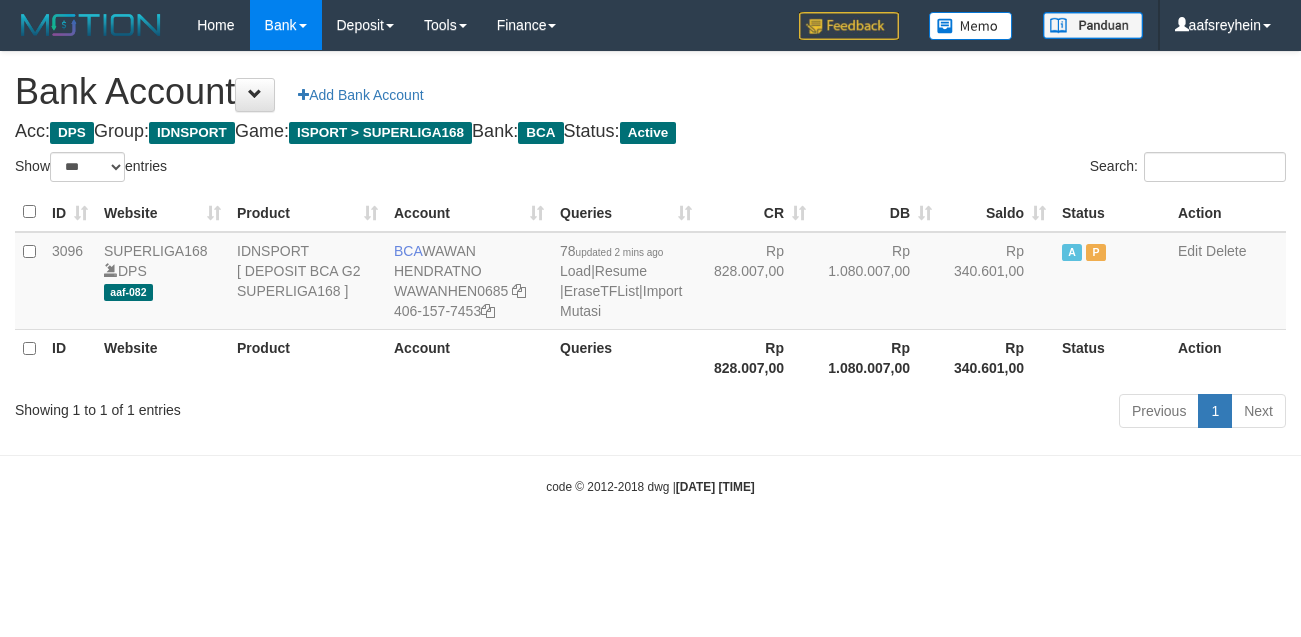 select on "***" 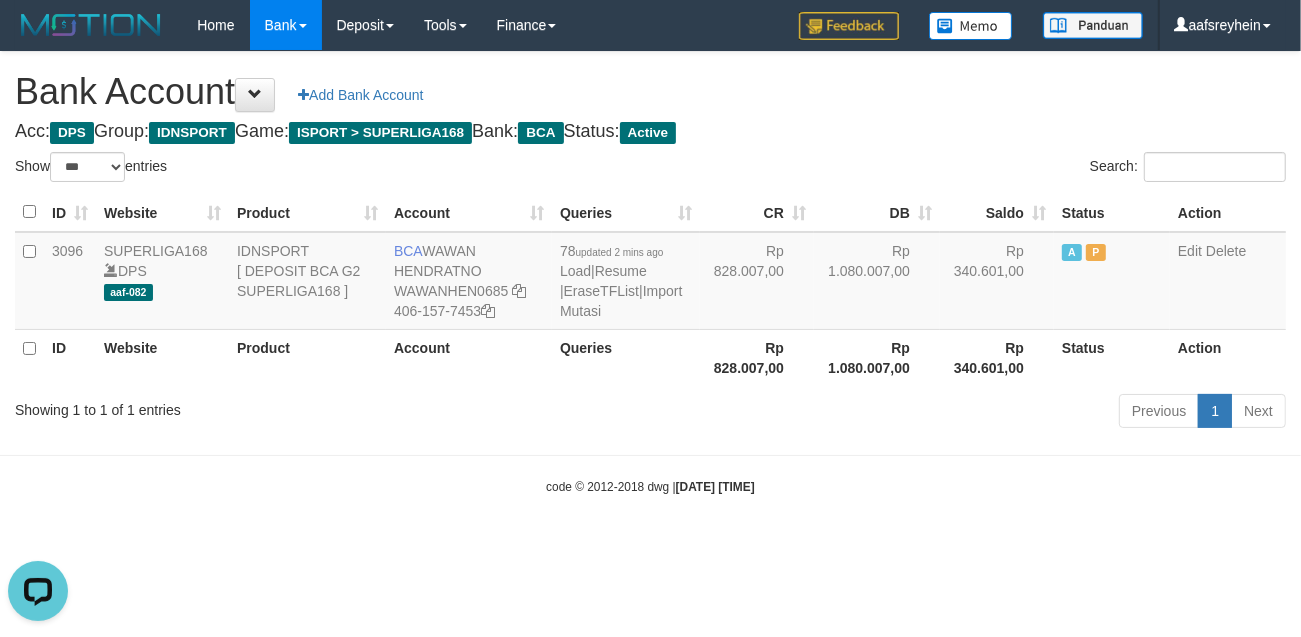 scroll, scrollTop: 0, scrollLeft: 0, axis: both 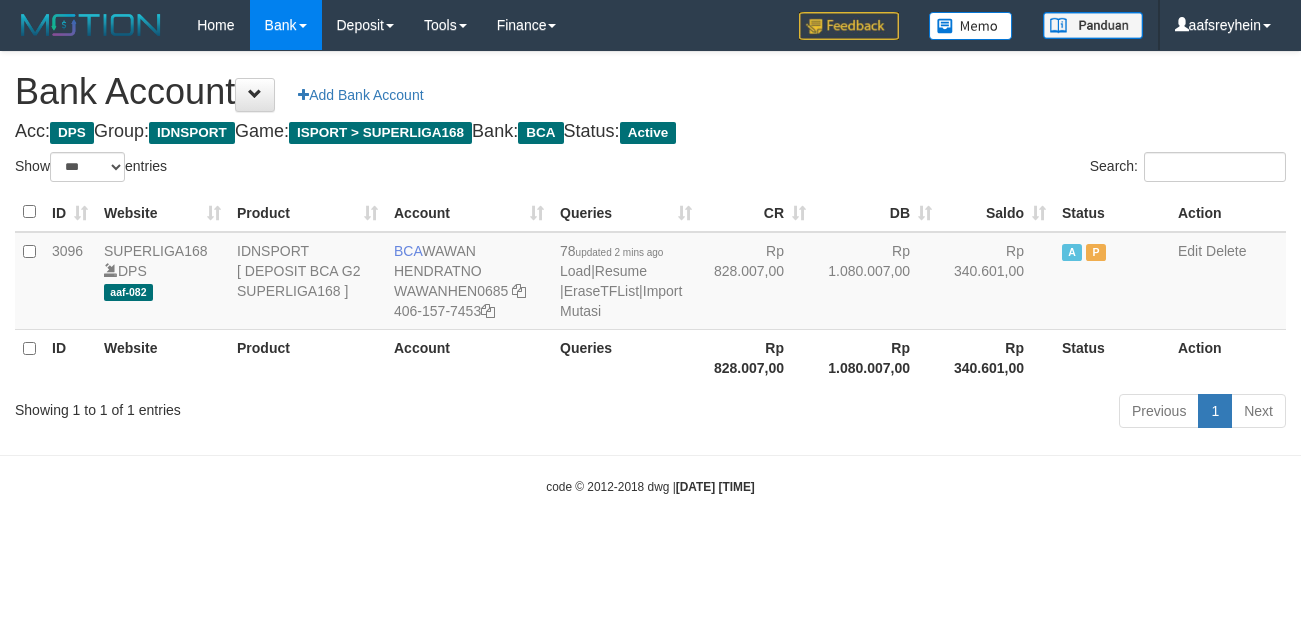 select on "***" 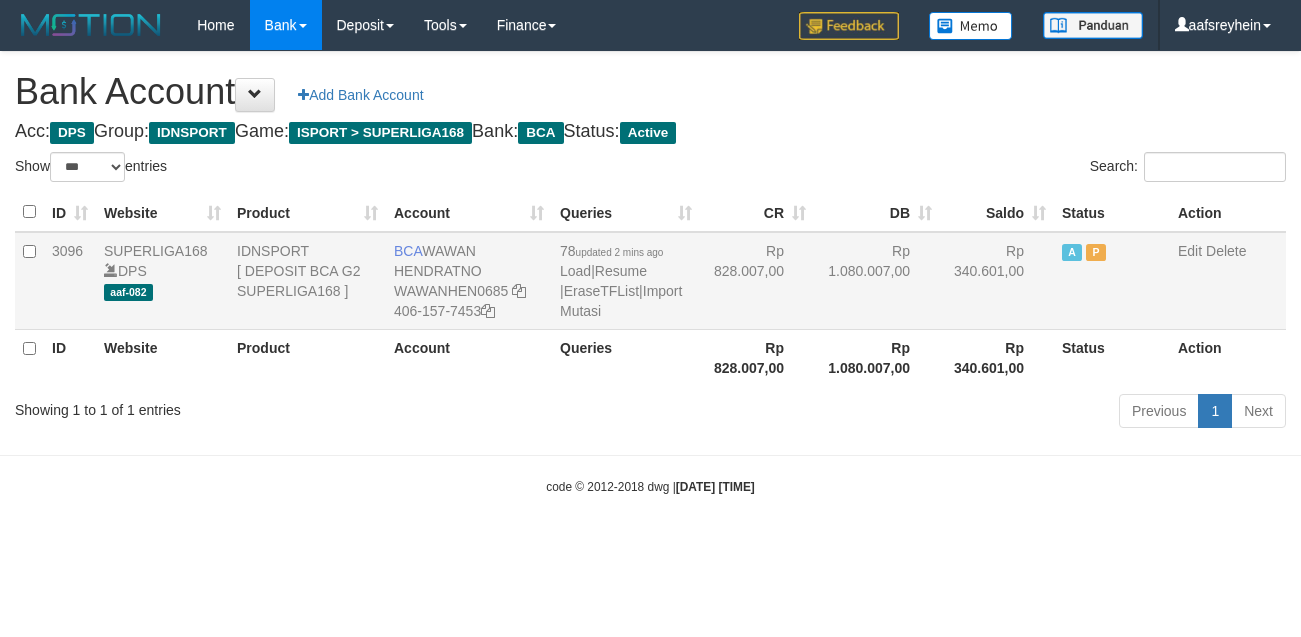 scroll, scrollTop: 0, scrollLeft: 0, axis: both 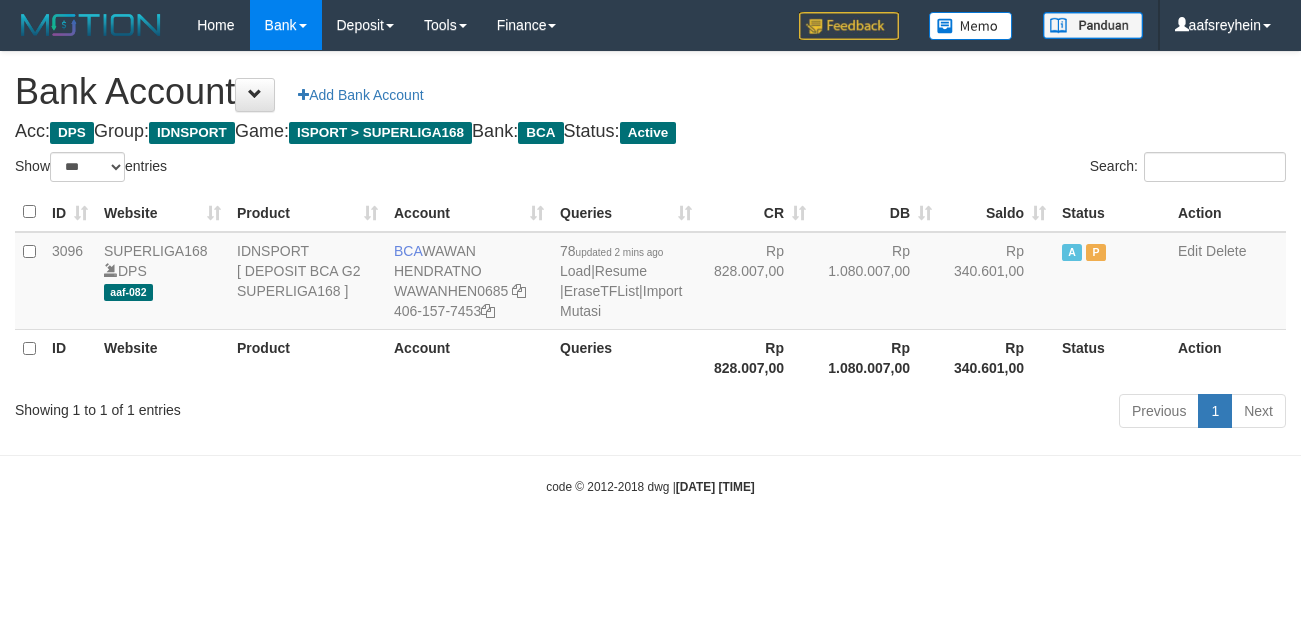 select on "***" 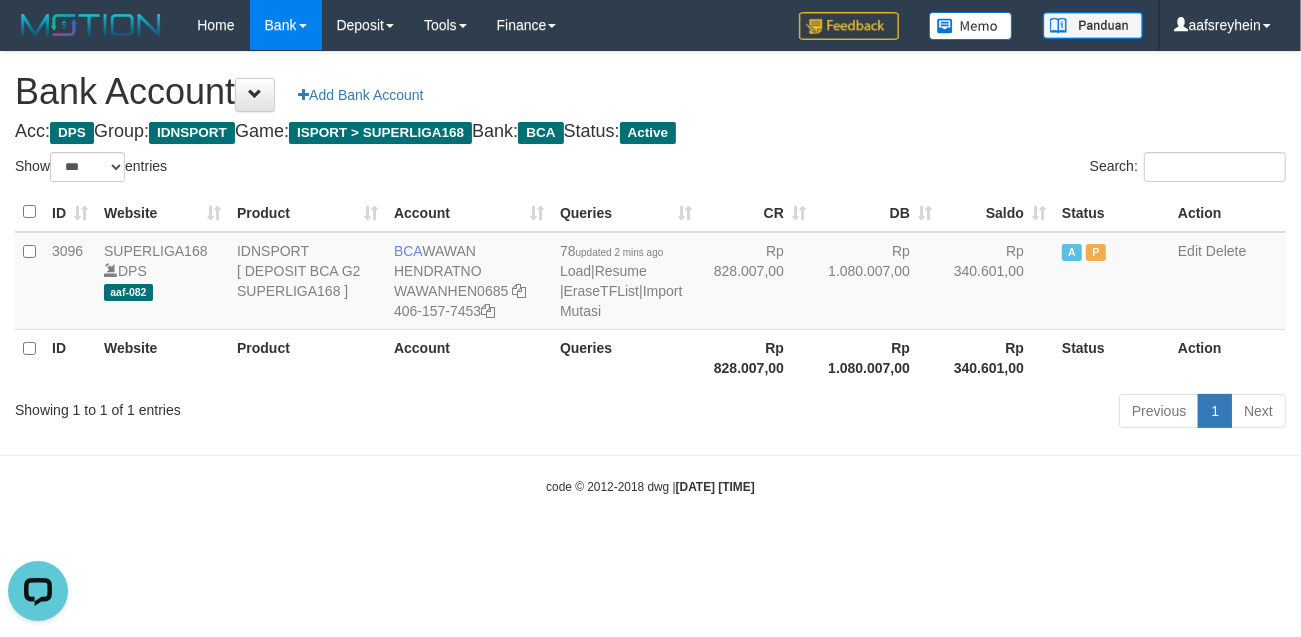 scroll, scrollTop: 0, scrollLeft: 0, axis: both 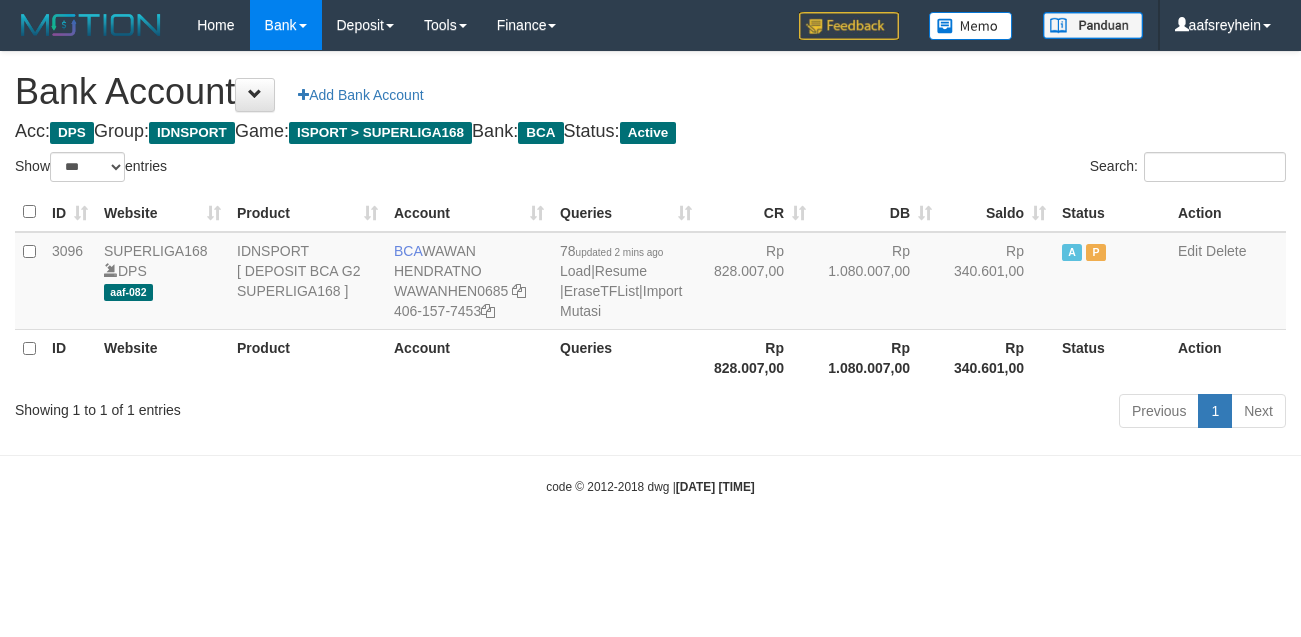 select on "***" 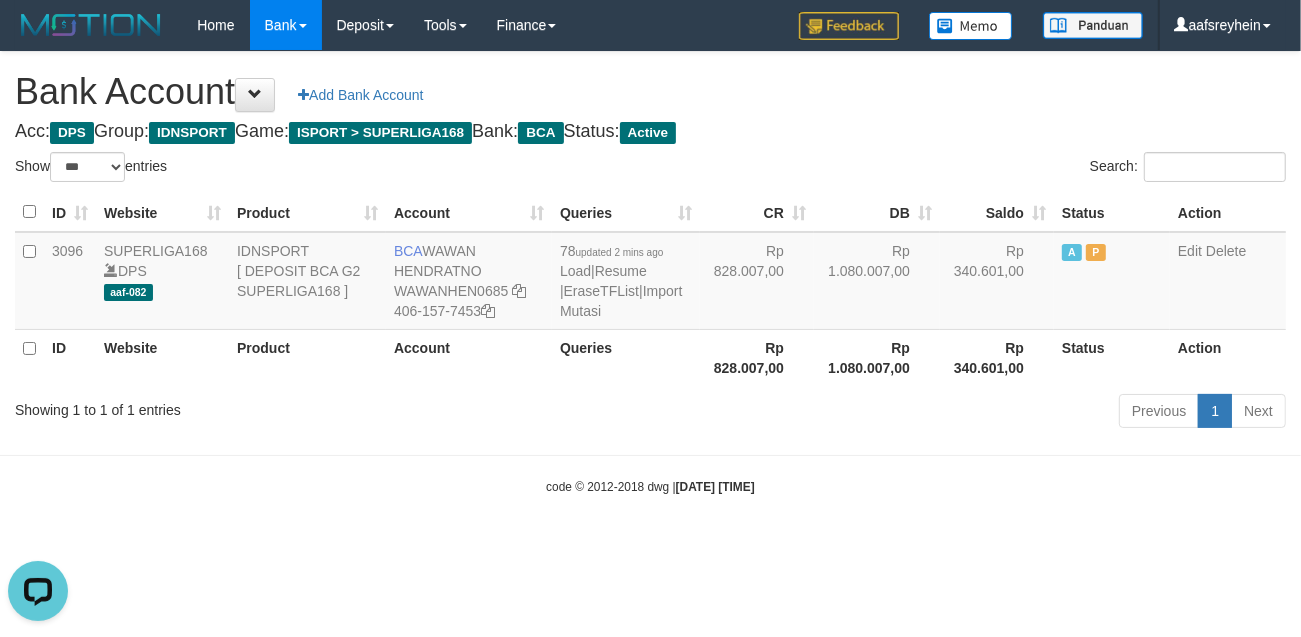 scroll, scrollTop: 0, scrollLeft: 0, axis: both 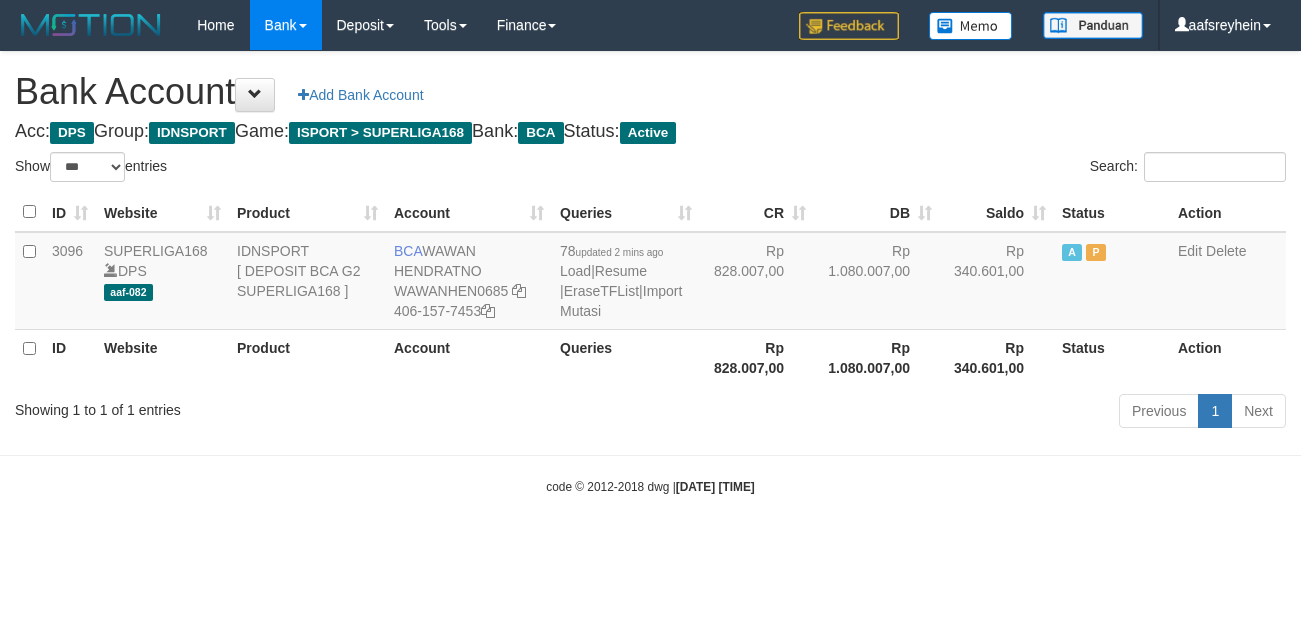 select on "***" 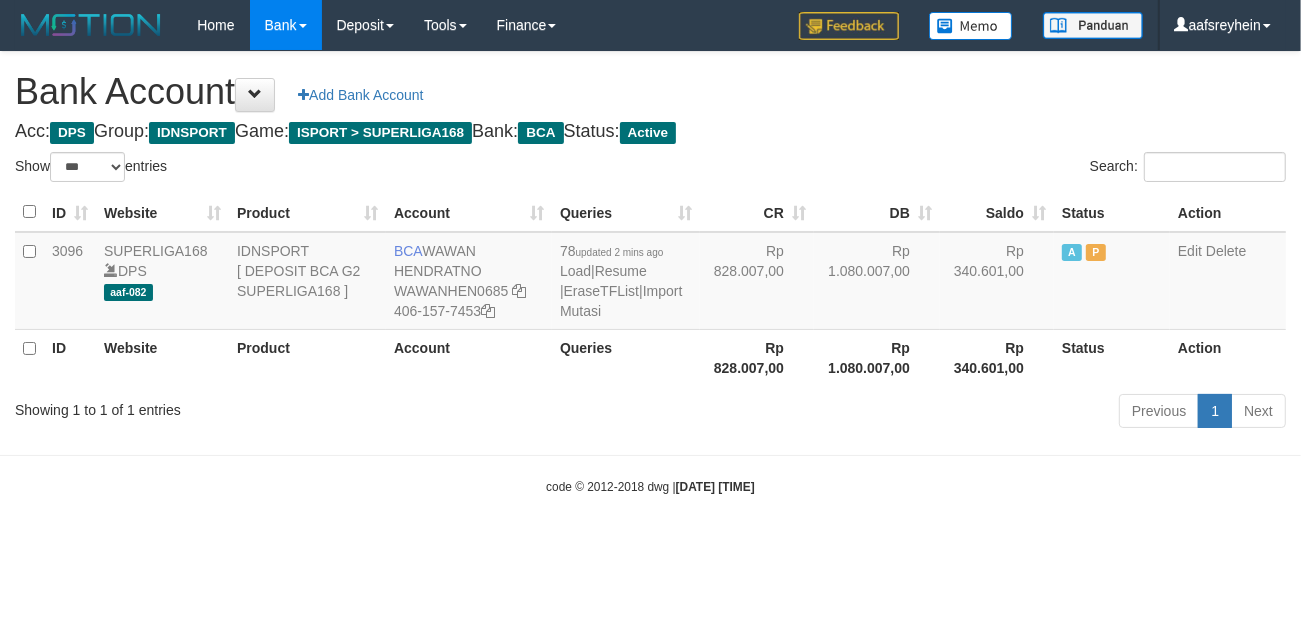 click on "Toggle navigation
Home
Bank
Account List
Load
By Website
Group
[ISPORT]													SUPERLIGA168
By Load Group (DPS)" at bounding box center (650, 273) 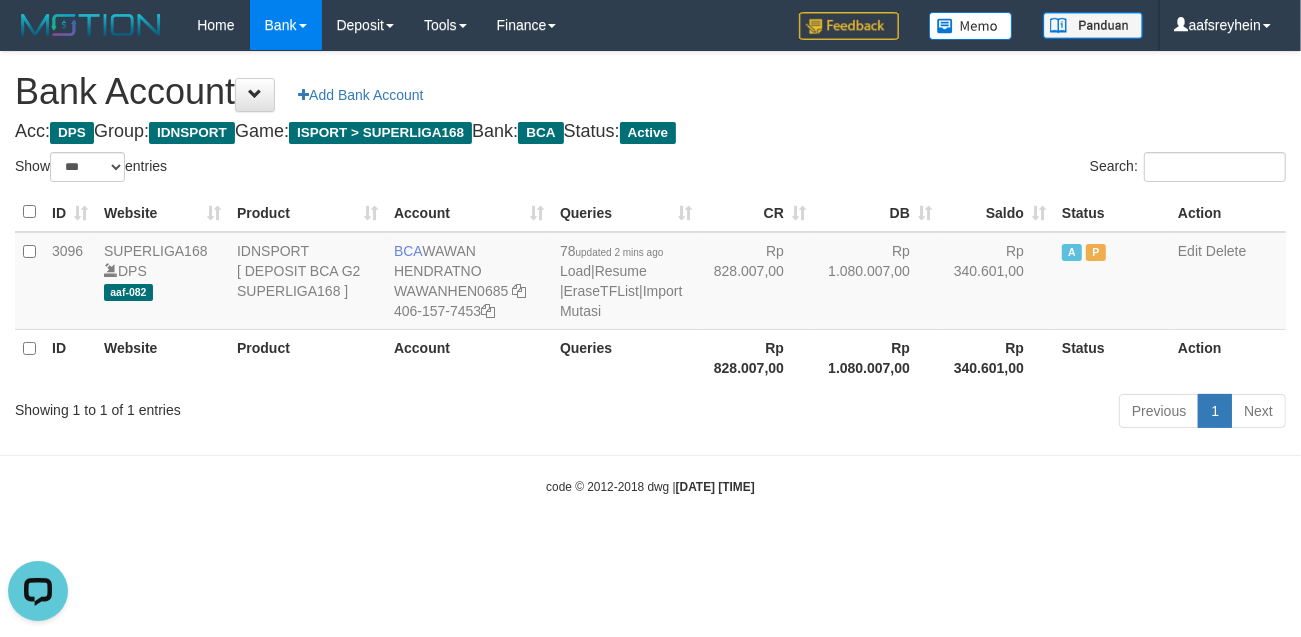 scroll, scrollTop: 0, scrollLeft: 0, axis: both 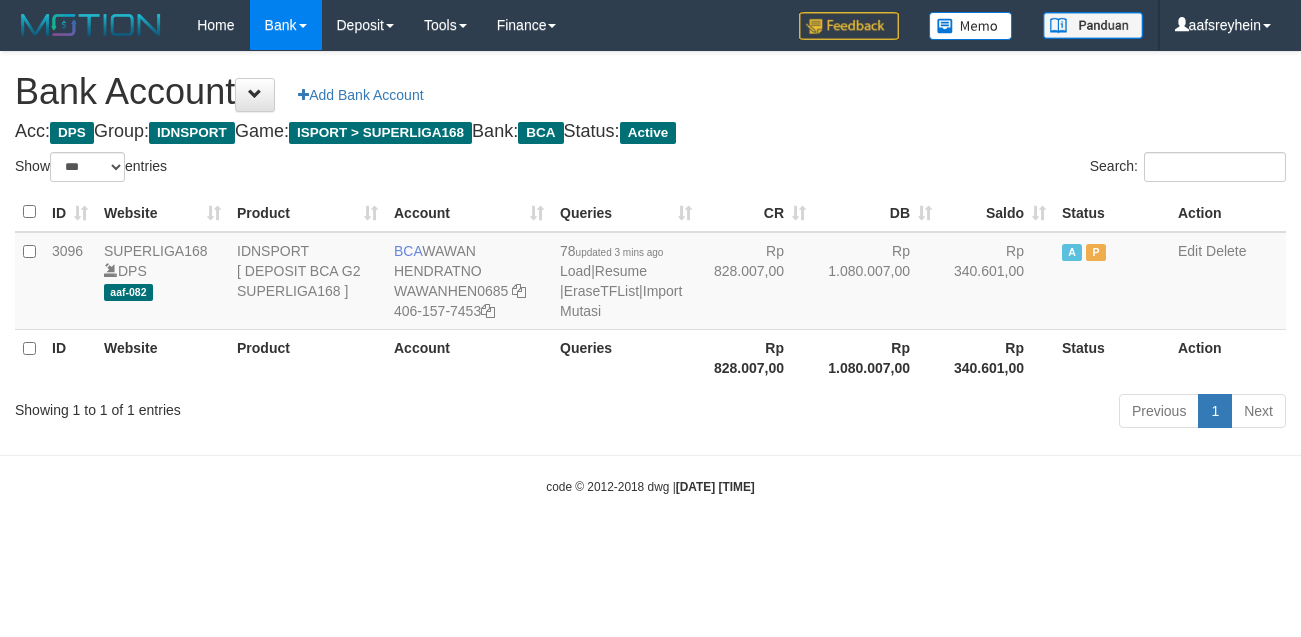 select on "***" 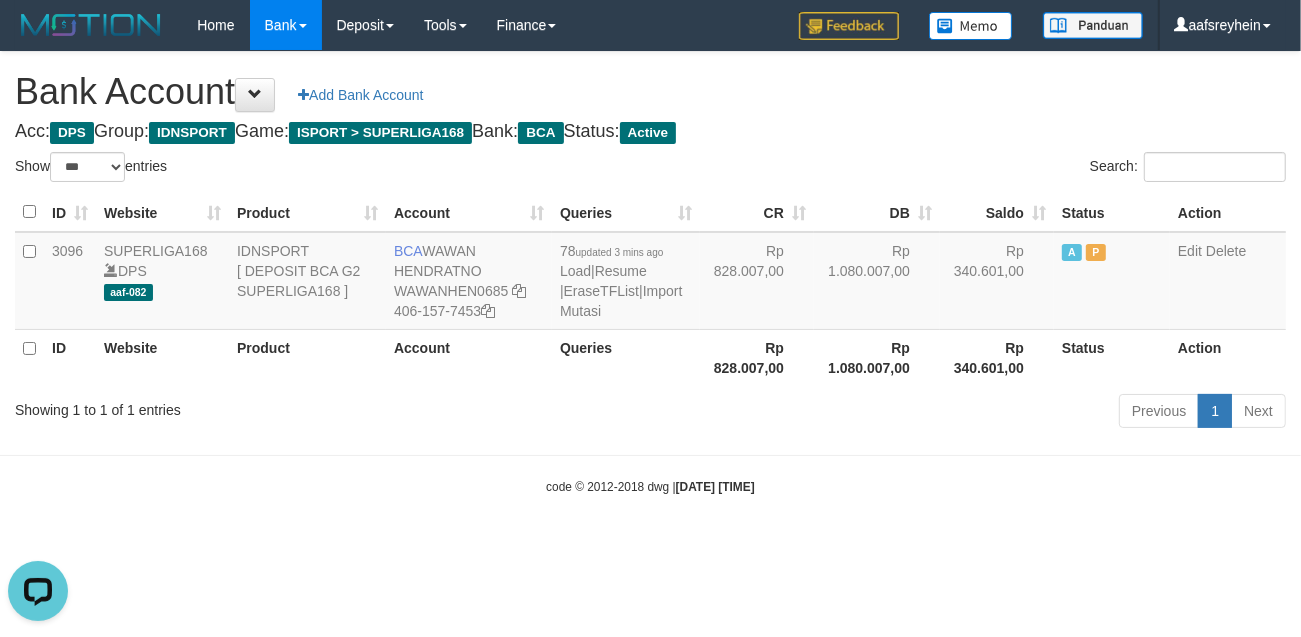 scroll, scrollTop: 0, scrollLeft: 0, axis: both 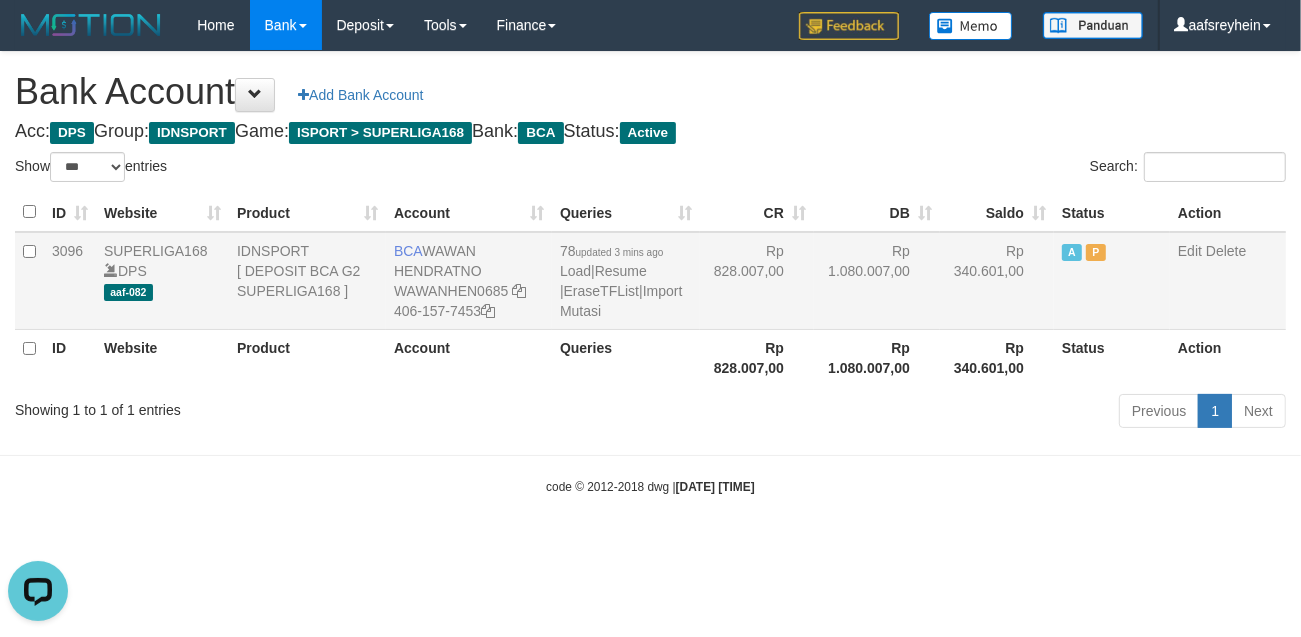 click on "78  updated 3 mins ago
Load
|
Resume
|
EraseTFList
|
Import Mutasi" at bounding box center (626, 281) 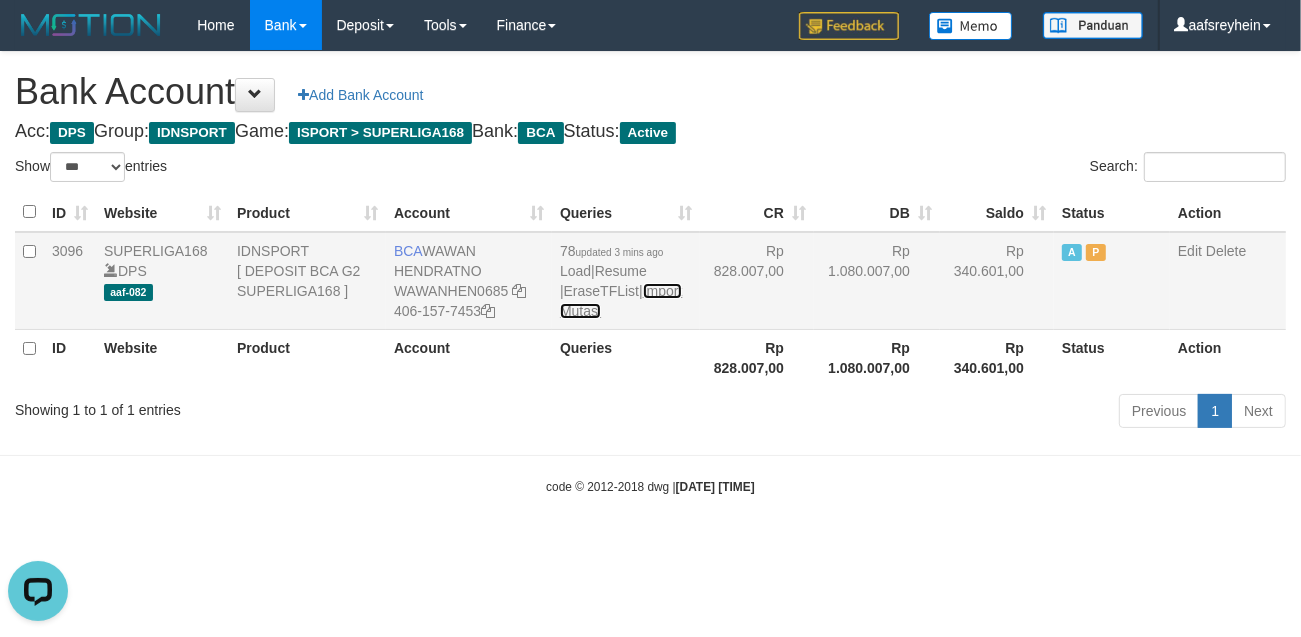 click on "Import Mutasi" at bounding box center [621, 301] 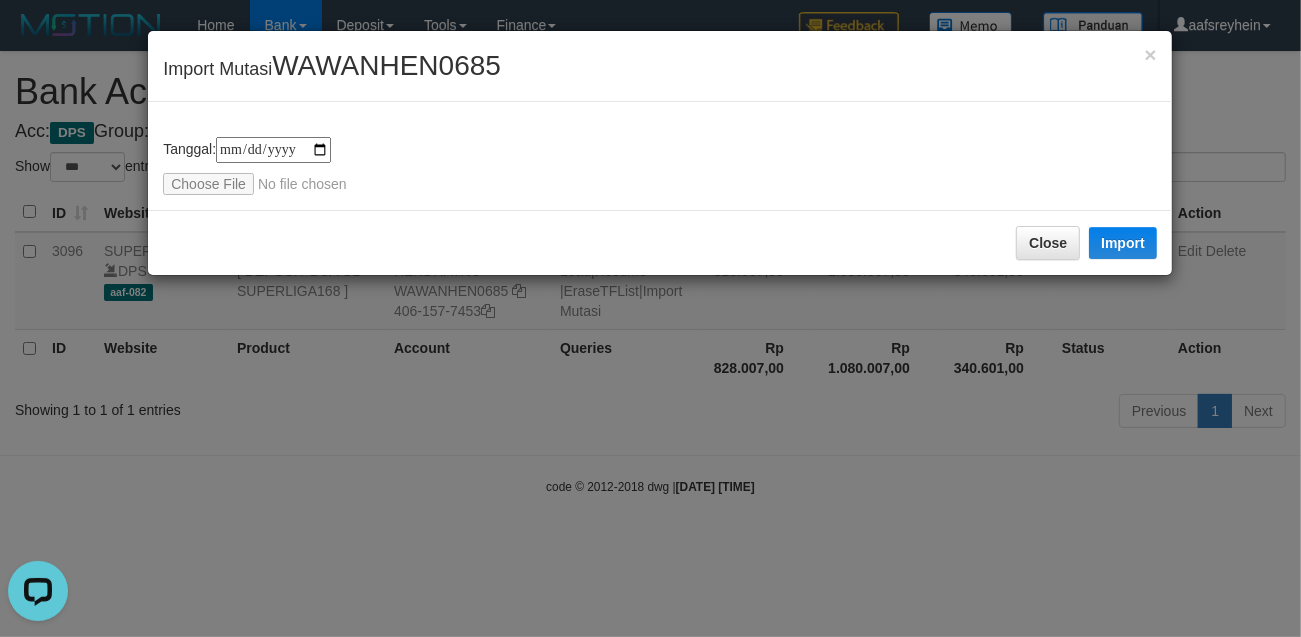 type on "**********" 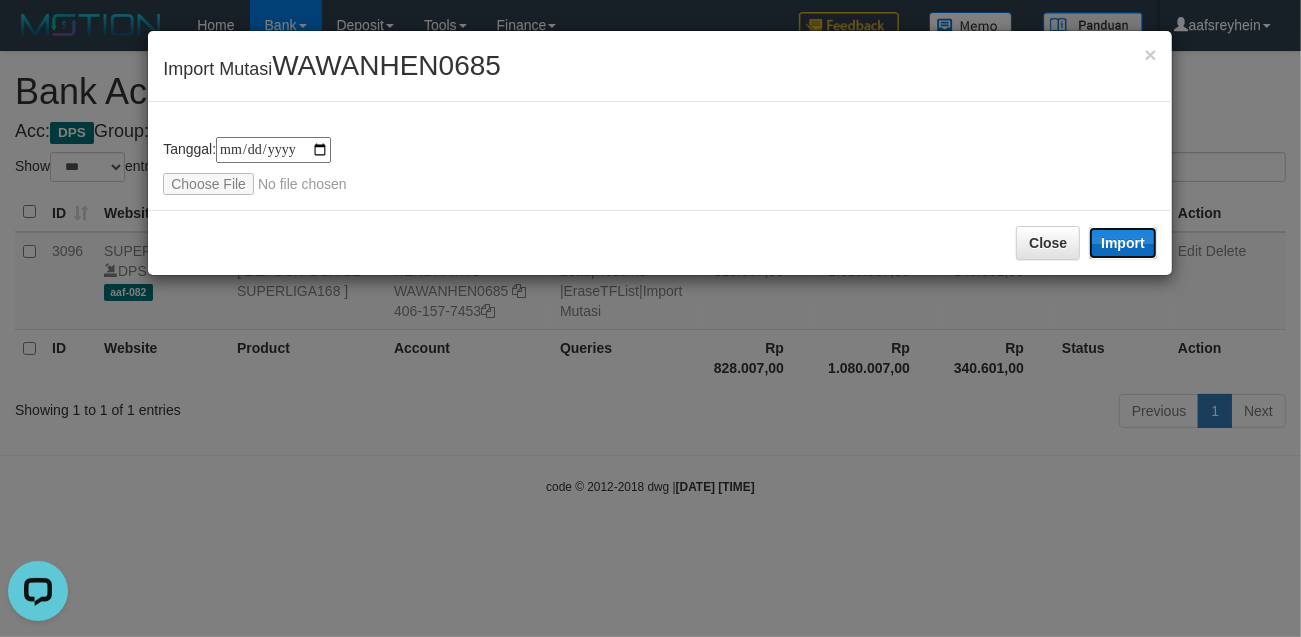 click on "Import" at bounding box center [1123, 243] 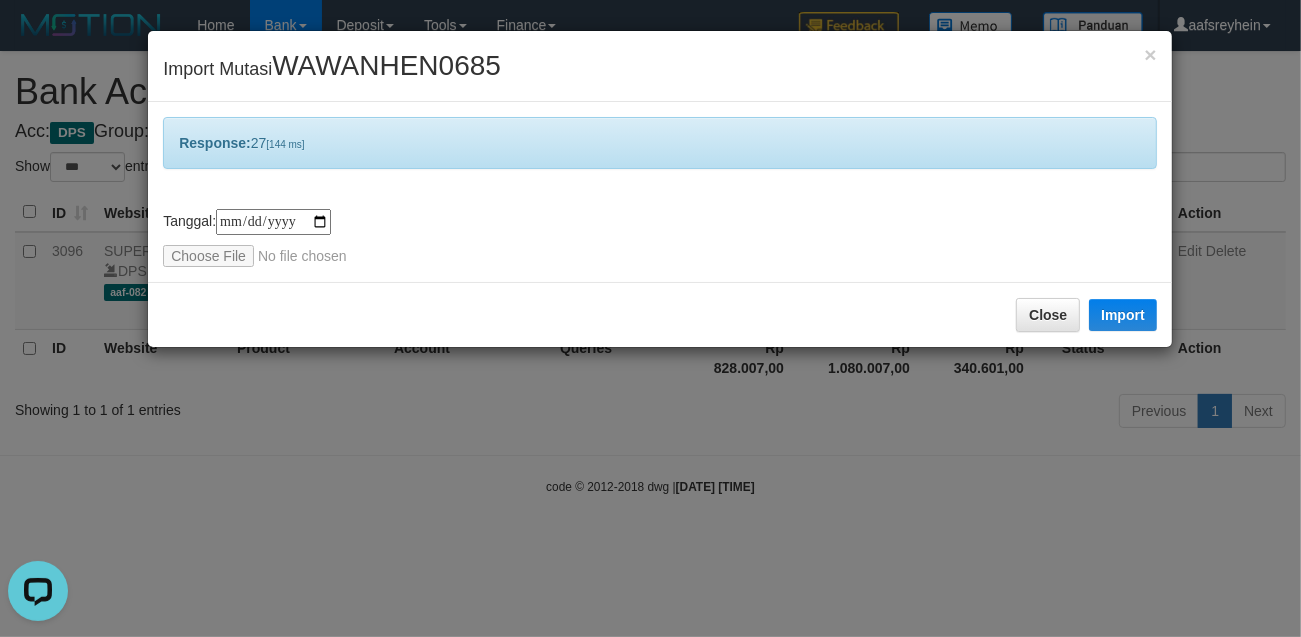 click on "**********" at bounding box center [650, 318] 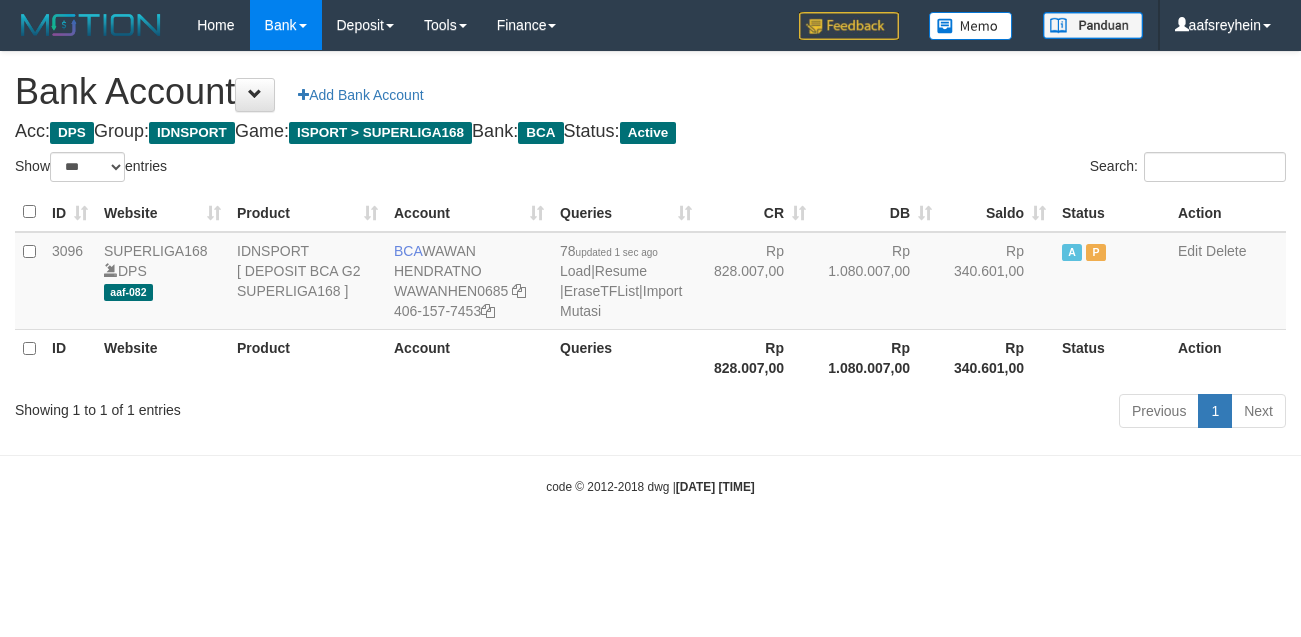 select on "***" 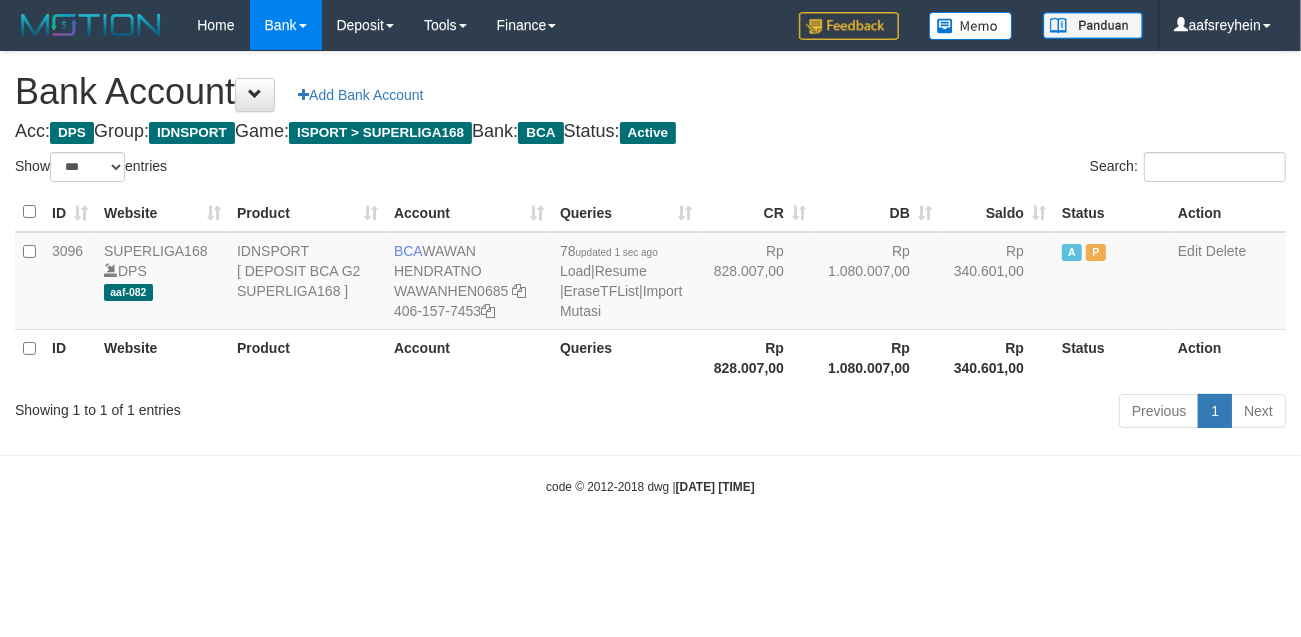 drag, startPoint x: 886, startPoint y: 530, endPoint x: 882, endPoint y: 407, distance: 123.065025 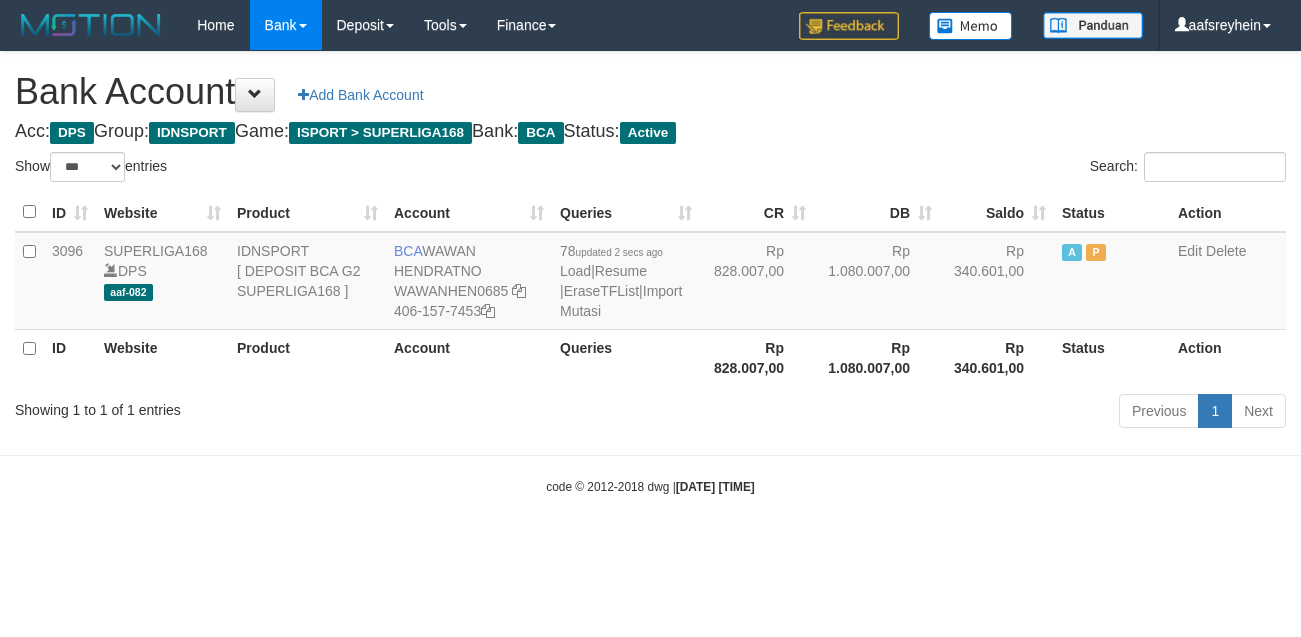 select on "***" 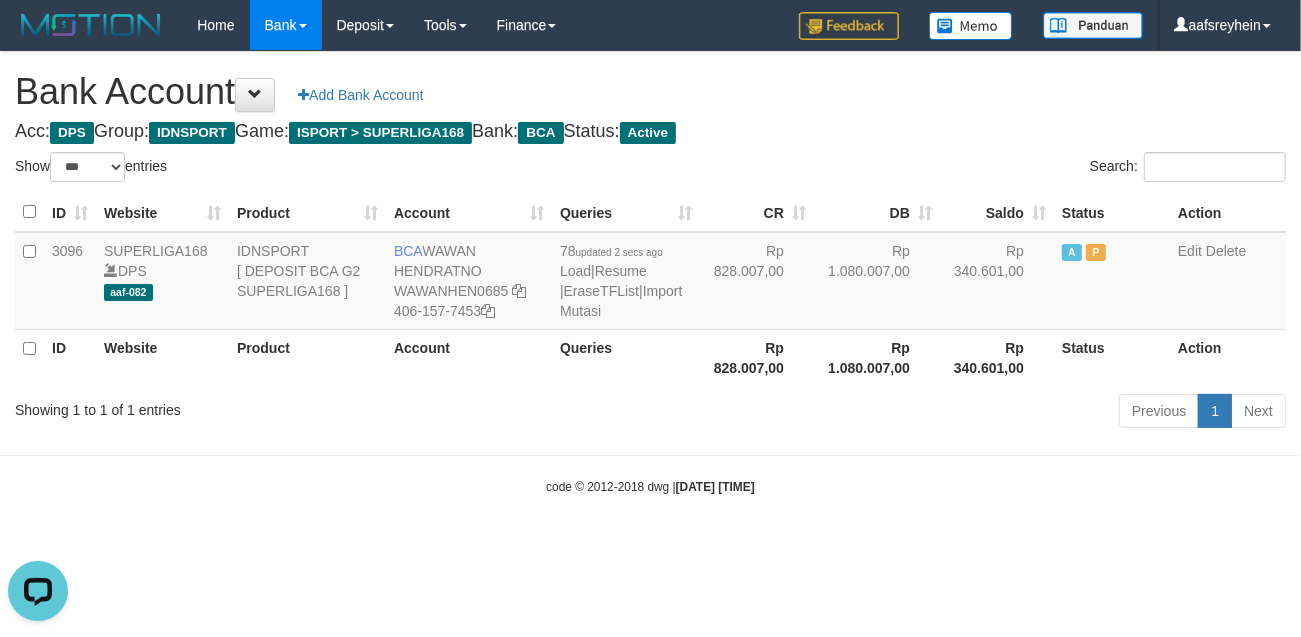 scroll, scrollTop: 0, scrollLeft: 0, axis: both 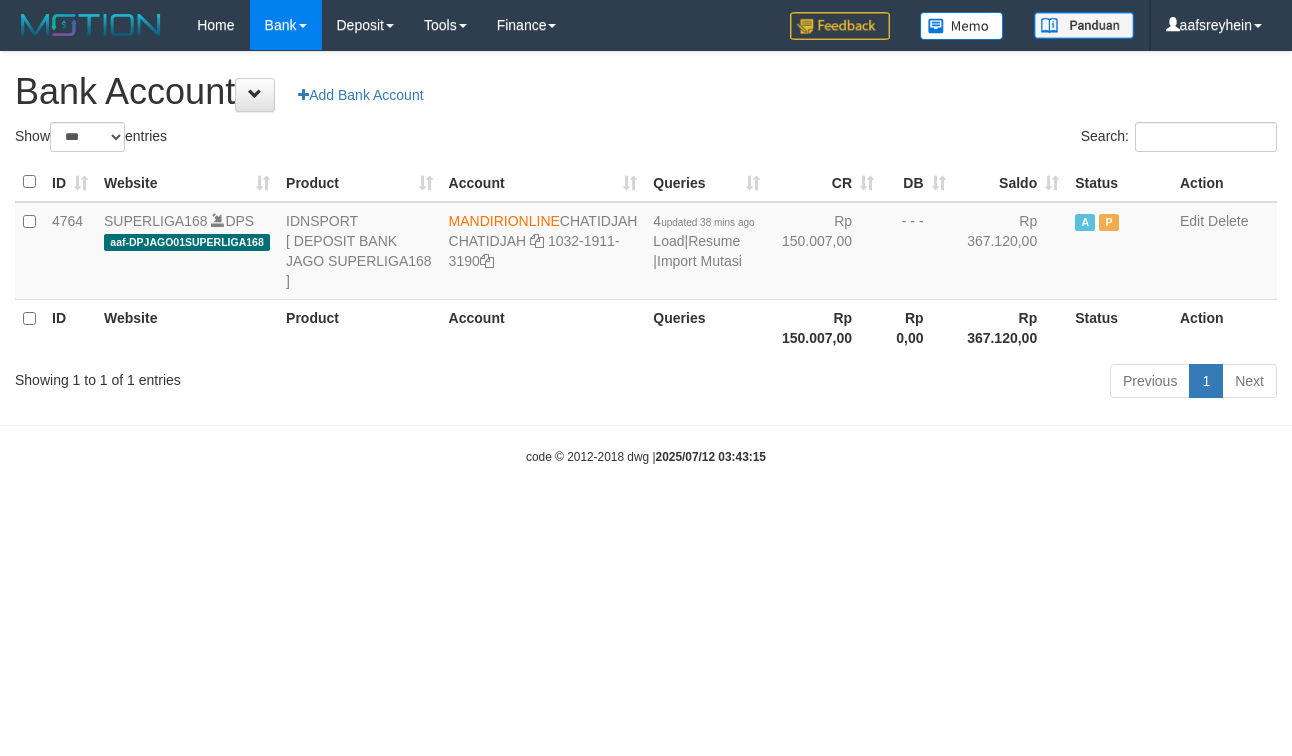 select on "***" 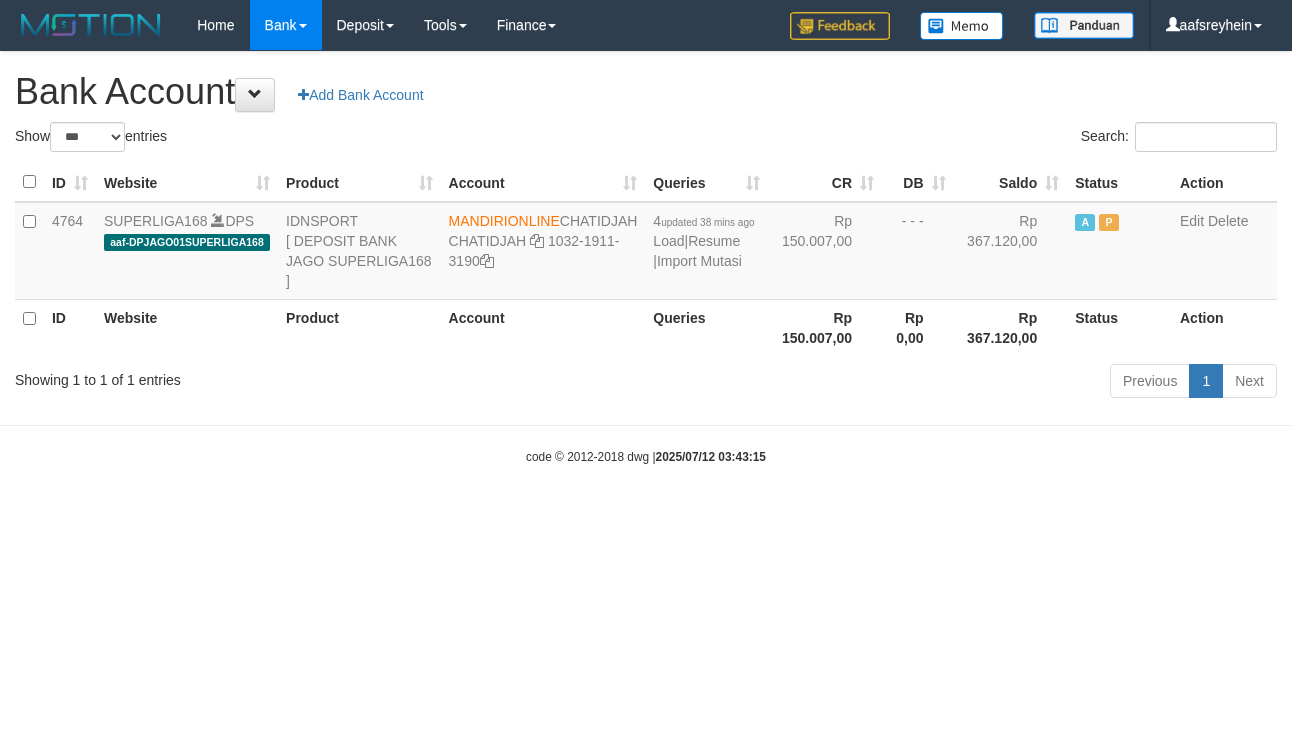 scroll, scrollTop: 0, scrollLeft: 0, axis: both 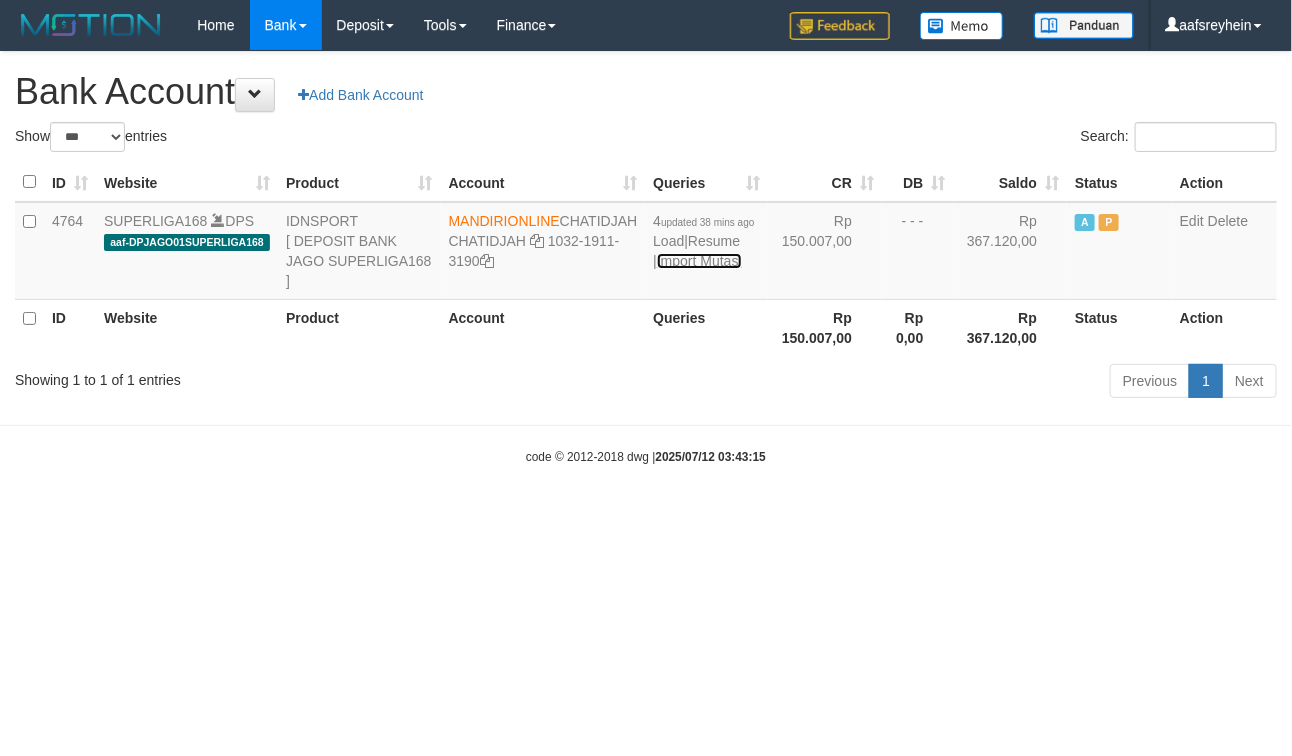click on "Import Mutasi" at bounding box center [699, 261] 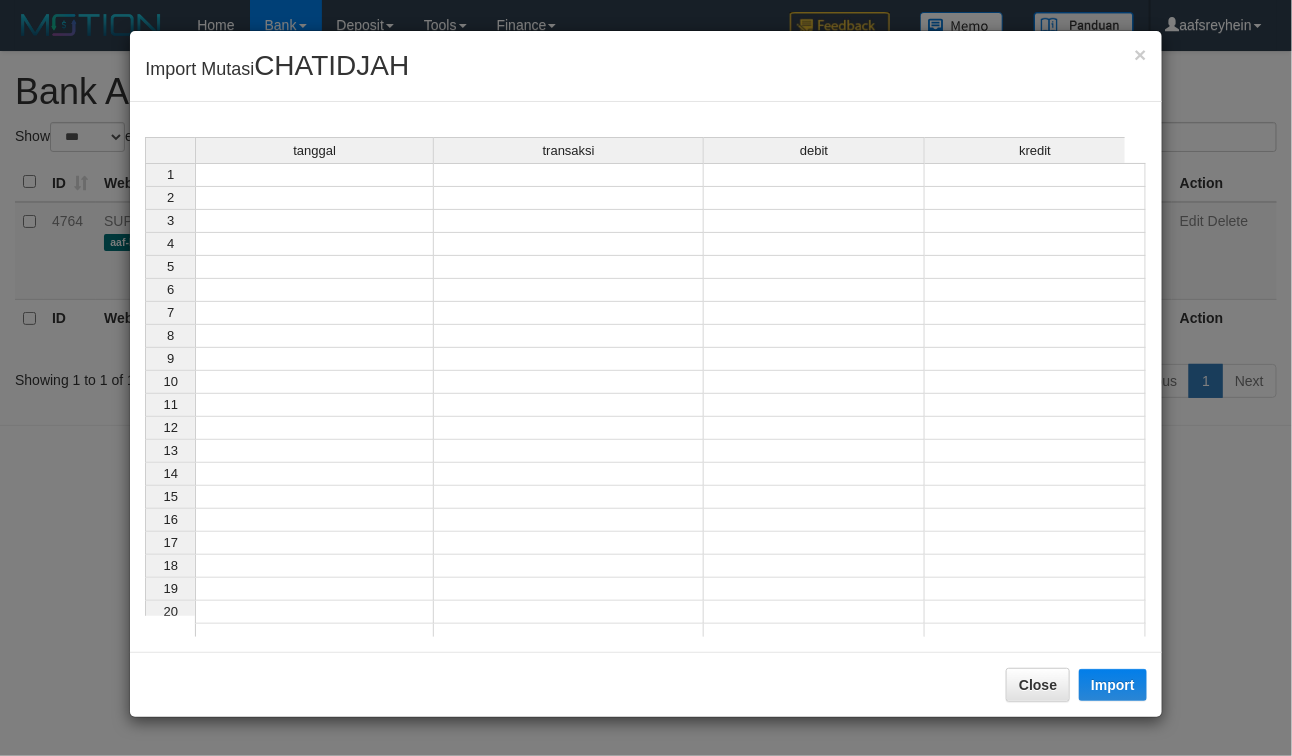 click on "tanggal transaksi debit kredit 1 2 3 4 5 6 7 8 9 10 11 12 13 14 15 16 17 18 19 20 21" at bounding box center (145, 392) 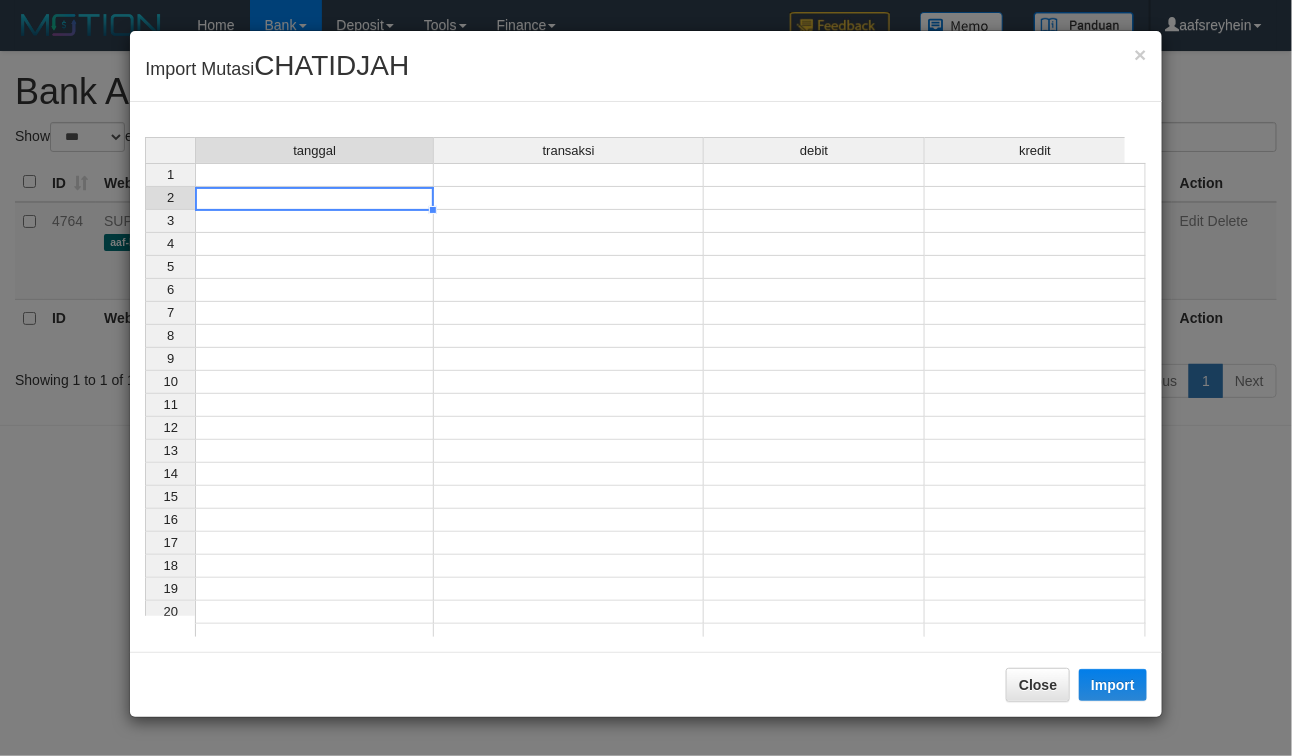 type 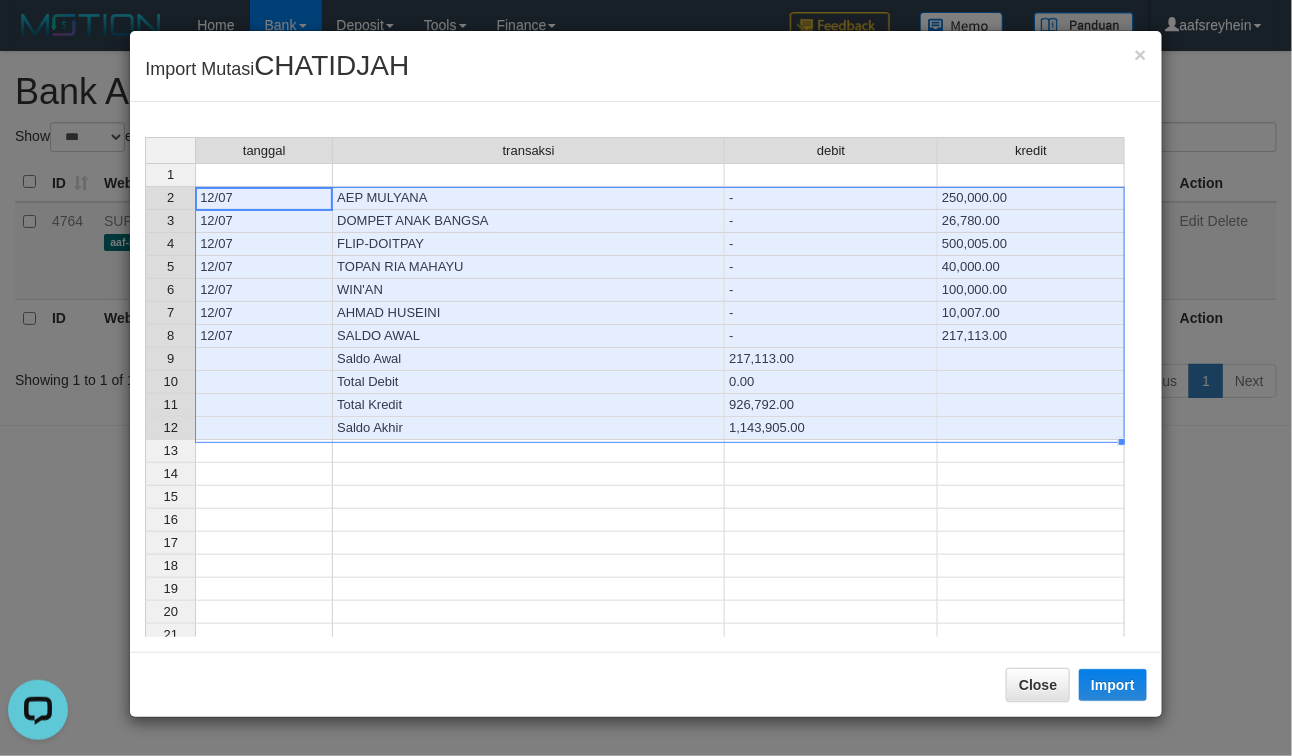 scroll, scrollTop: 0, scrollLeft: 0, axis: both 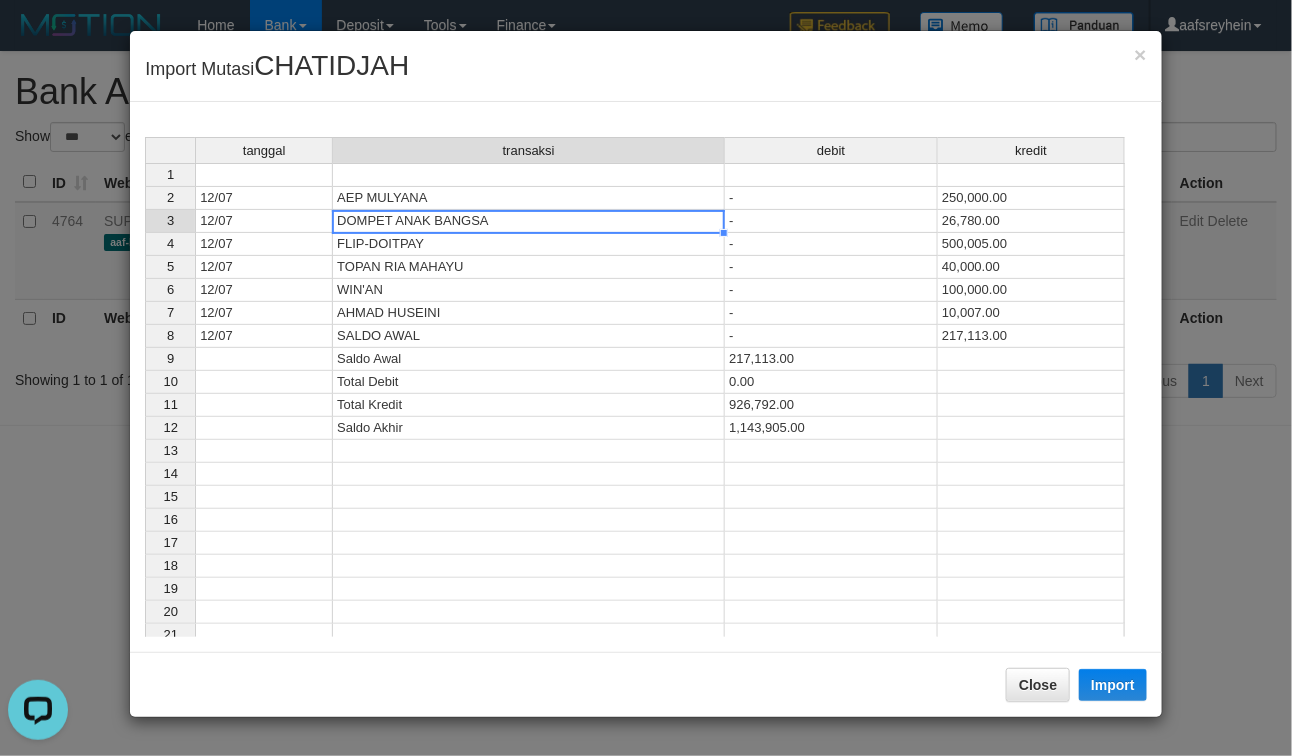 click on "DOMPET ANAK BANGSA" at bounding box center (529, 221) 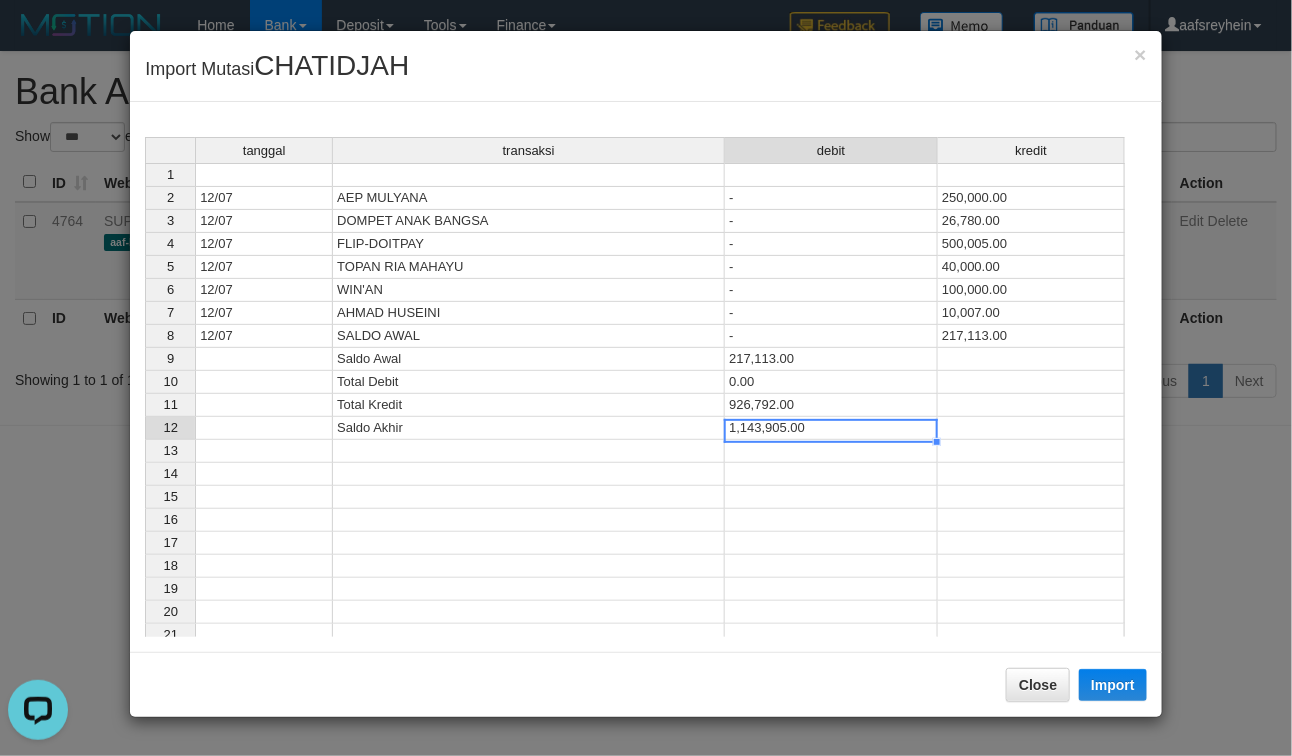 click on "1,143,905.00" at bounding box center (831, 428) 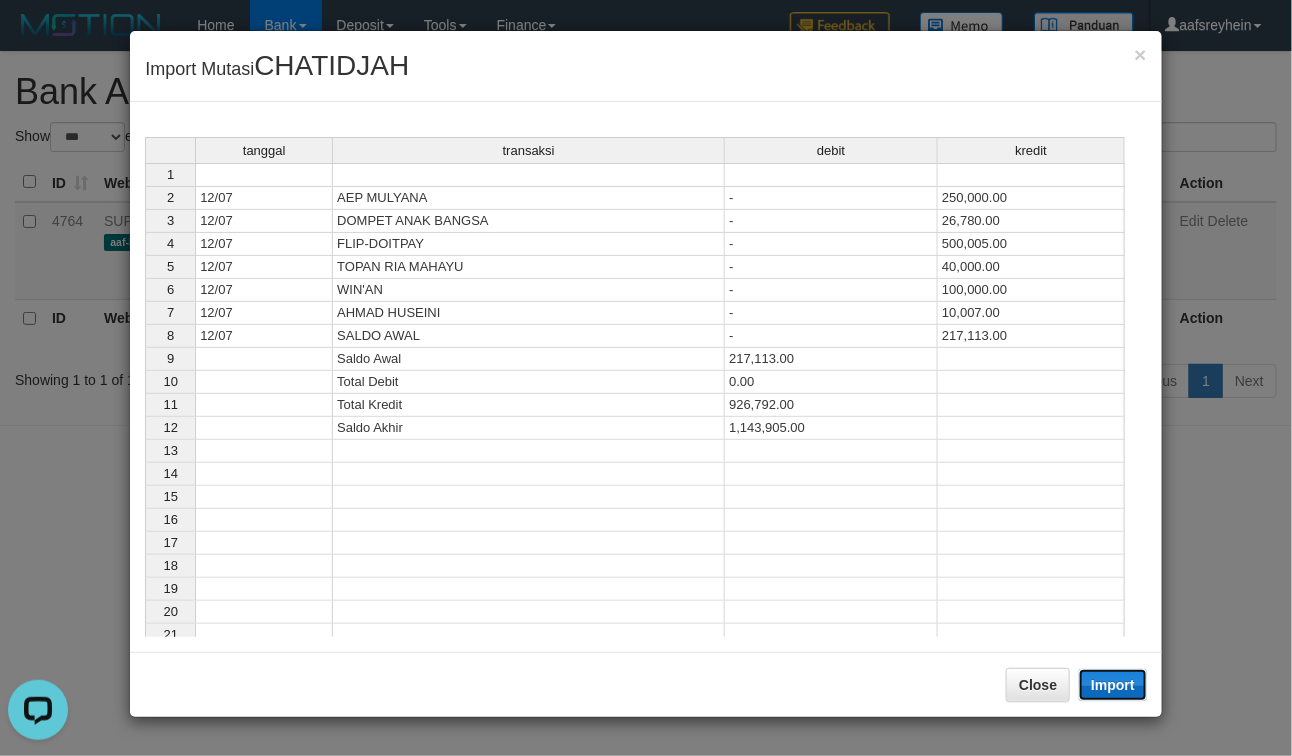 click on "Import" at bounding box center (1113, 685) 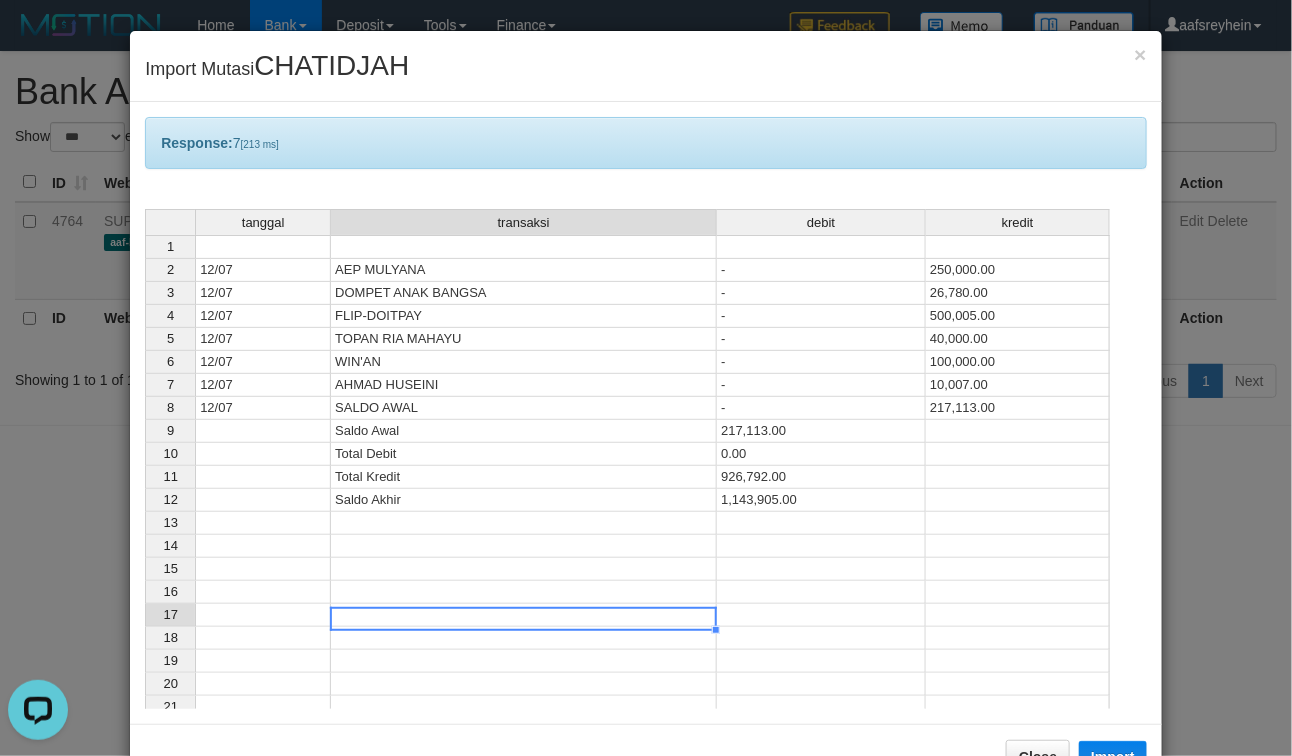 click at bounding box center (524, 615) 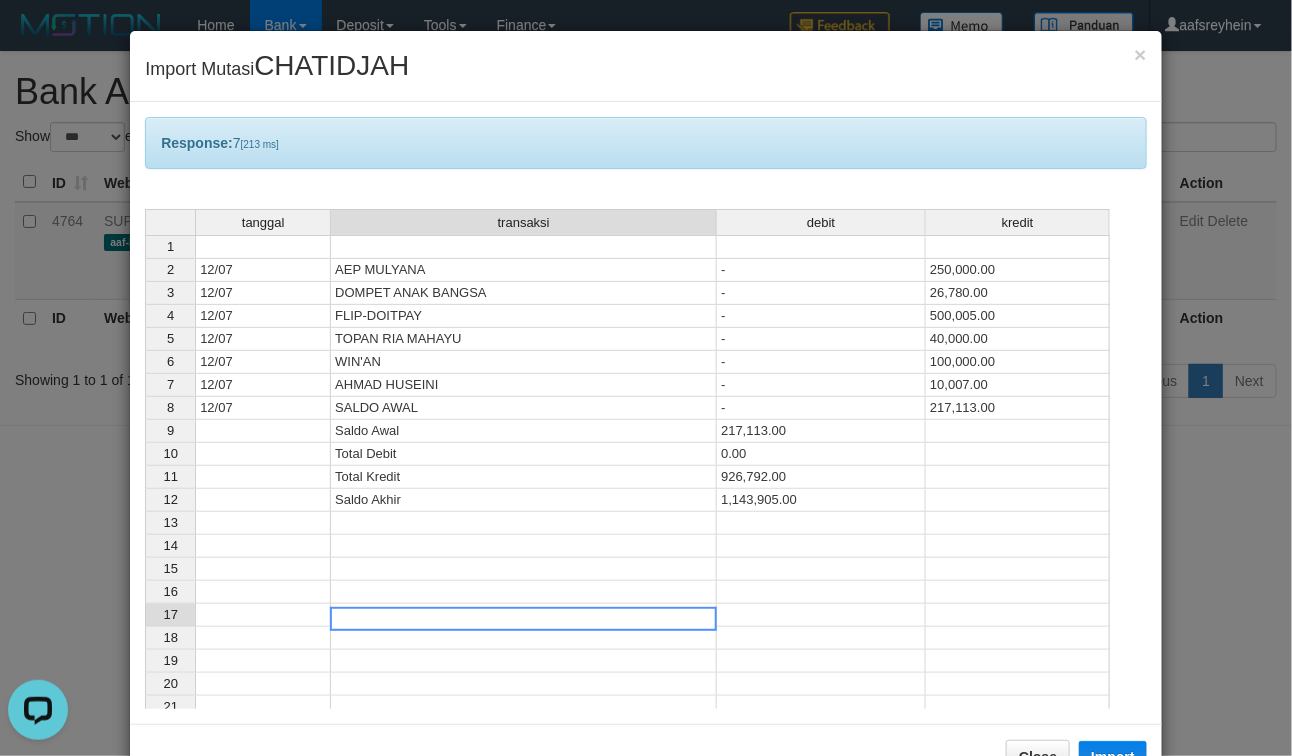 click at bounding box center (523, 619) 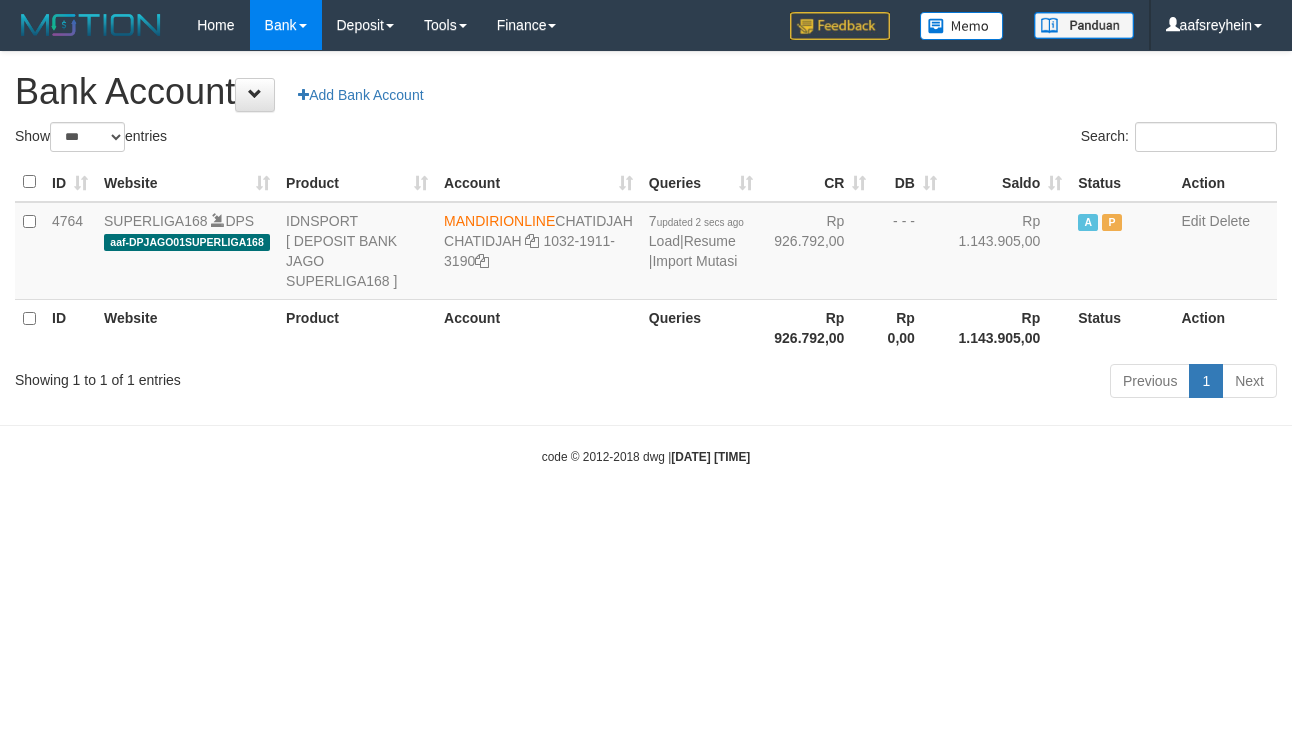 select on "***" 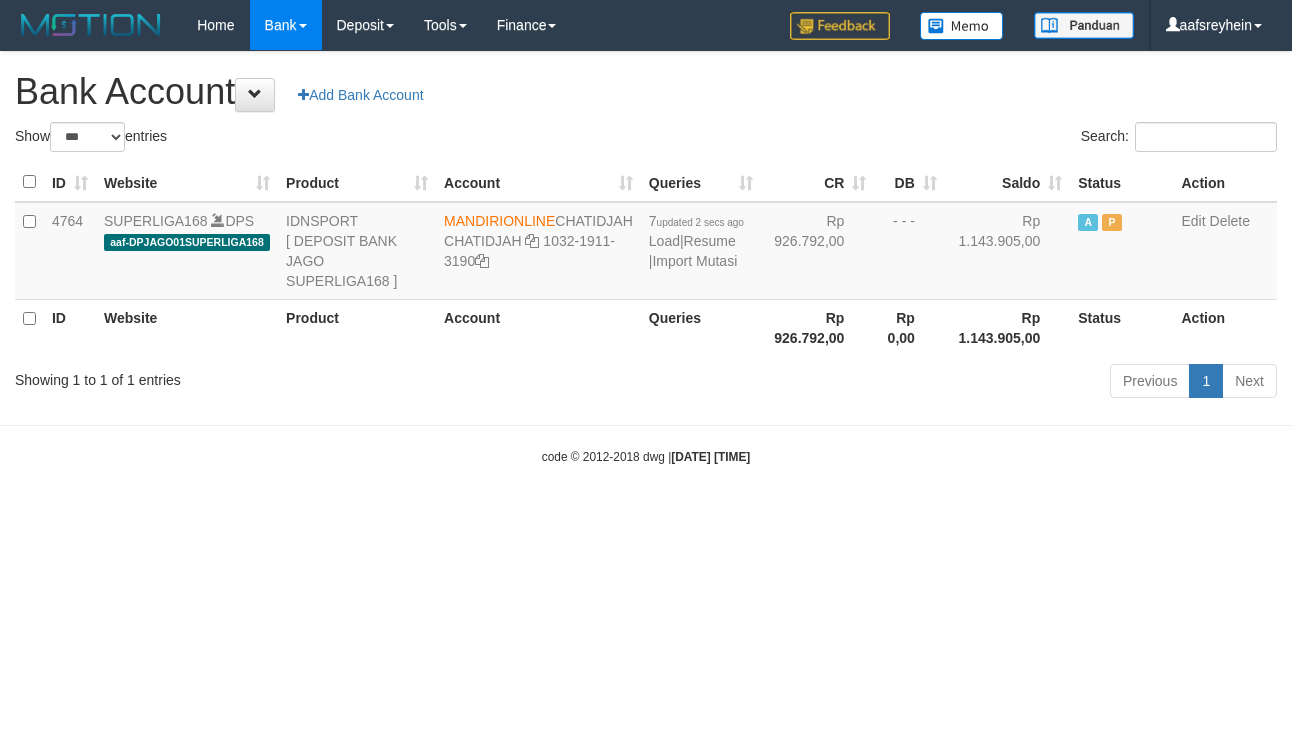scroll, scrollTop: 0, scrollLeft: 0, axis: both 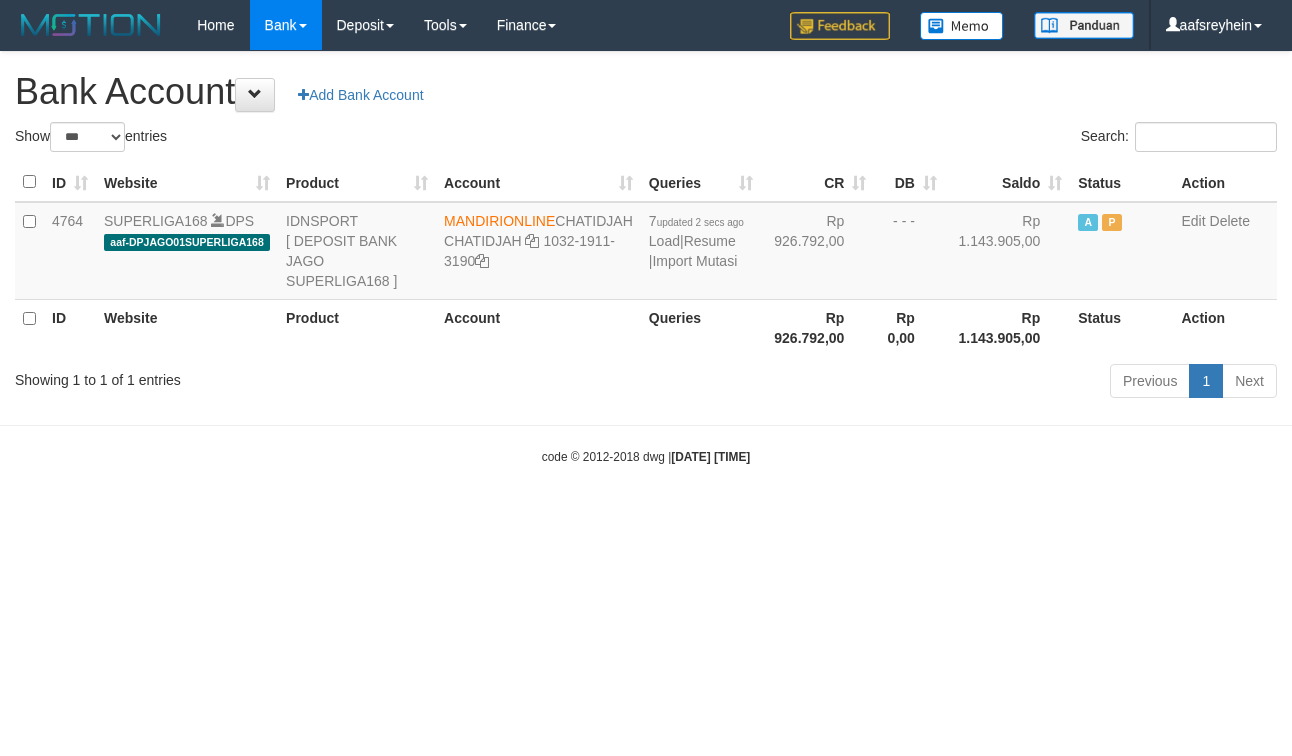 select on "***" 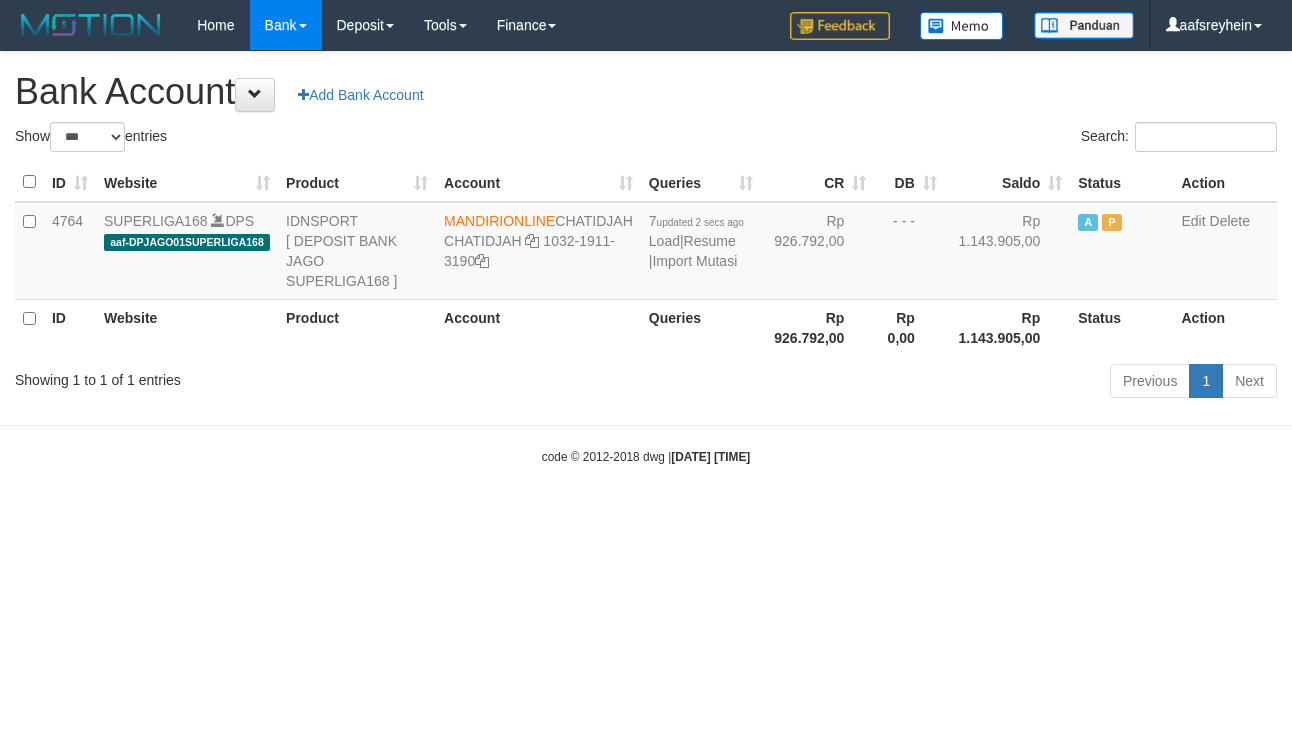 scroll, scrollTop: 0, scrollLeft: 0, axis: both 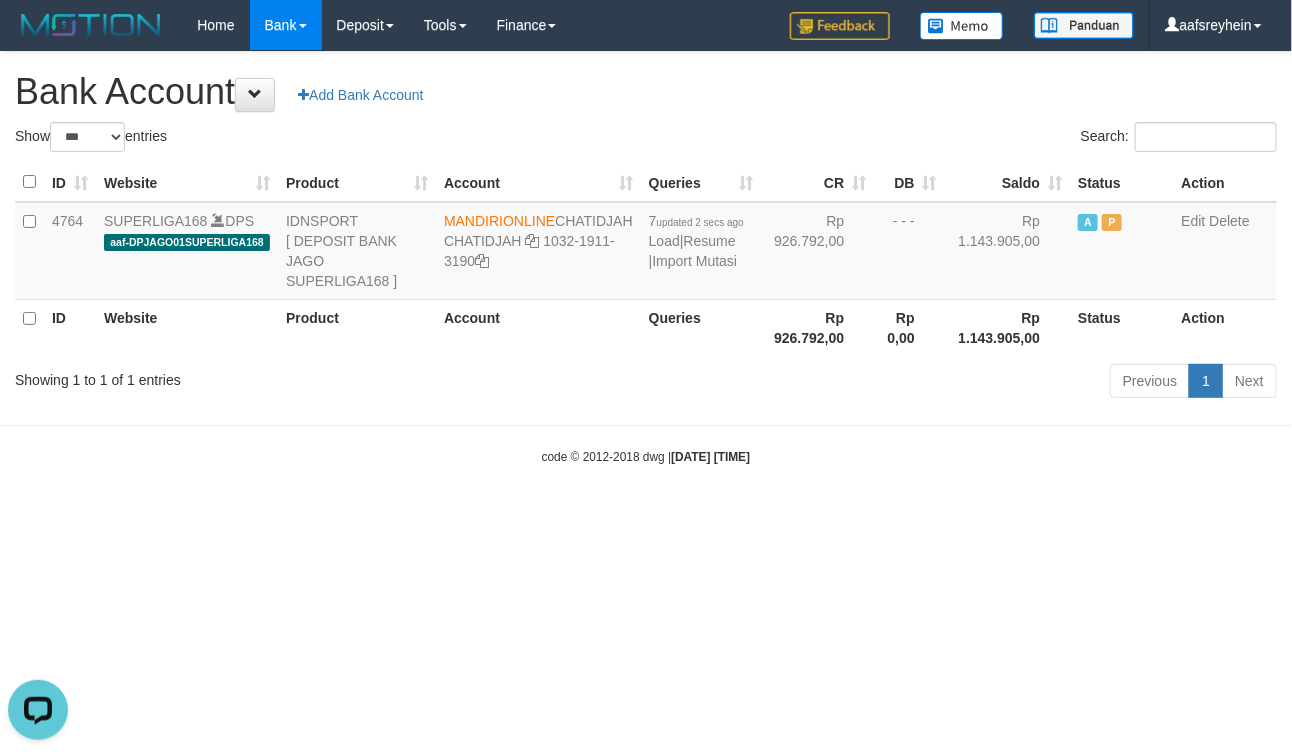 click on "Toggle navigation
Home
Bank
Account List
Load
By Website
Group
[ISPORT]													SUPERLIGA168
By Load Group (DPS)" at bounding box center (646, 258) 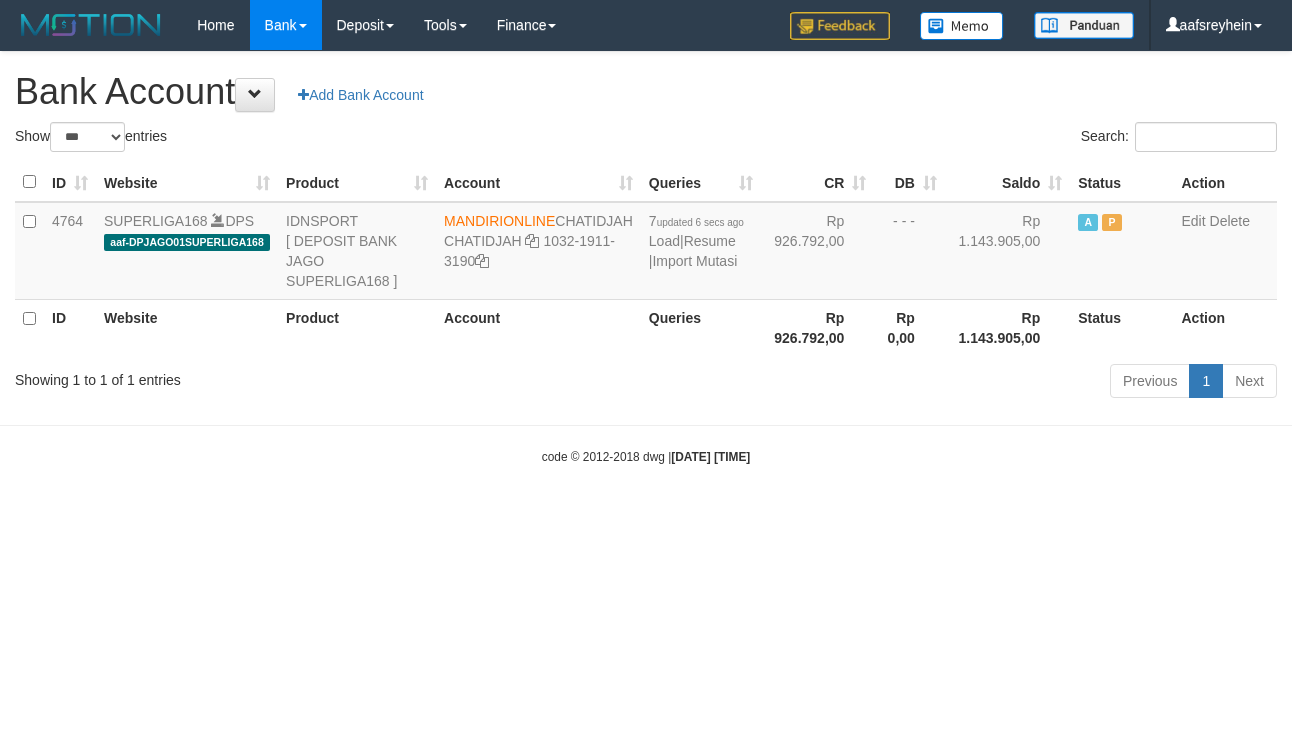 select on "***" 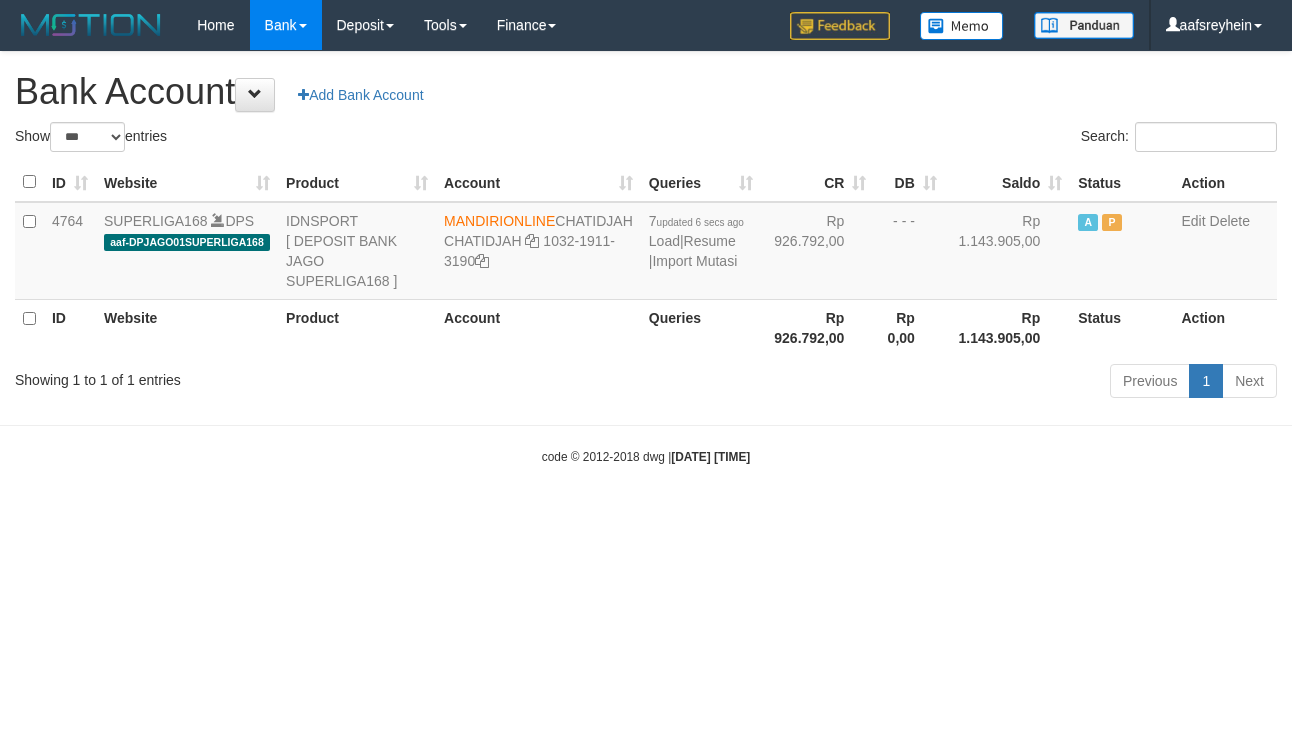scroll, scrollTop: 0, scrollLeft: 0, axis: both 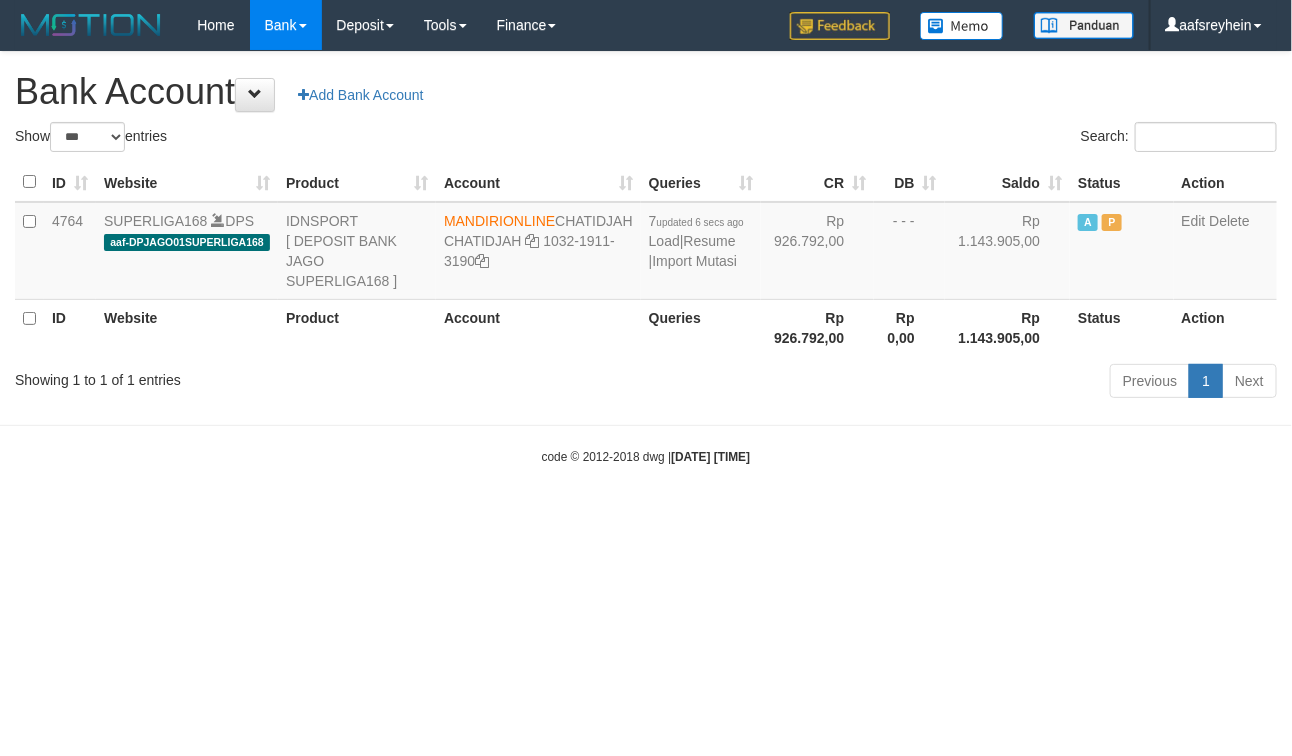 click on "Toggle navigation
Home
Bank
Account List
Load
By Website
Group
[ISPORT]													SUPERLIGA168
By Load Group (DPS)" at bounding box center [646, 258] 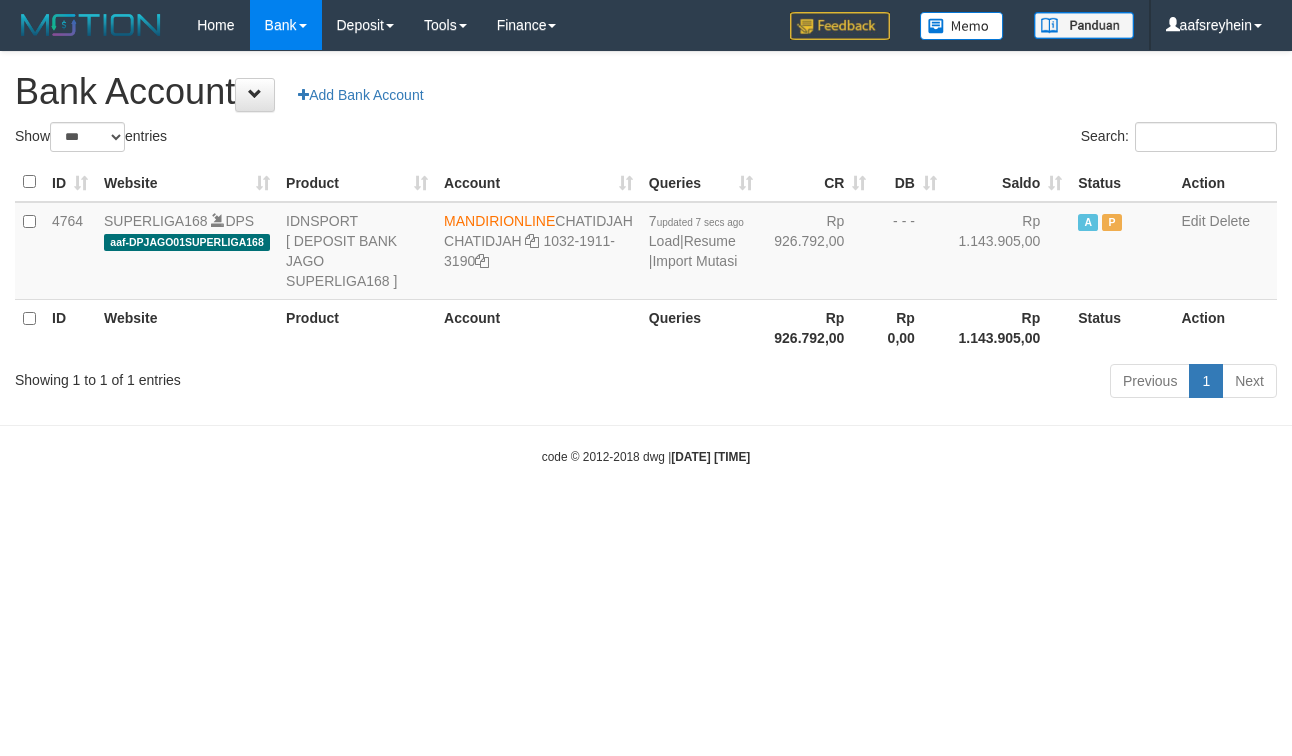 select on "***" 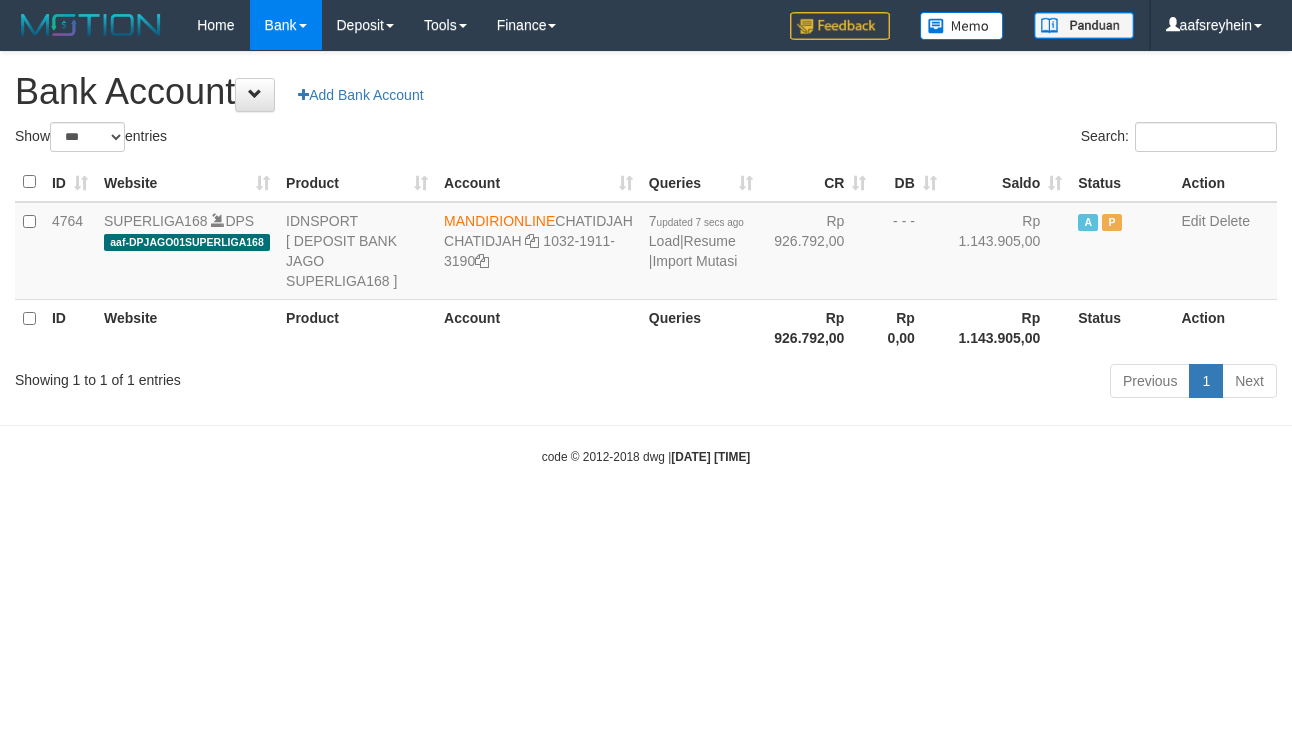 scroll, scrollTop: 0, scrollLeft: 0, axis: both 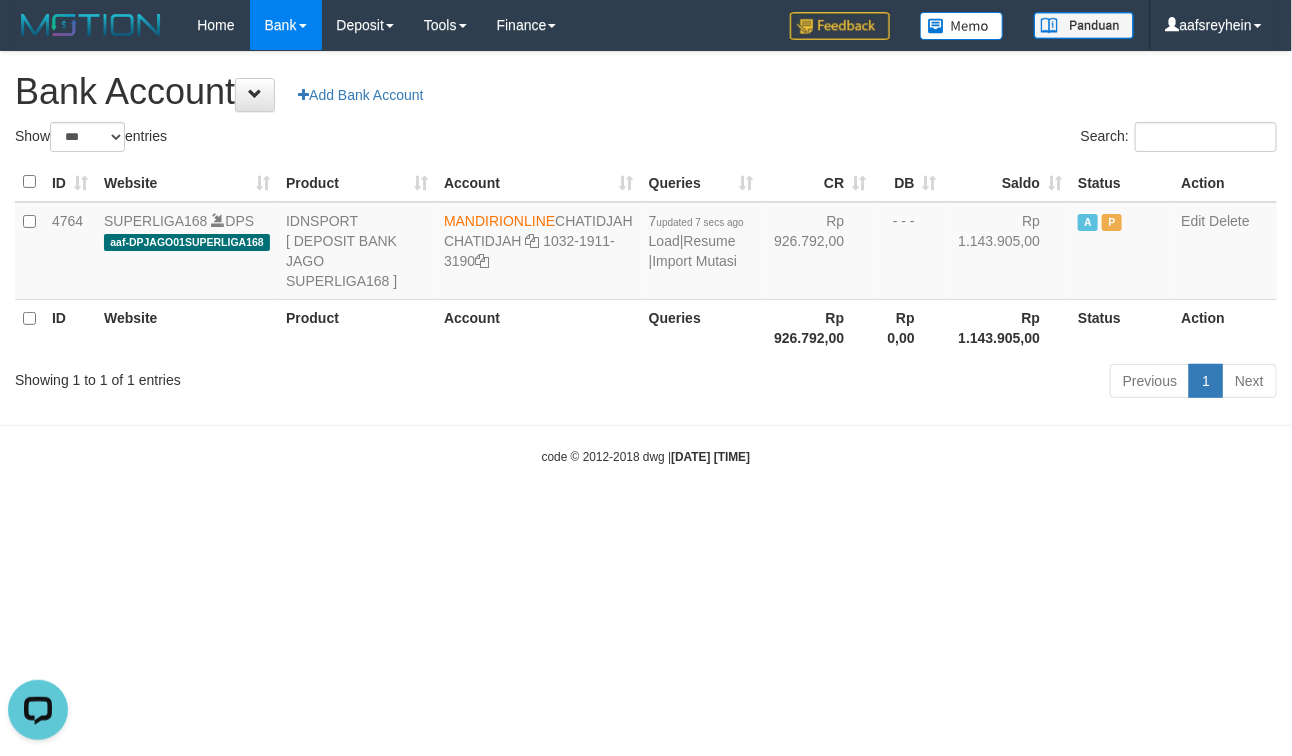 click on "code © 2012-2018 dwg |  2025/07/12 03:43:53" at bounding box center [646, 456] 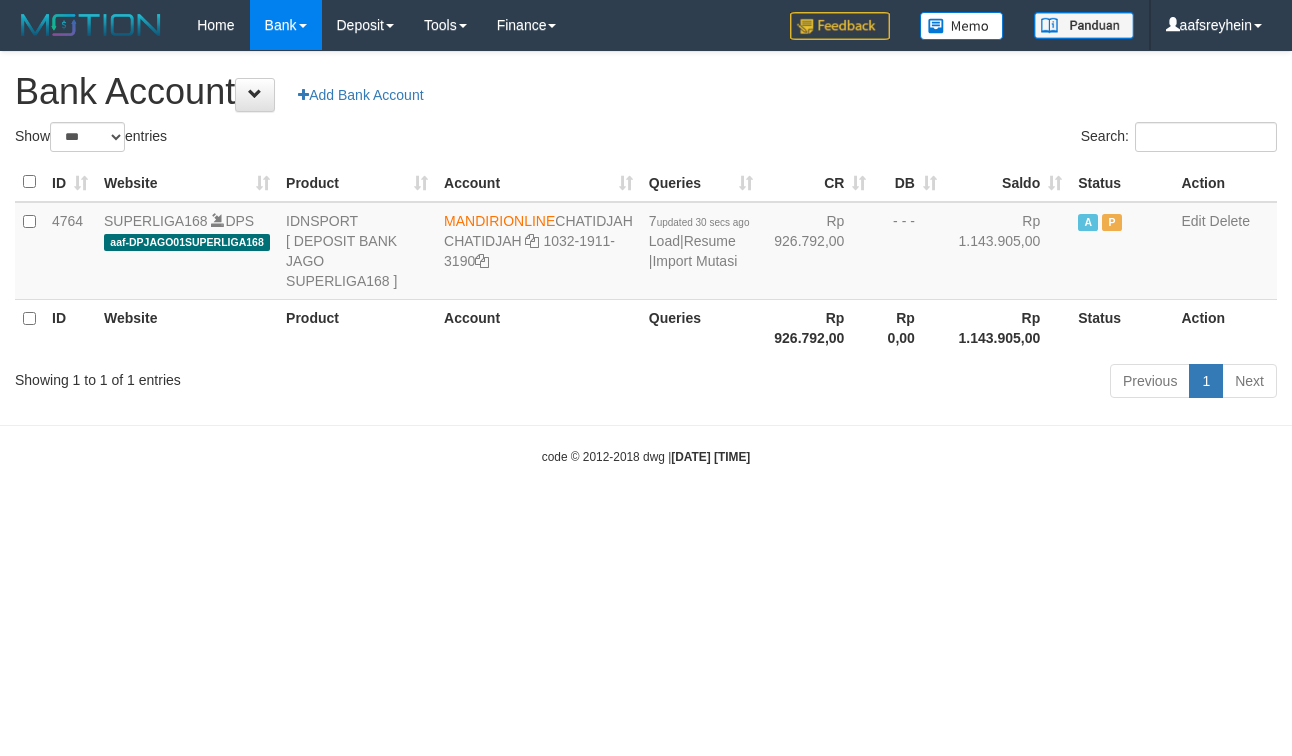 select on "***" 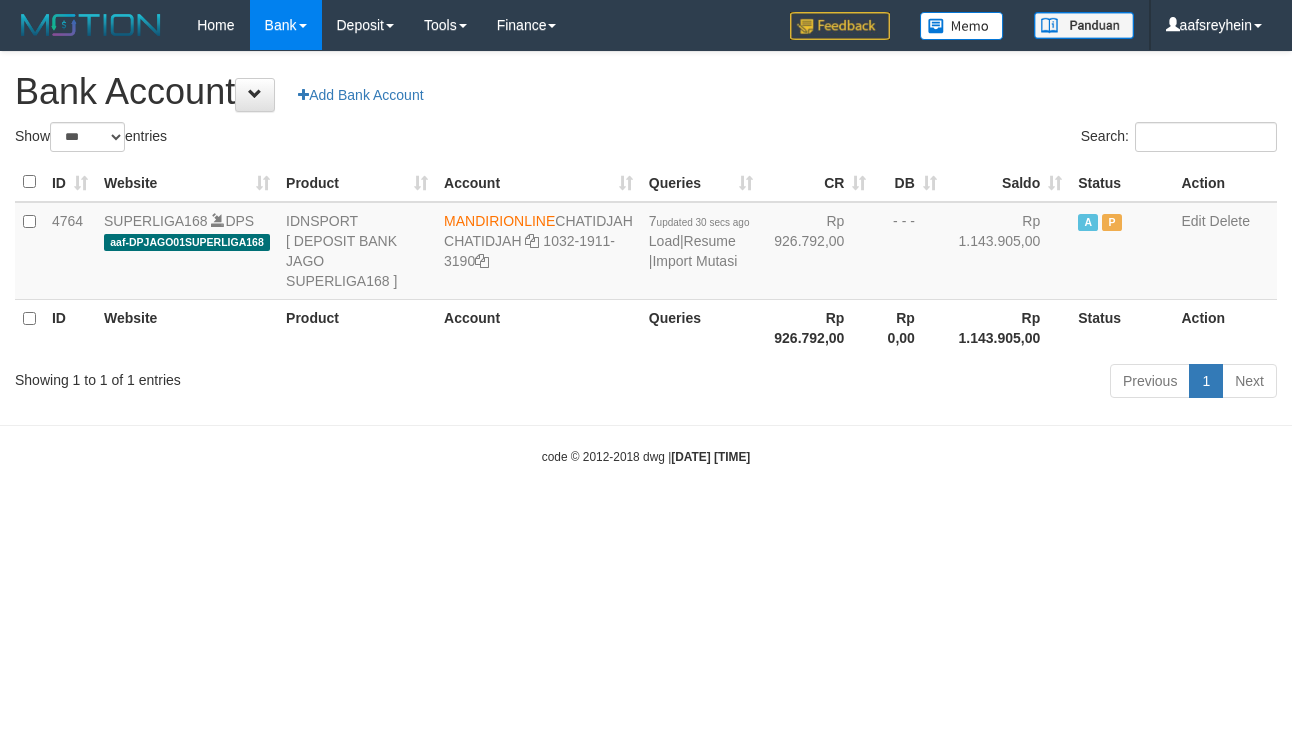 scroll, scrollTop: 0, scrollLeft: 0, axis: both 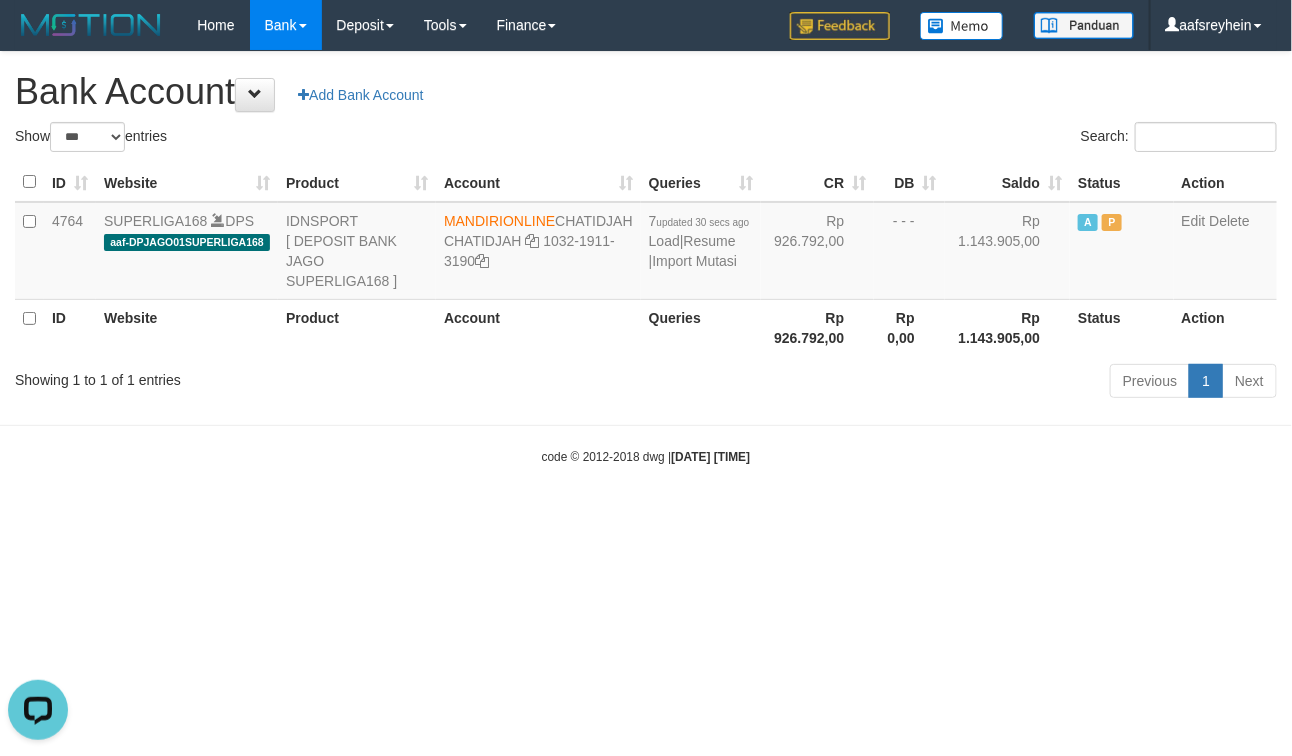 click on "Bank Account
Add Bank Account" at bounding box center (646, 92) 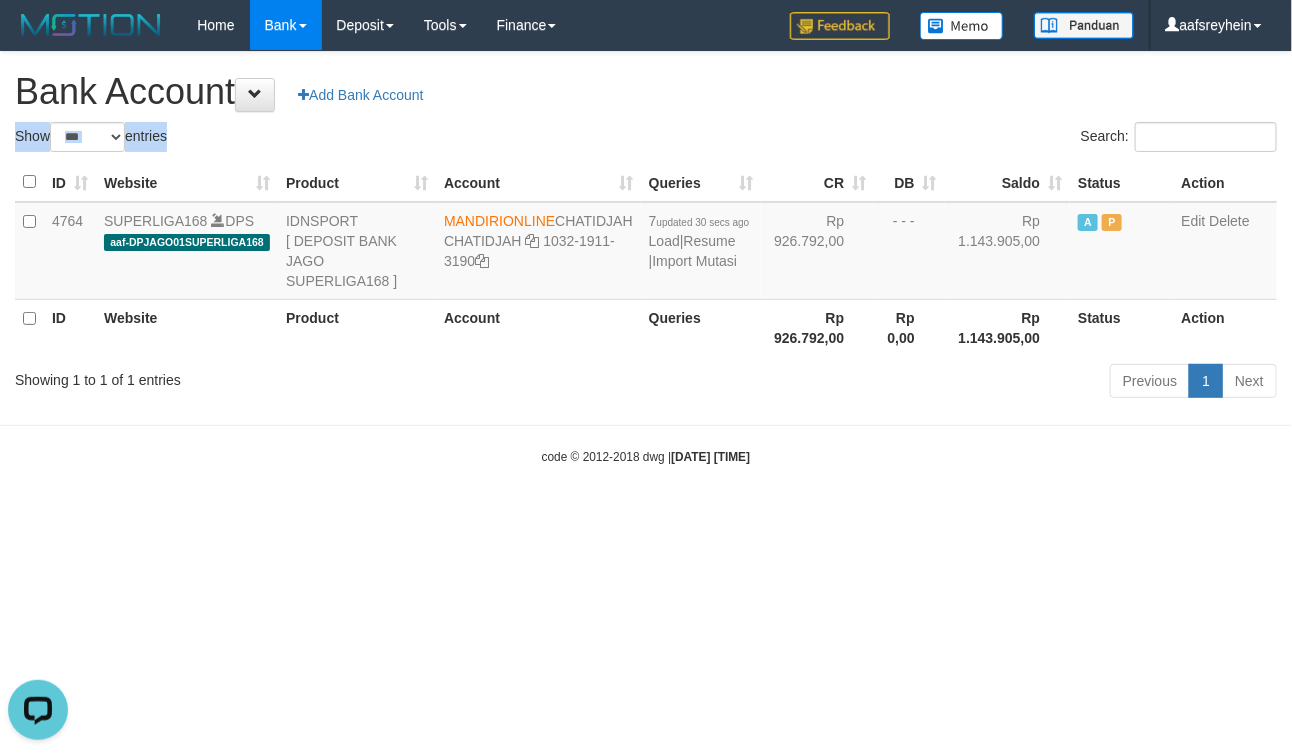 click on "Bank Account
Add Bank Account" at bounding box center (646, 92) 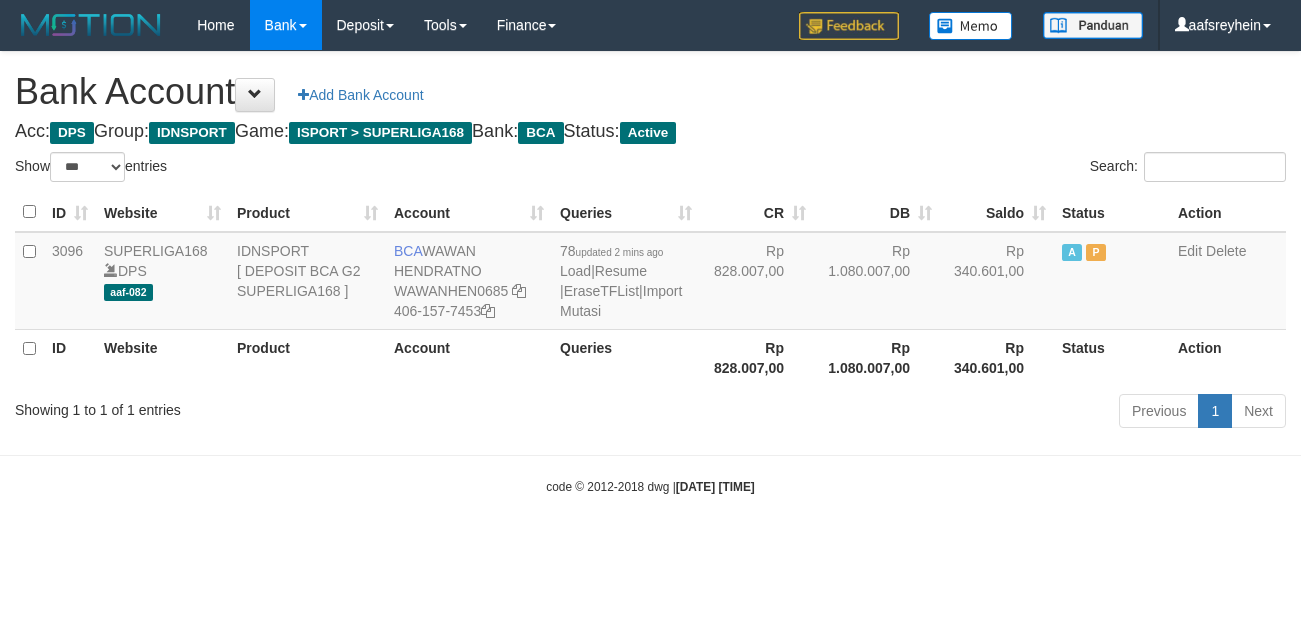 select on "***" 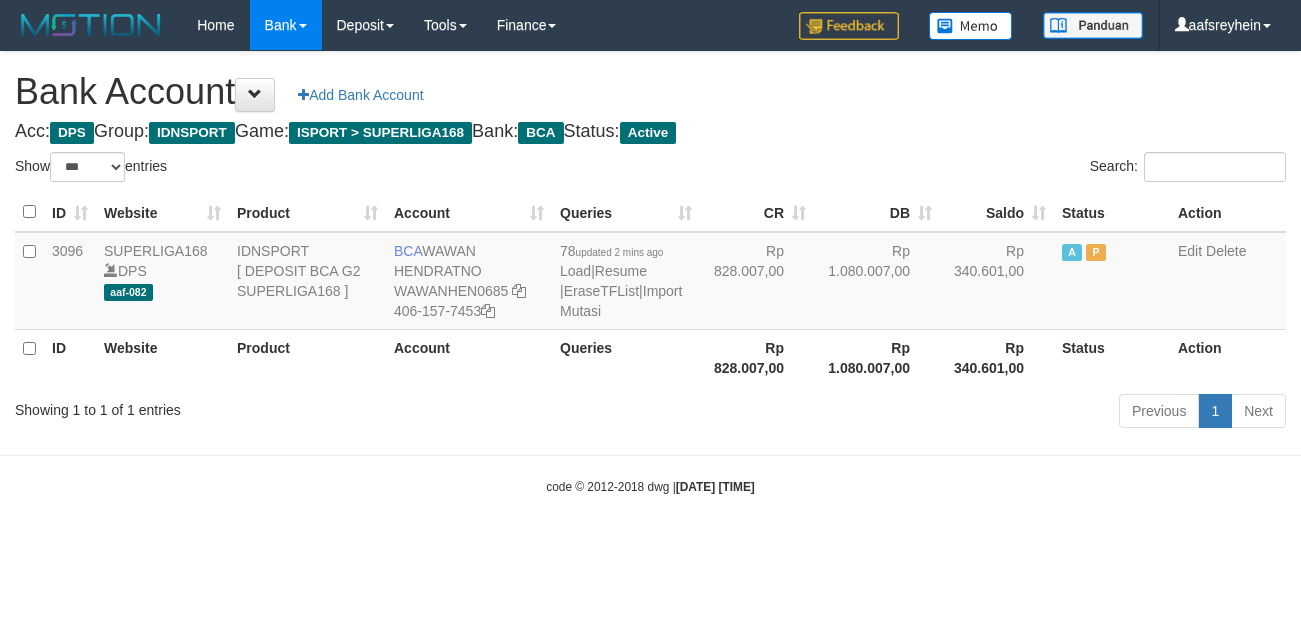 scroll, scrollTop: 0, scrollLeft: 0, axis: both 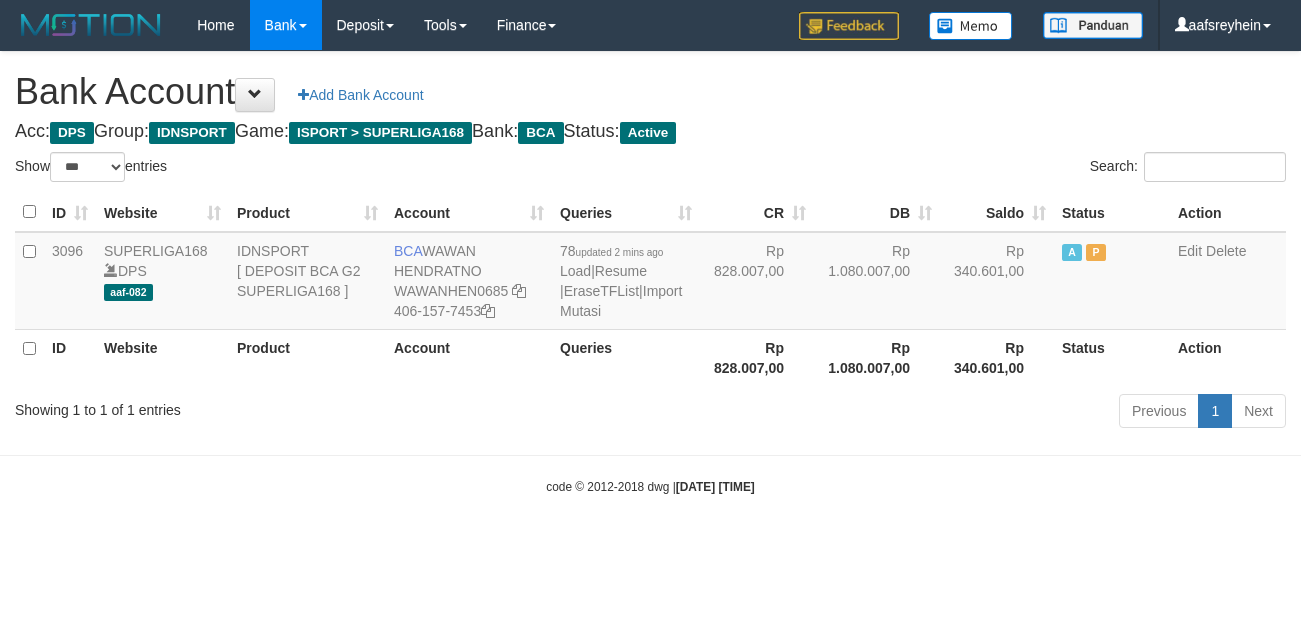 select on "***" 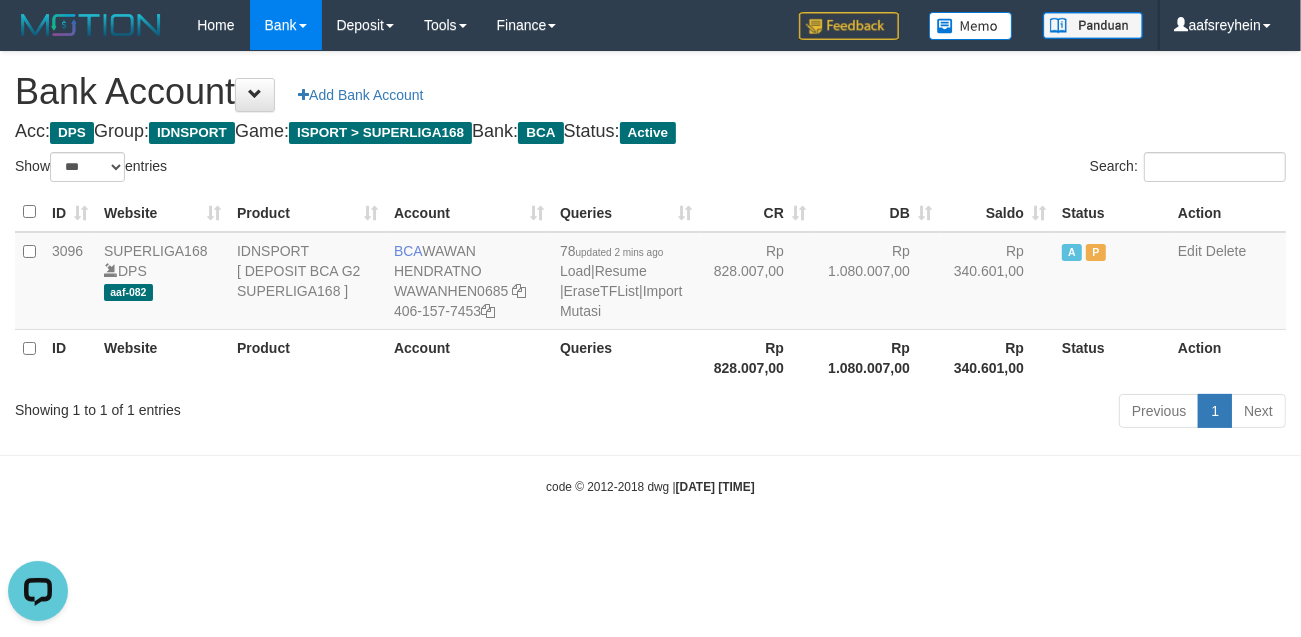 scroll, scrollTop: 0, scrollLeft: 0, axis: both 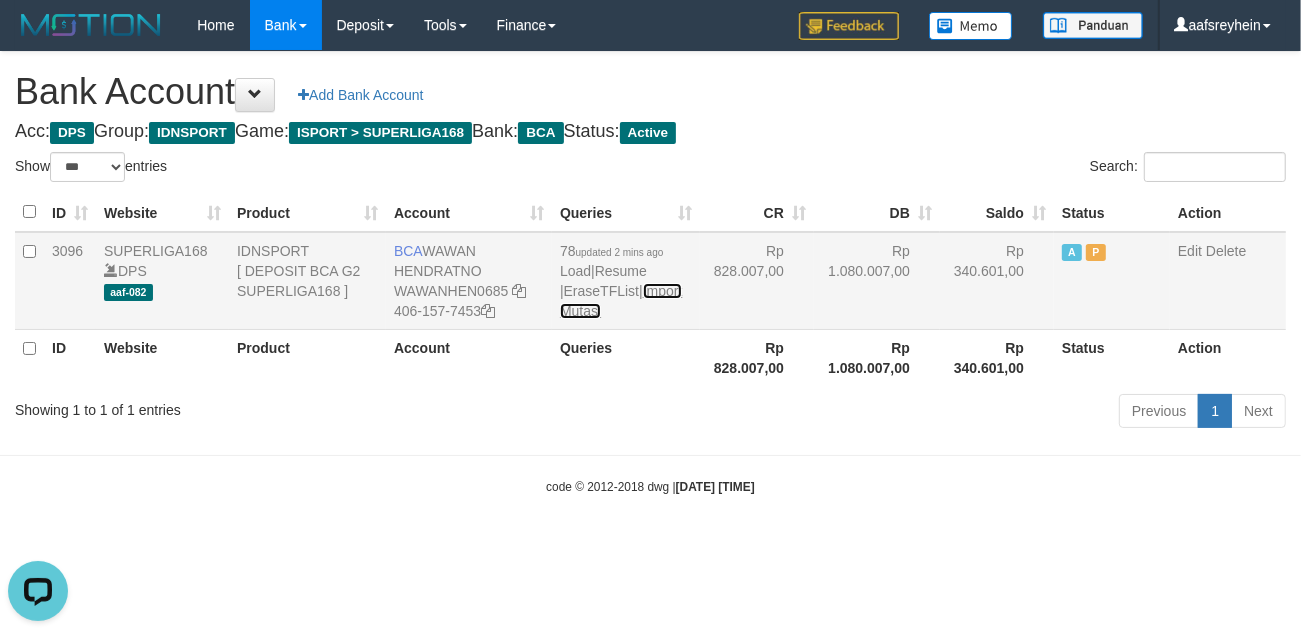 click on "Import Mutasi" at bounding box center [621, 301] 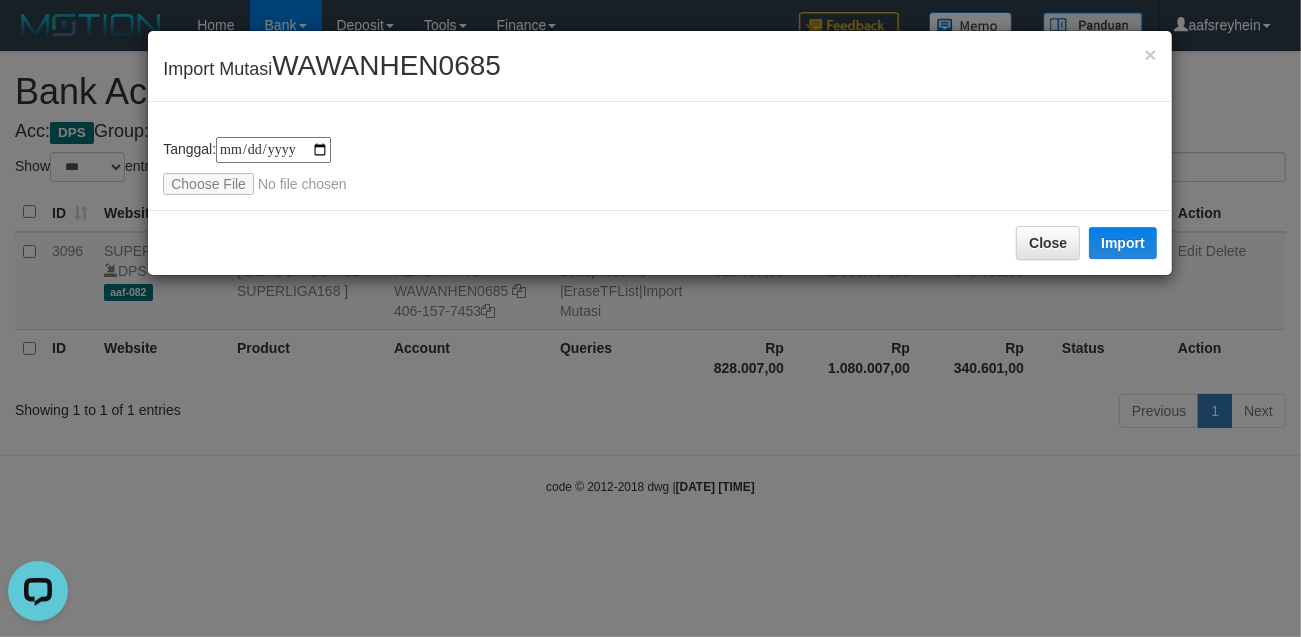 type on "**********" 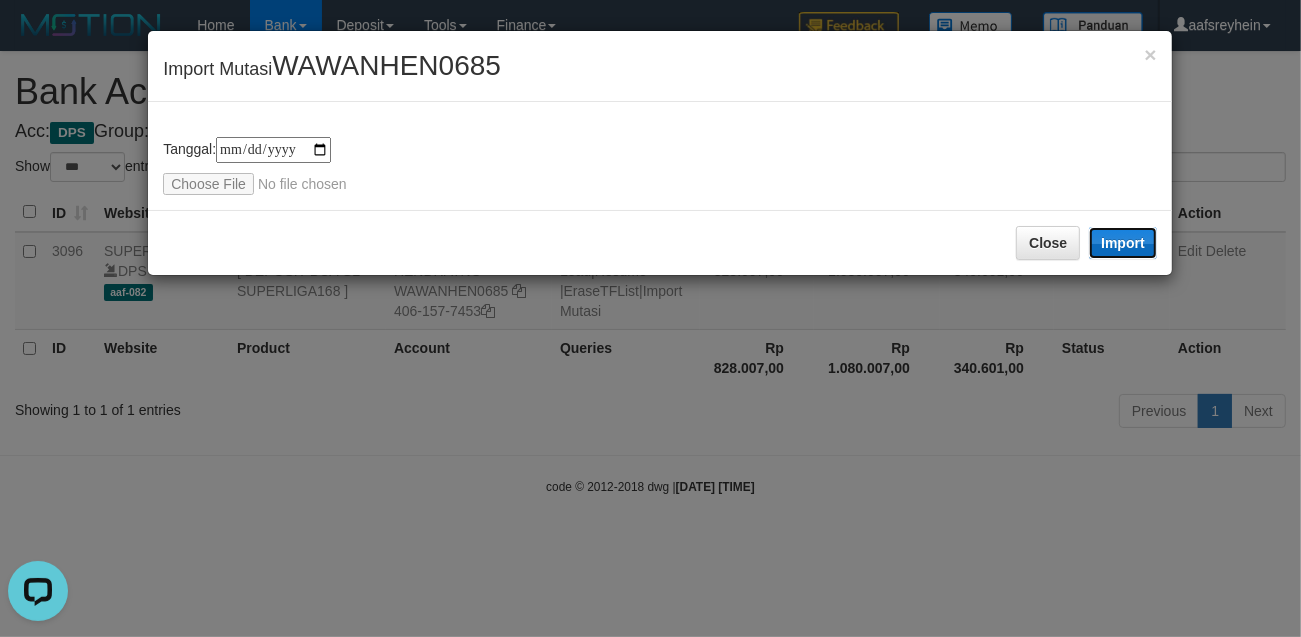 click on "Import" at bounding box center [1123, 243] 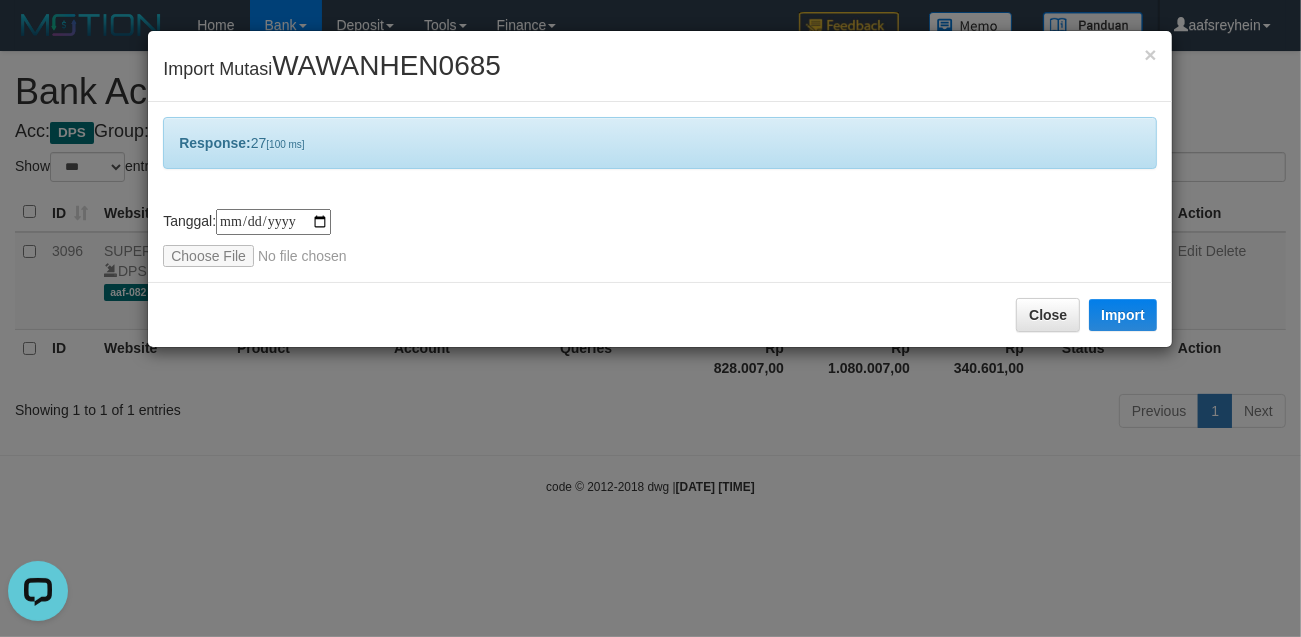 click on "**********" at bounding box center (650, 318) 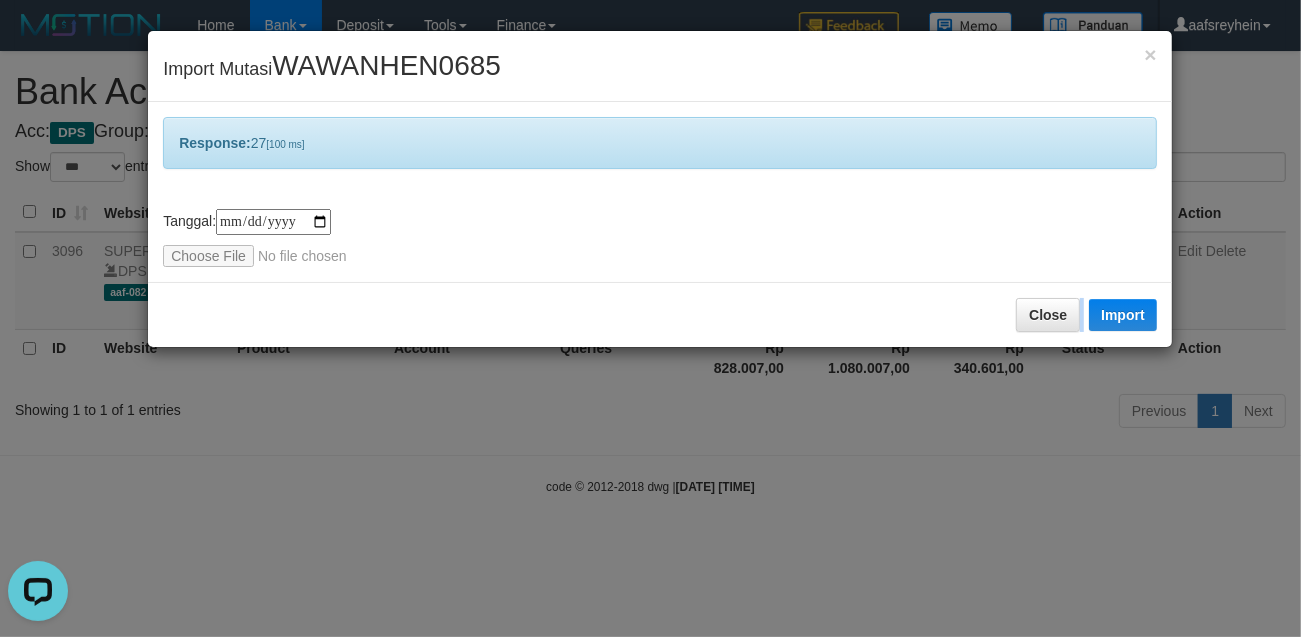click on "**********" at bounding box center [650, 318] 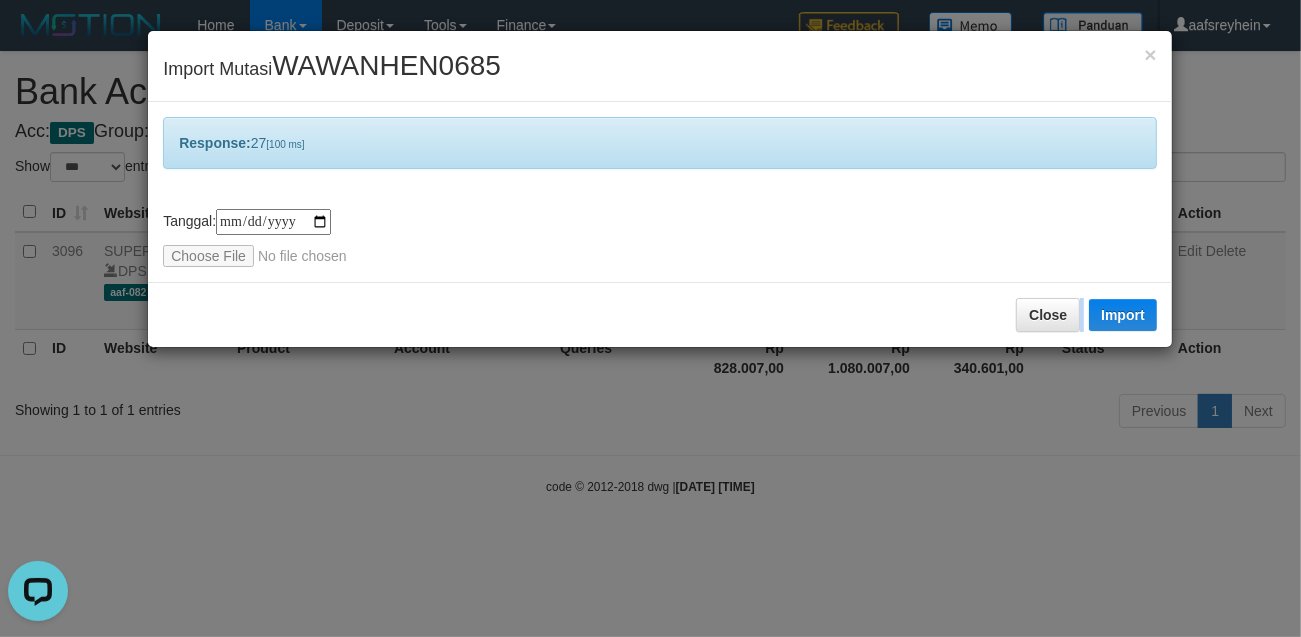 click on "**********" at bounding box center (650, 318) 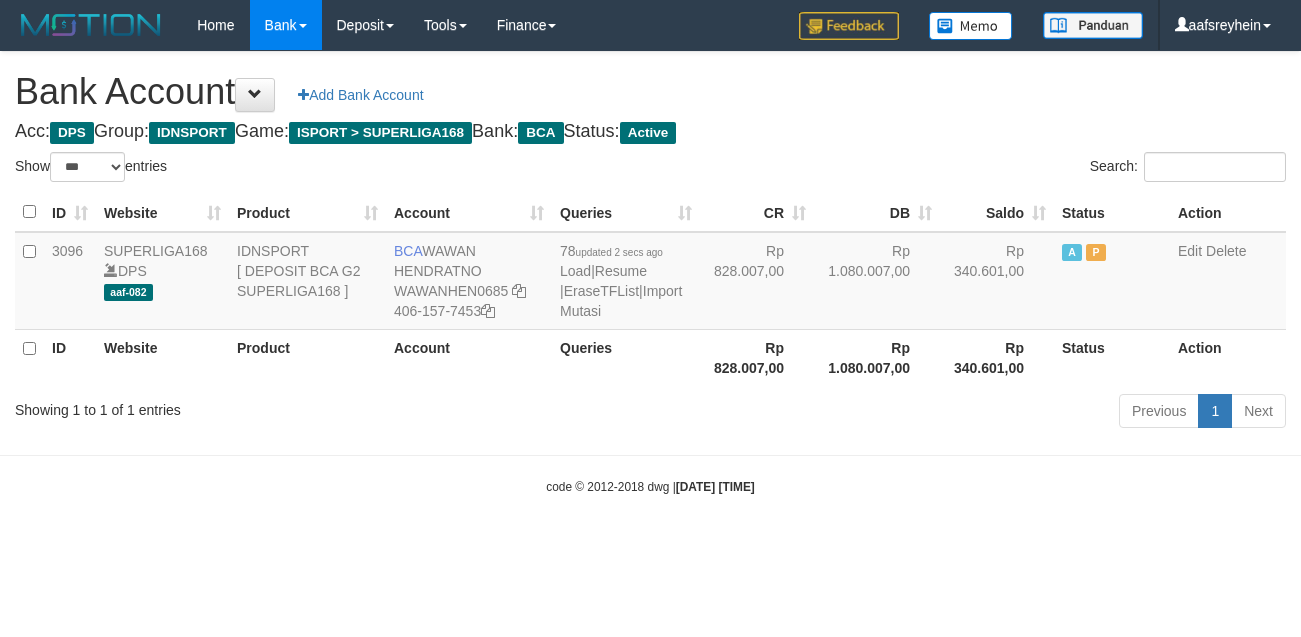 select on "***" 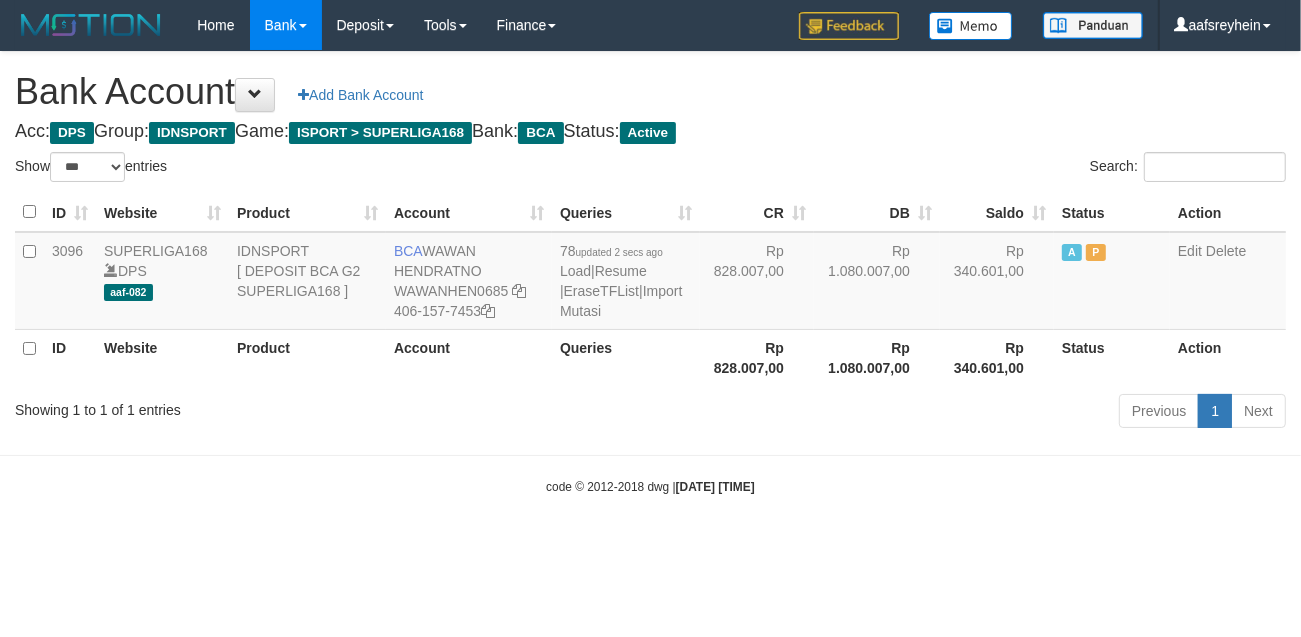 click on "Toggle navigation
Home
Bank
Account List
Load
By Website
Group
[ISPORT]													SUPERLIGA168
By Load Group (DPS)
-" at bounding box center (650, 273) 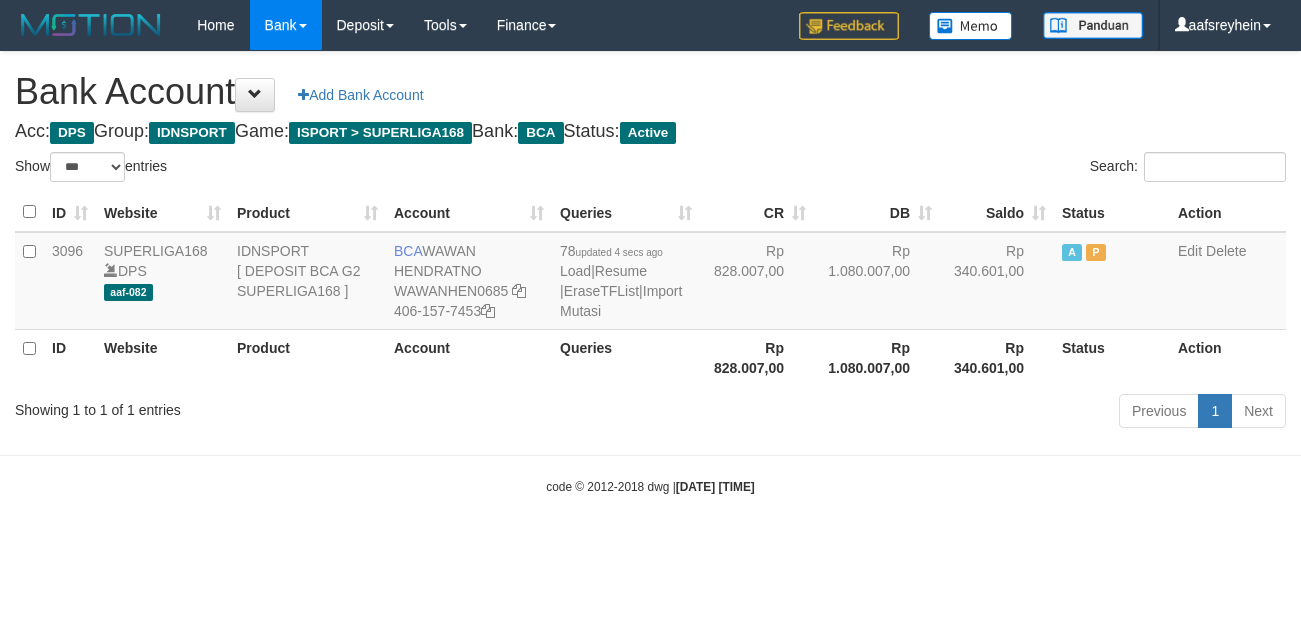 select on "***" 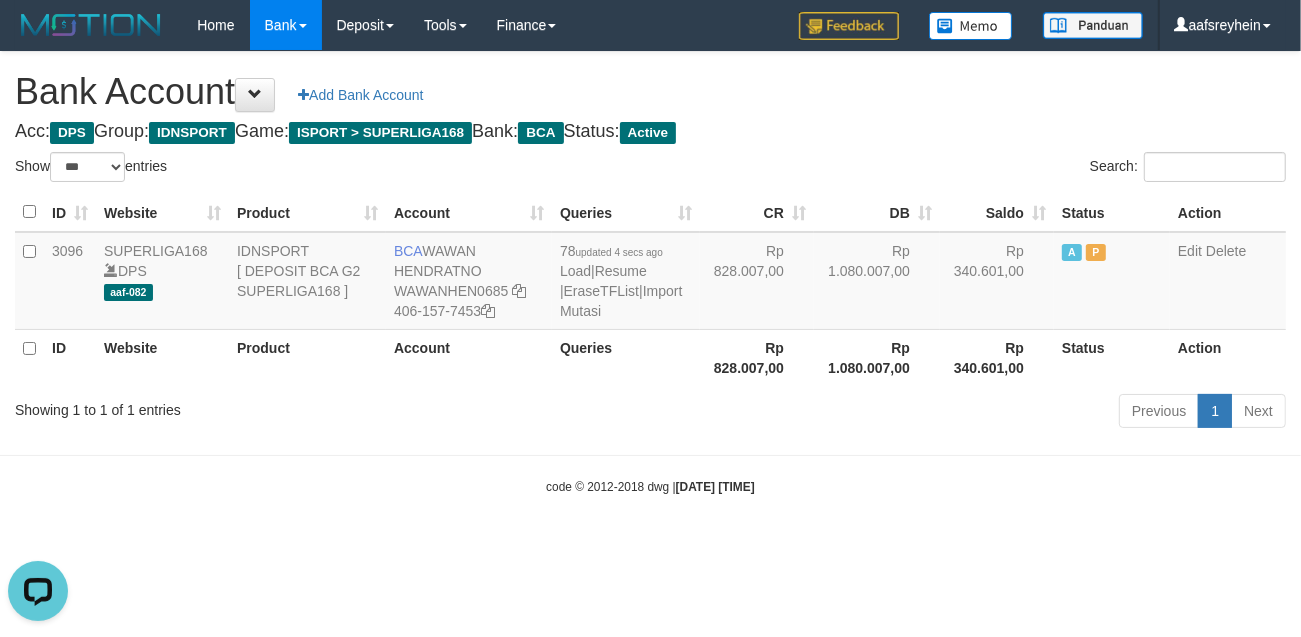 scroll, scrollTop: 0, scrollLeft: 0, axis: both 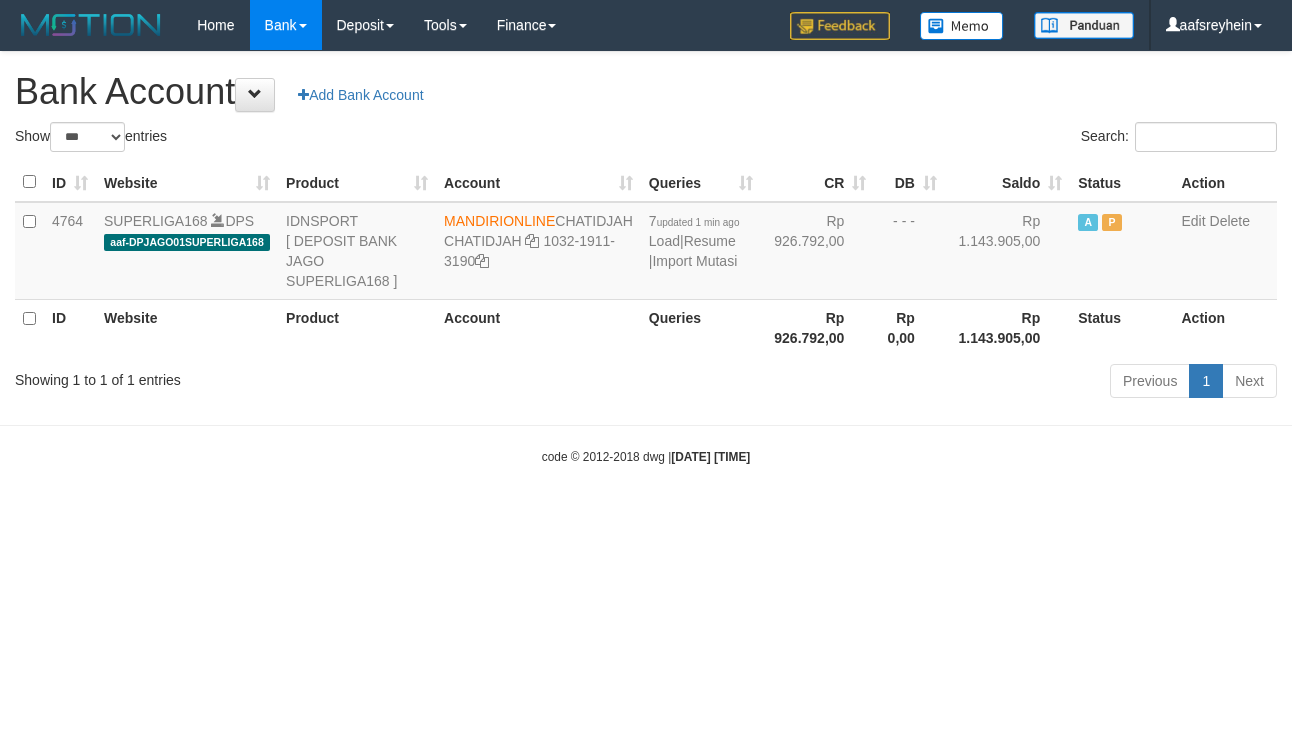 select on "***" 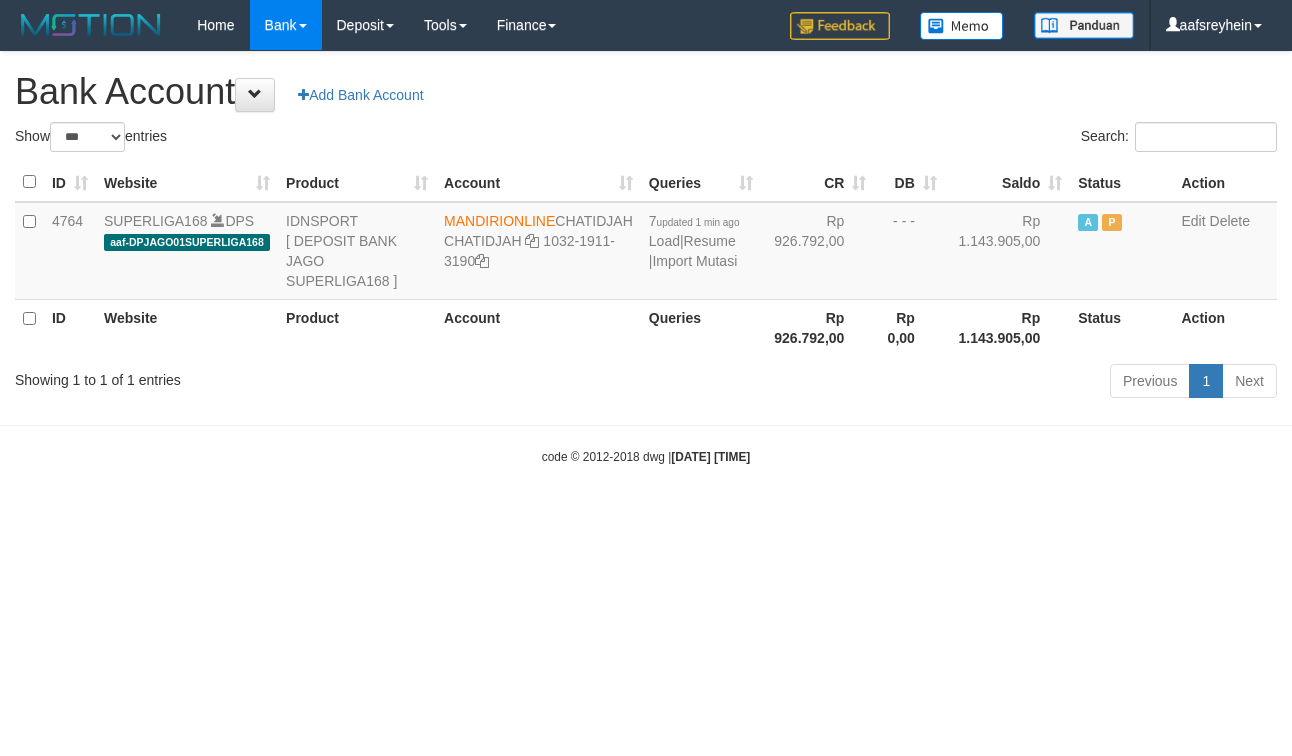 scroll, scrollTop: 0, scrollLeft: 0, axis: both 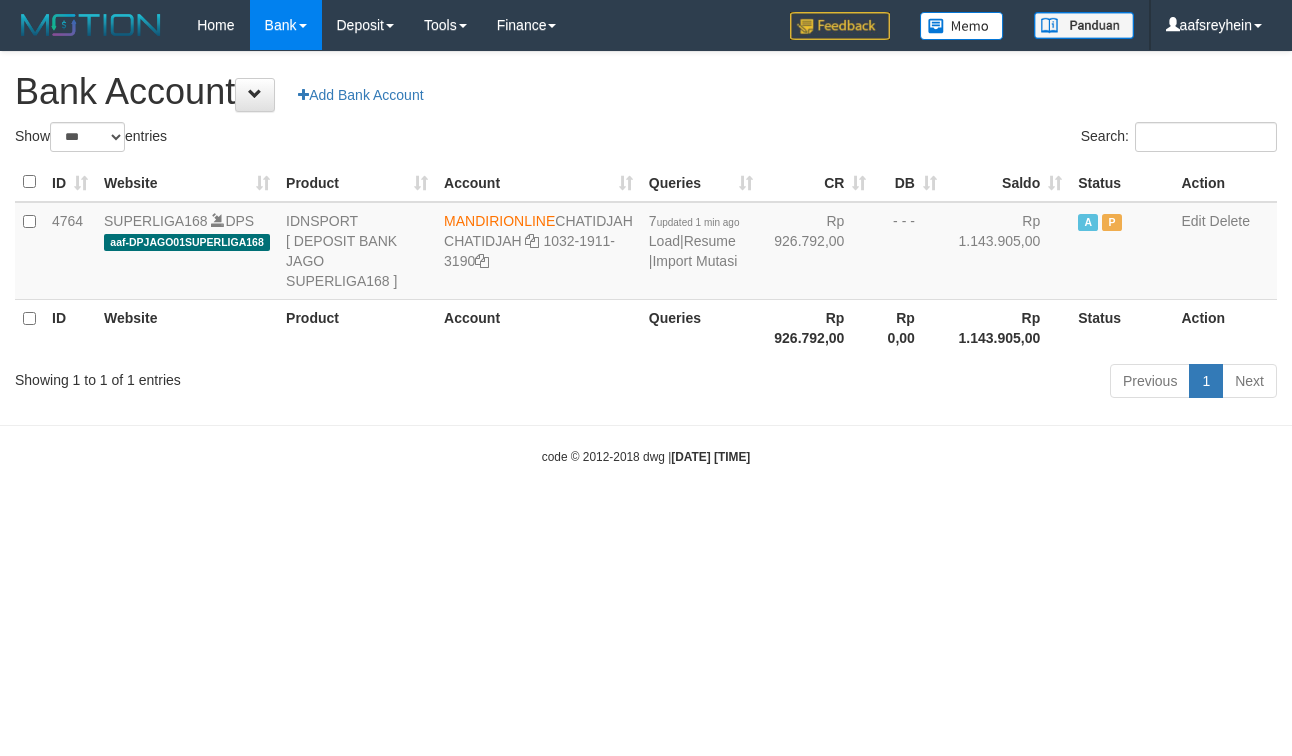 select on "***" 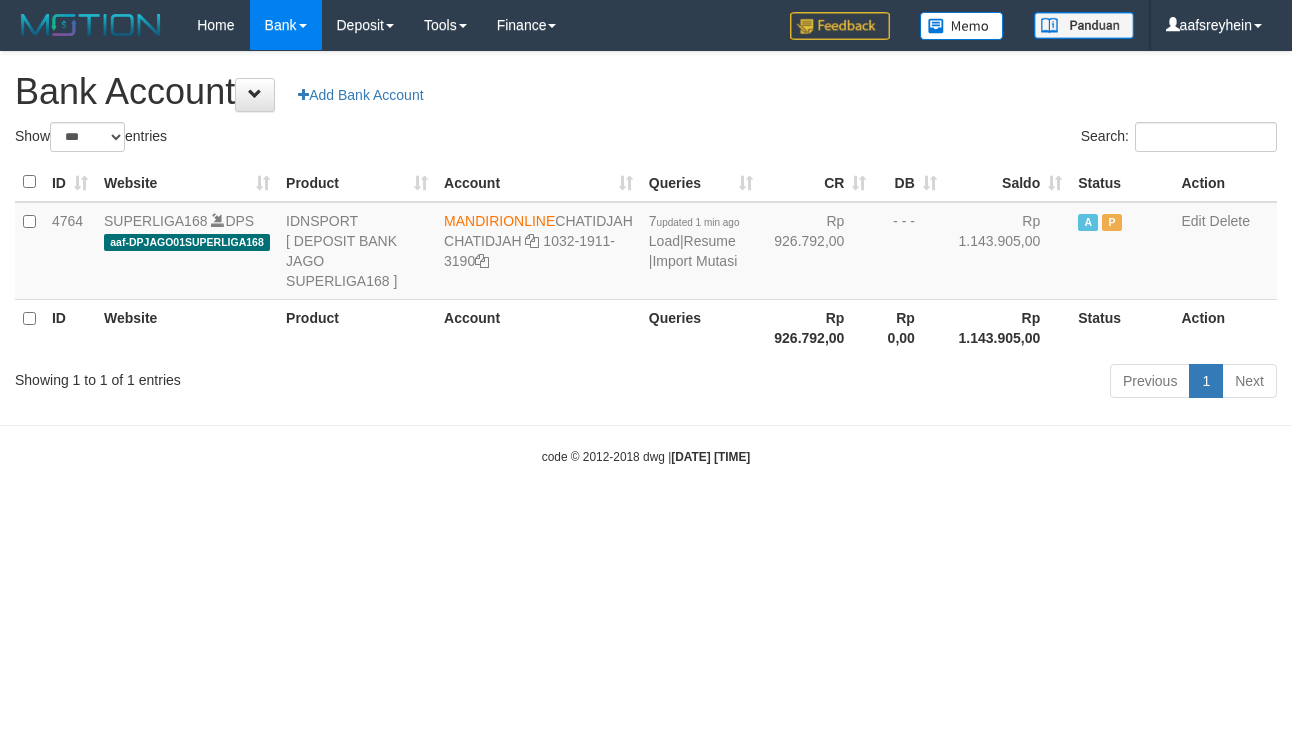 scroll, scrollTop: 0, scrollLeft: 0, axis: both 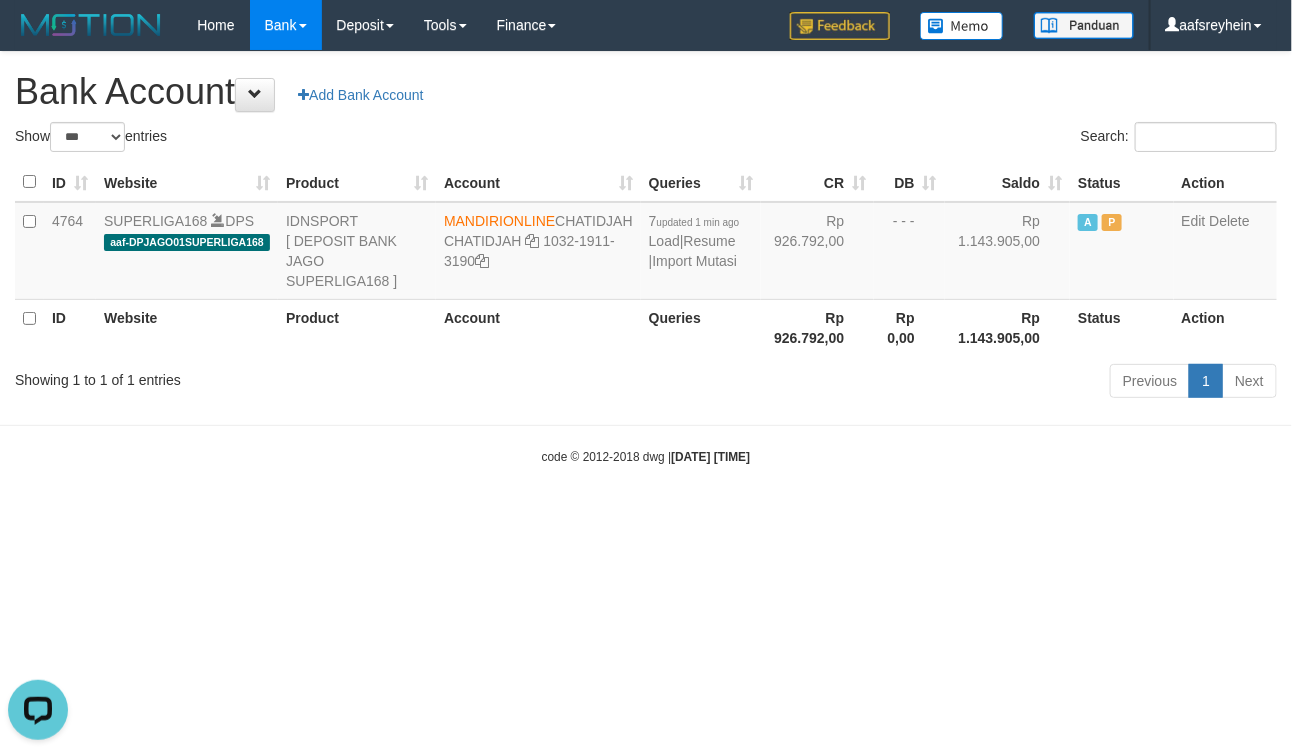 click on "Toggle navigation
Home
Bank
Account List
Load
By Website
Group
[ISPORT]													SUPERLIGA168
By Load Group (DPS)
-" at bounding box center (646, 258) 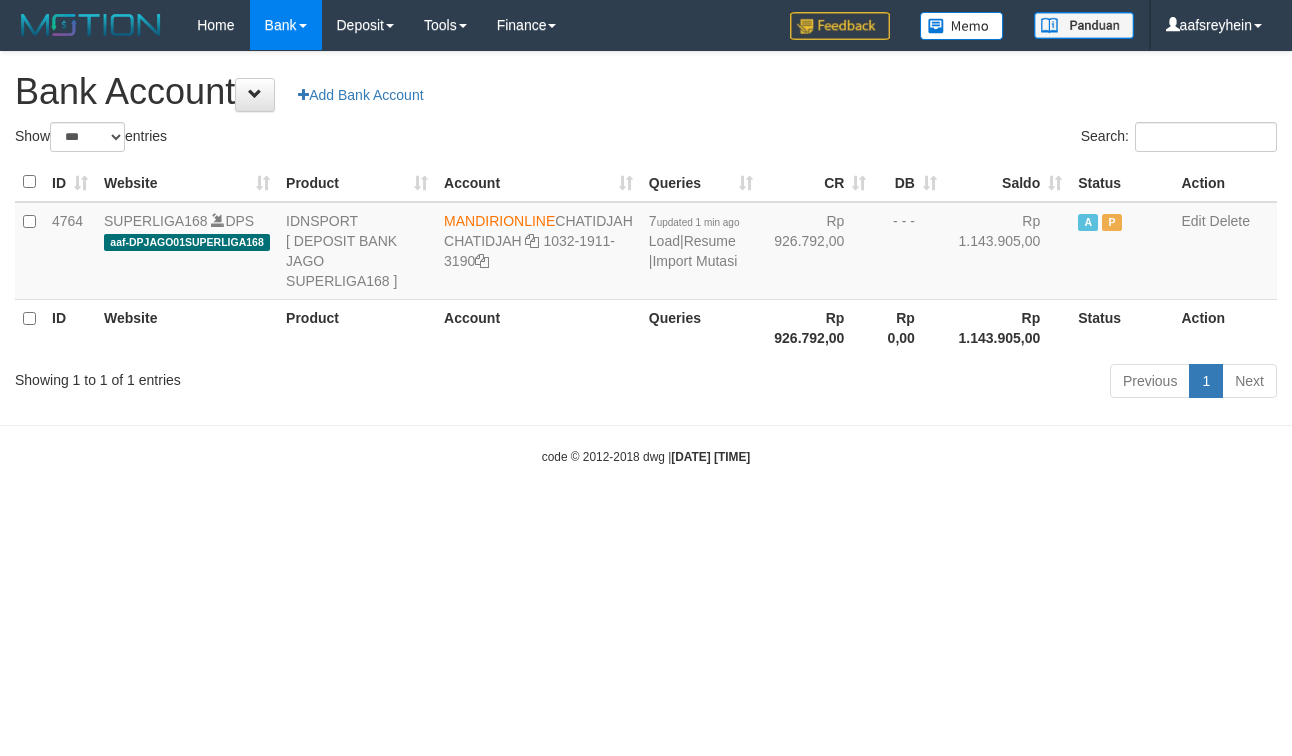 select on "***" 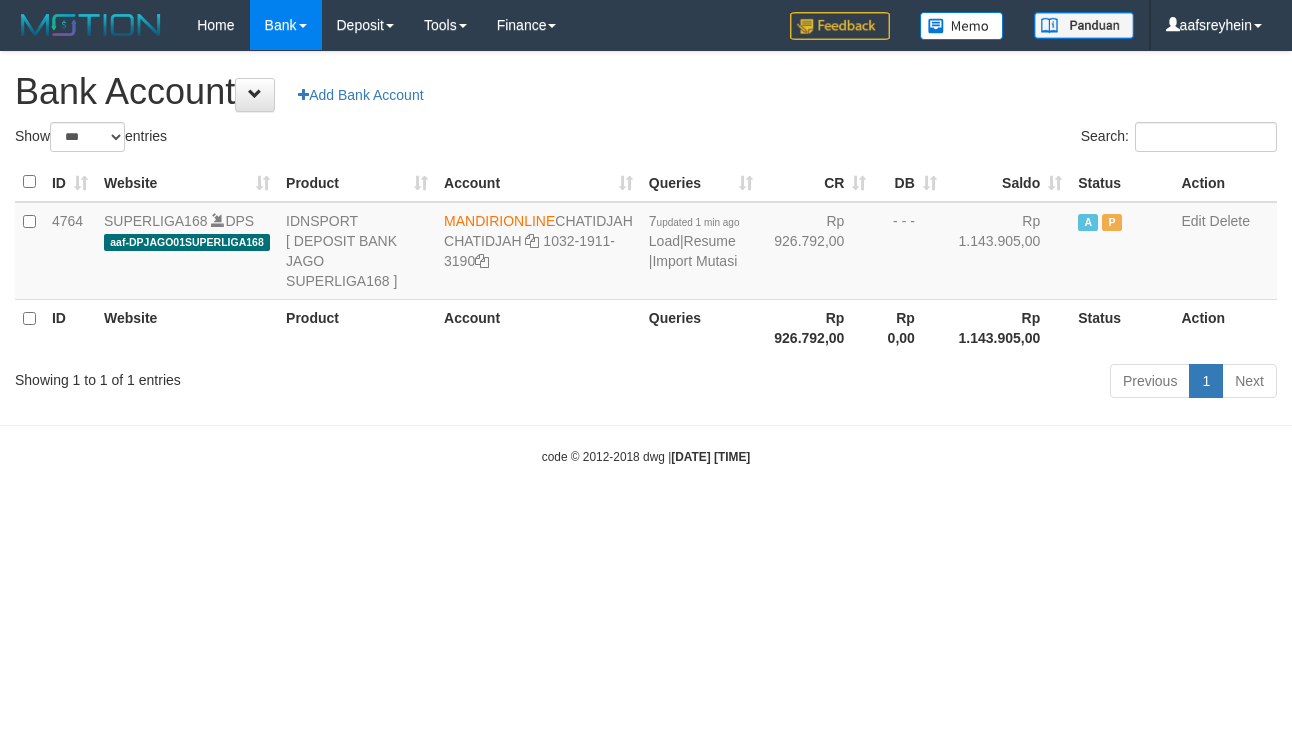 scroll, scrollTop: 0, scrollLeft: 0, axis: both 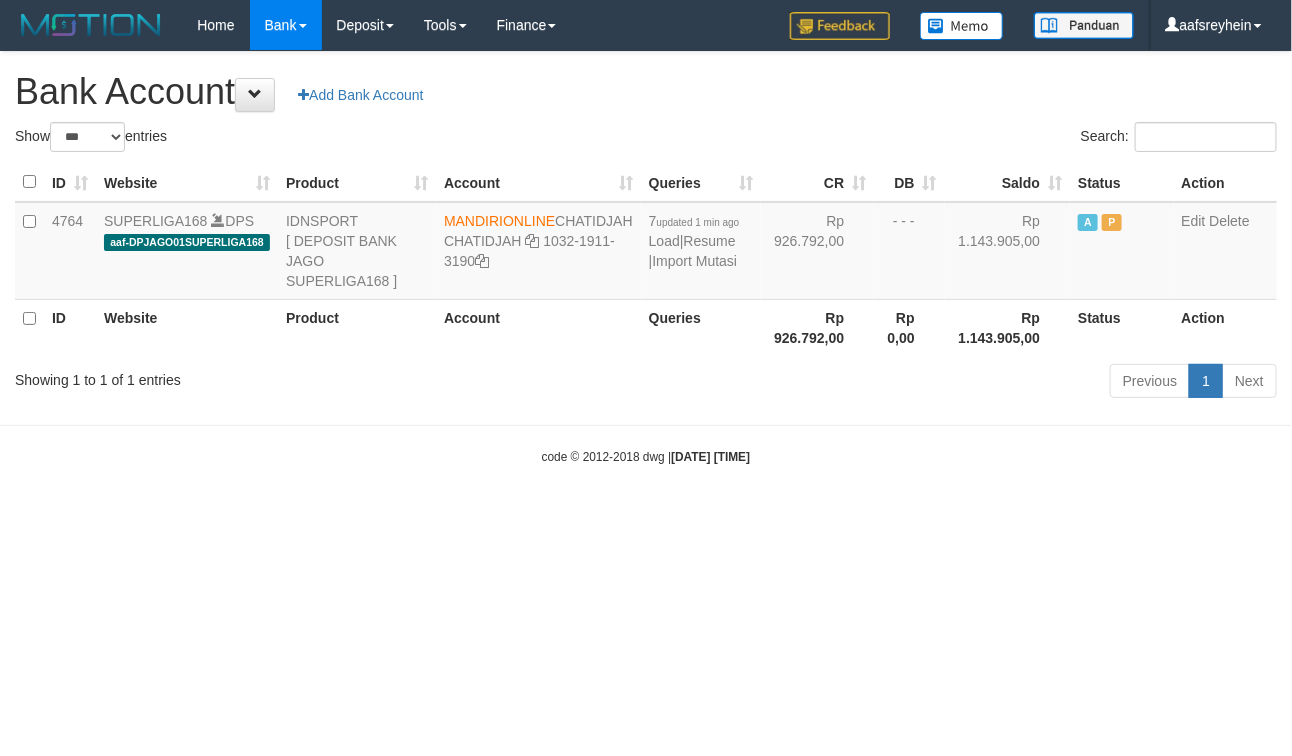 click on "Toggle navigation
Home
Bank
Account List
Load
By Website
Group
[ISPORT]													SUPERLIGA168
By Load Group (DPS)
-" at bounding box center (646, 258) 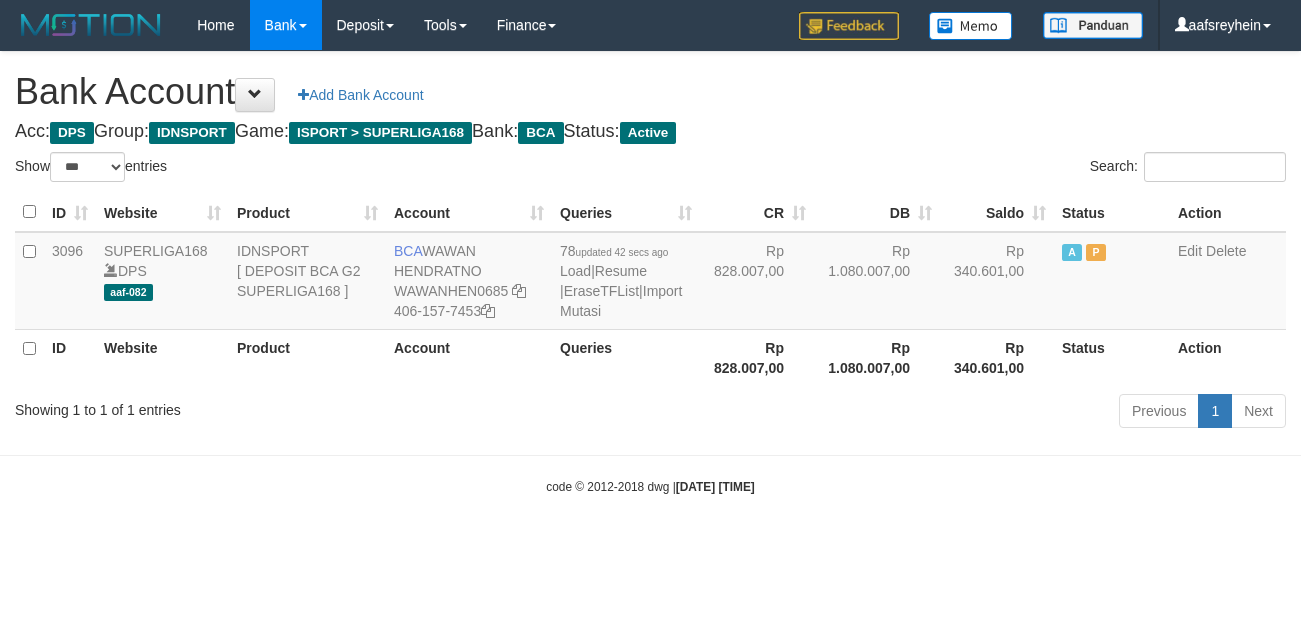 select on "***" 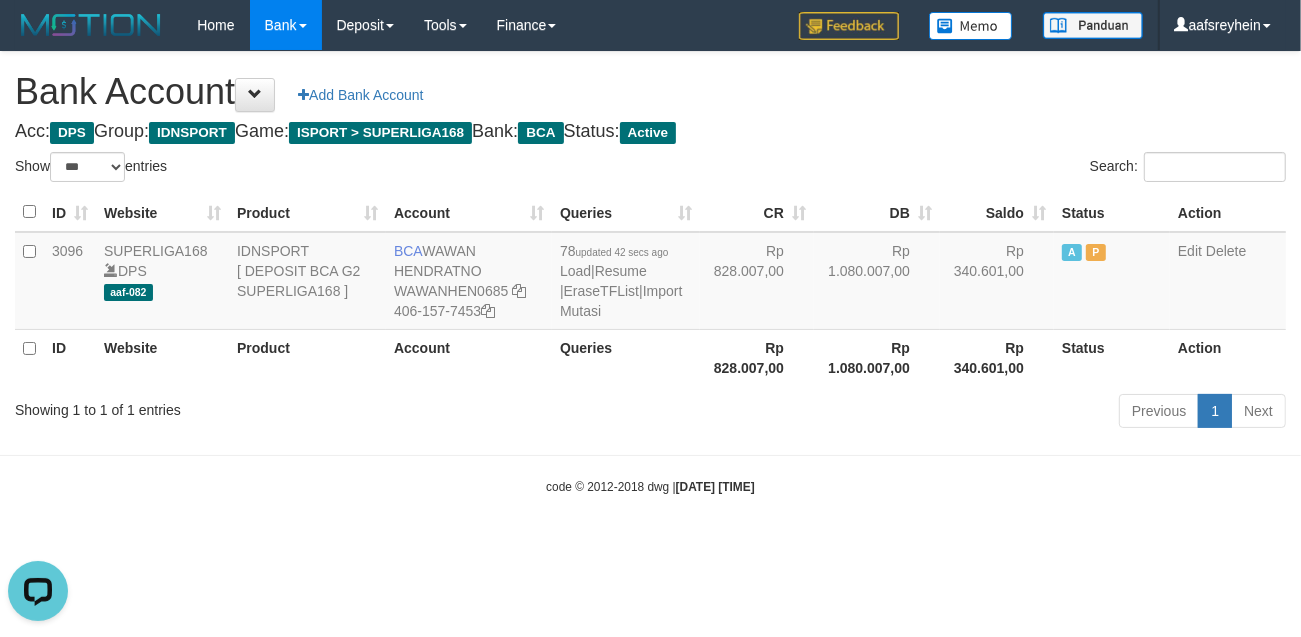 scroll, scrollTop: 0, scrollLeft: 0, axis: both 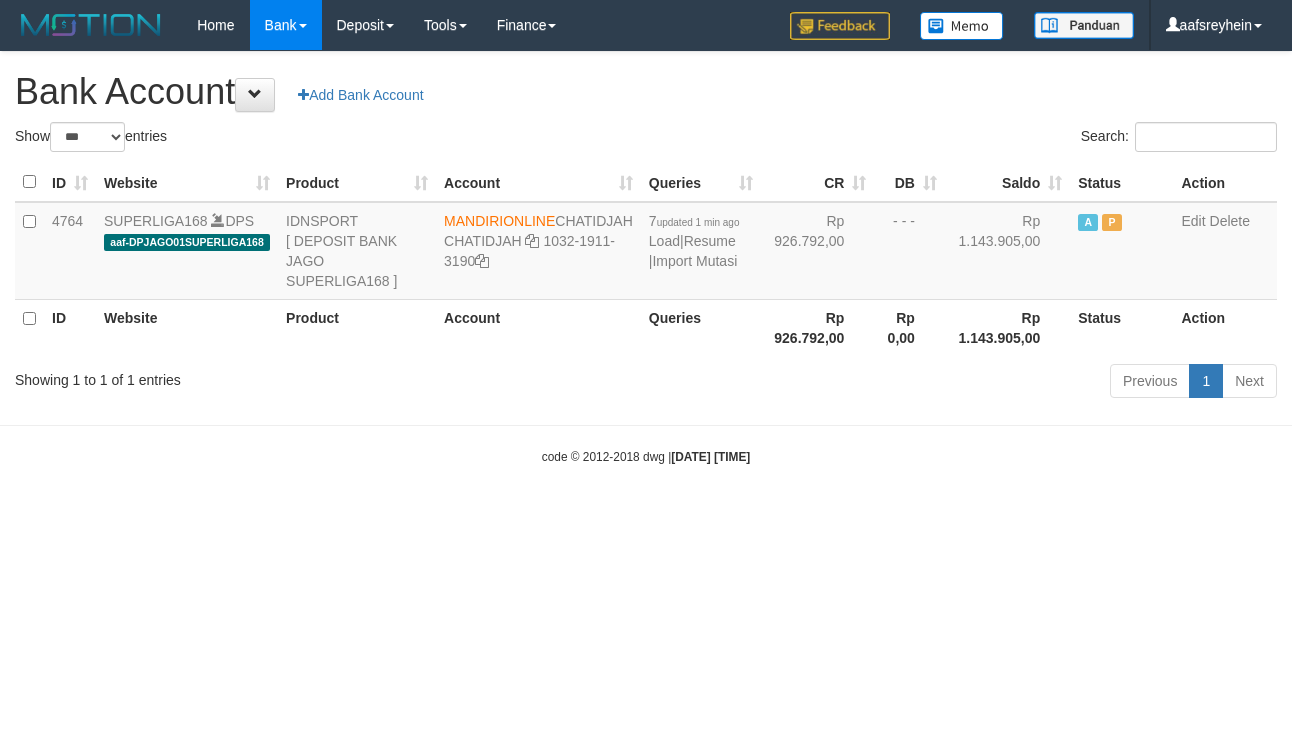 select on "***" 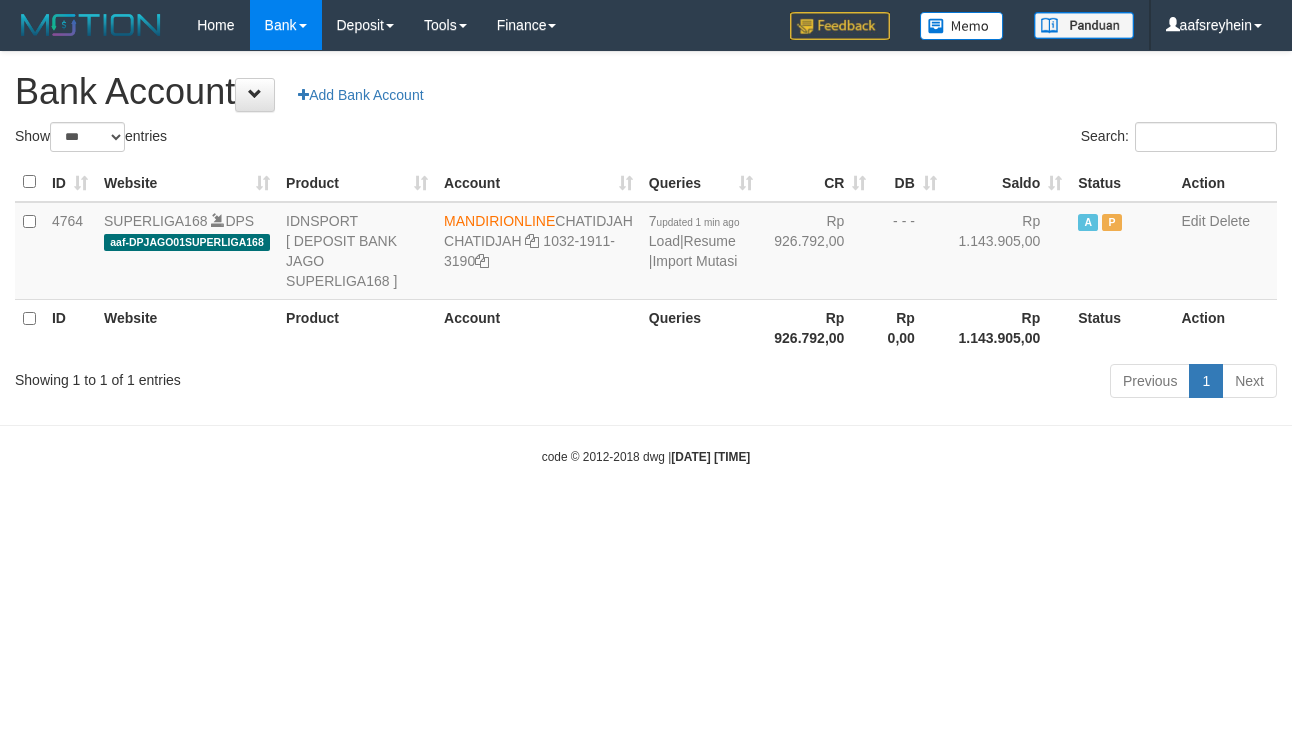 scroll, scrollTop: 0, scrollLeft: 0, axis: both 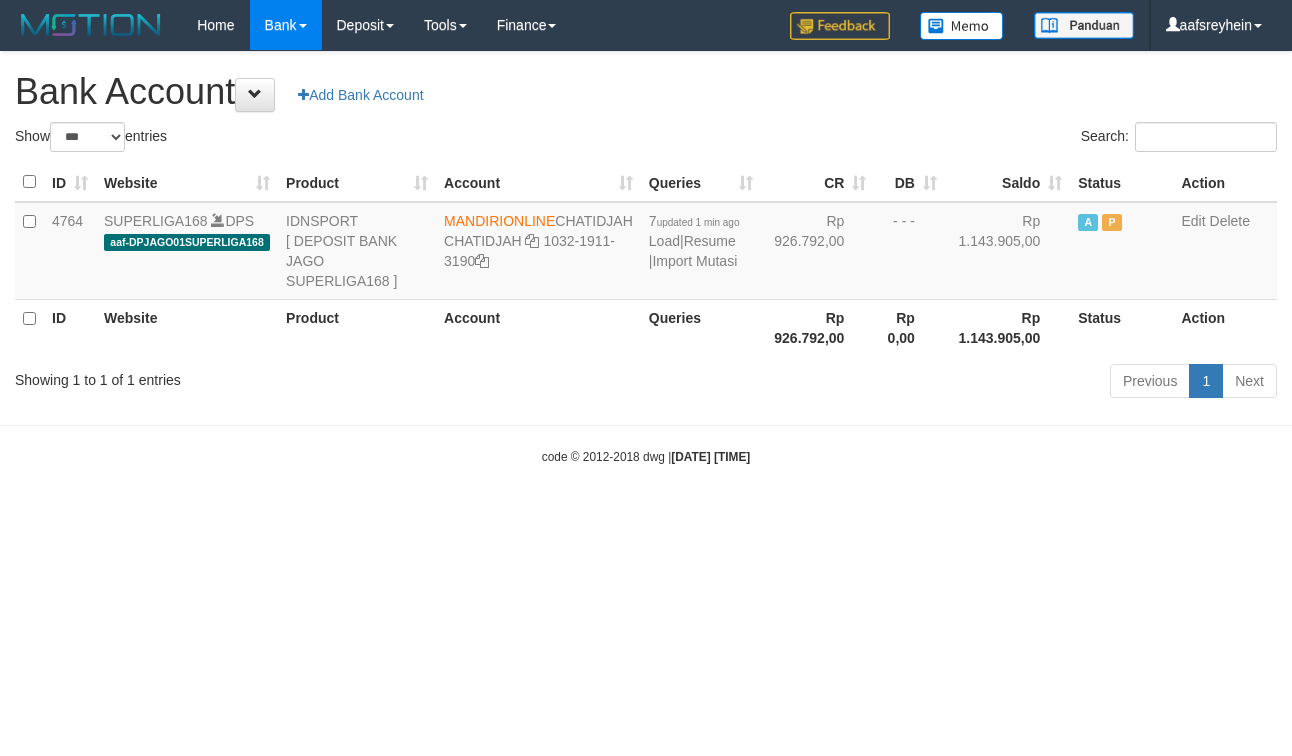 select on "***" 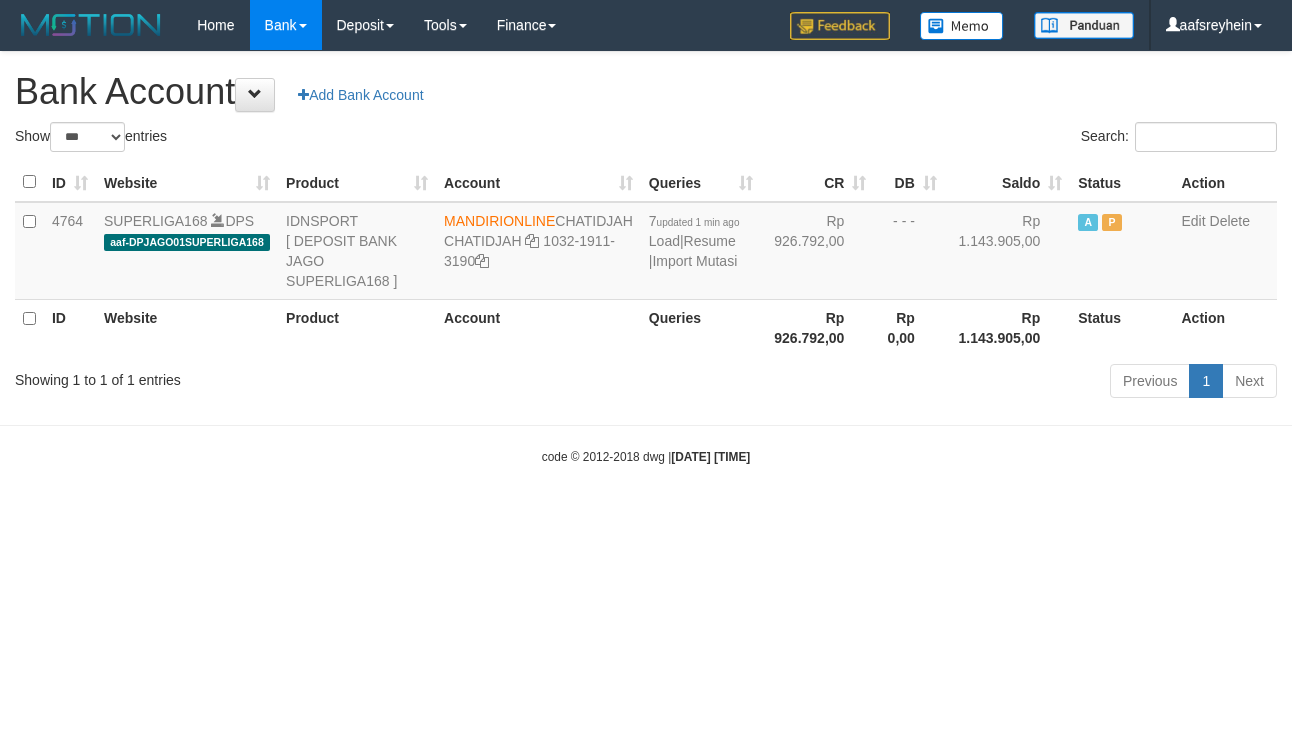 scroll, scrollTop: 0, scrollLeft: 0, axis: both 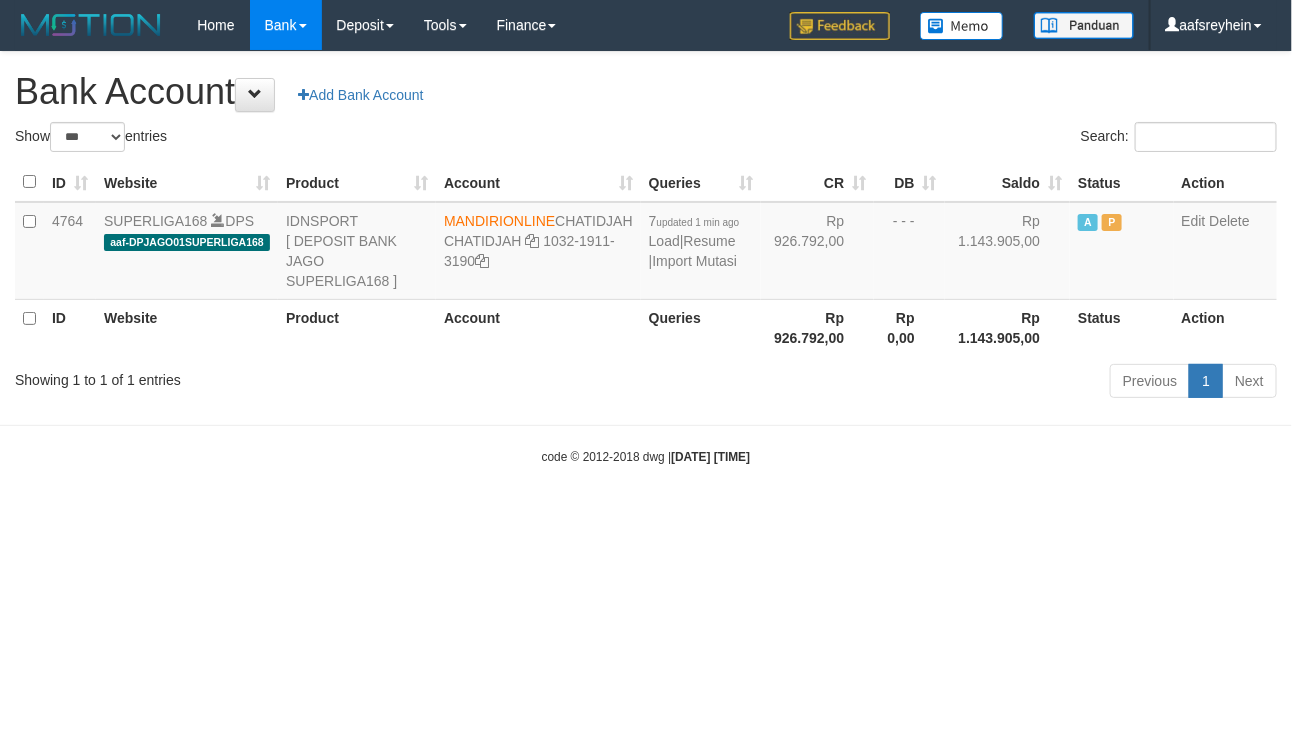 click on "Toggle navigation
Home
Bank
Account List
Load
By Website
Group
[ISPORT]													SUPERLIGA168
By Load Group (DPS)" at bounding box center [646, 258] 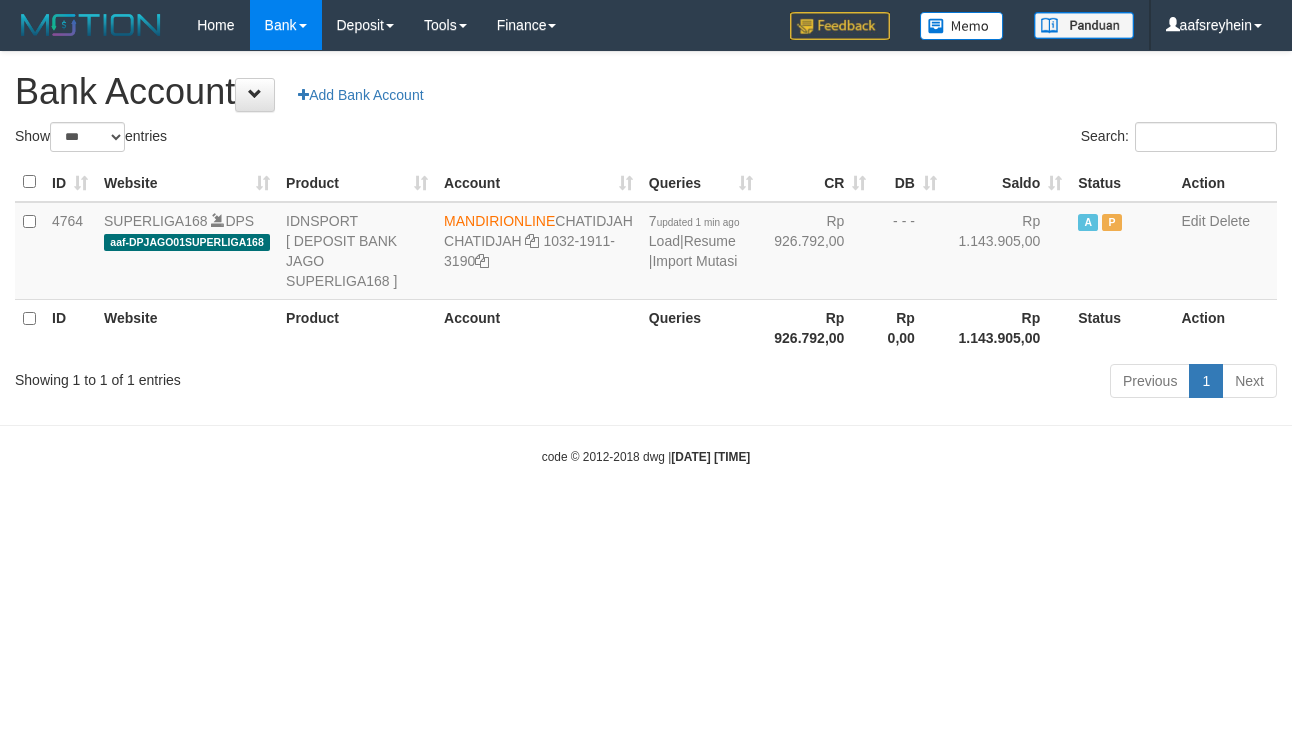 select on "***" 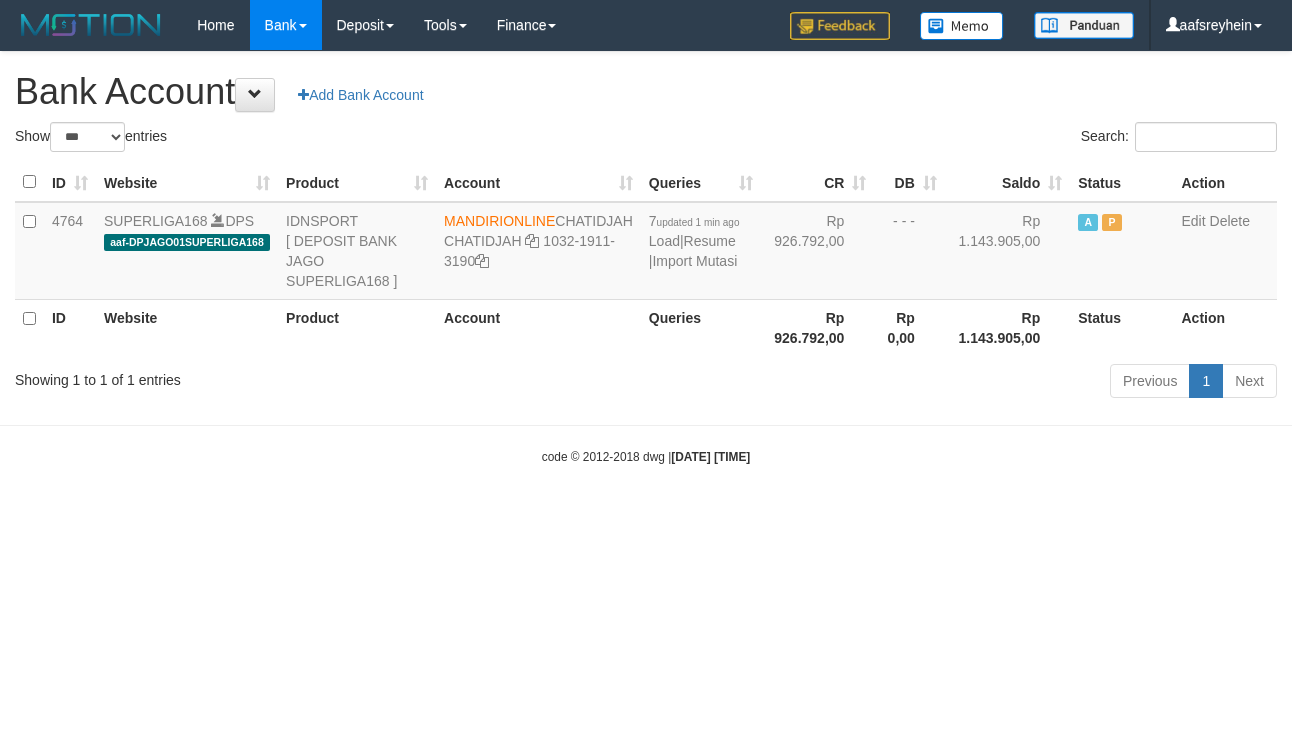 scroll, scrollTop: 0, scrollLeft: 0, axis: both 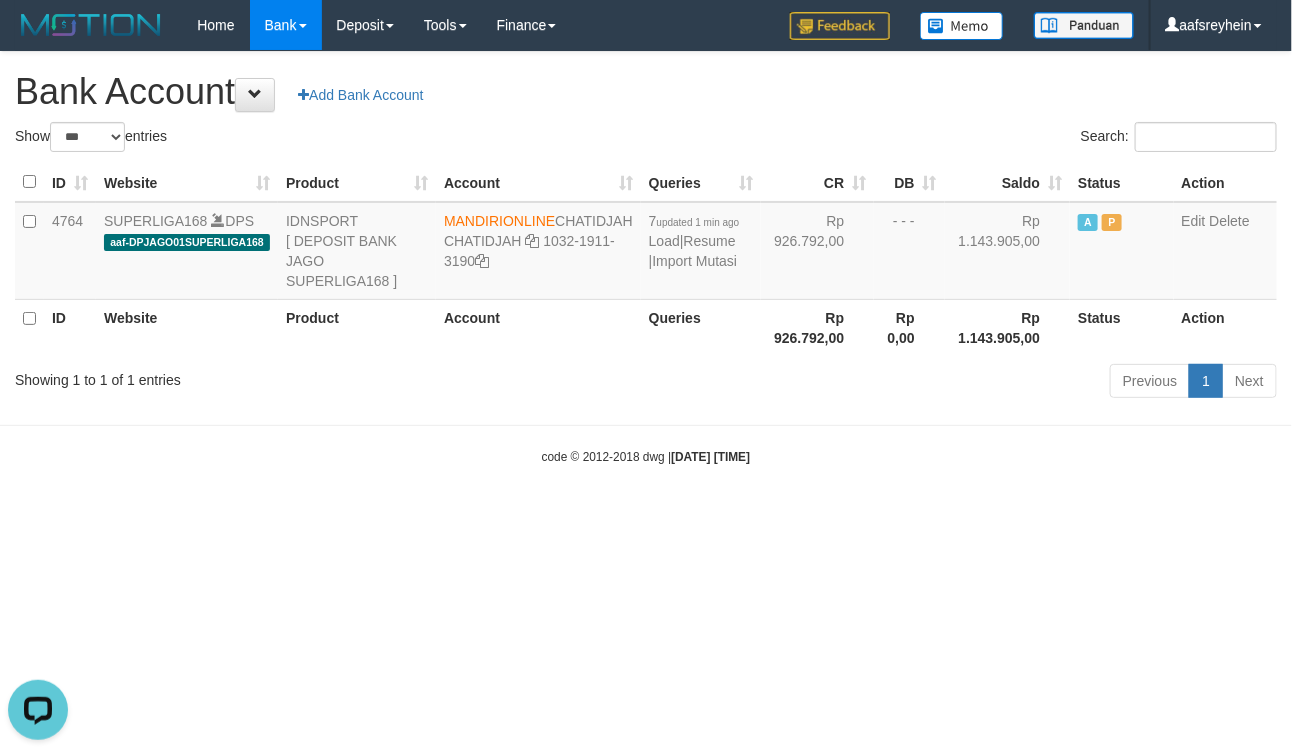 drag, startPoint x: 420, startPoint y: 586, endPoint x: 37, endPoint y: 663, distance: 390.66354 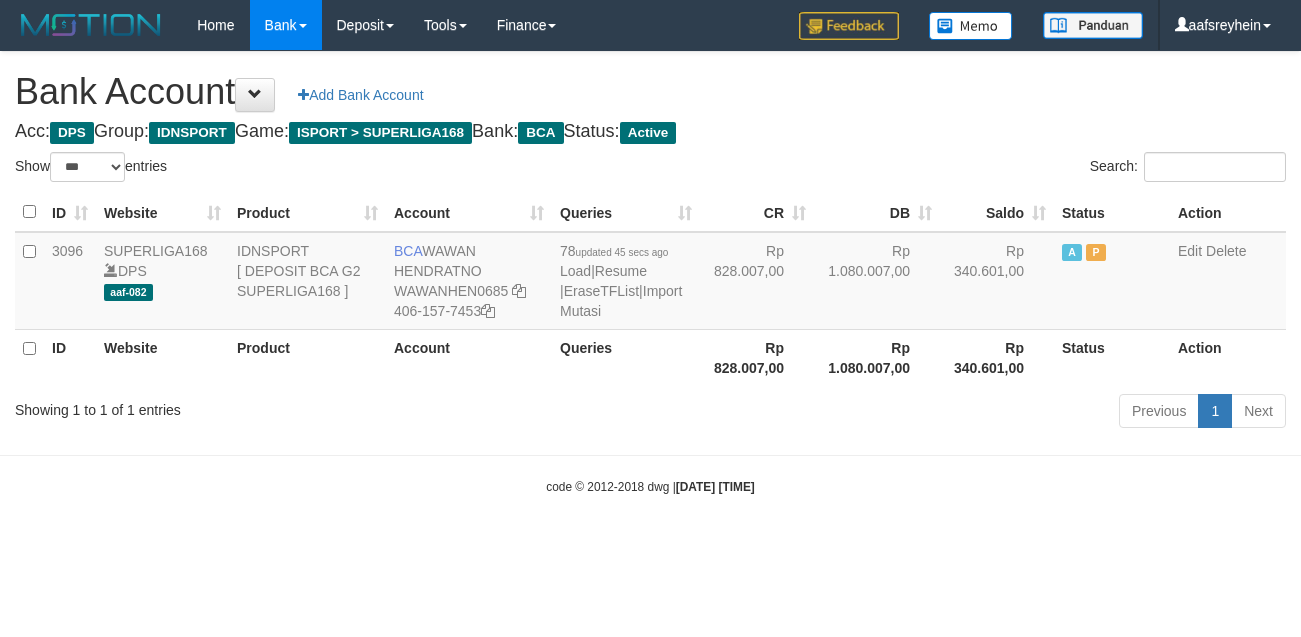 select on "***" 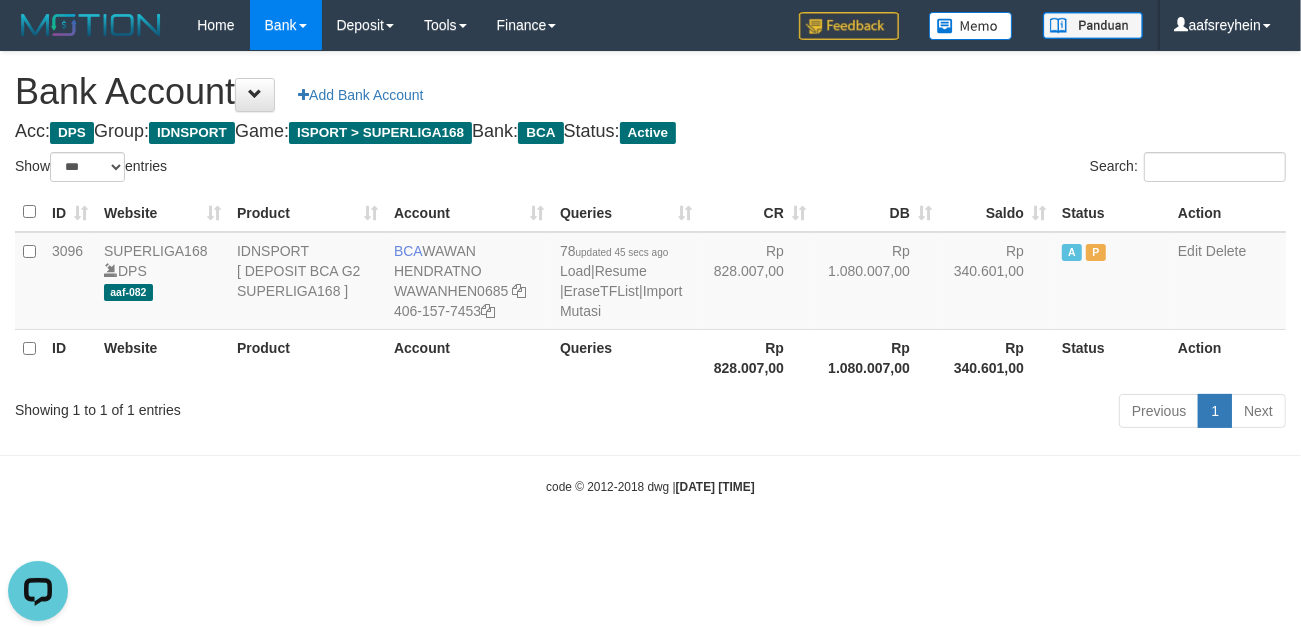scroll, scrollTop: 0, scrollLeft: 0, axis: both 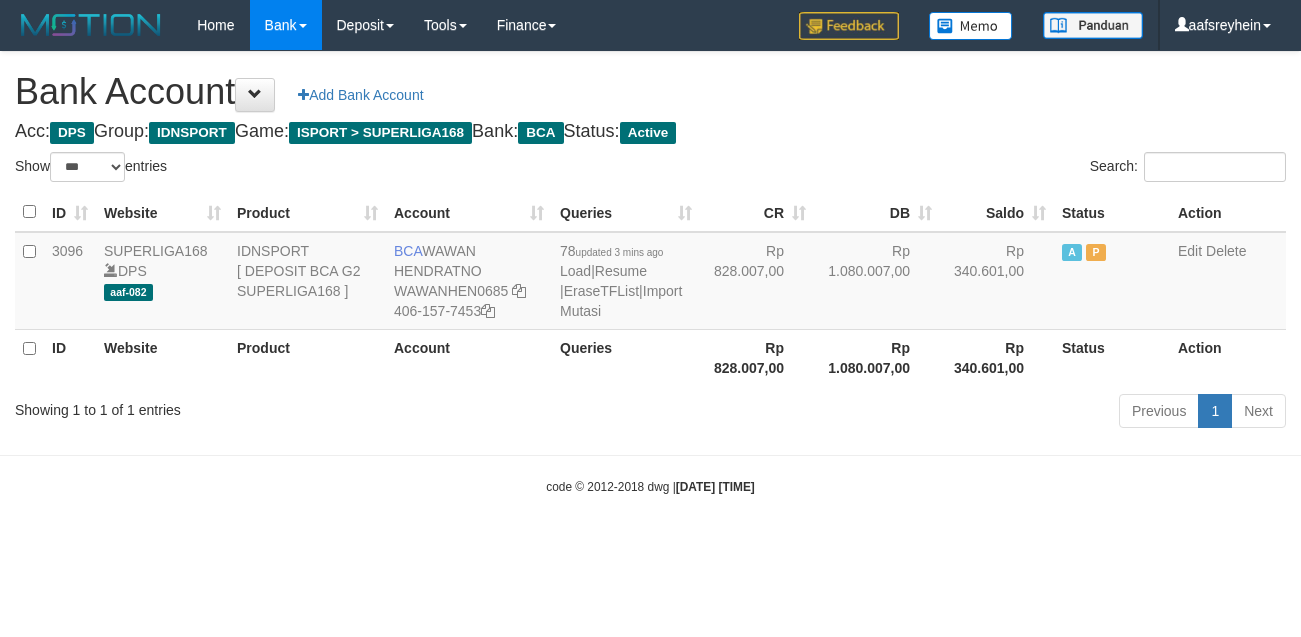 select on "***" 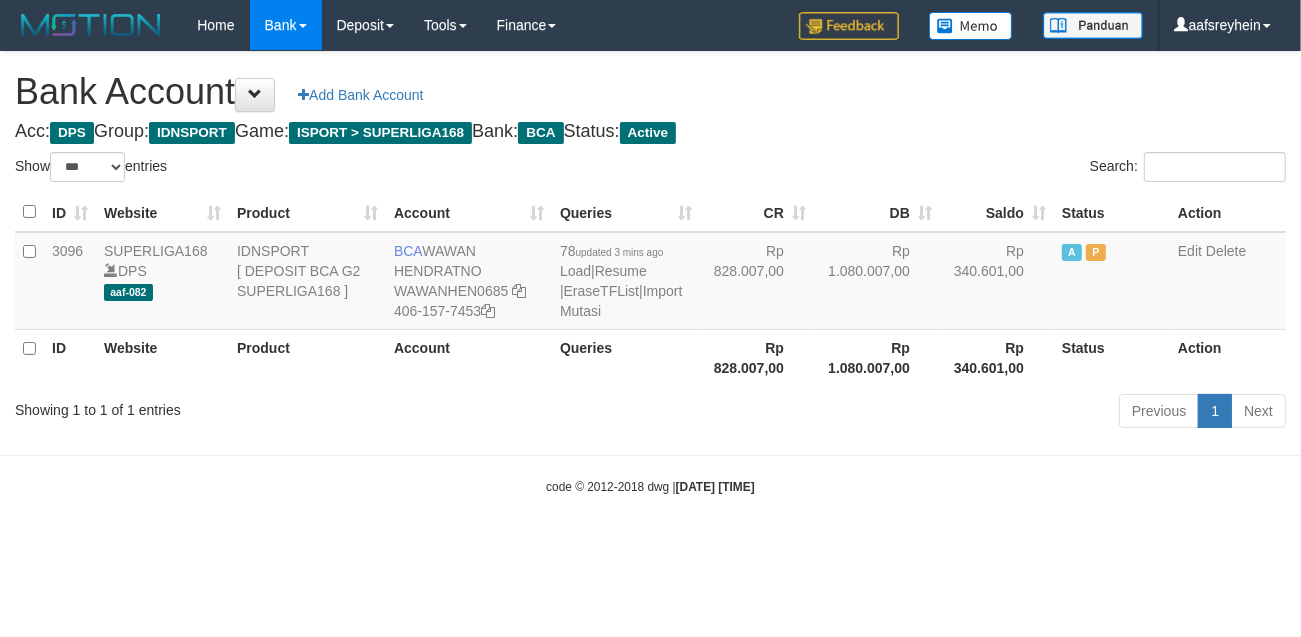 click on "Toggle navigation
Home
Bank
Account List
Load
By Website
Group
[ISPORT]													SUPERLIGA168
By Load Group (DPS)
-" at bounding box center (650, 273) 